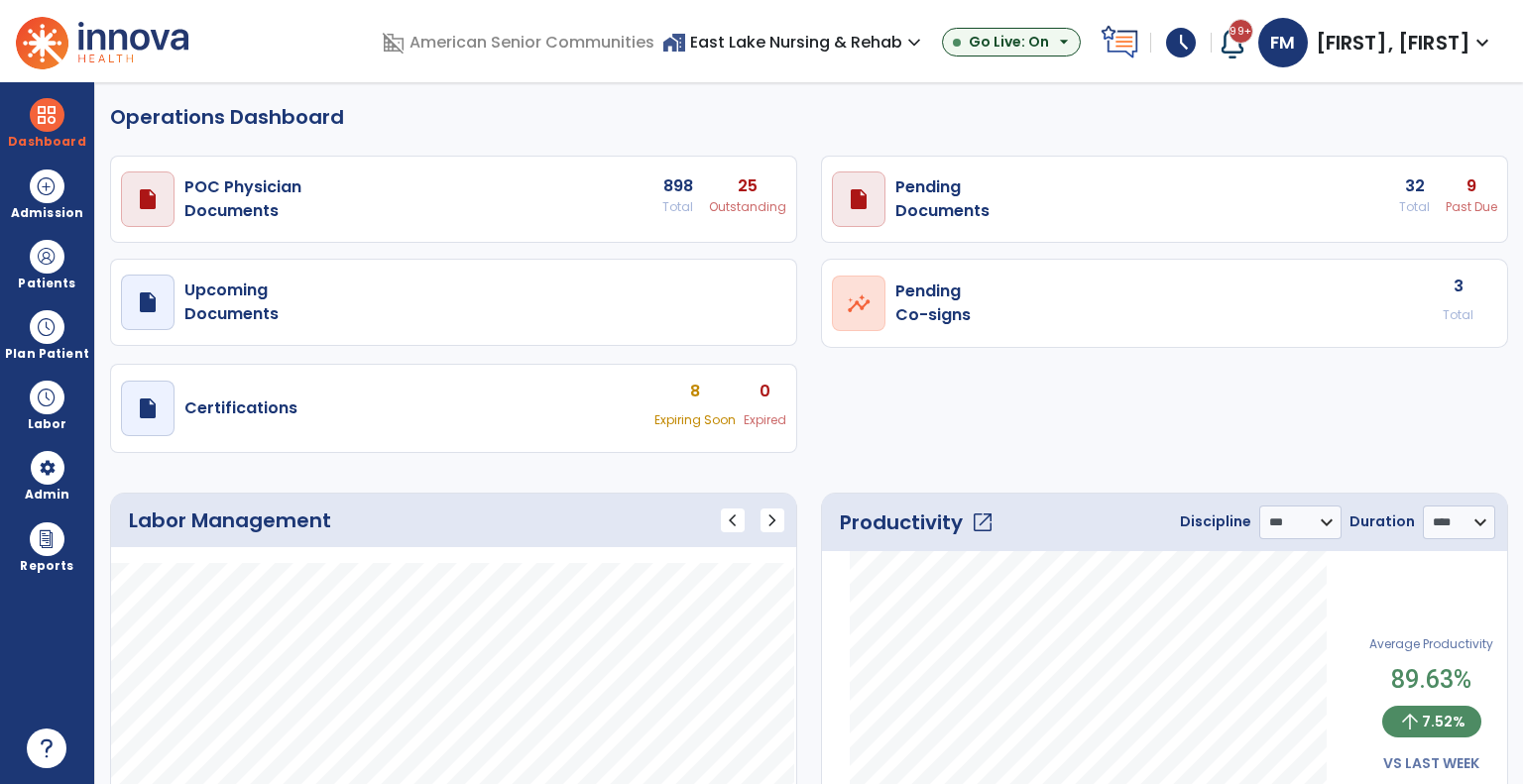 select on "***" 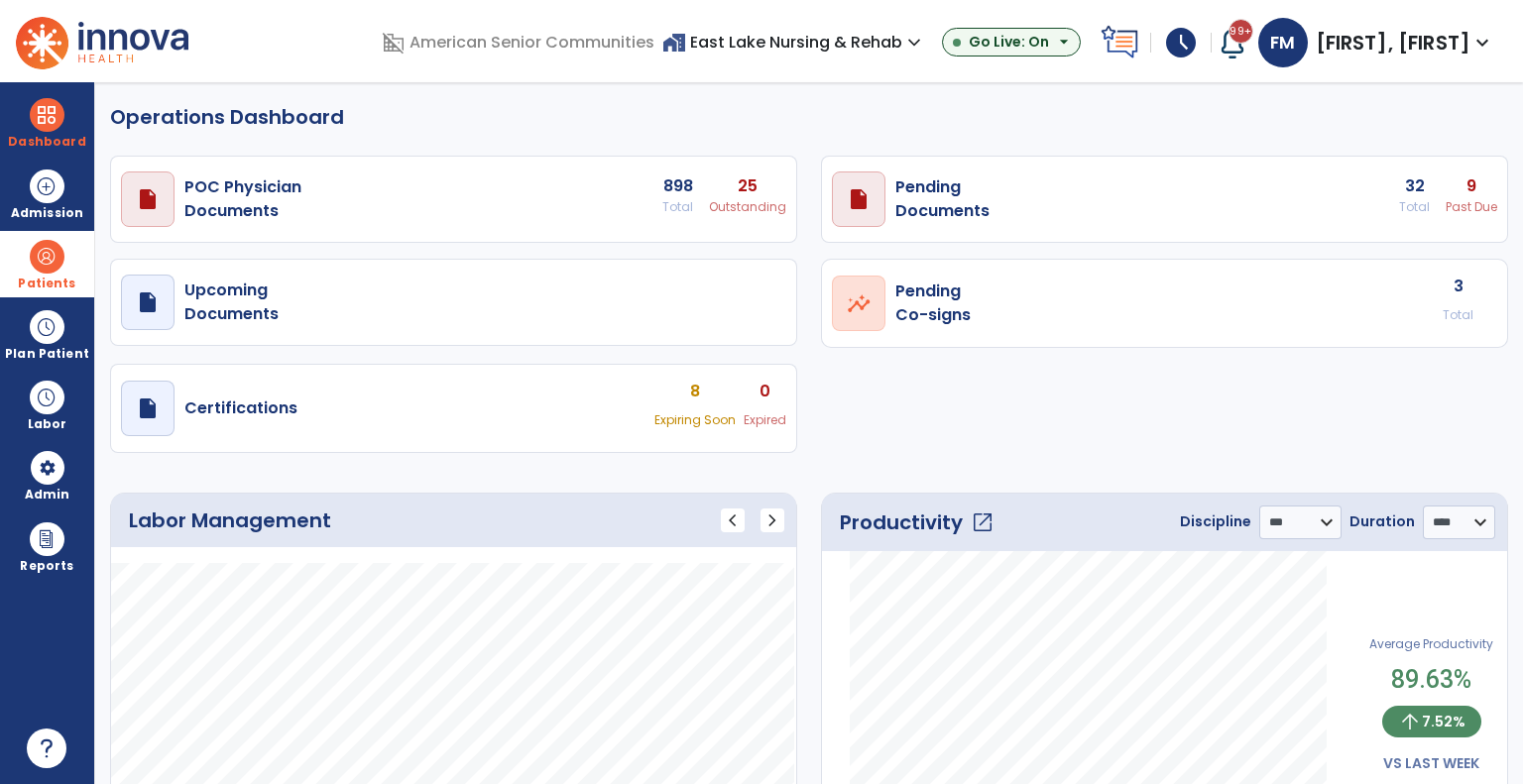 click at bounding box center (47, 257) 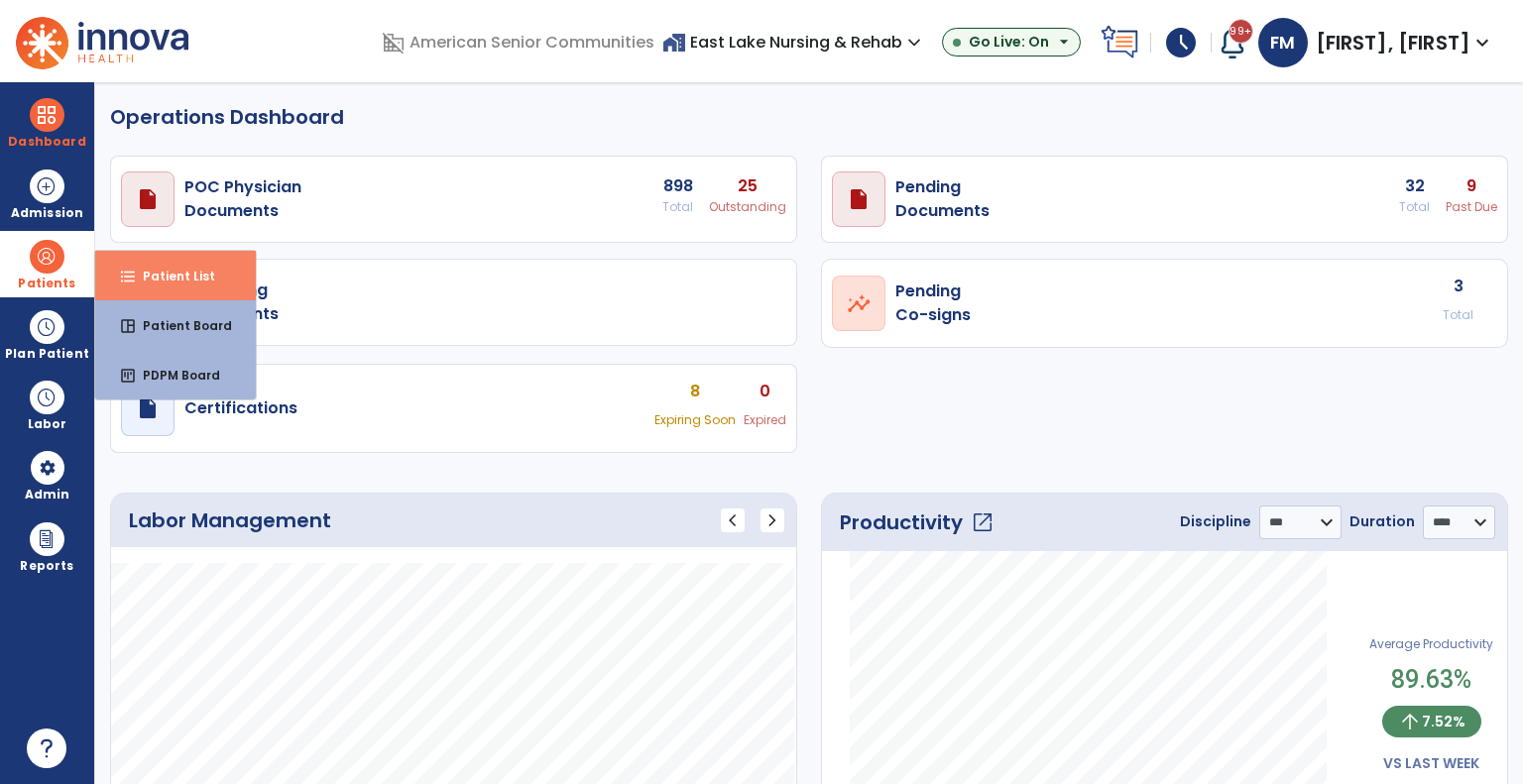 click on "format_list_bulleted  Patient List" at bounding box center [176, 276] 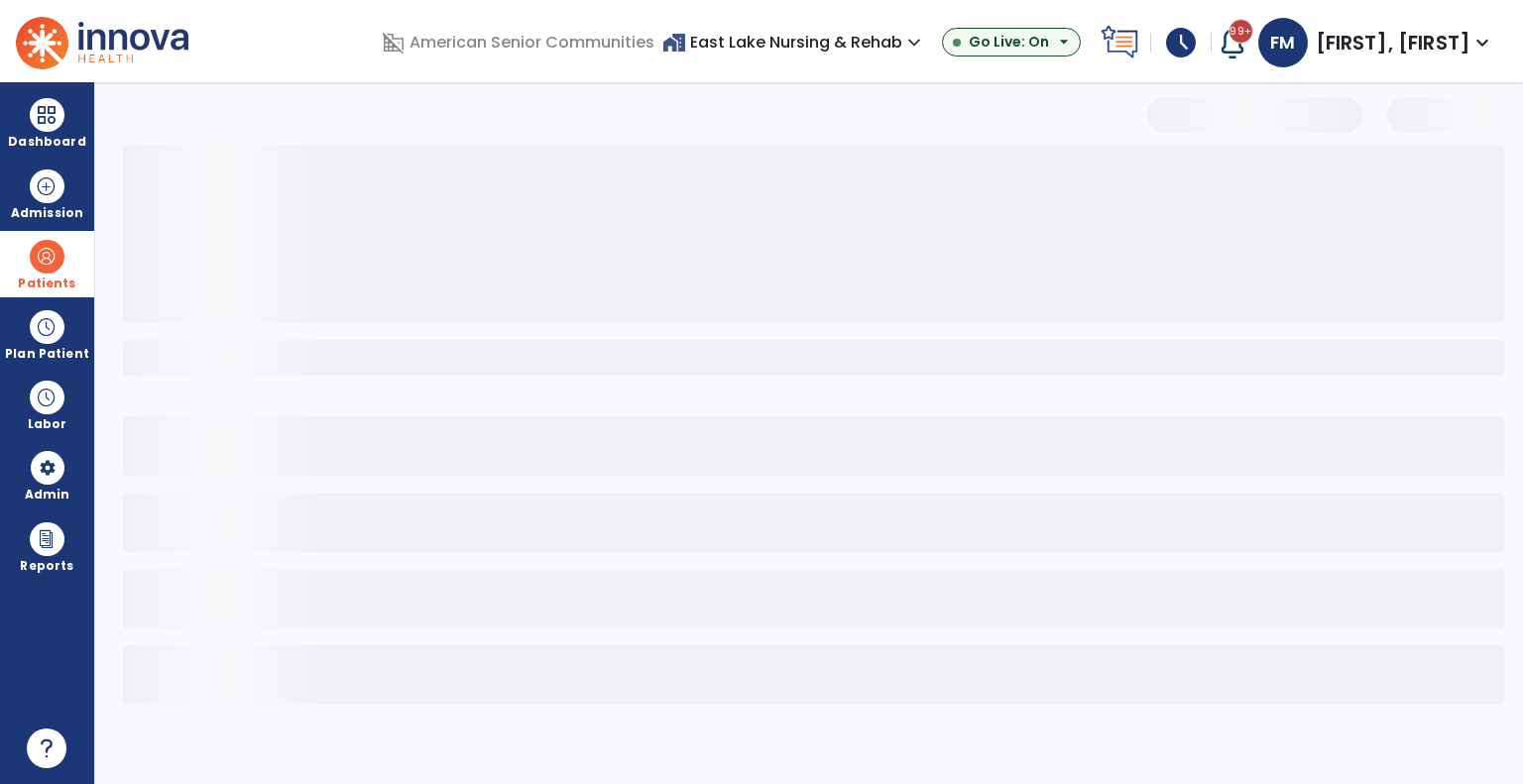 select on "***" 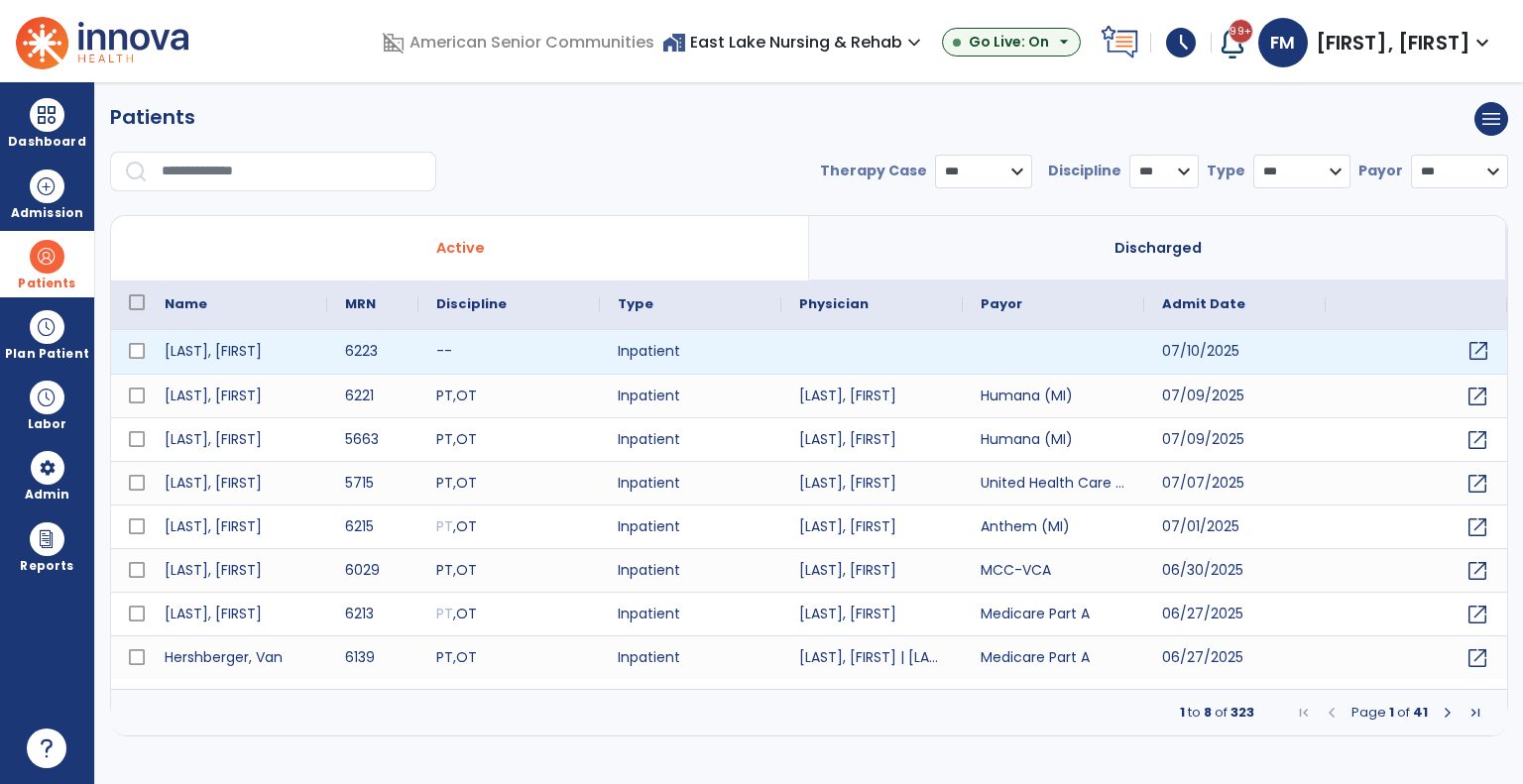 click on "open_in_new" at bounding box center [1478, 351] 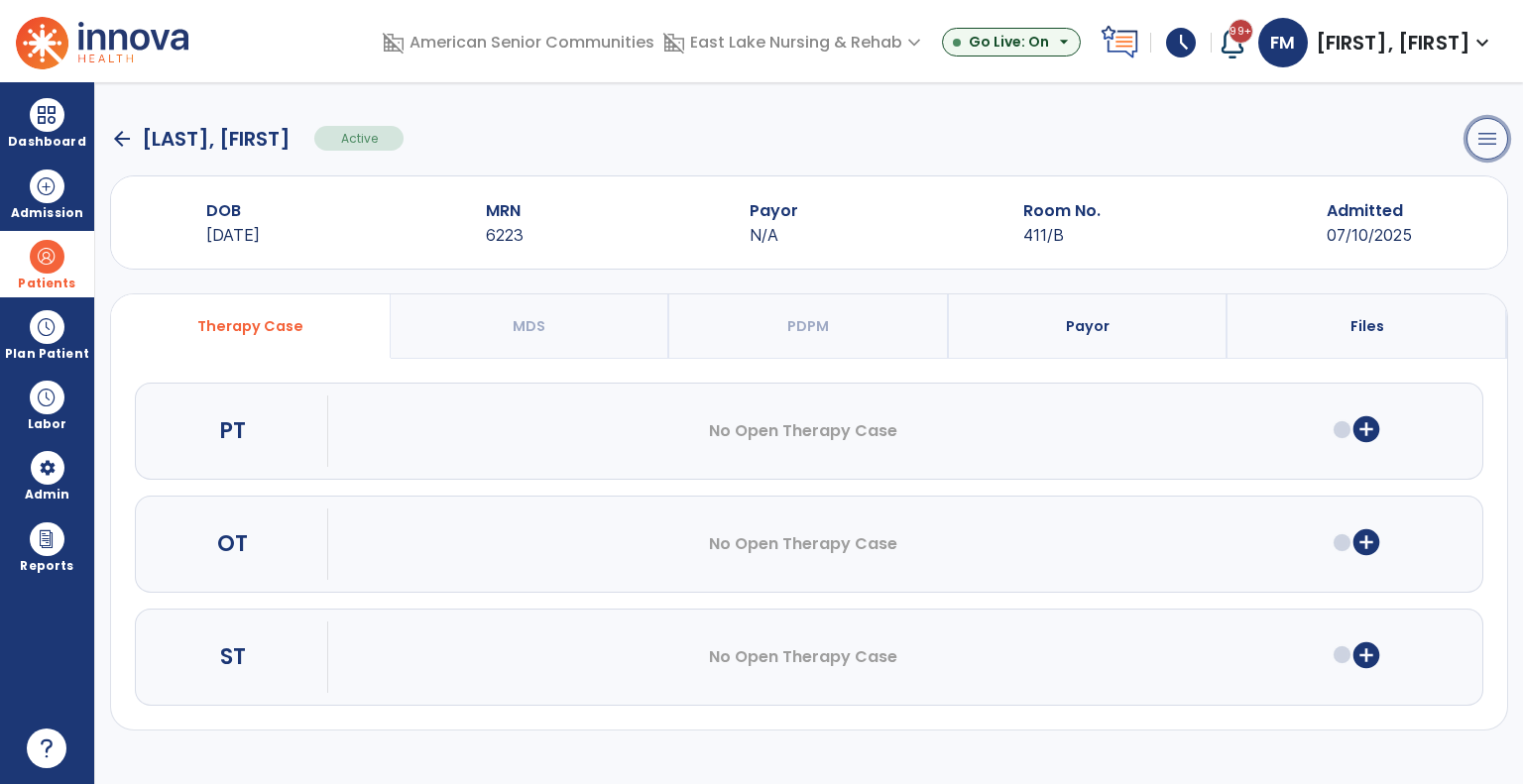 click on "menu" at bounding box center (1487, 139) 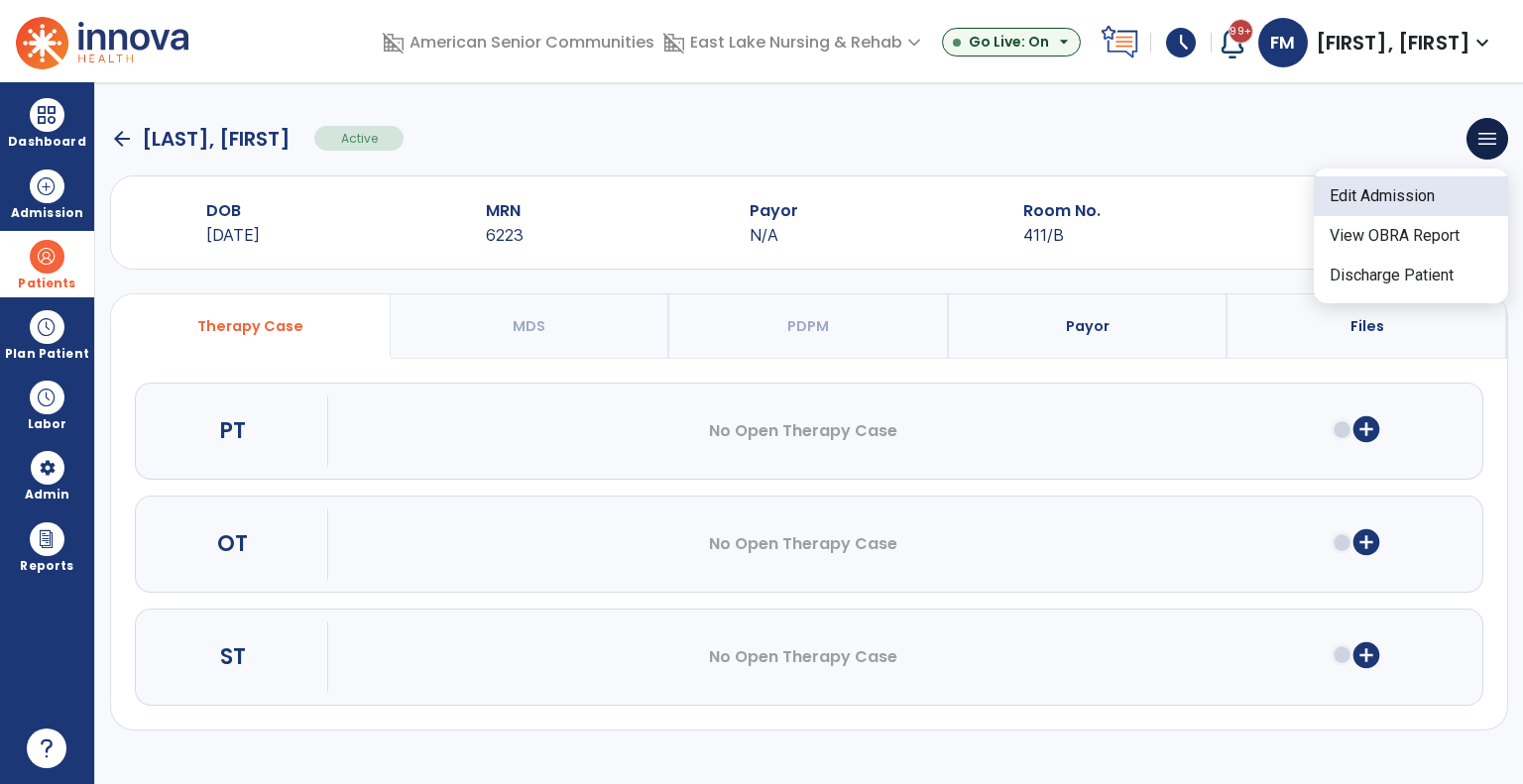 click on "Edit Admission" 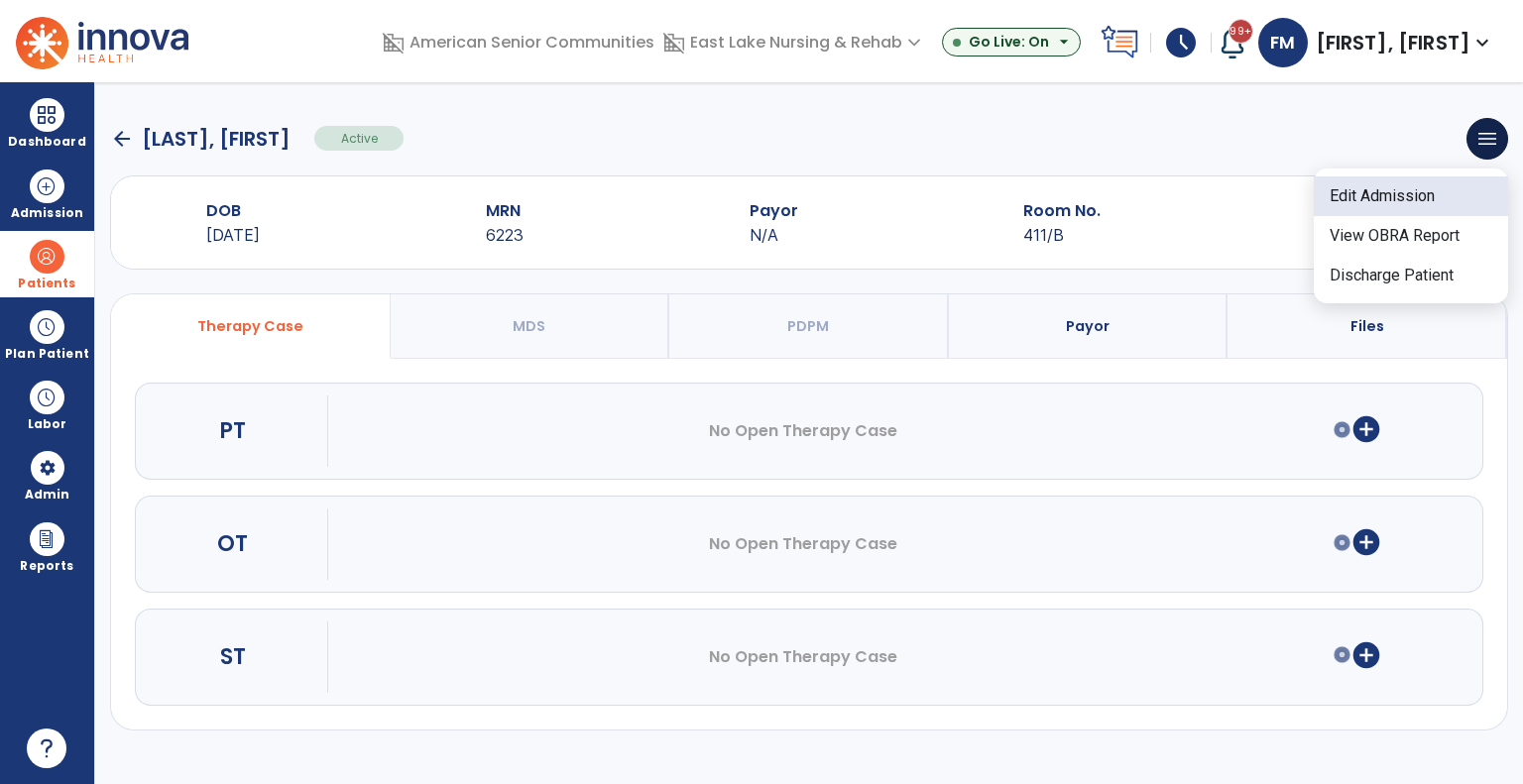 select on "******" 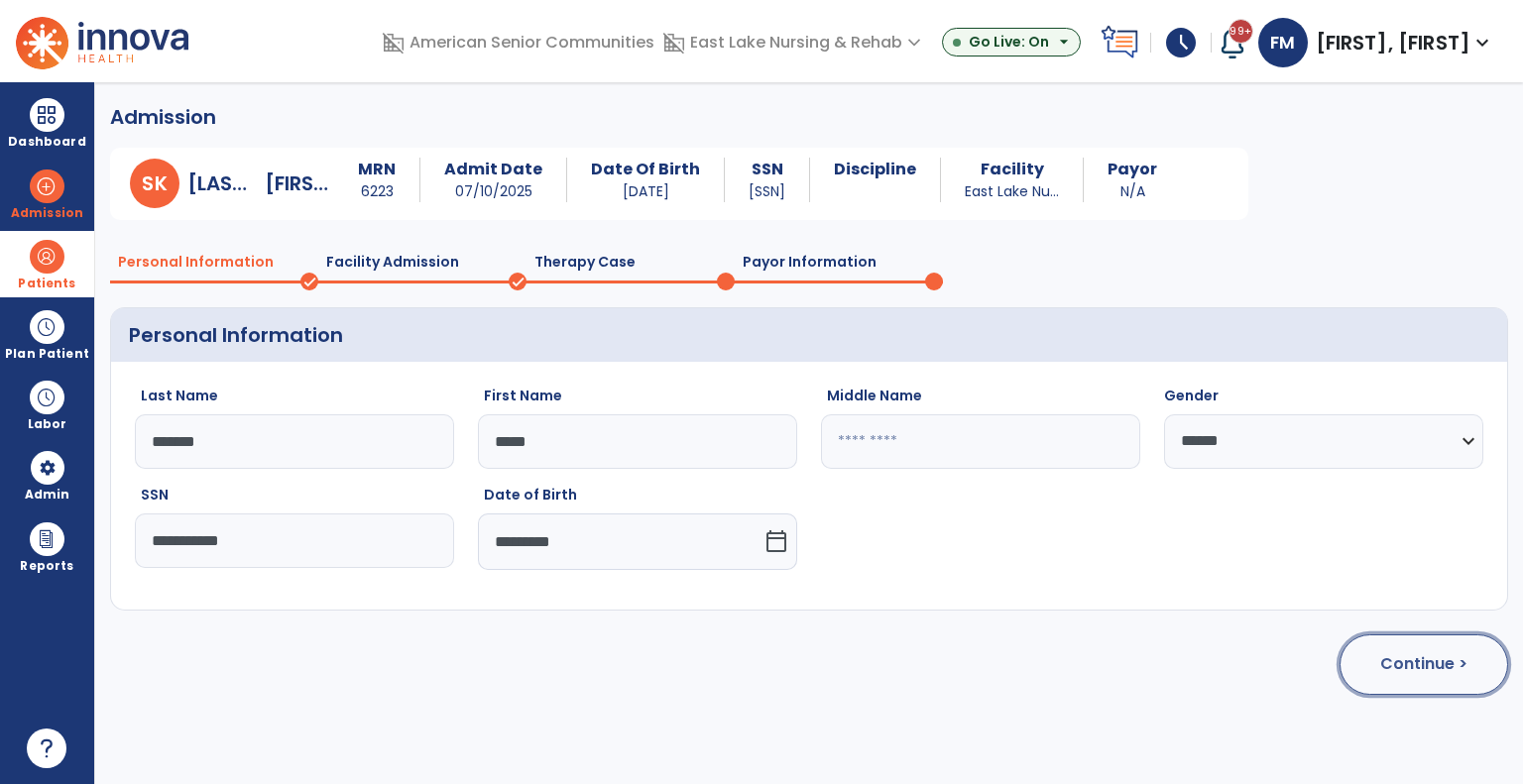 click on "Continue >" 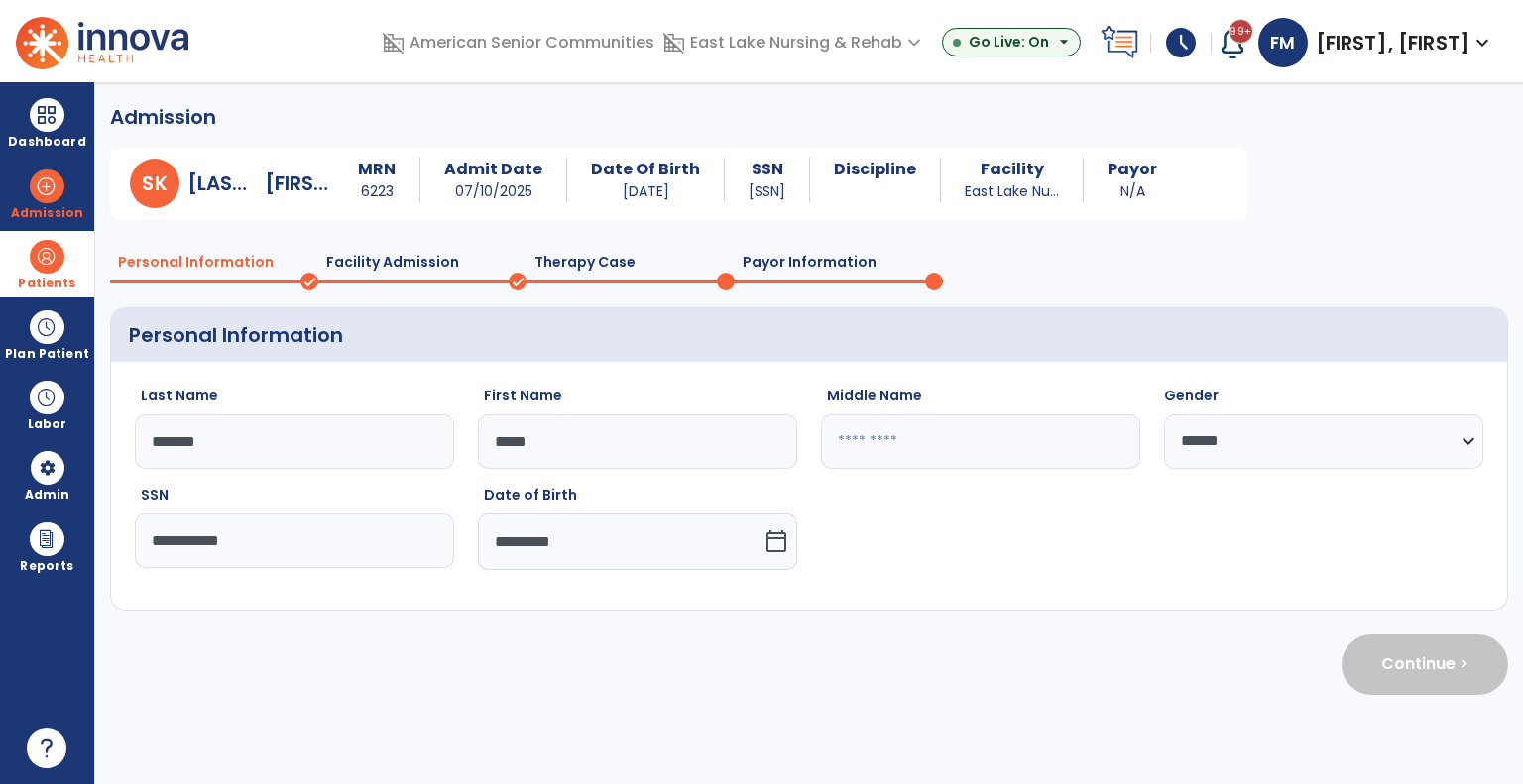 select on "**********" 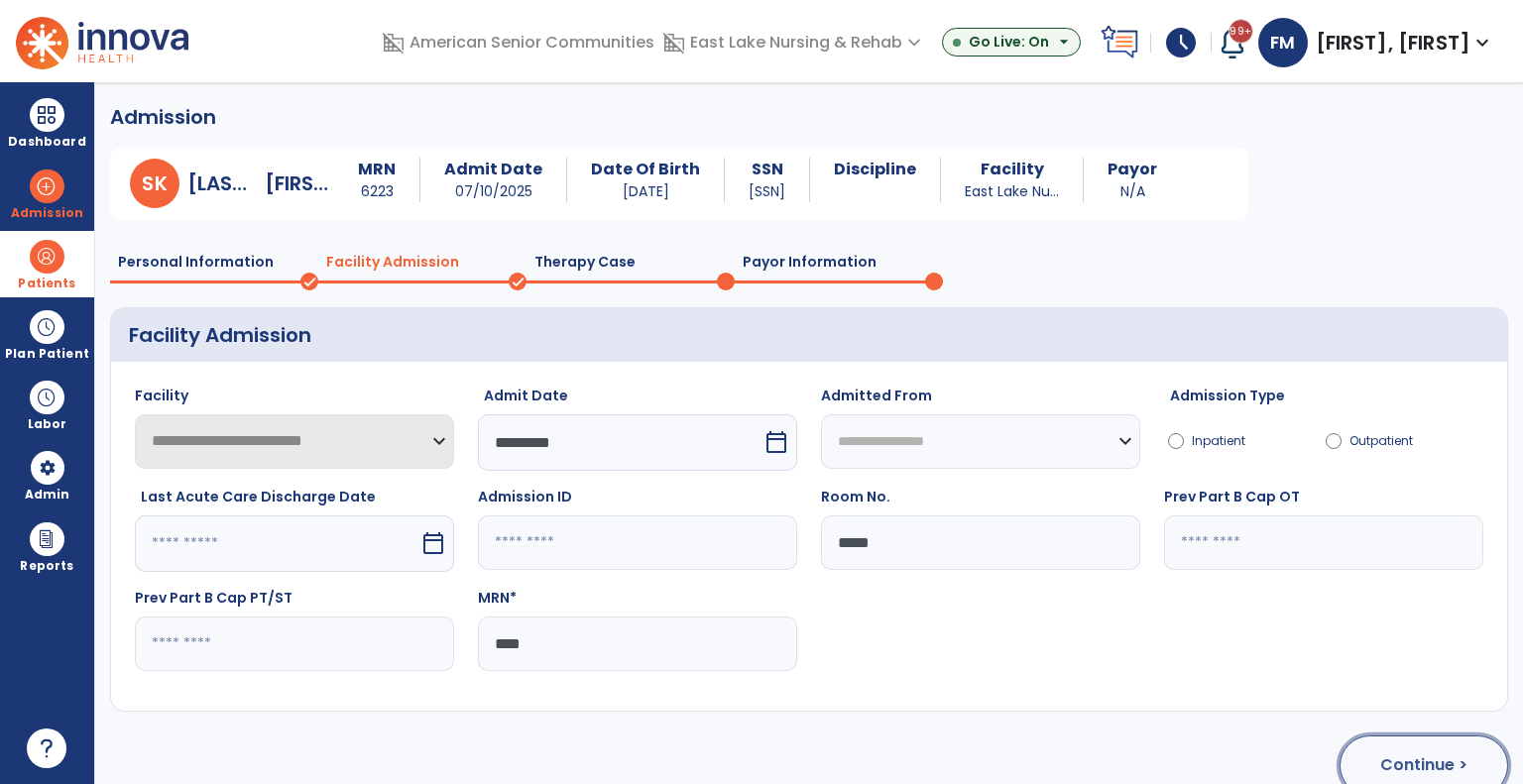 click on "Continue >" 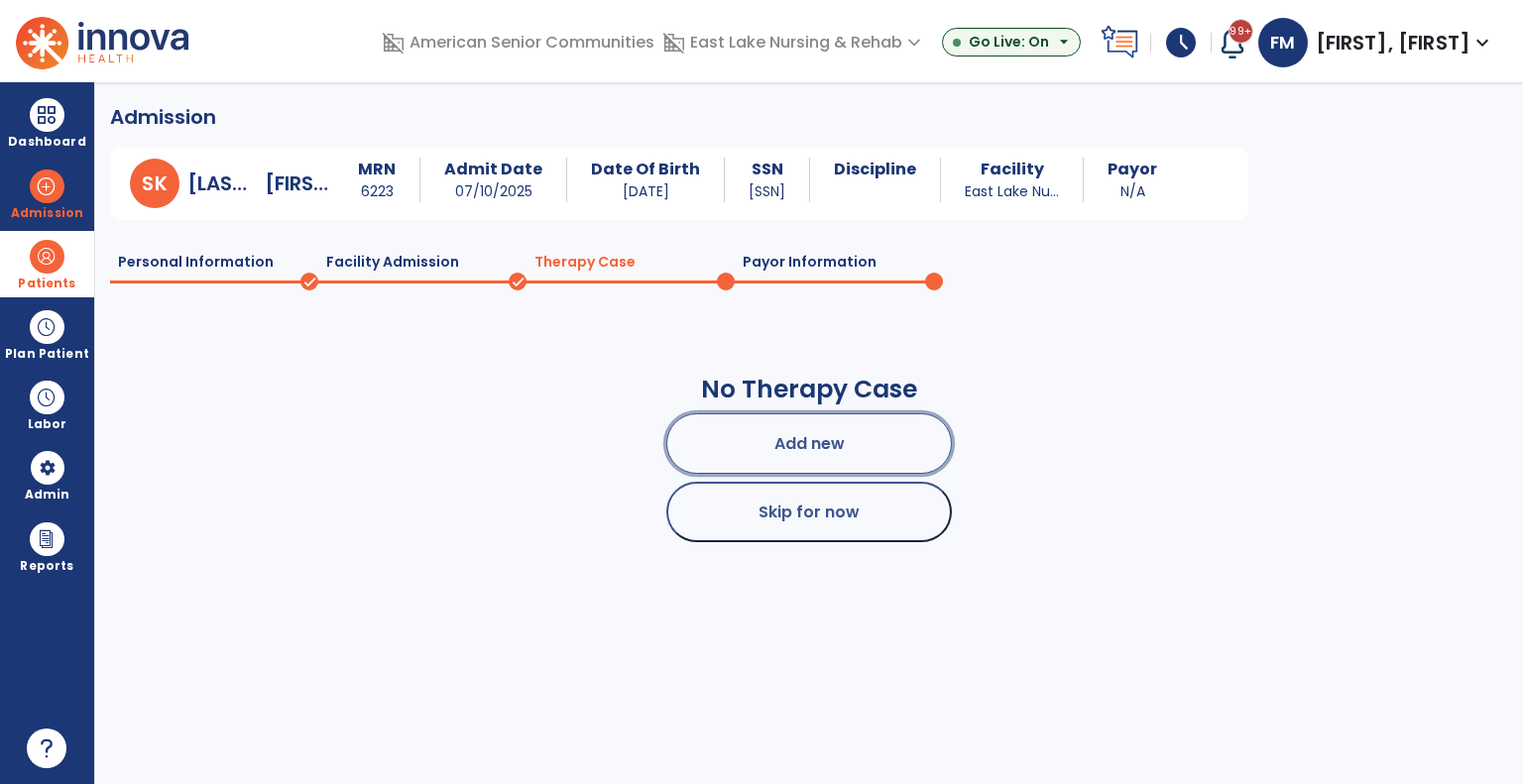 click on "Add new" at bounding box center [809, 443] 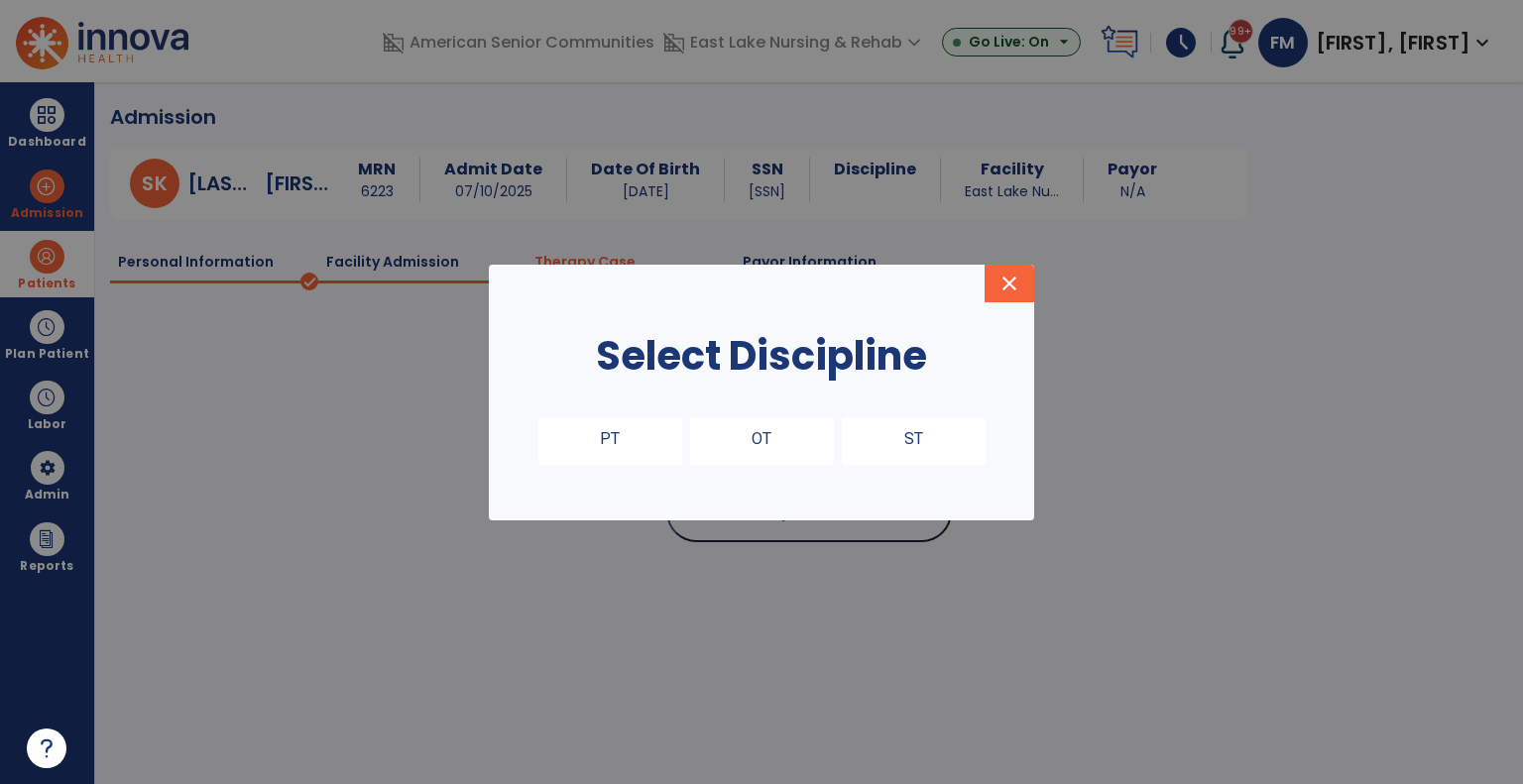 click on "PT" at bounding box center (610, 441) 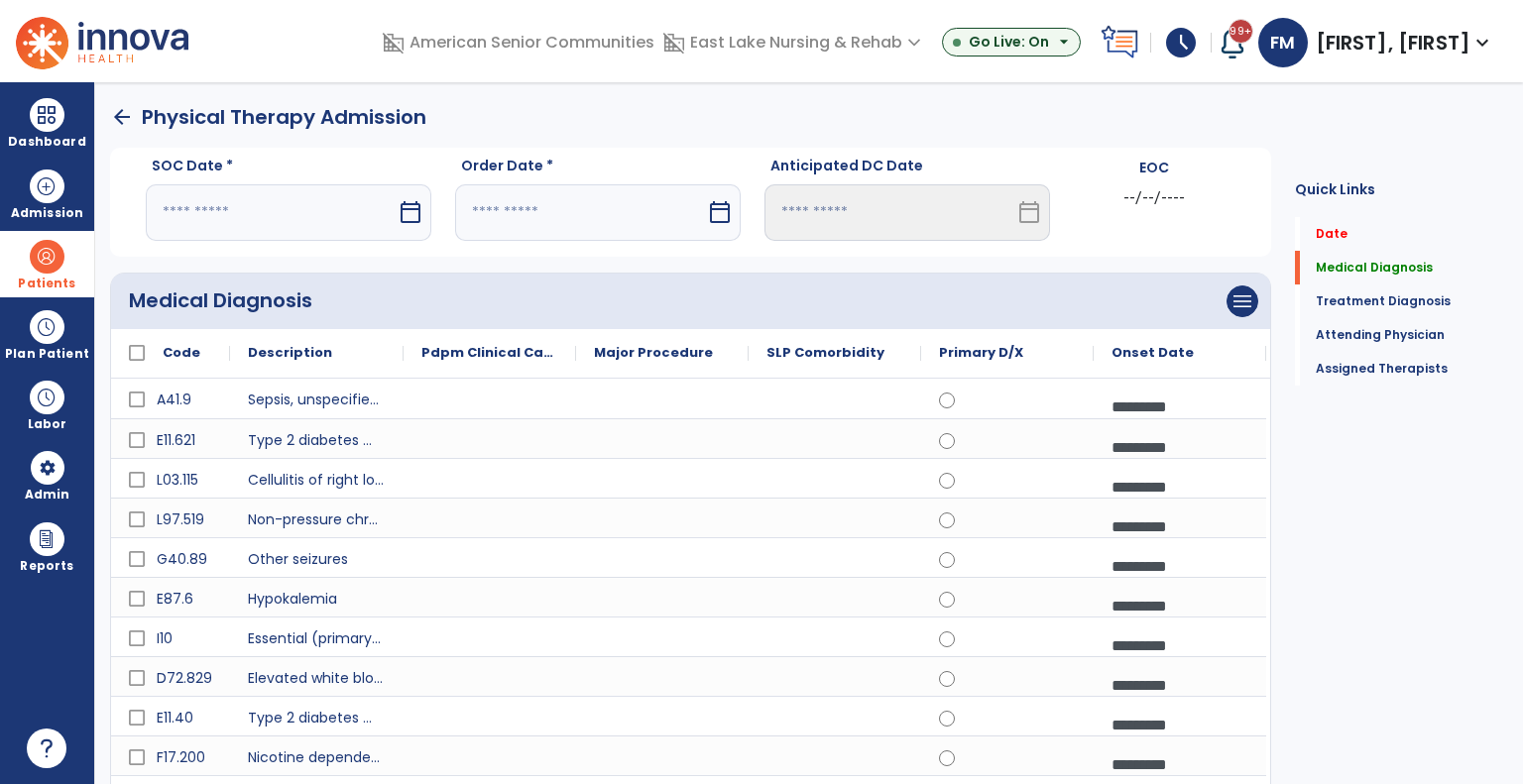 click at bounding box center (271, 212) 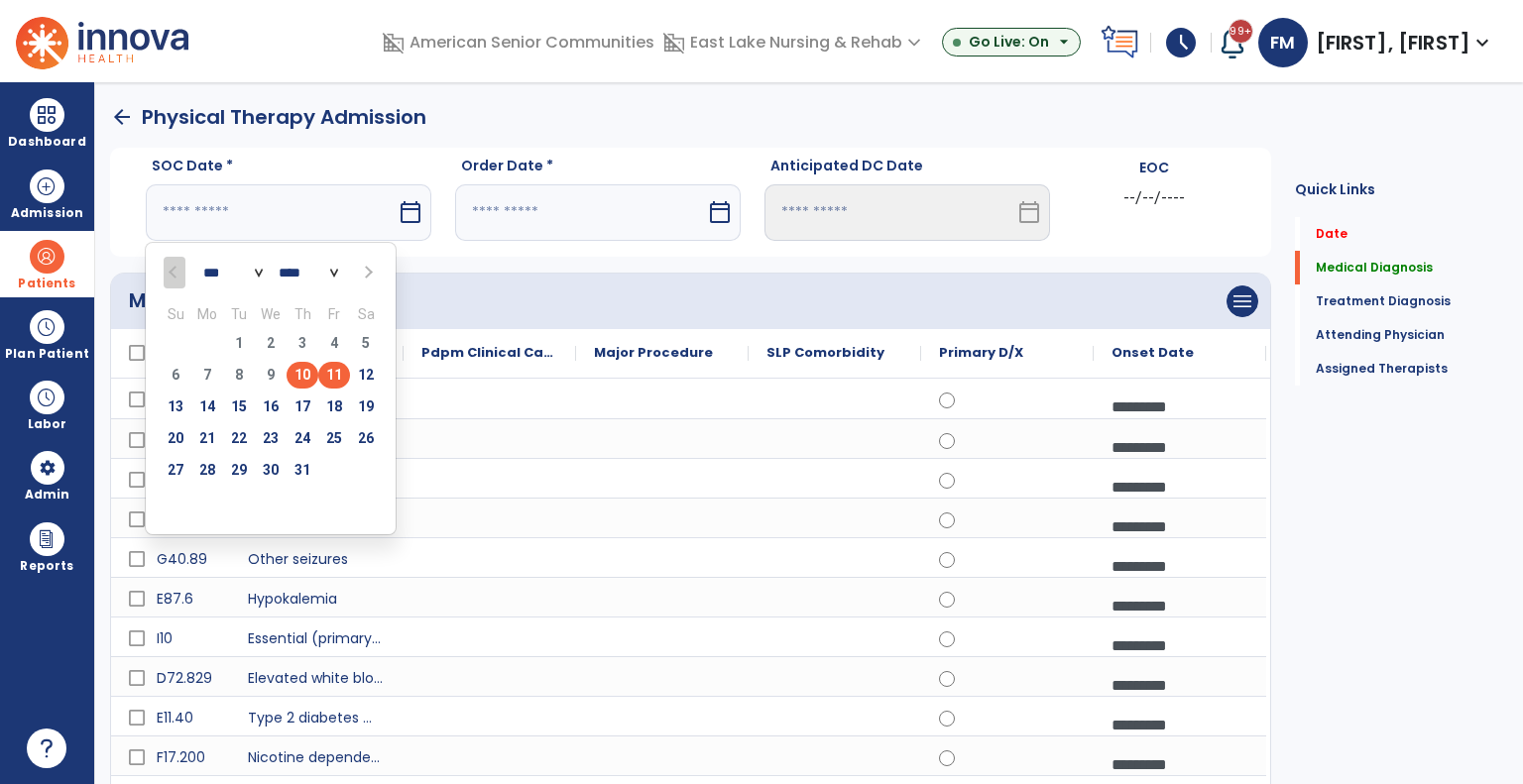 click on "11" at bounding box center (334, 375) 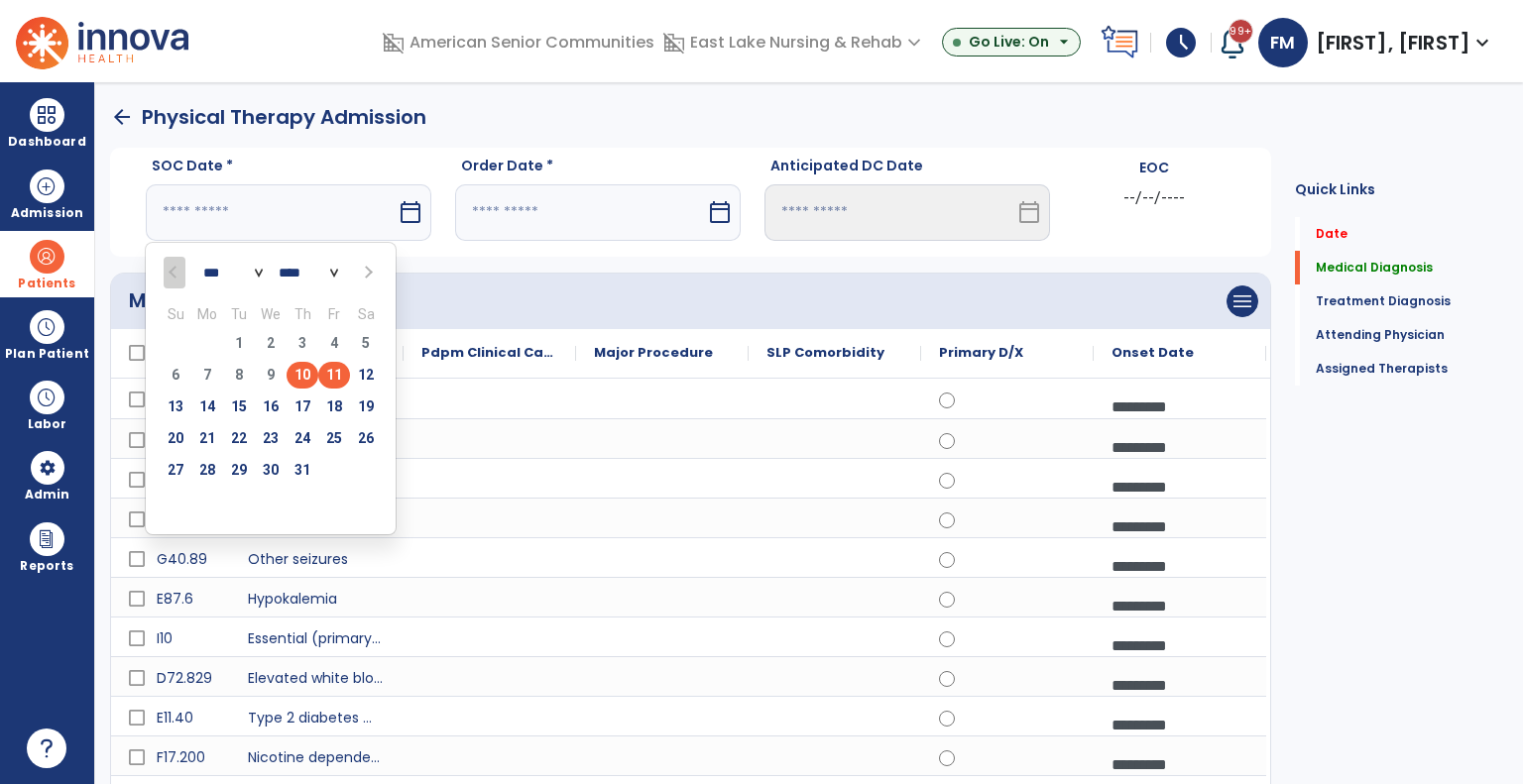 type on "*********" 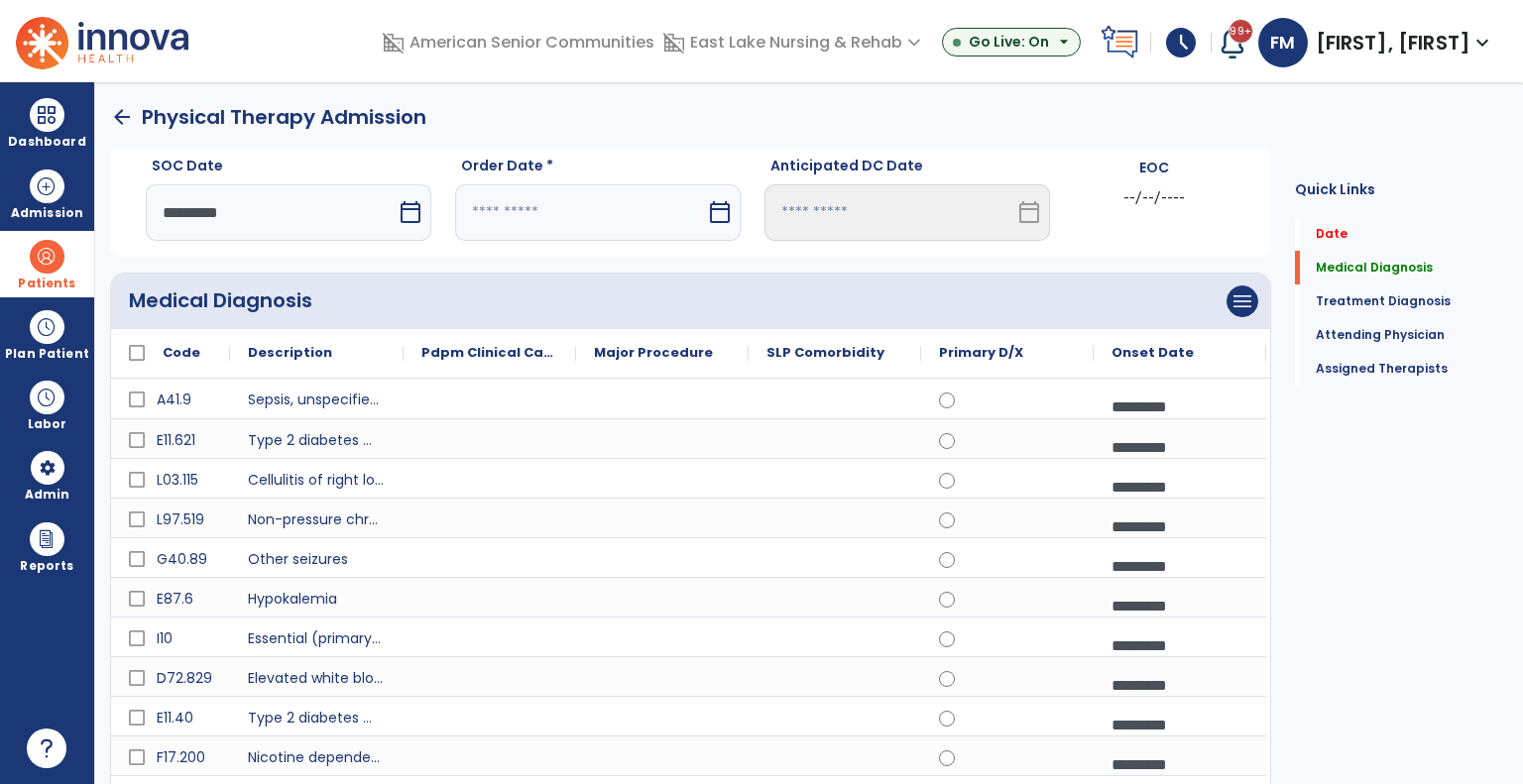 drag, startPoint x: 641, startPoint y: 216, endPoint x: 630, endPoint y: 233, distance: 20.248457 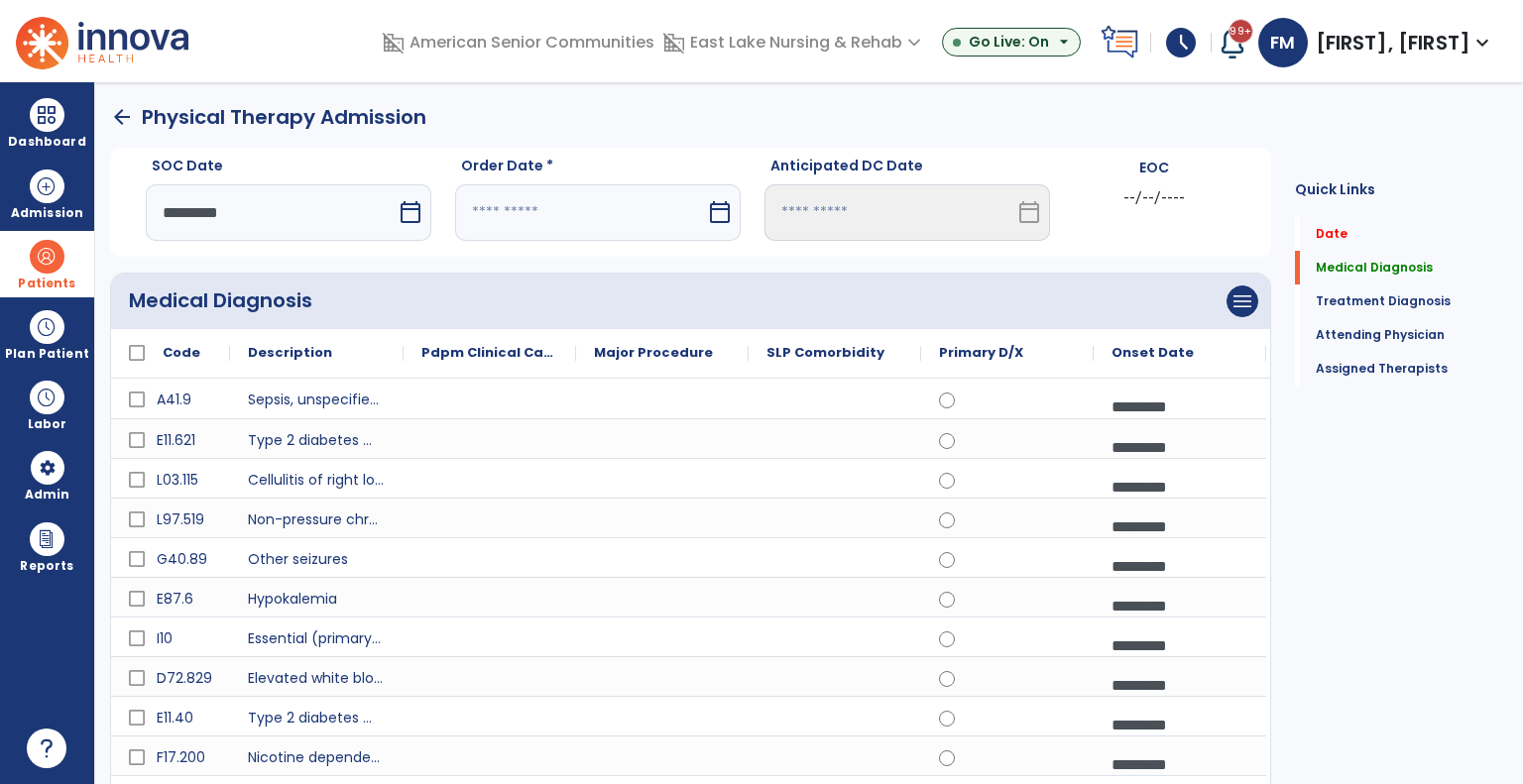 select on "*" 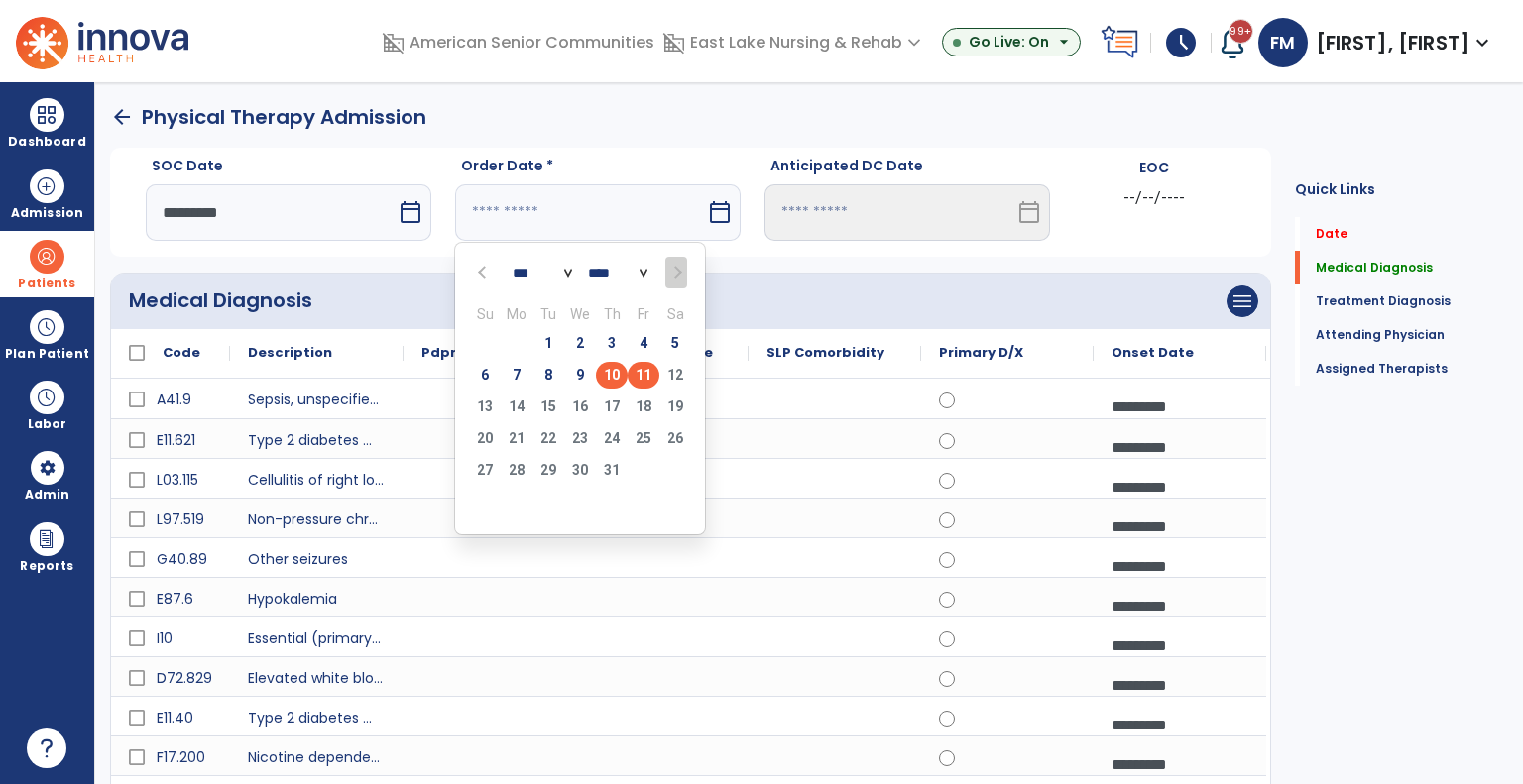 click on "11" at bounding box center [644, 375] 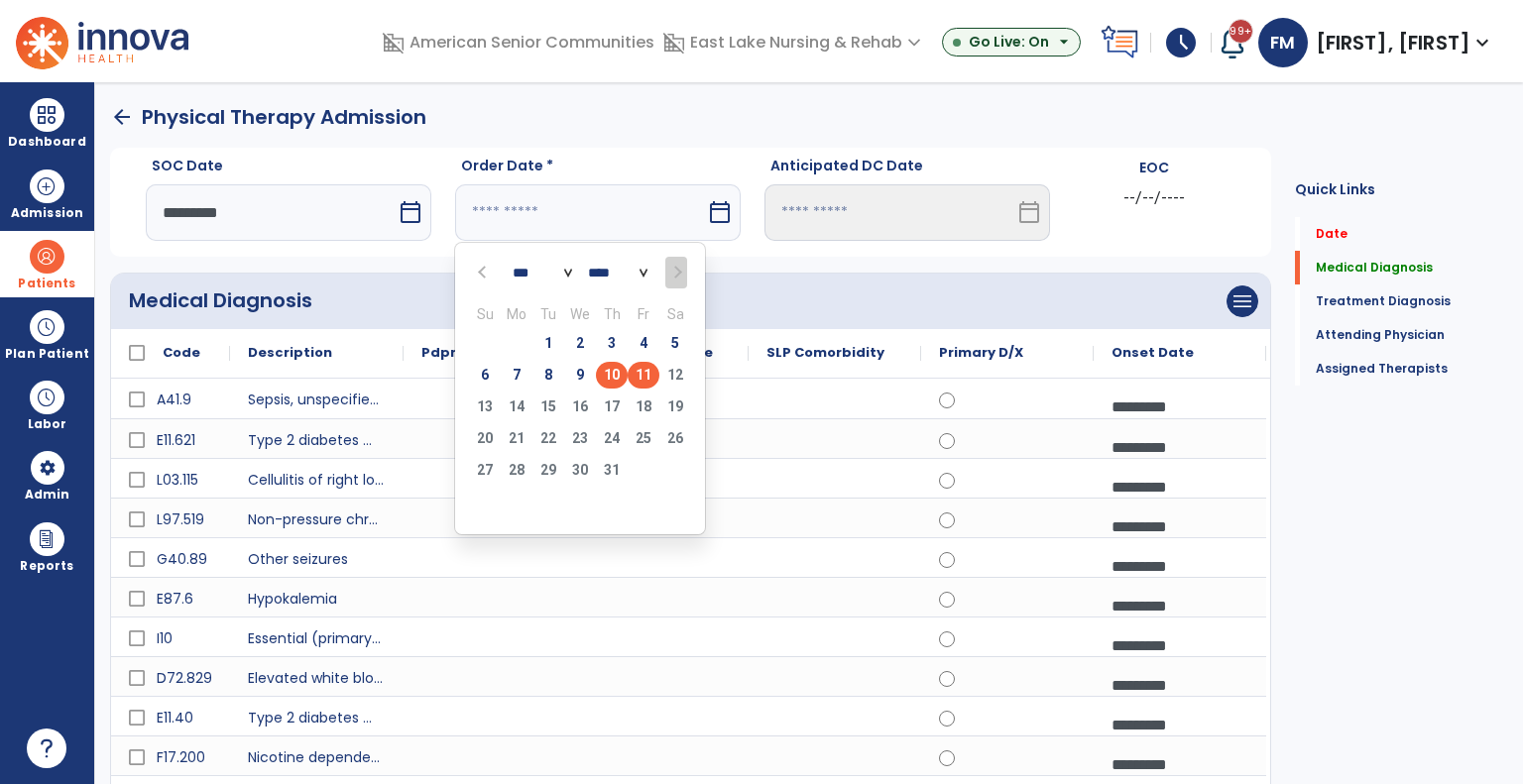 type on "*********" 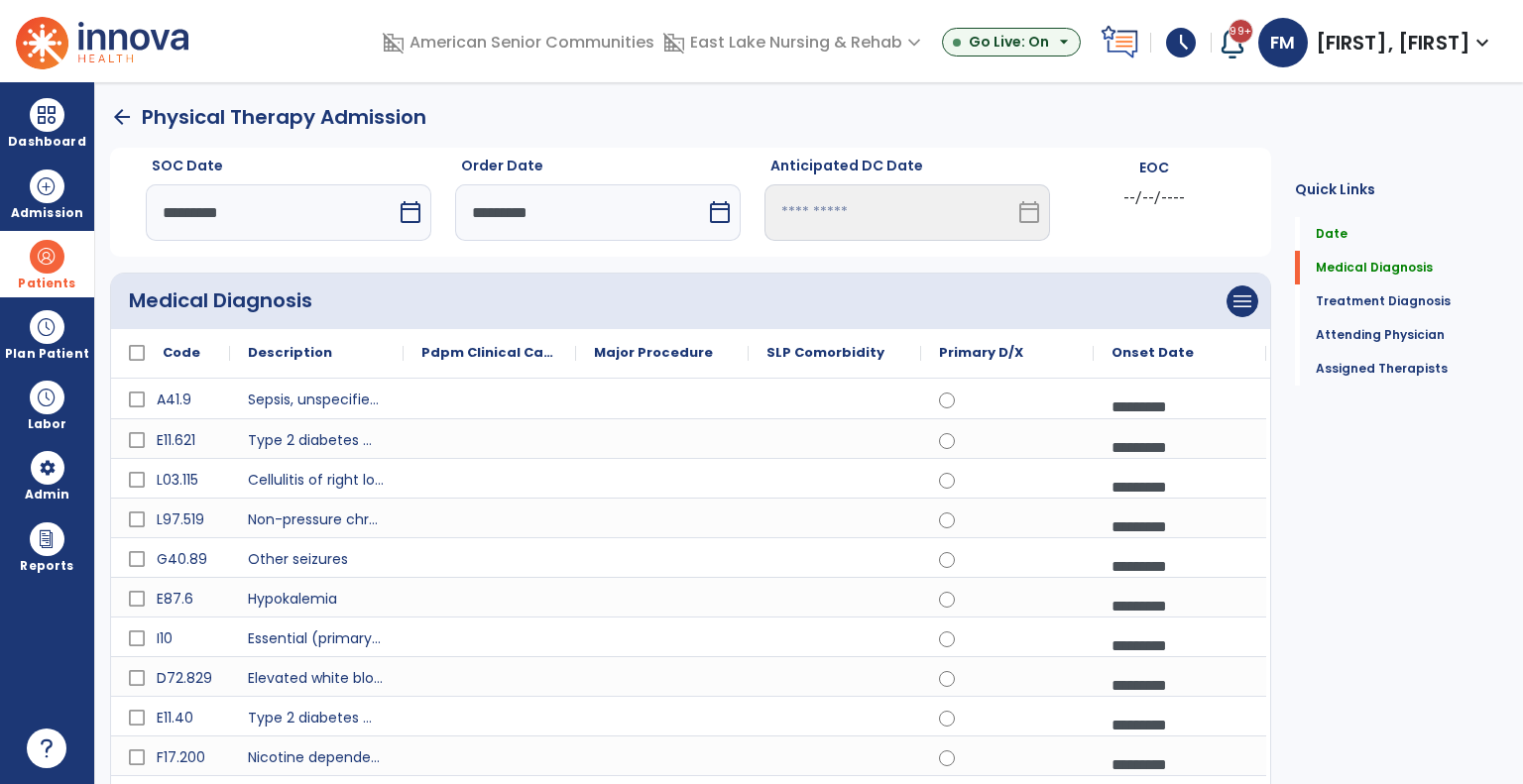 click on "Quick Links  Date   Date   Medical Diagnosis   Medical Diagnosis   Treatment Diagnosis   Treatment Diagnosis   Attending Physician   Attending Physician   Assigned Therapists   Assigned Therapists" 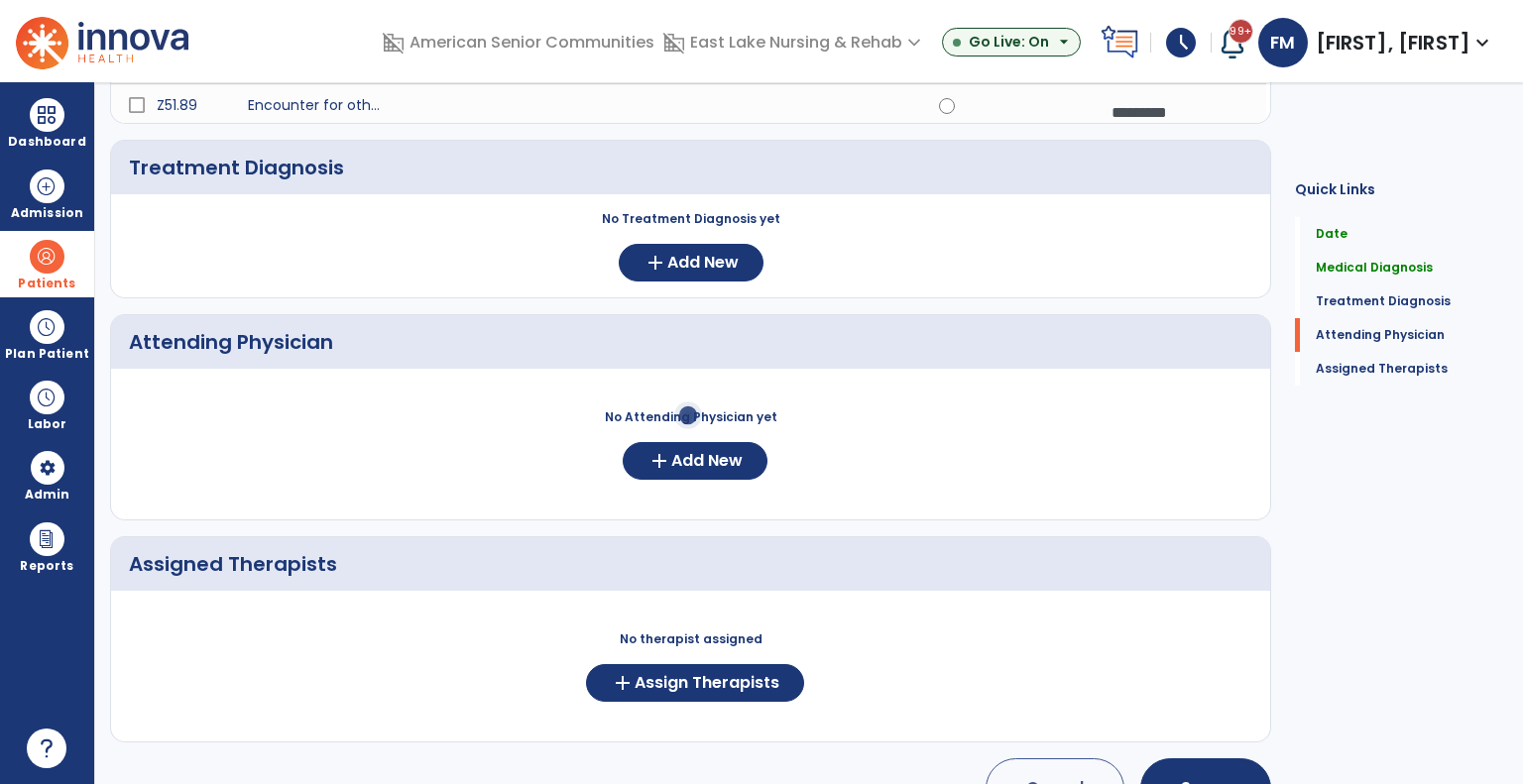 scroll, scrollTop: 777, scrollLeft: 0, axis: vertical 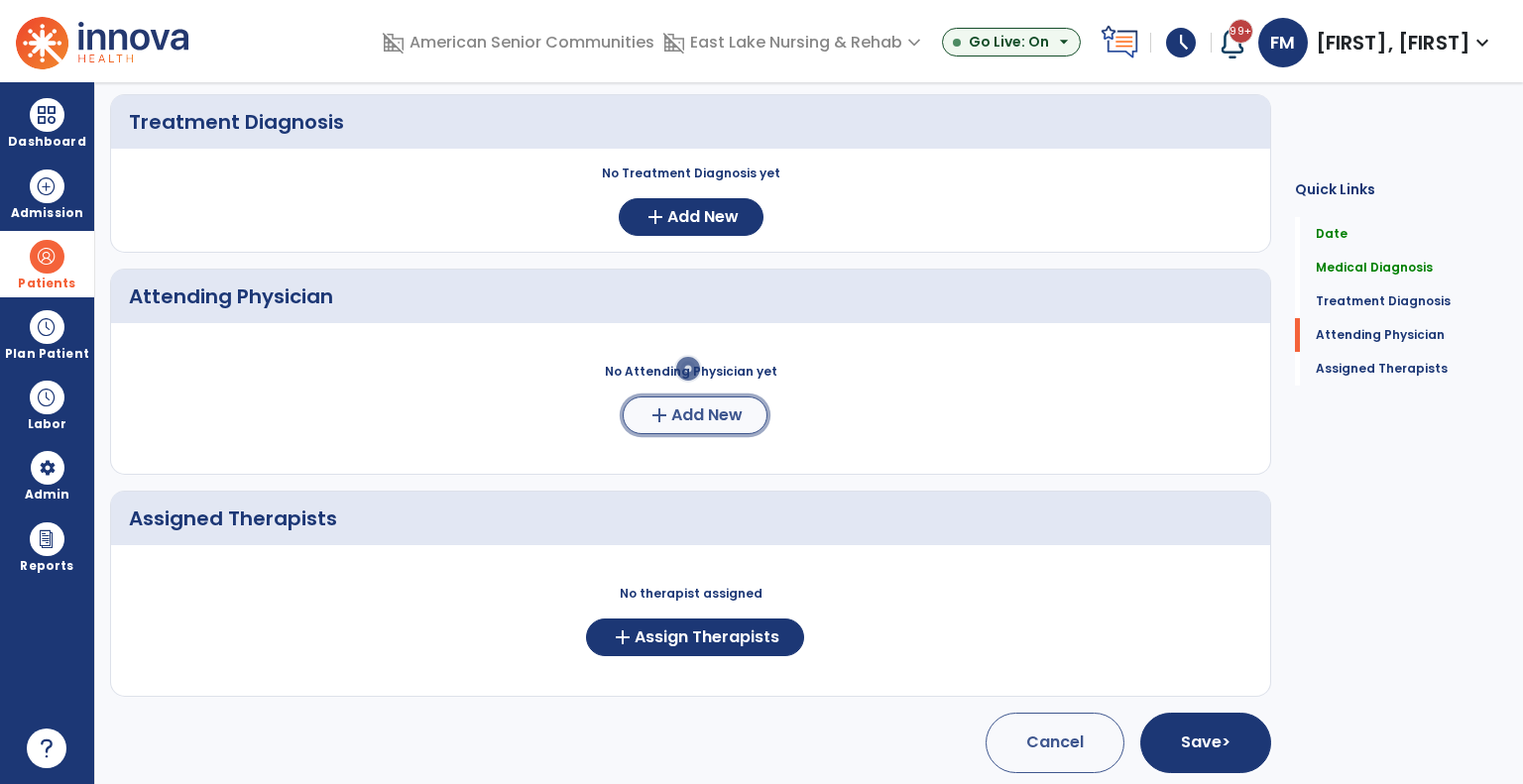 click on "Add New" 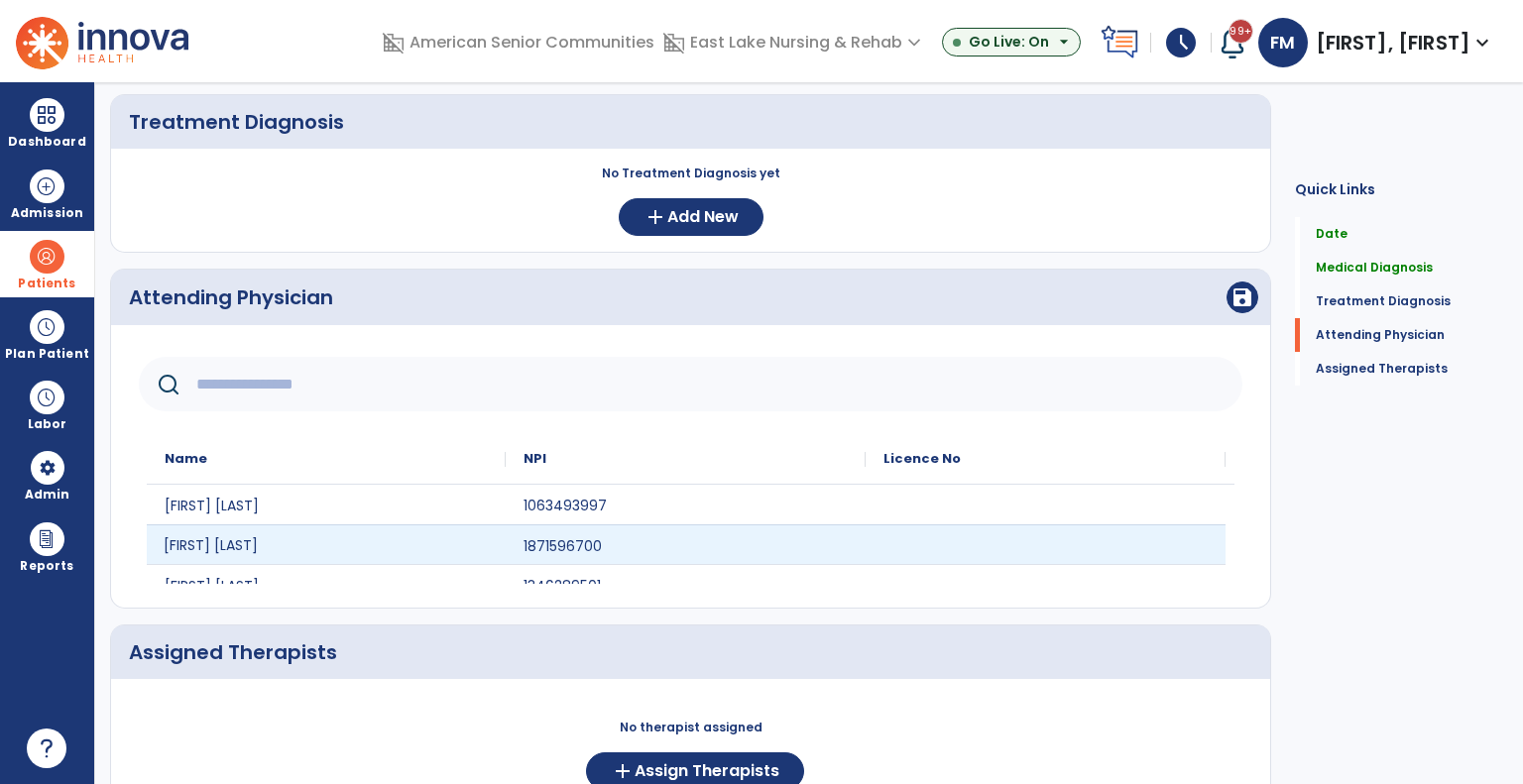 click on "[FIRST] [LAST]" 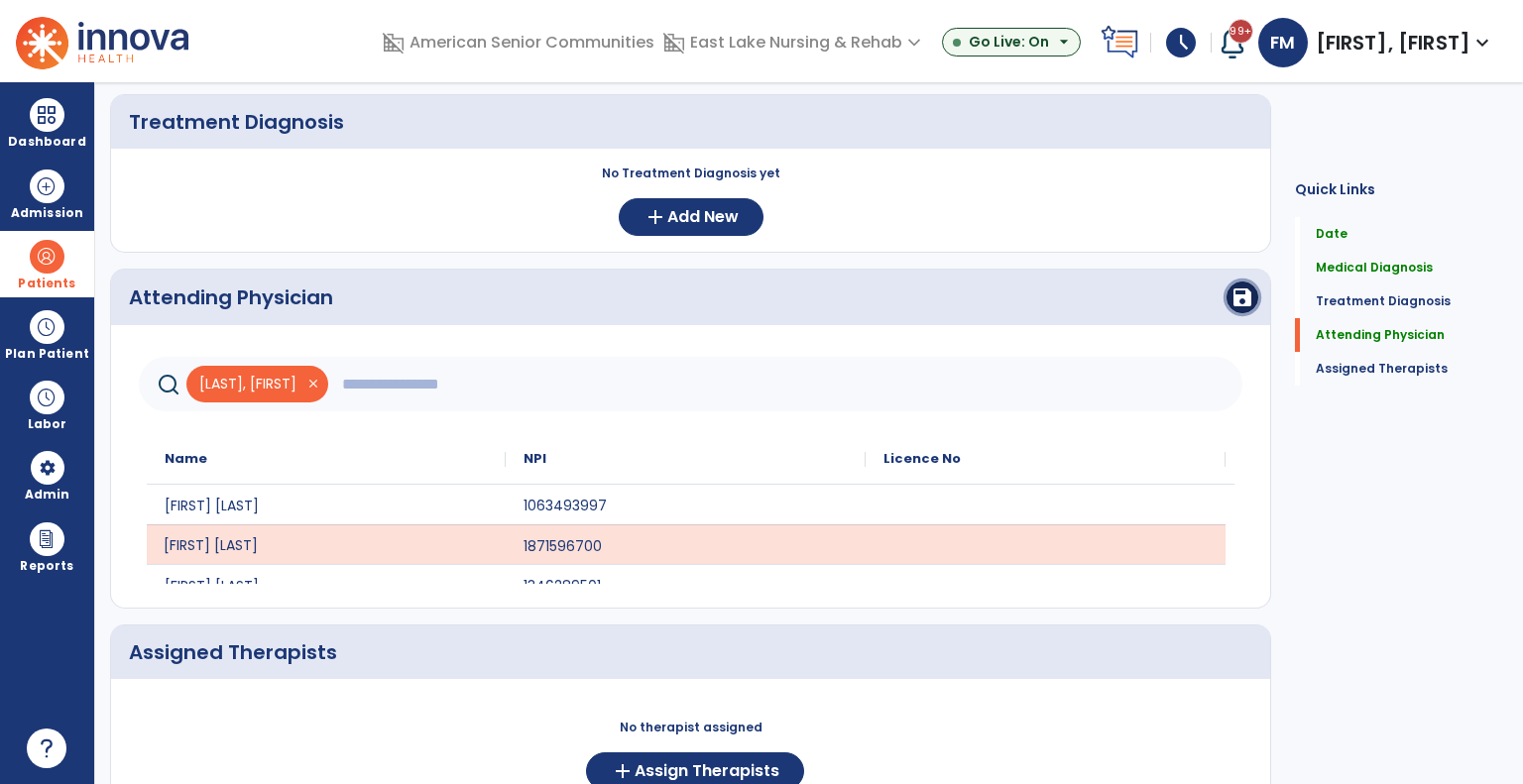 drag, startPoint x: 1230, startPoint y: 290, endPoint x: 1216, endPoint y: 301, distance: 17.804494 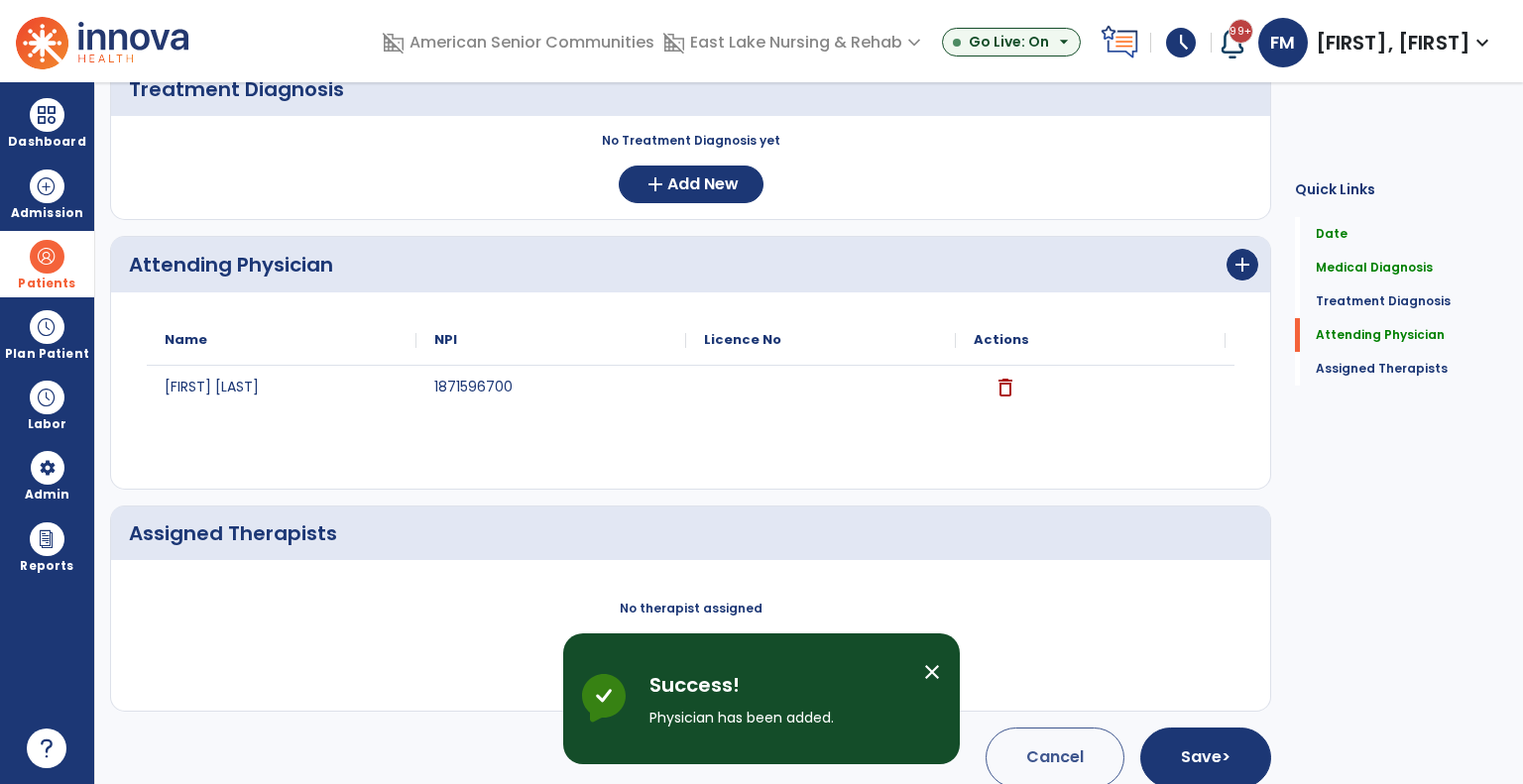 scroll, scrollTop: 826, scrollLeft: 0, axis: vertical 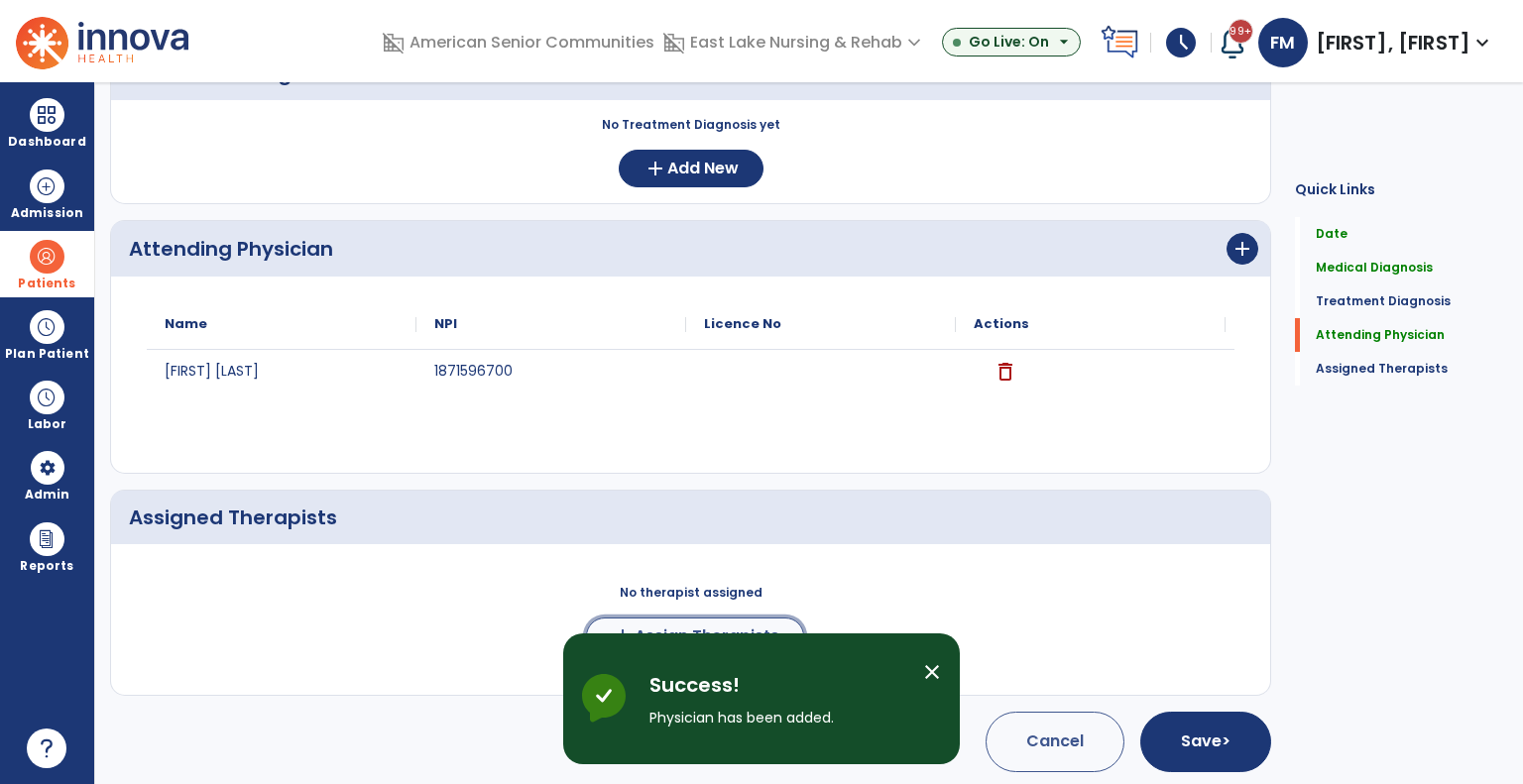 click on "add" 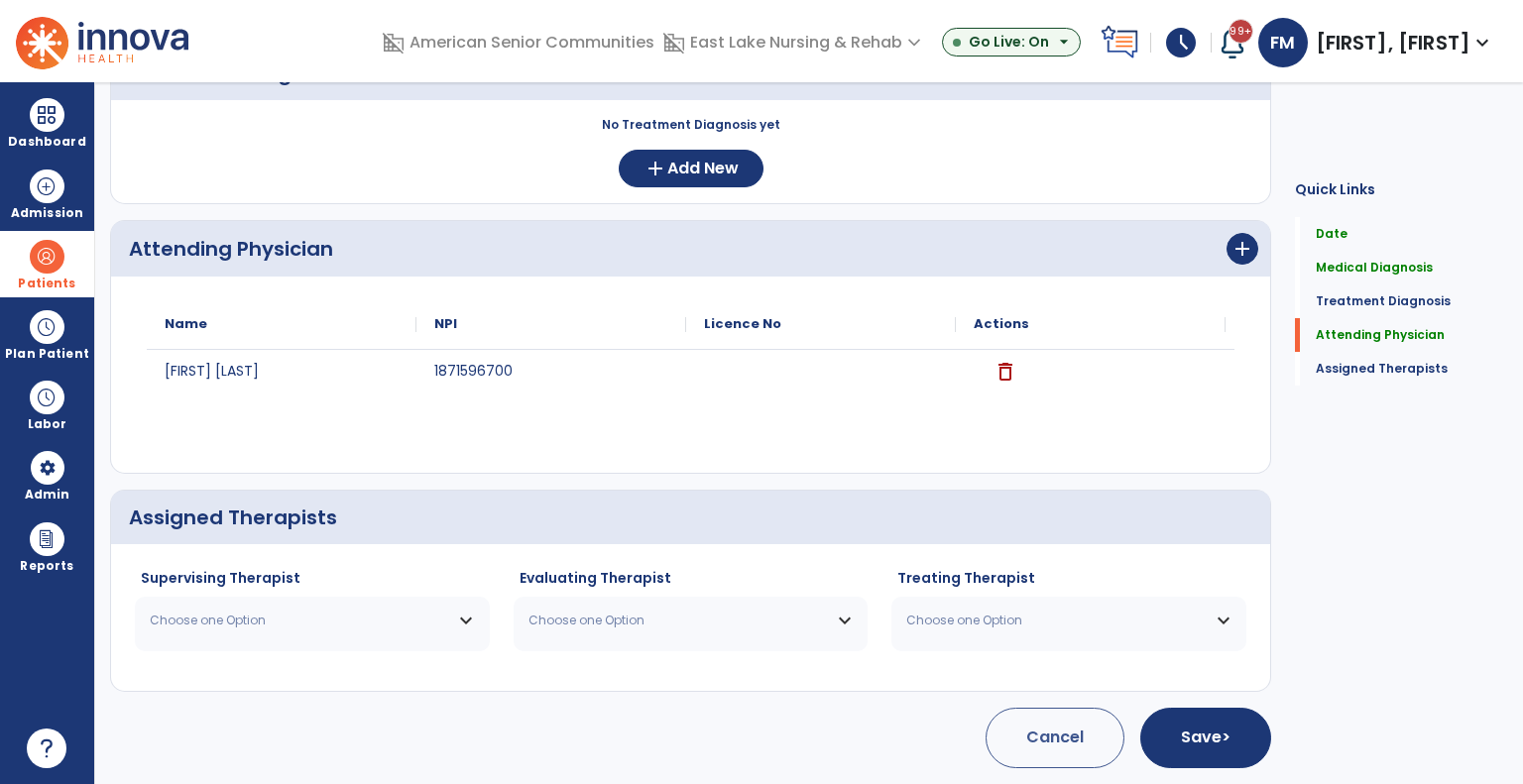 scroll, scrollTop: 822, scrollLeft: 0, axis: vertical 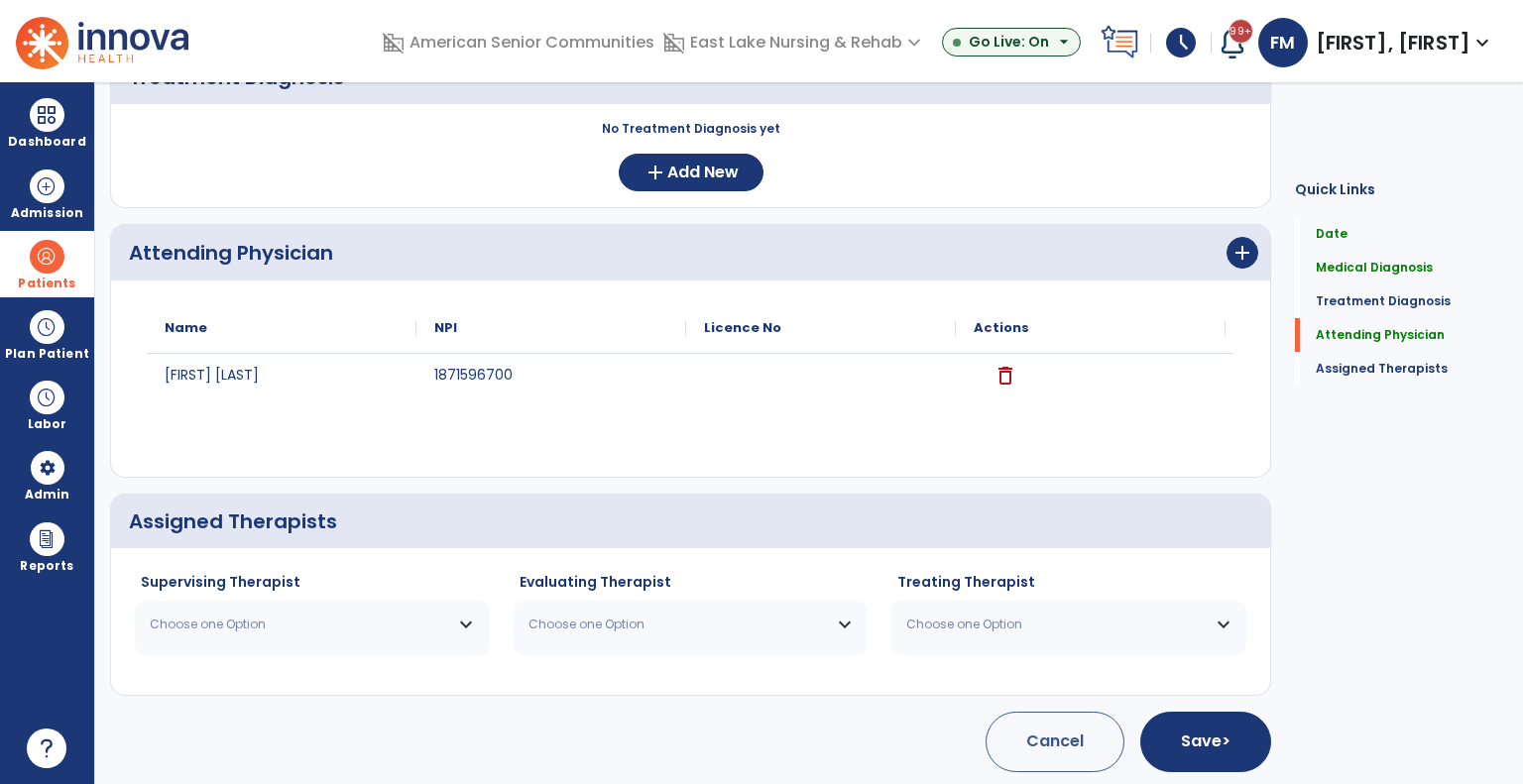 click on "Choose one Option" at bounding box center (312, 624) 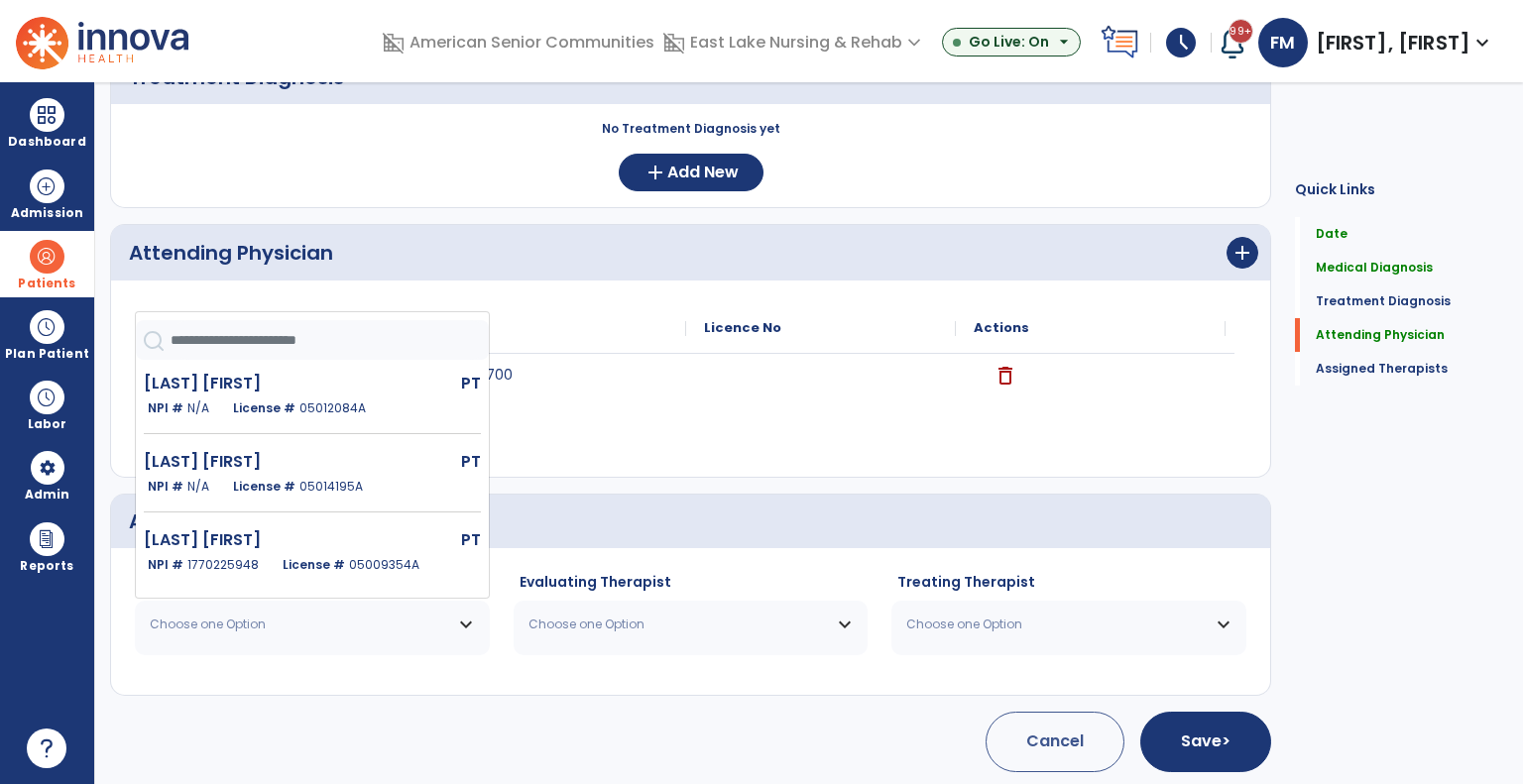 scroll, scrollTop: 481, scrollLeft: 0, axis: vertical 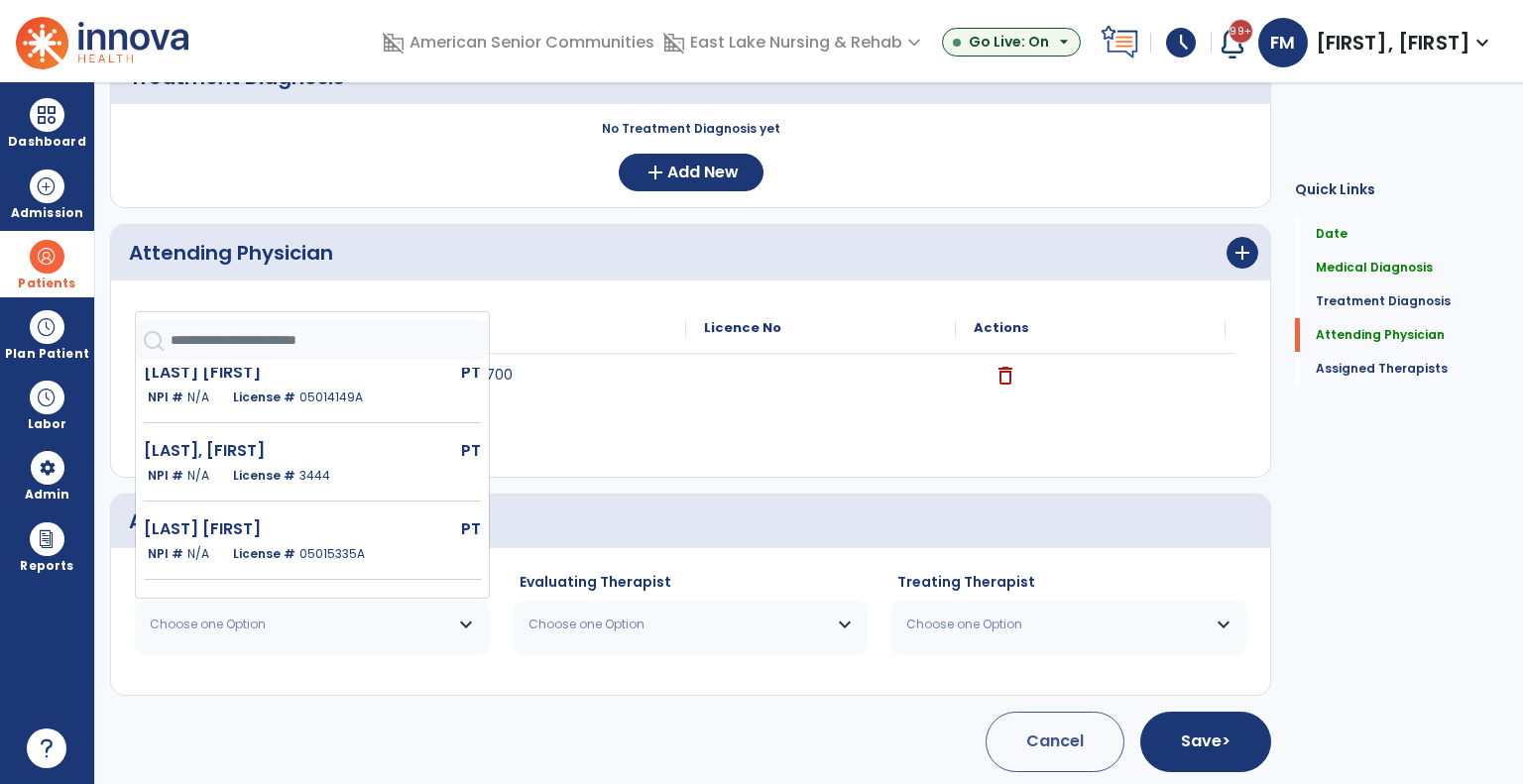 drag, startPoint x: 266, startPoint y: 380, endPoint x: 319, endPoint y: 403, distance: 57.775427 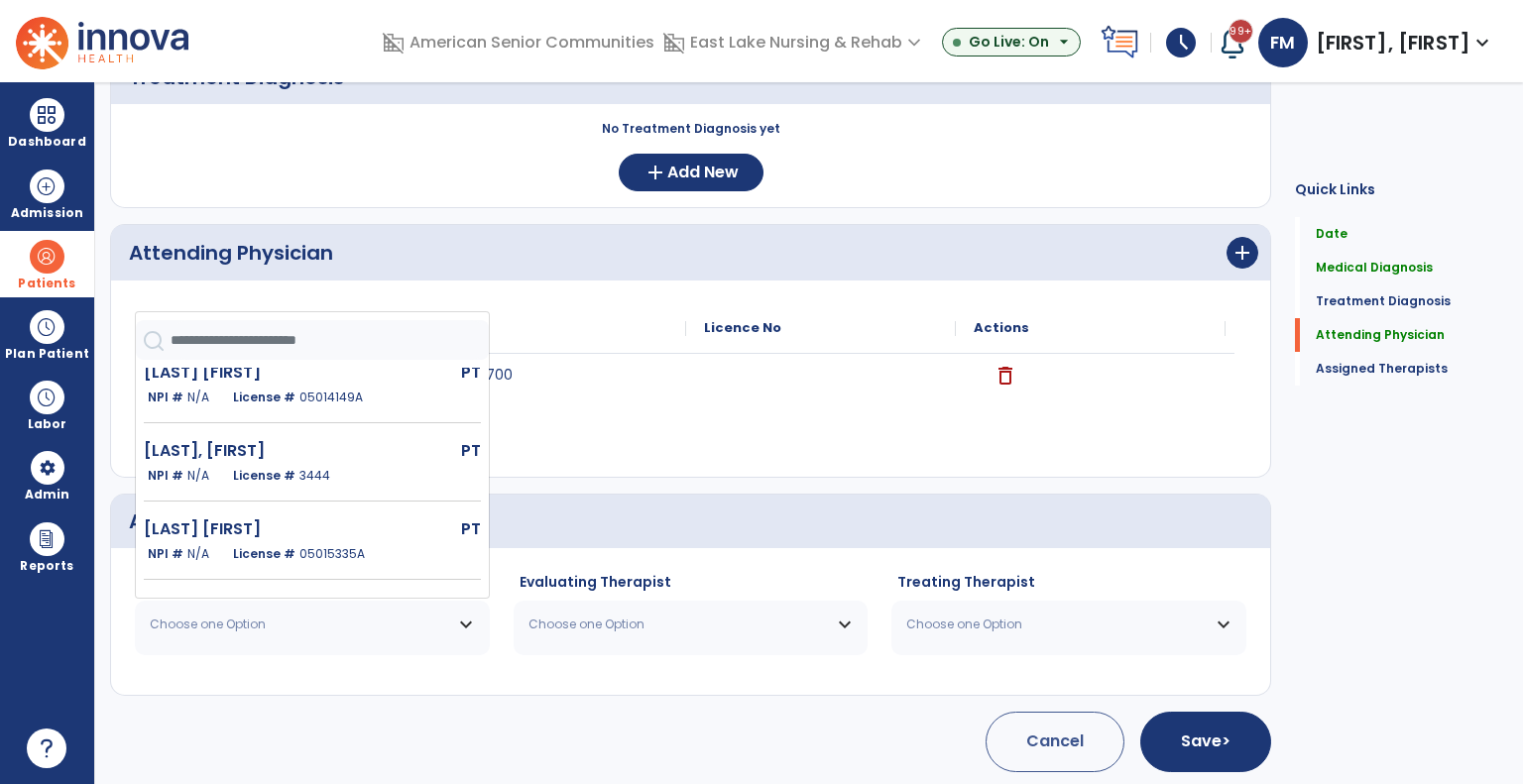 click on "[LAST] [FIRST]" 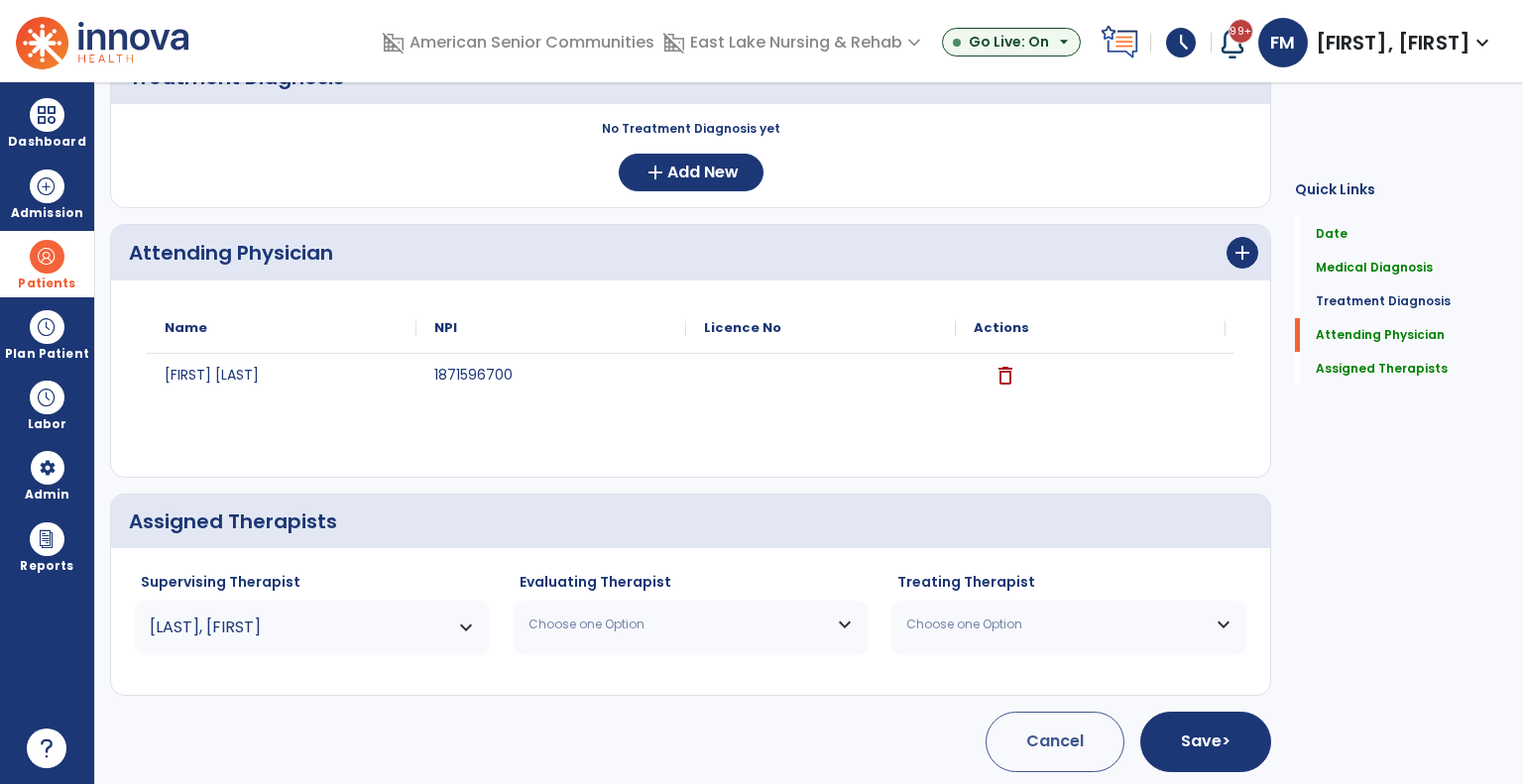 click on "Choose one Option" at bounding box center [691, 624] 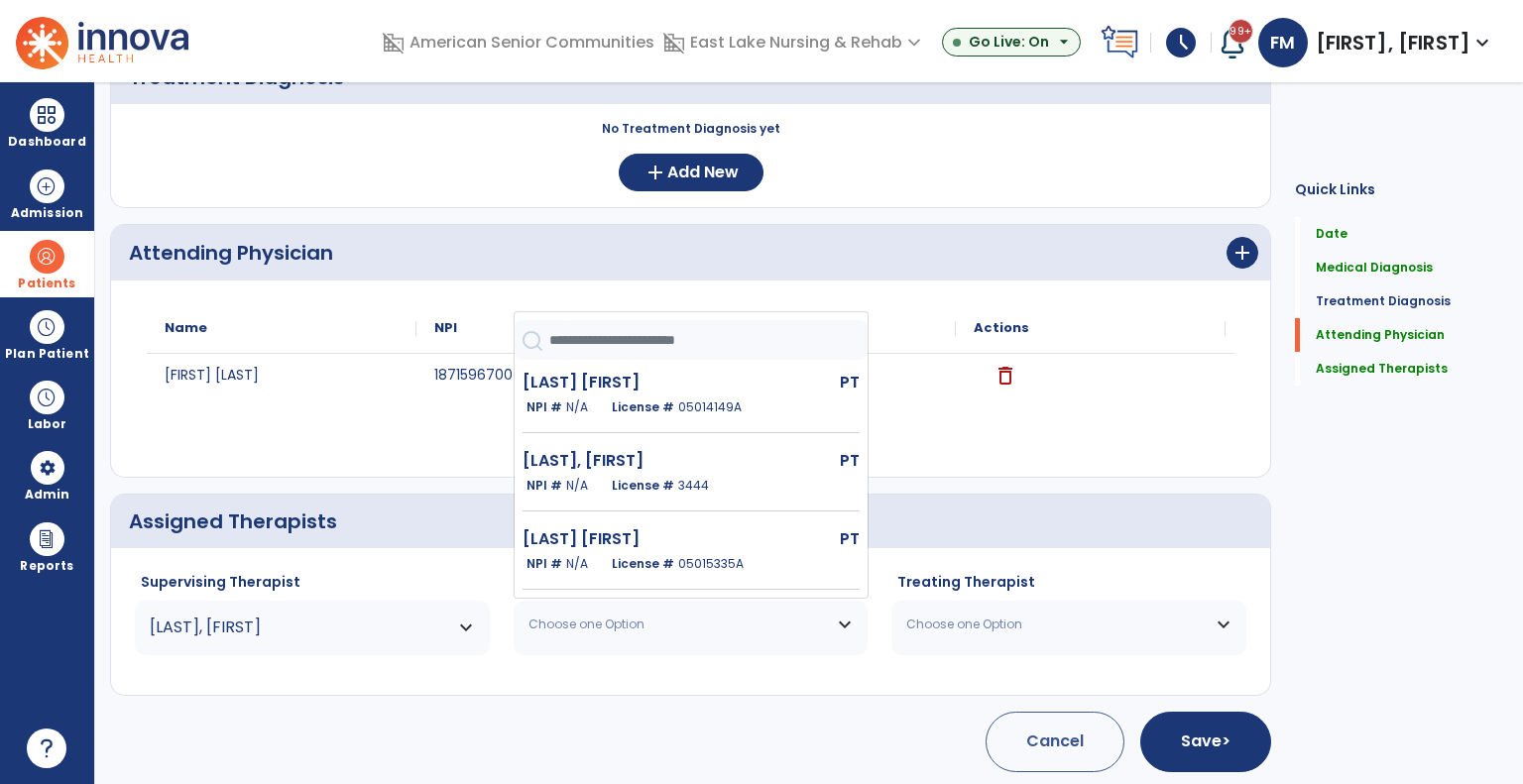 scroll, scrollTop: 481, scrollLeft: 0, axis: vertical 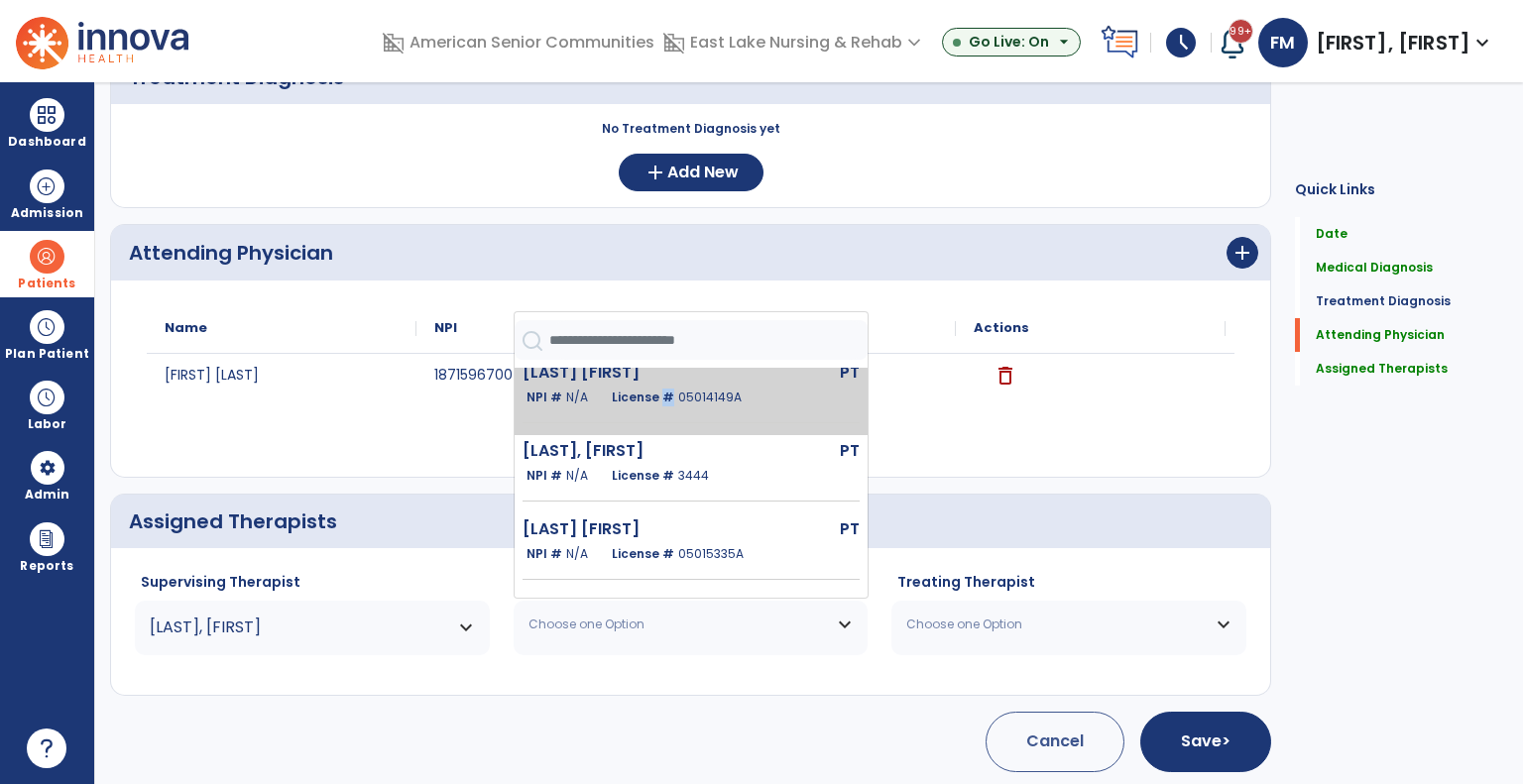 click on "[LAST] [FIRST] PT NPI # N/A License # 05014149A" 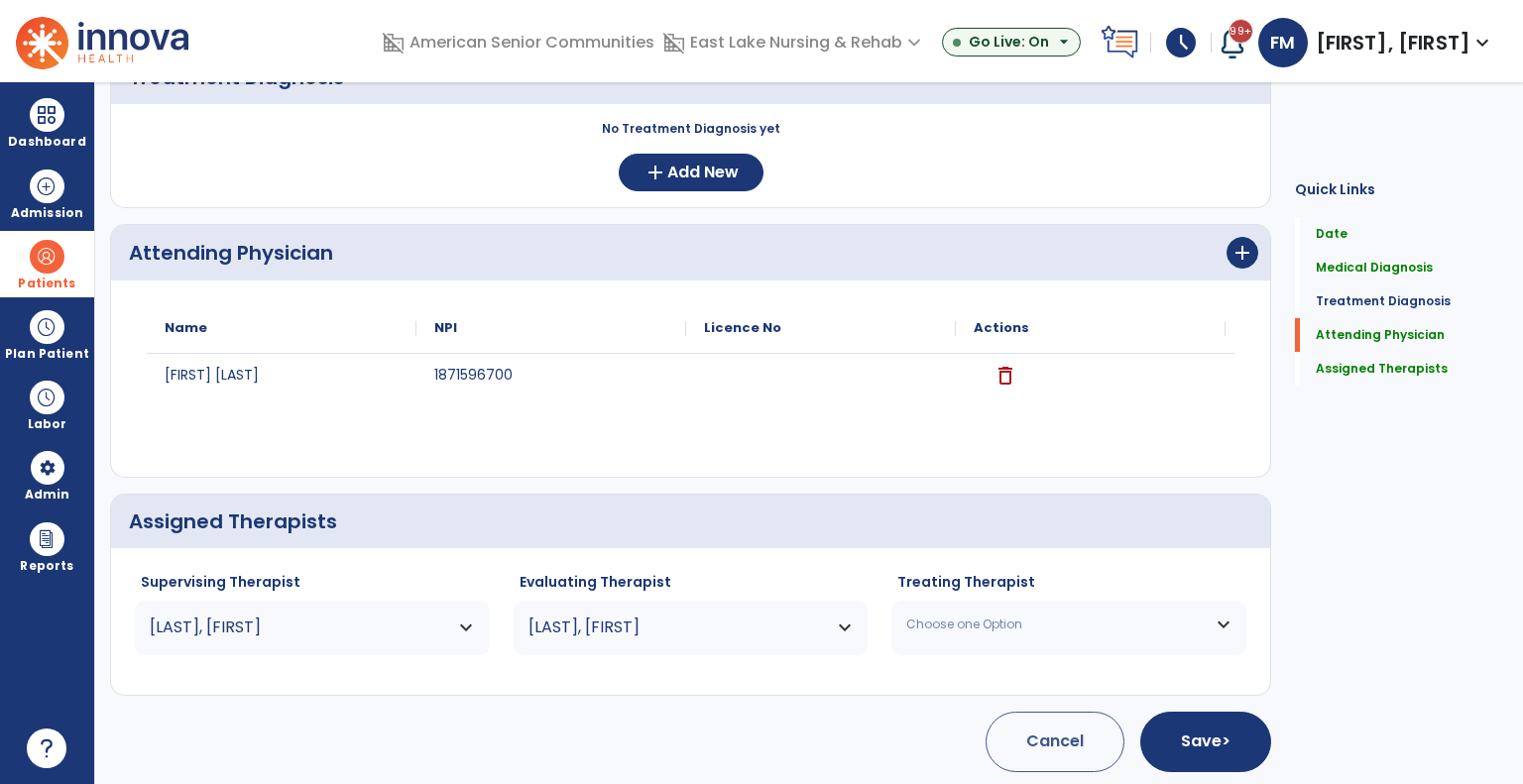 click on "Choose one Option" at bounding box center (1056, 624) 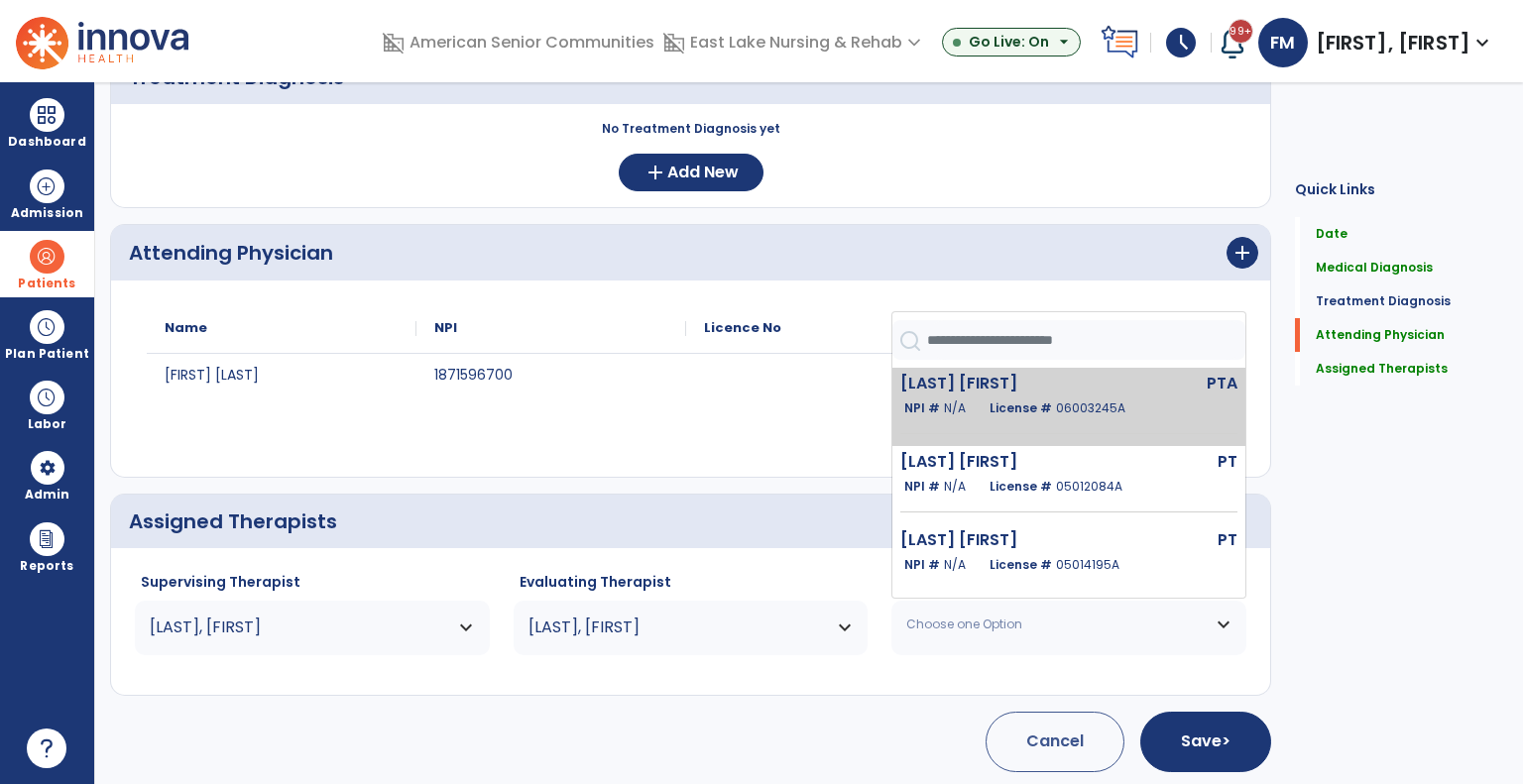 click on "NPI #  N/A" 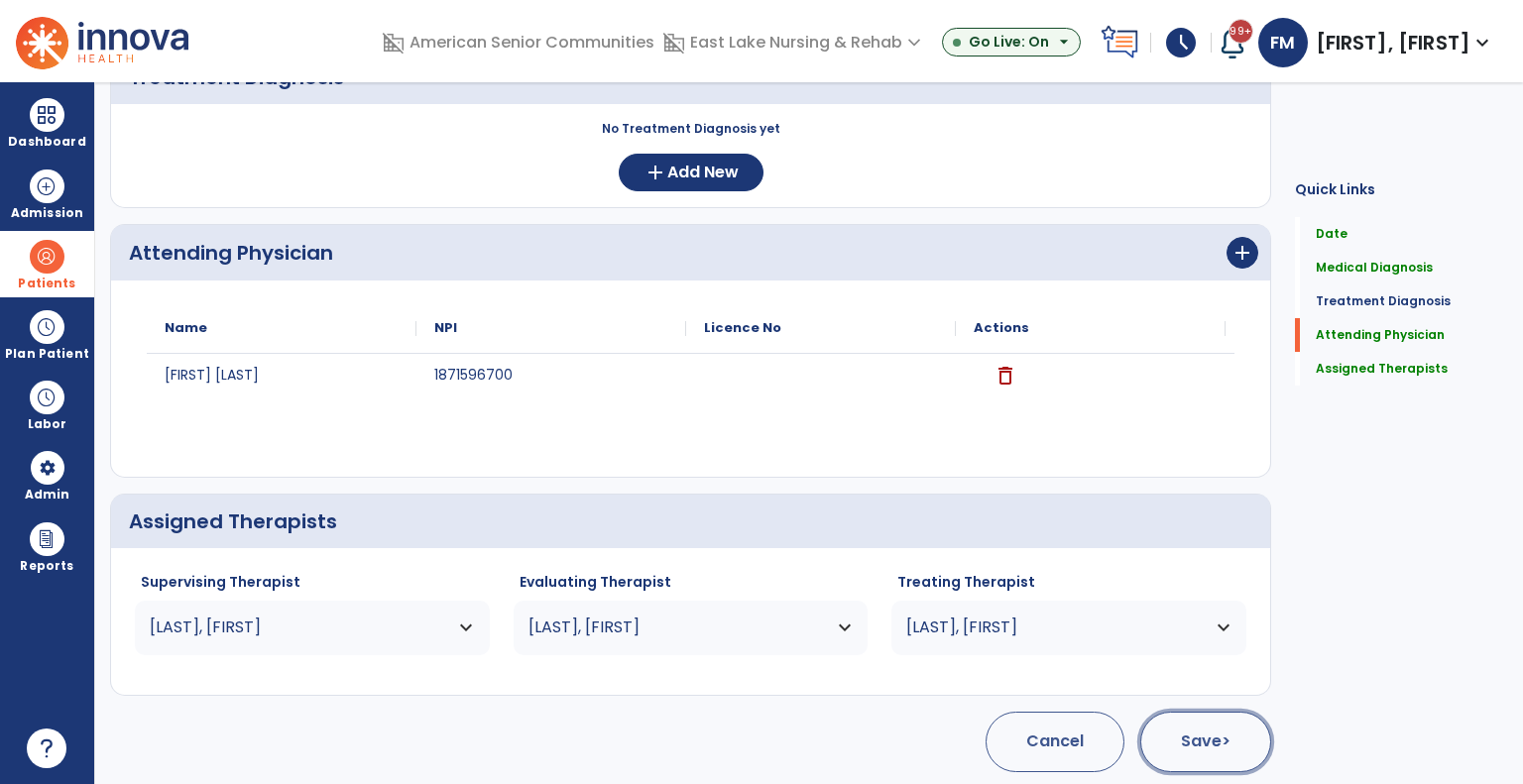 click on "Save  >" 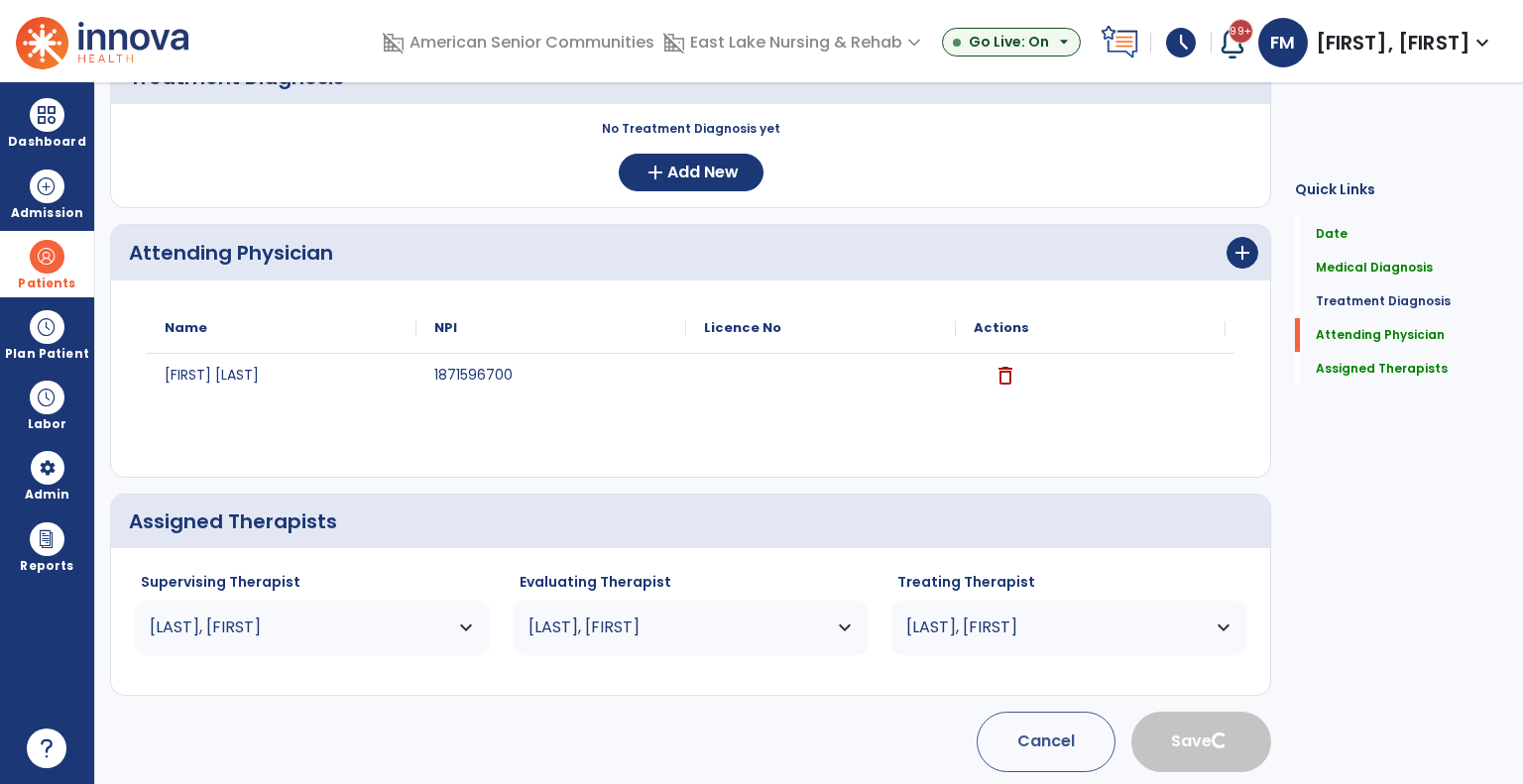 scroll, scrollTop: 16, scrollLeft: 0, axis: vertical 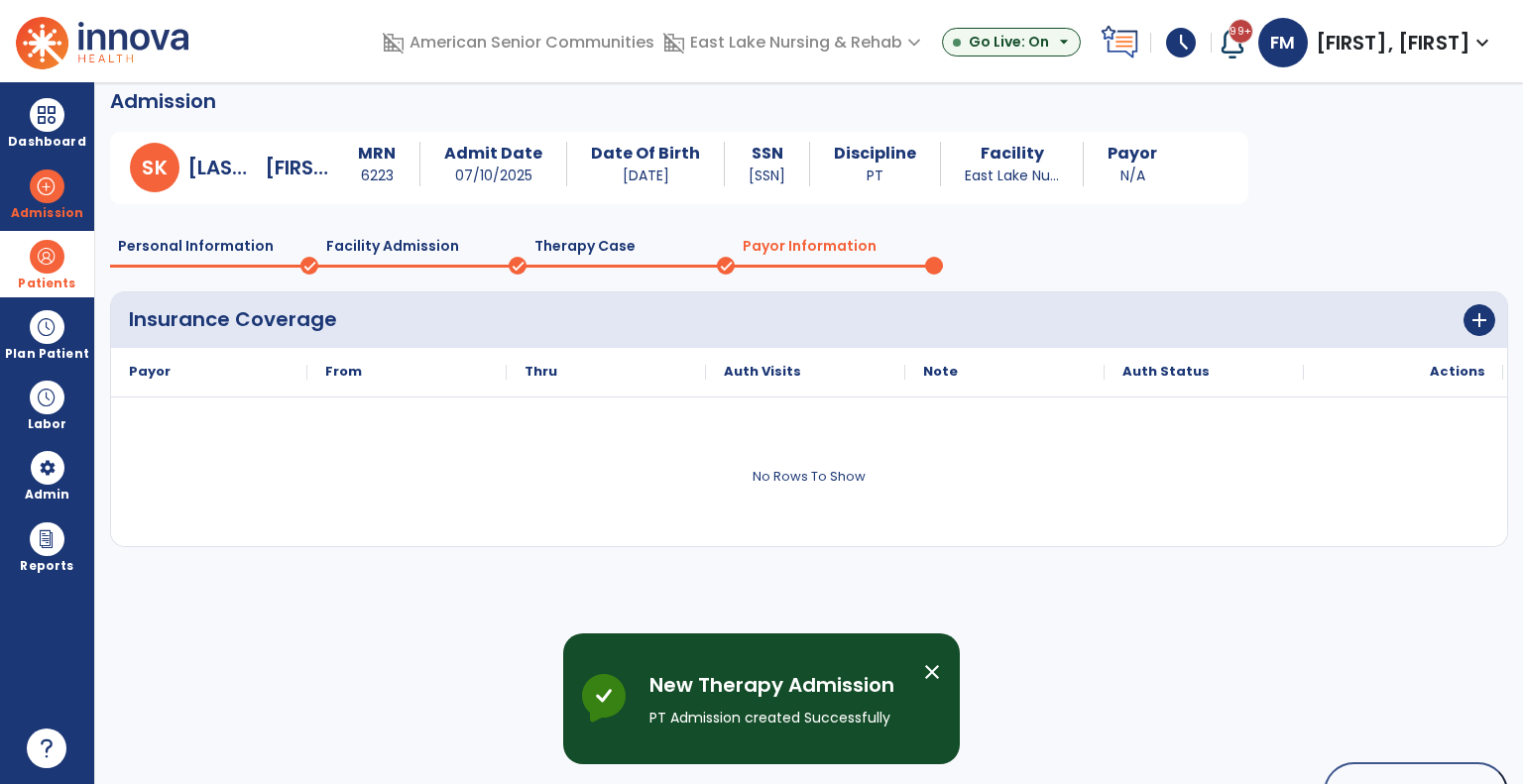 click on "Therapy Case" 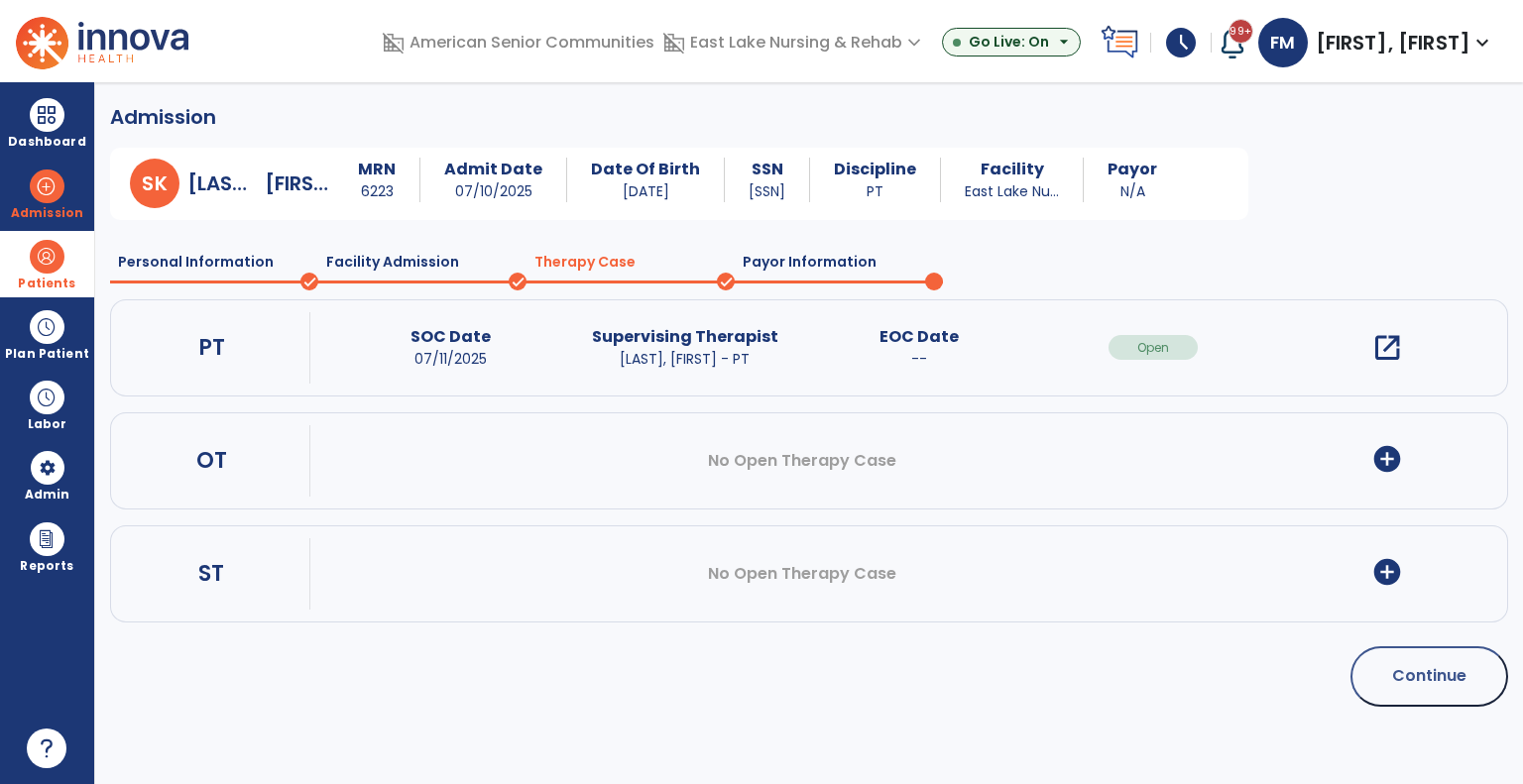 click on "add_circle" at bounding box center [1387, 459] 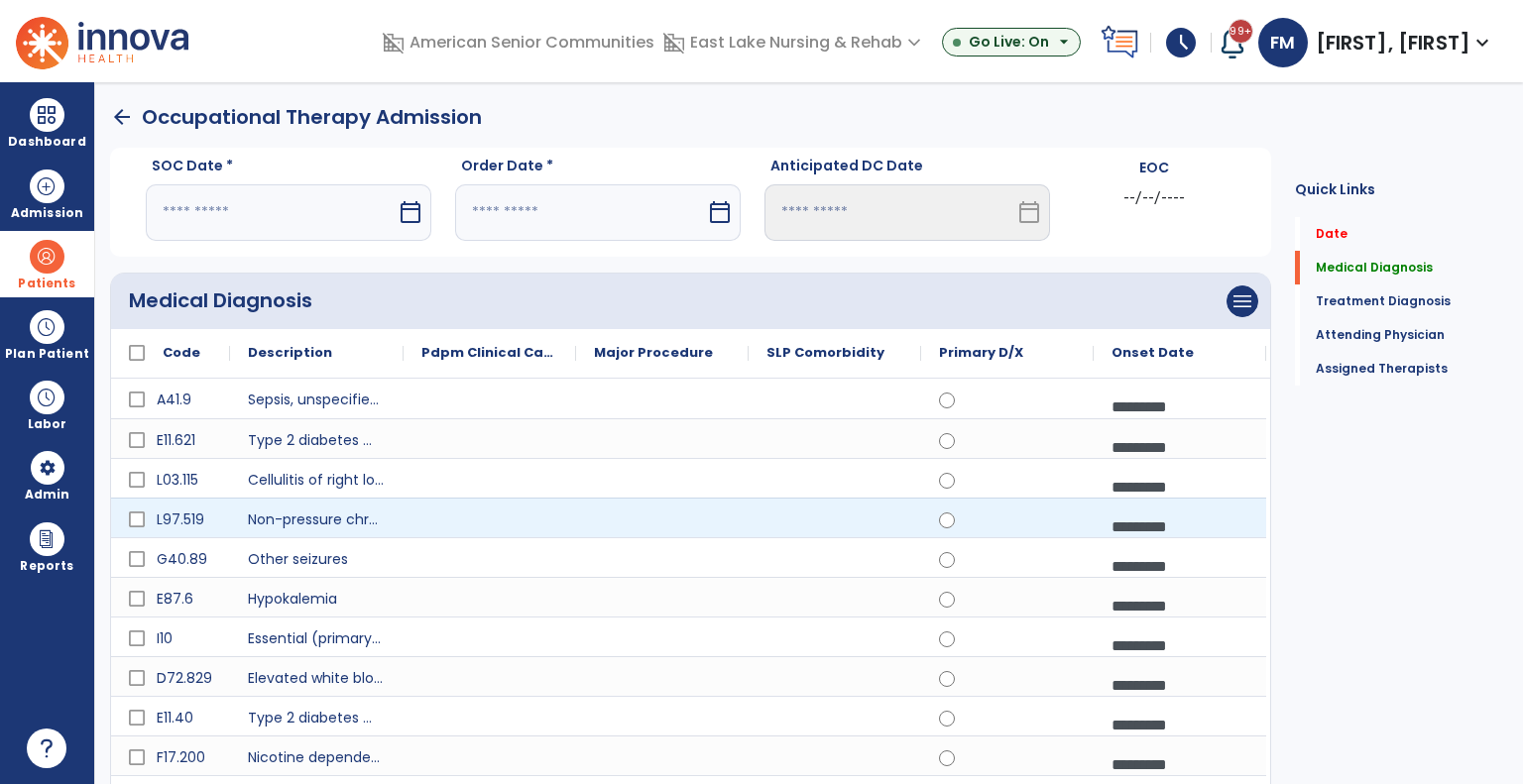 scroll, scrollTop: 99, scrollLeft: 0, axis: vertical 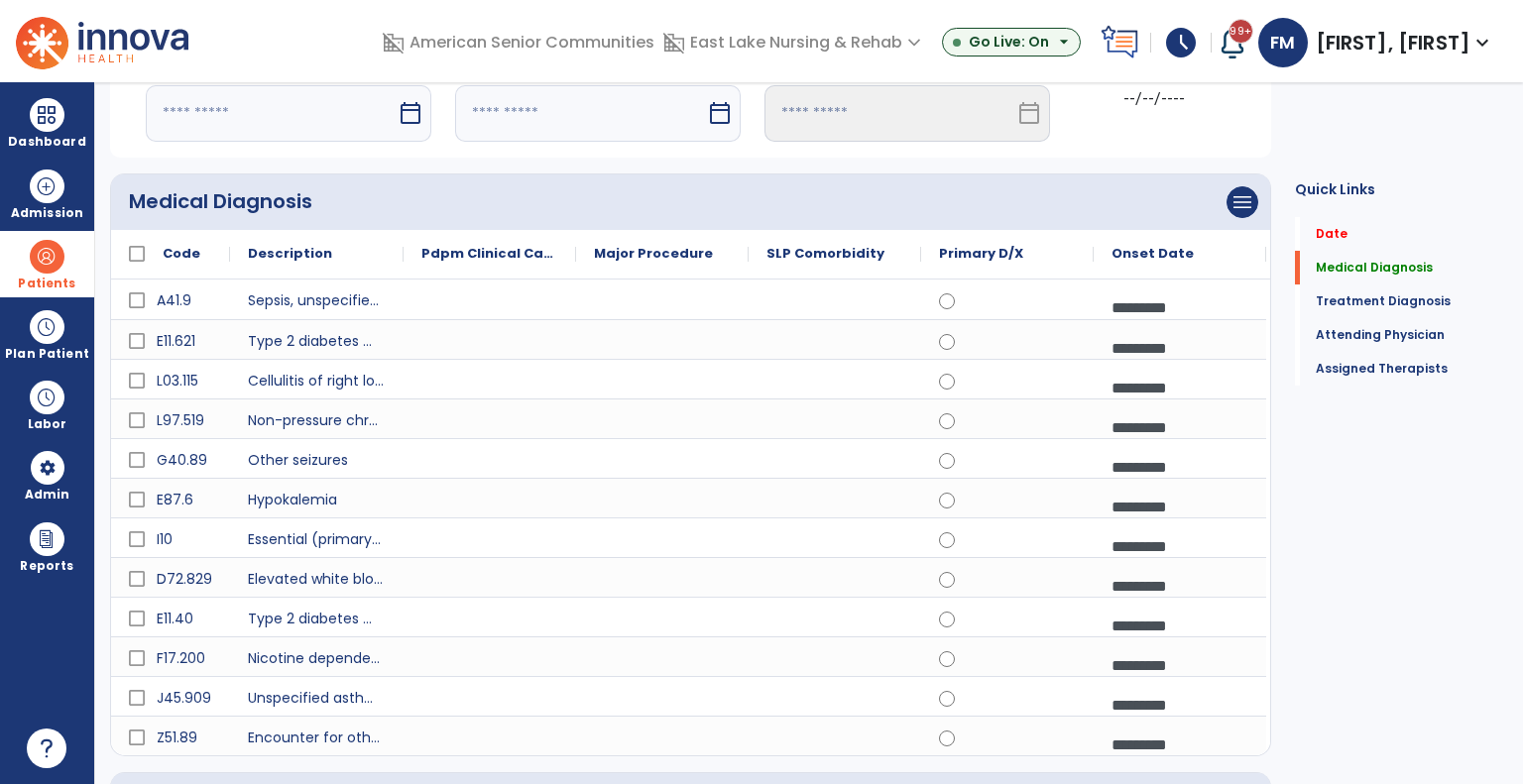 click at bounding box center [271, 113] 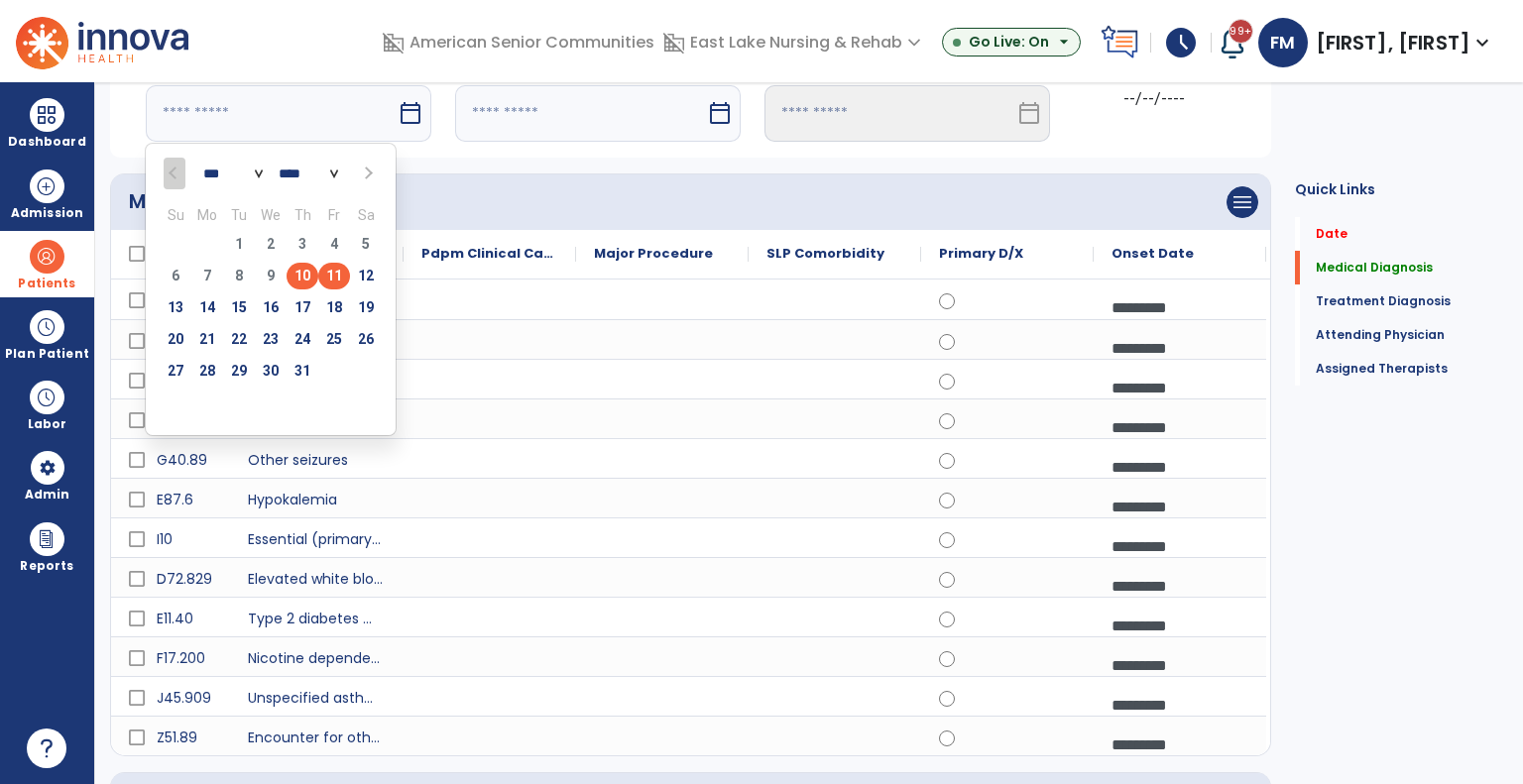 click on "11" at bounding box center [334, 276] 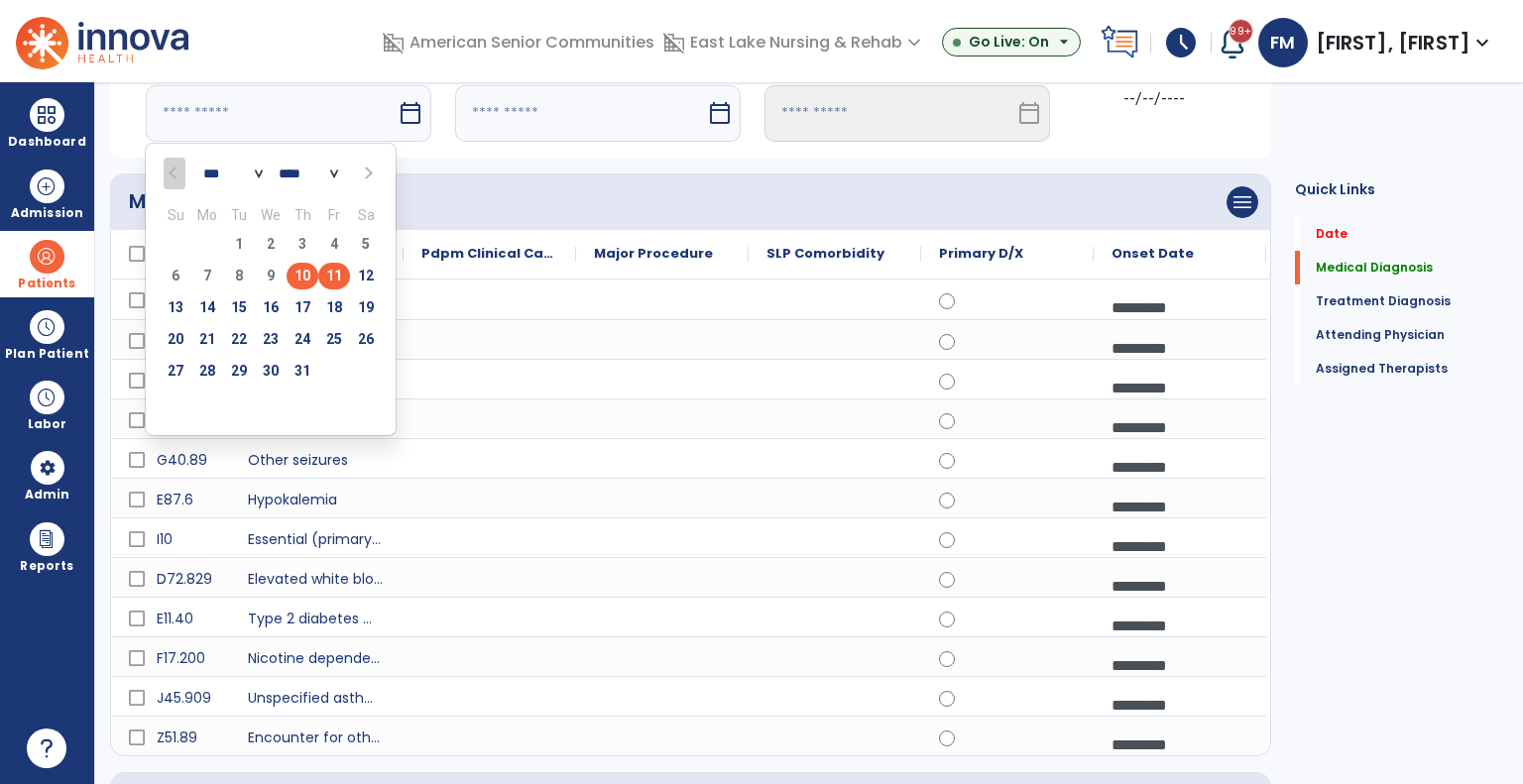 type on "*********" 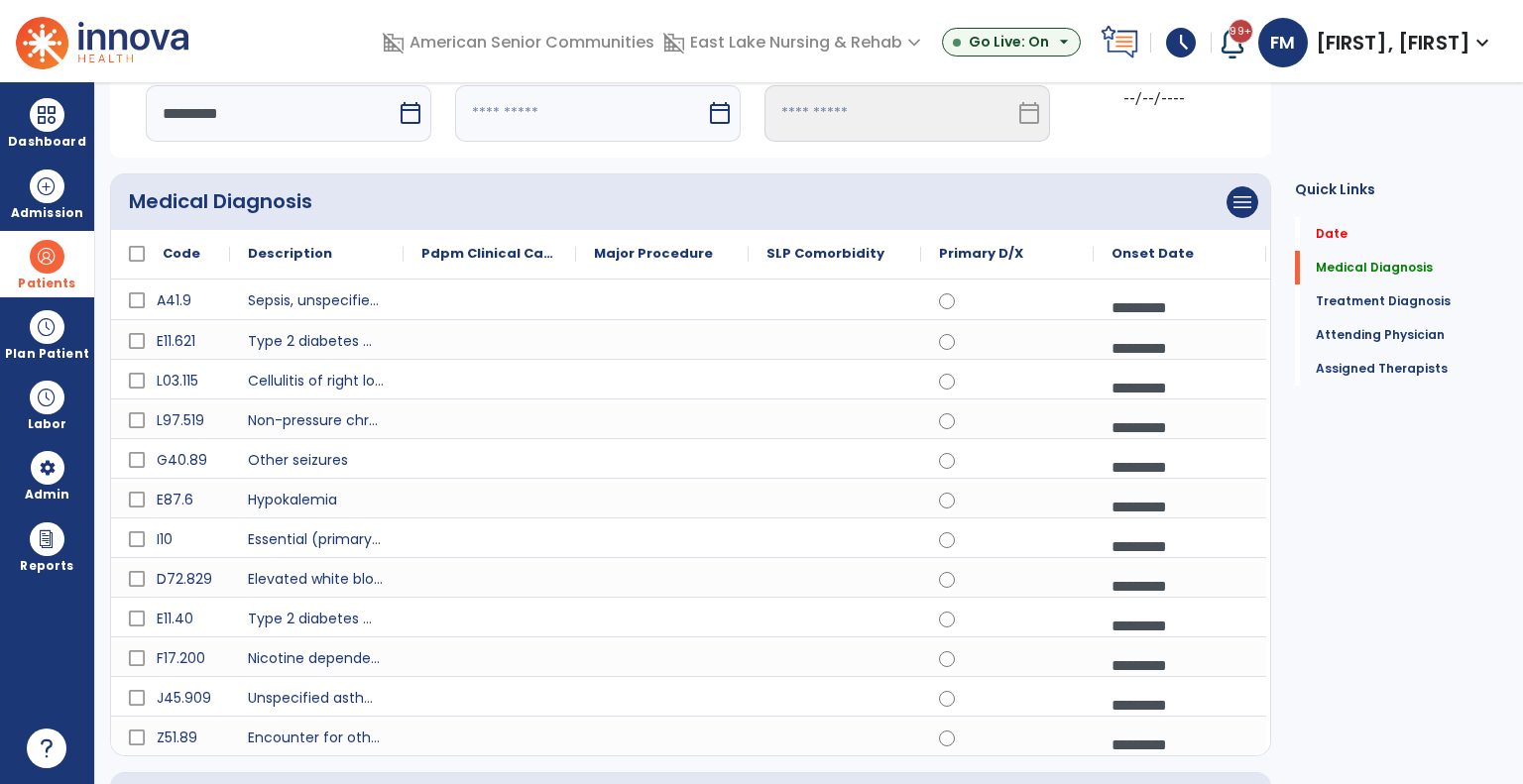 drag, startPoint x: 557, startPoint y: 116, endPoint x: 559, endPoint y: 133, distance: 17.117243 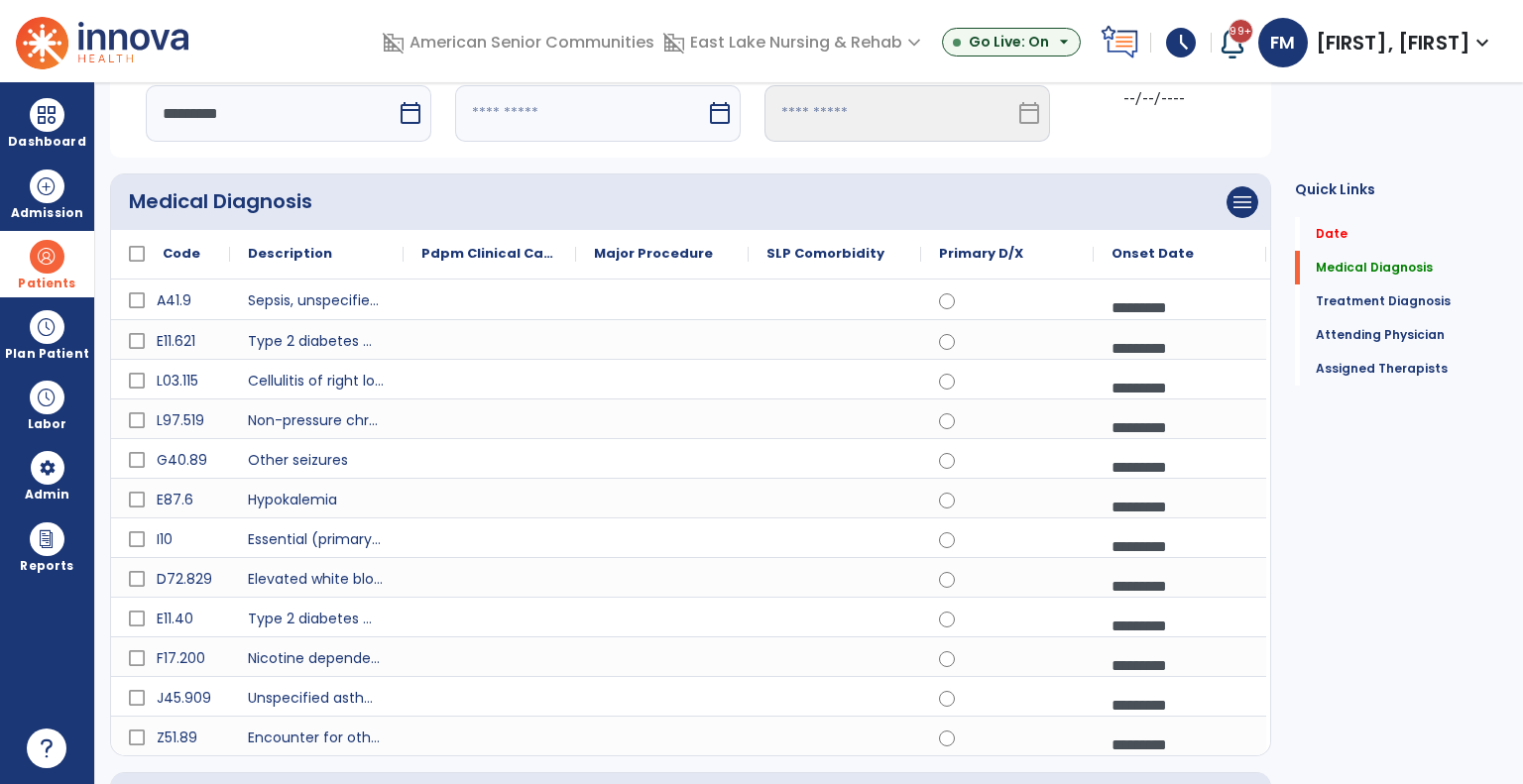 select on "*" 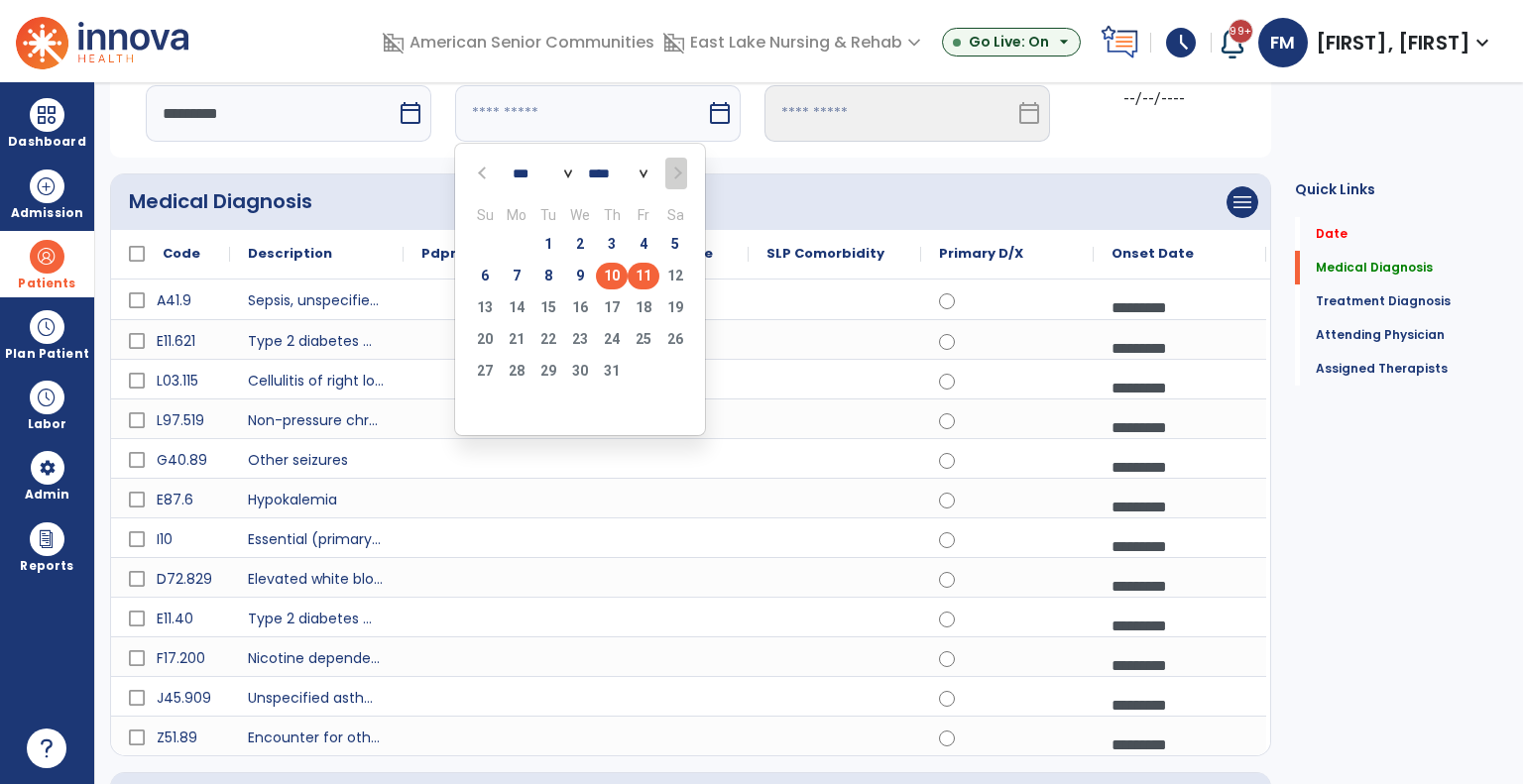 click on "11" at bounding box center (644, 276) 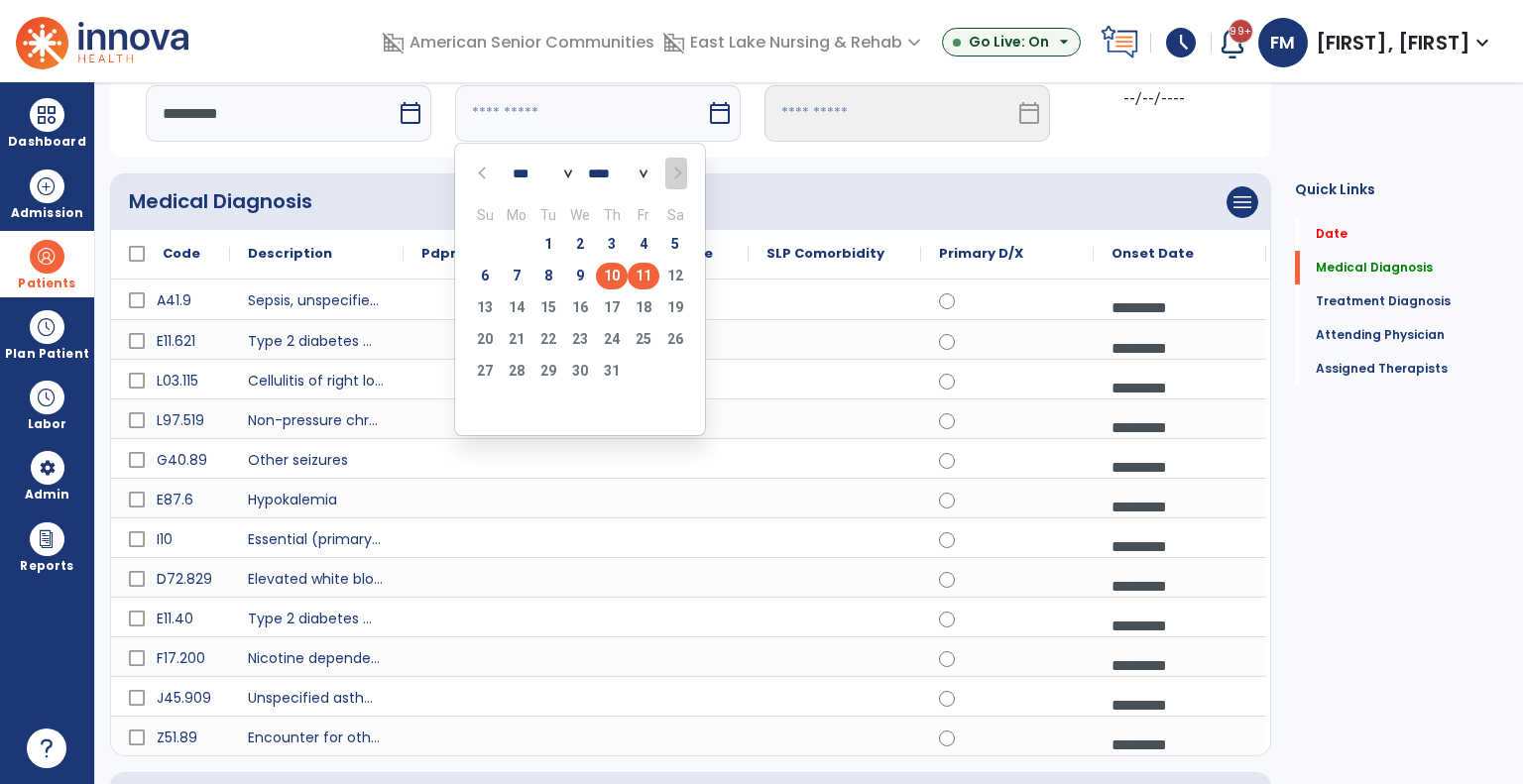 type on "*********" 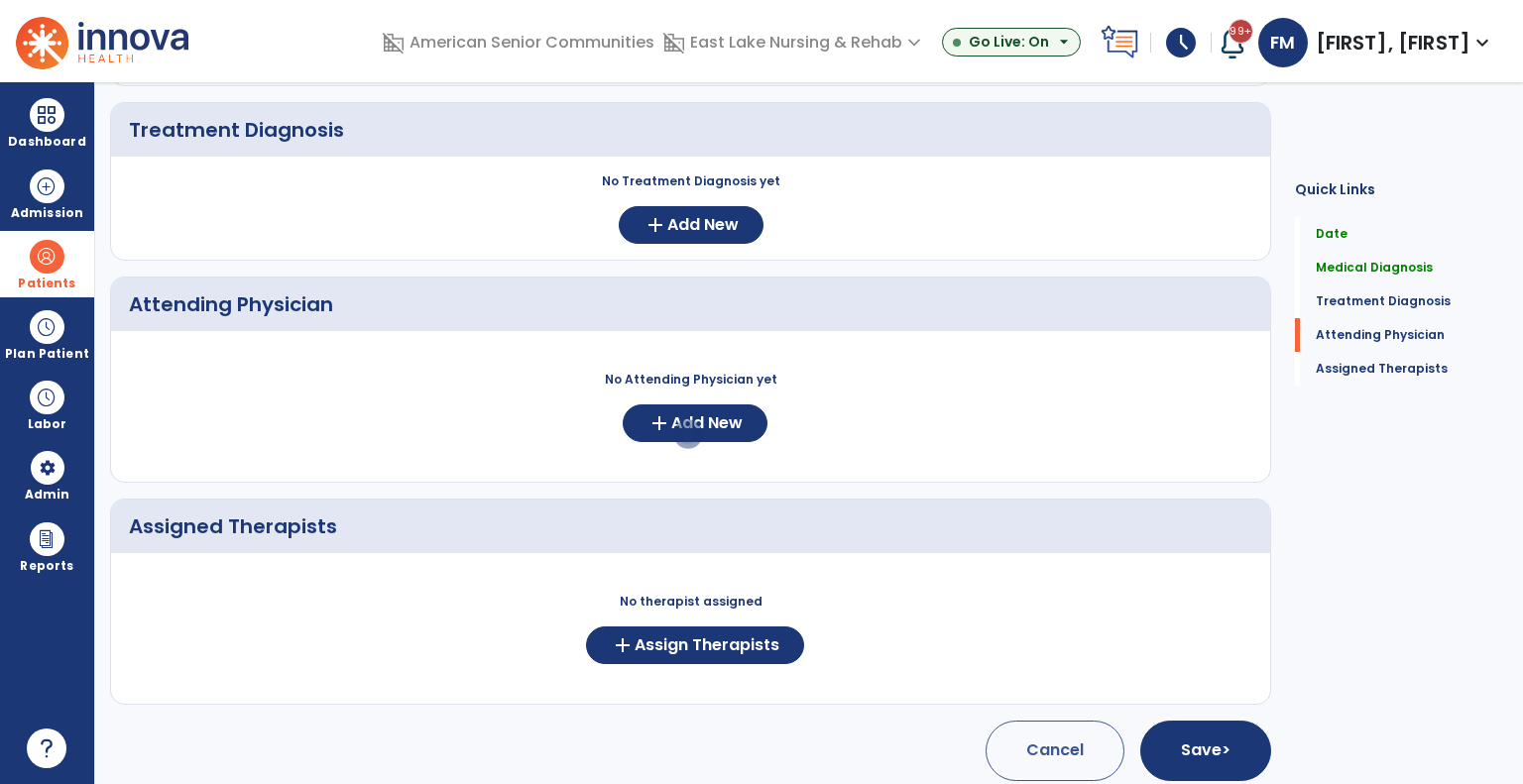 scroll, scrollTop: 777, scrollLeft: 0, axis: vertical 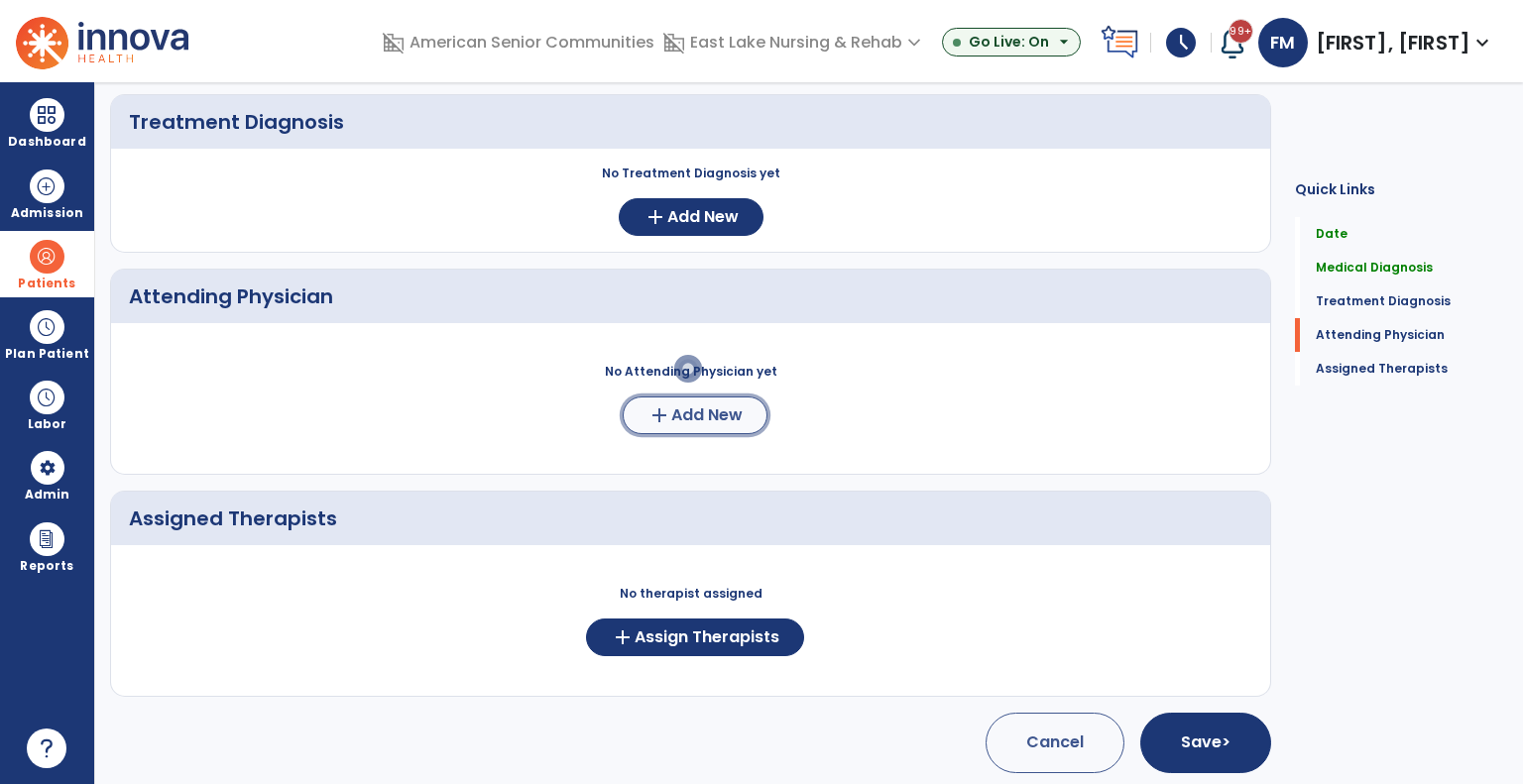 click on "add" 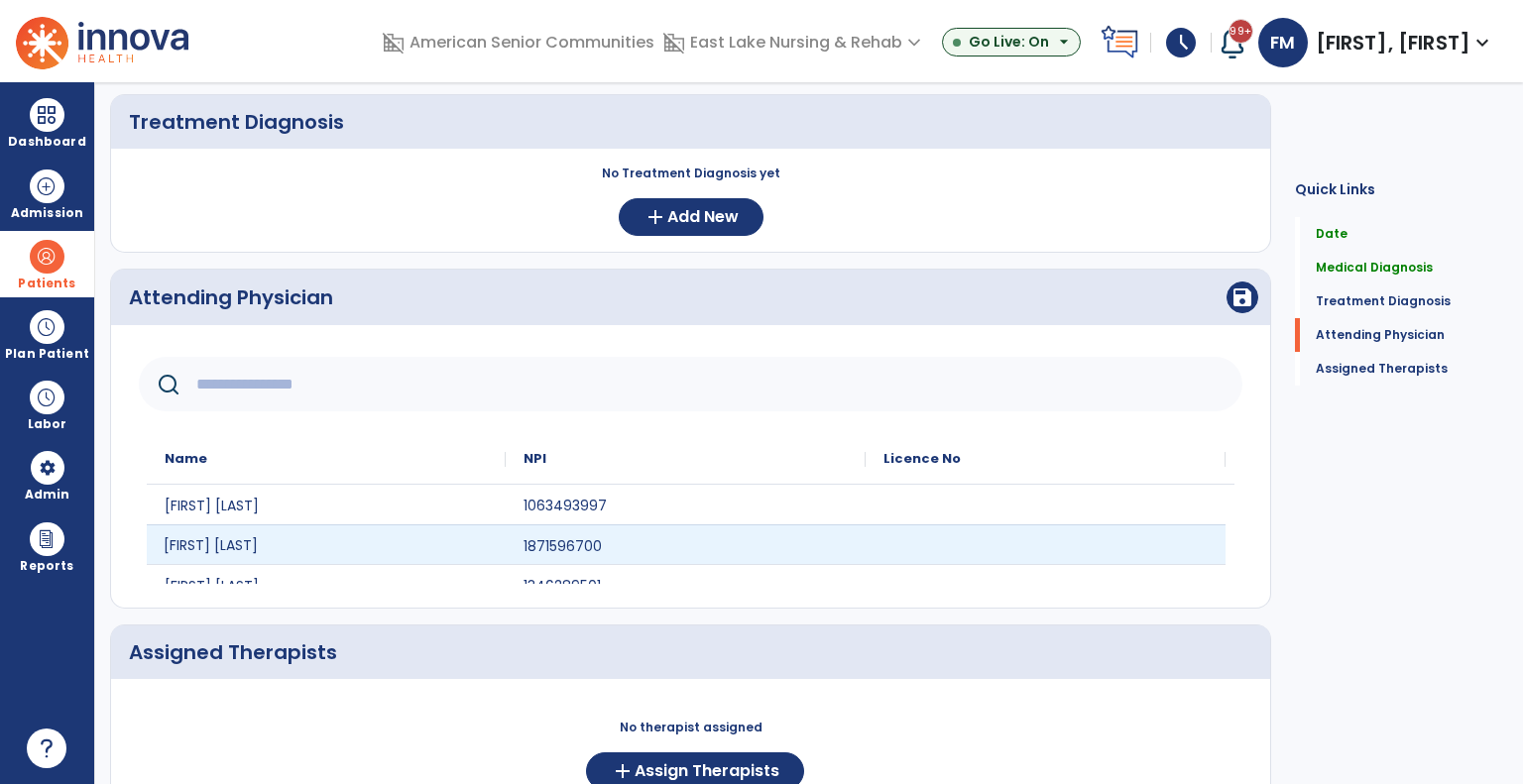 drag, startPoint x: 293, startPoint y: 542, endPoint x: 777, endPoint y: 431, distance: 496.5652 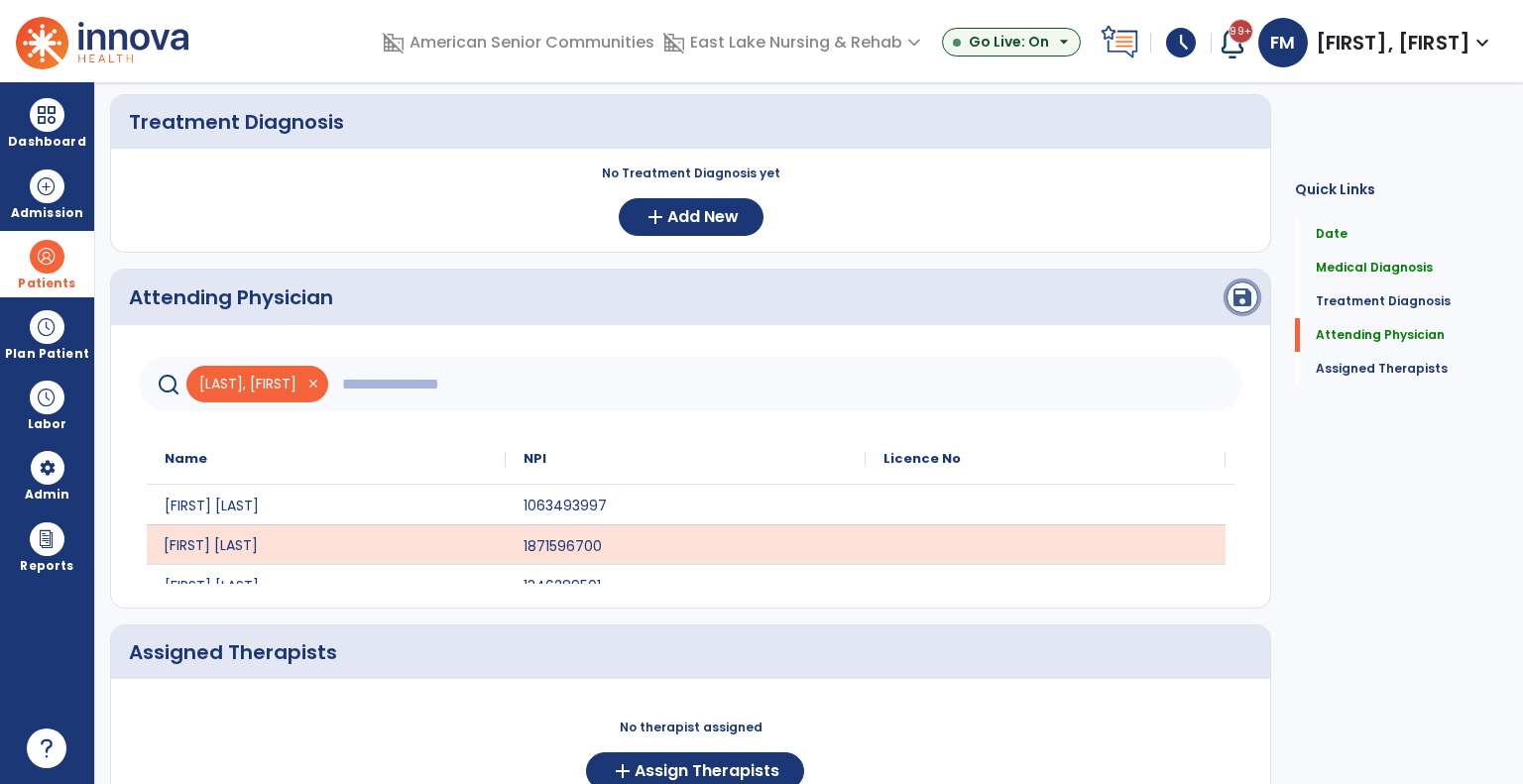 click on "save" 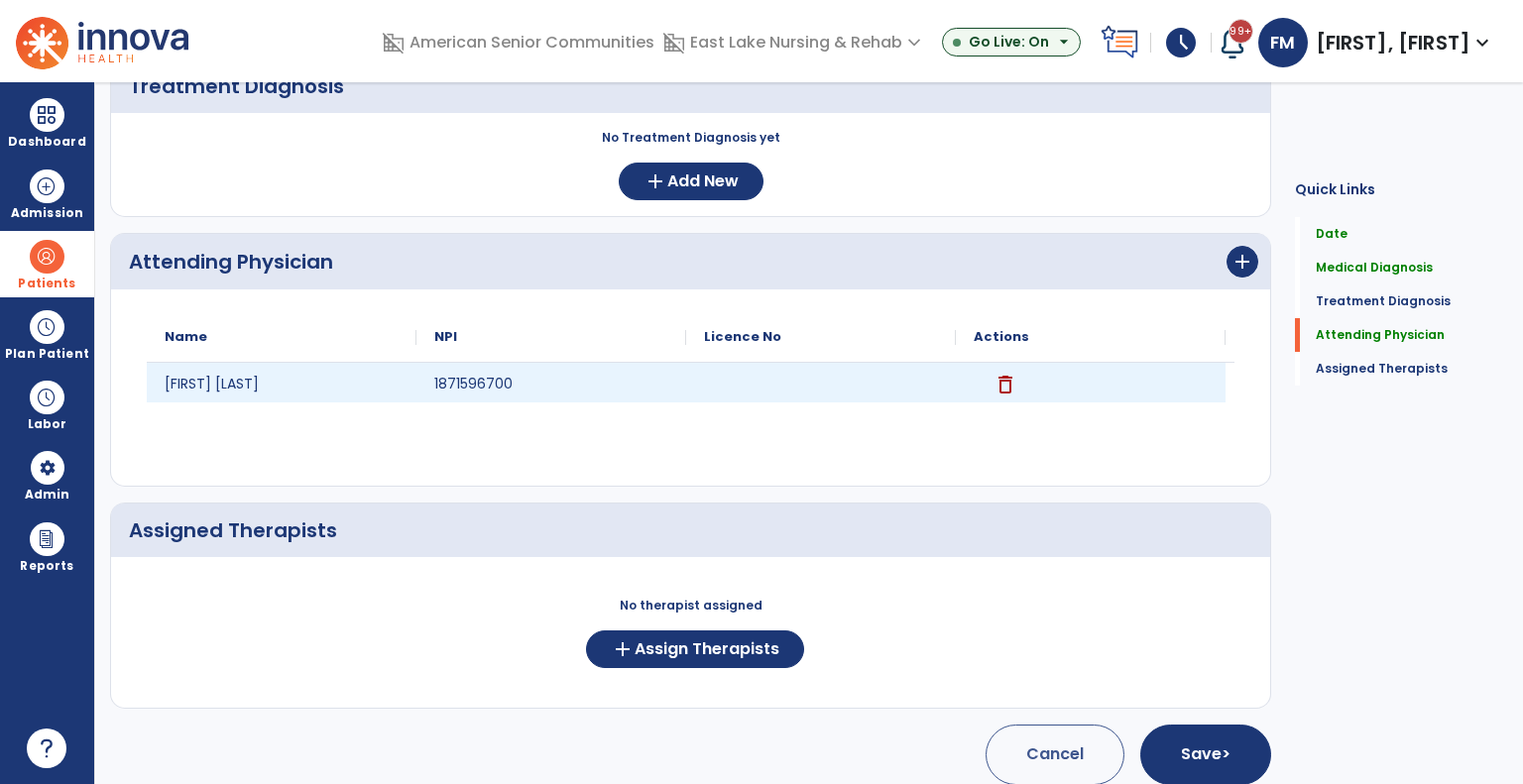 scroll, scrollTop: 826, scrollLeft: 0, axis: vertical 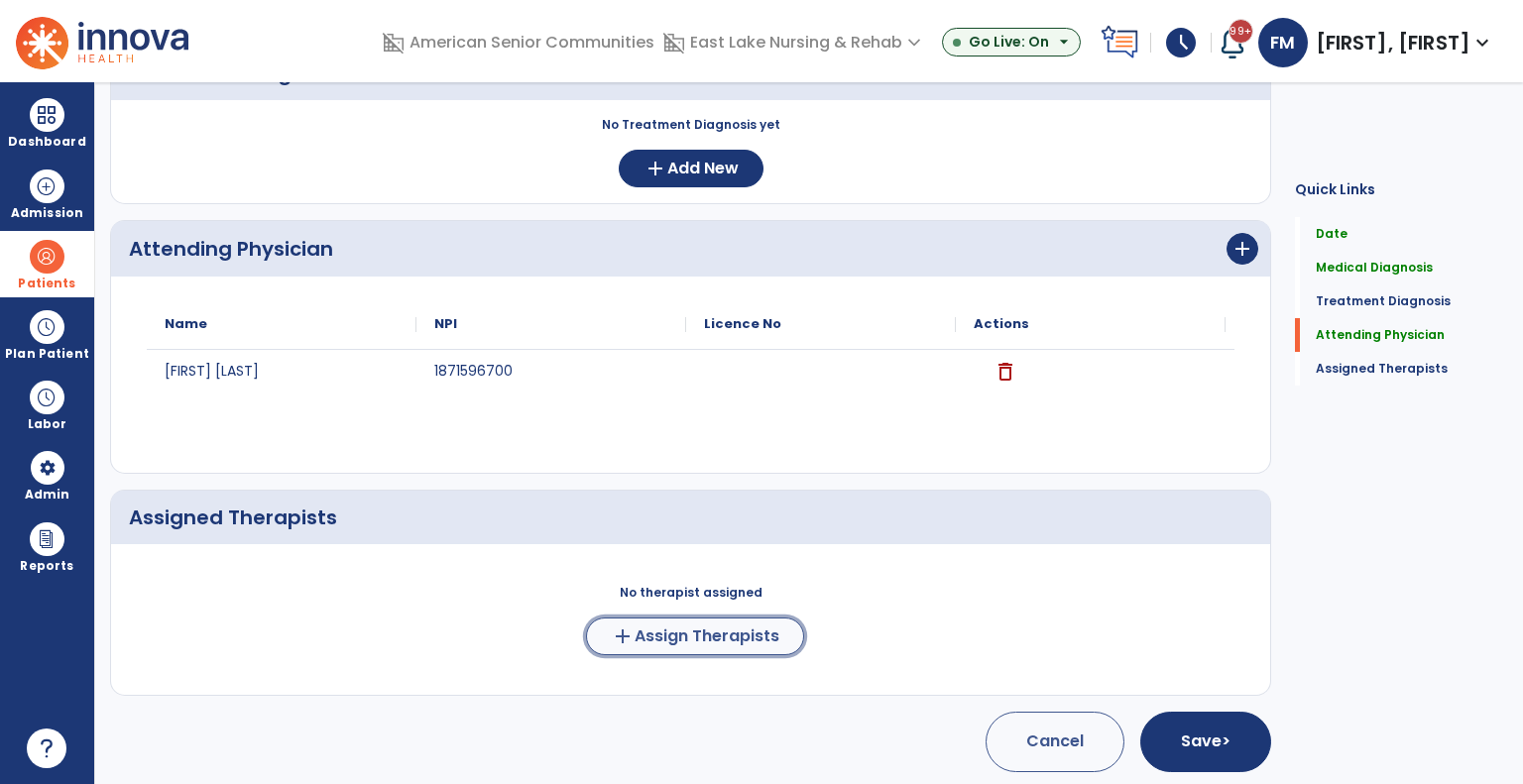 click on "add  Assign Therapists" 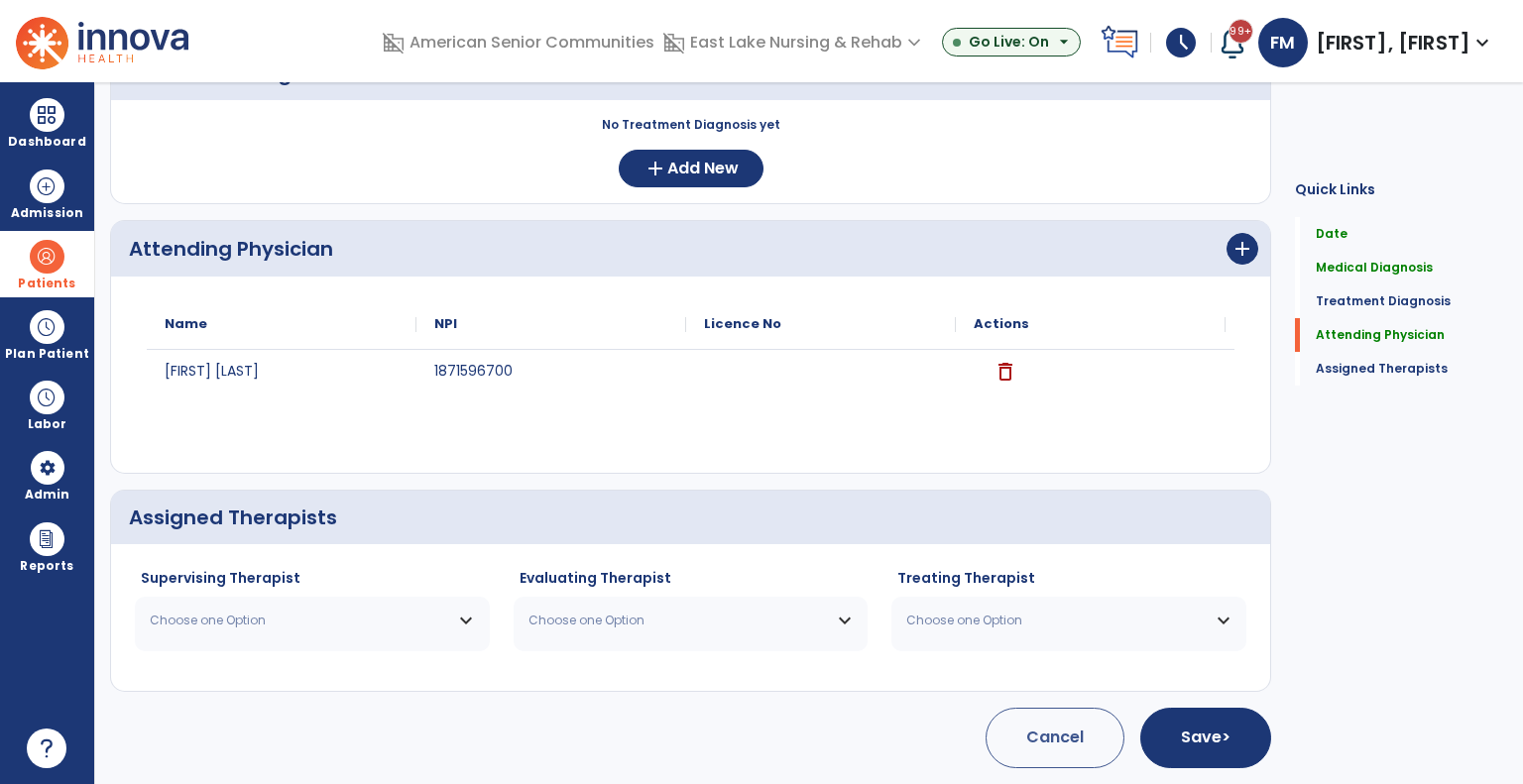 scroll, scrollTop: 822, scrollLeft: 0, axis: vertical 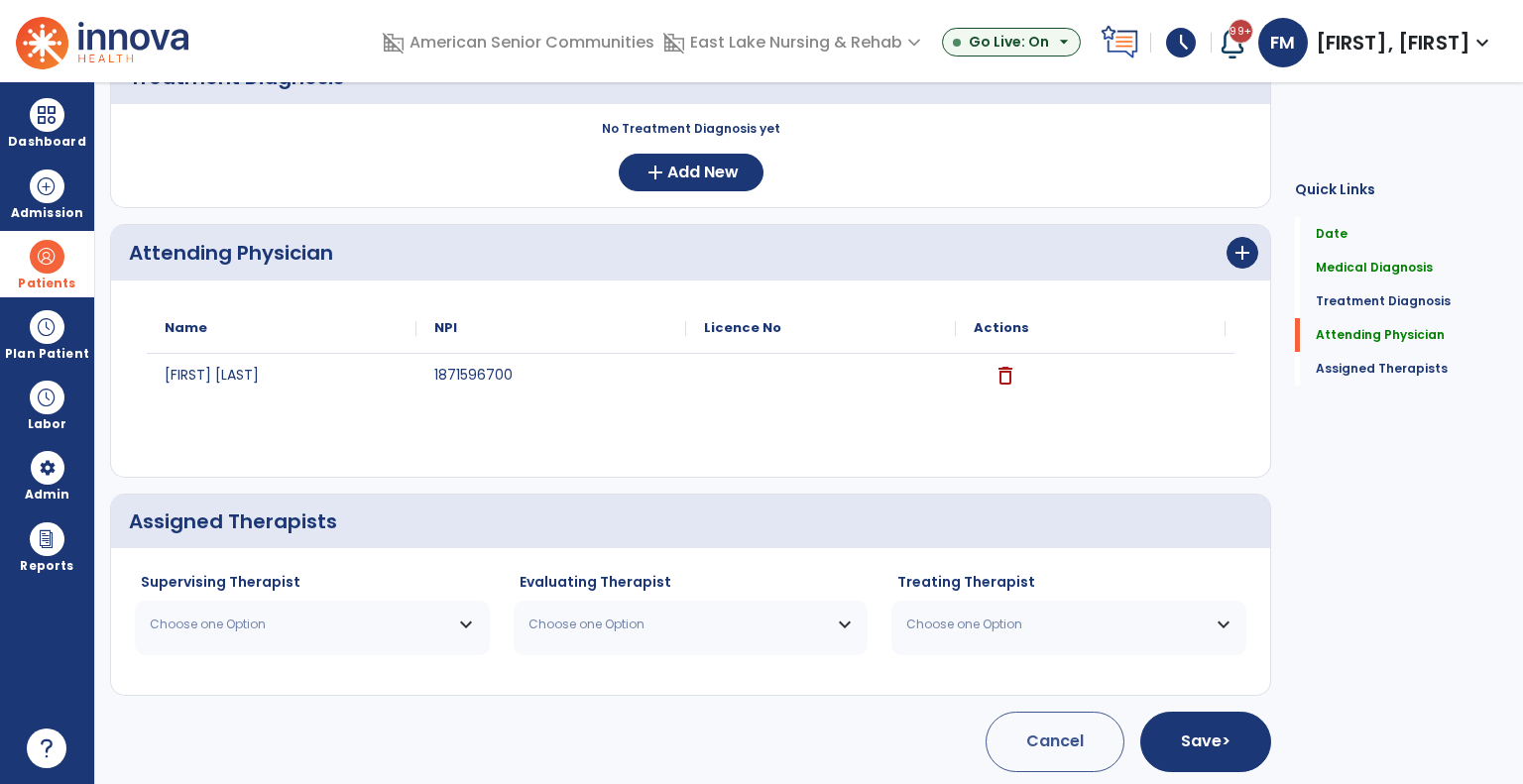 click on "Choose one Option" at bounding box center [299, 624] 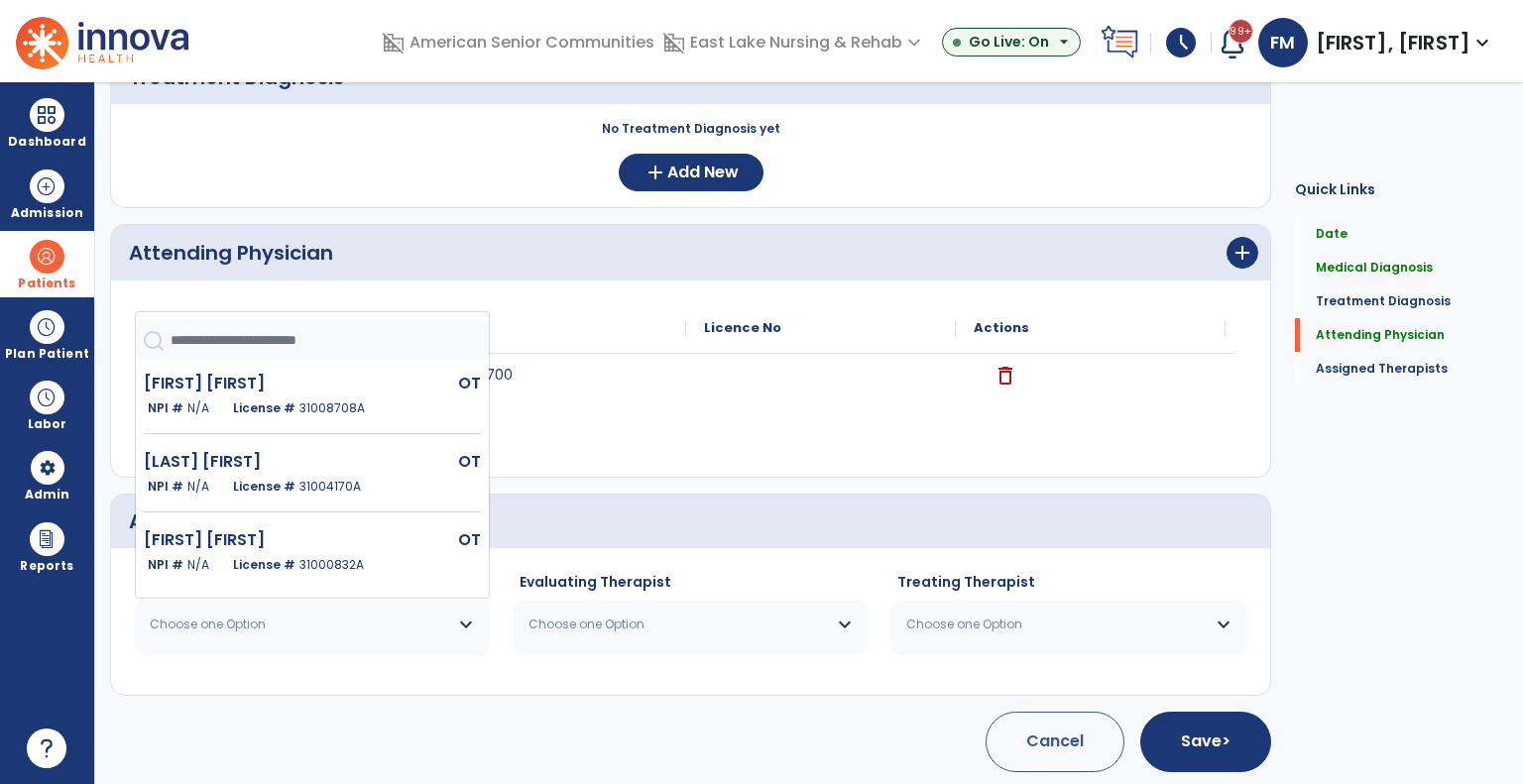 click on "[LAST], [FIRST] OT NPI # N/A License # 31000832A" 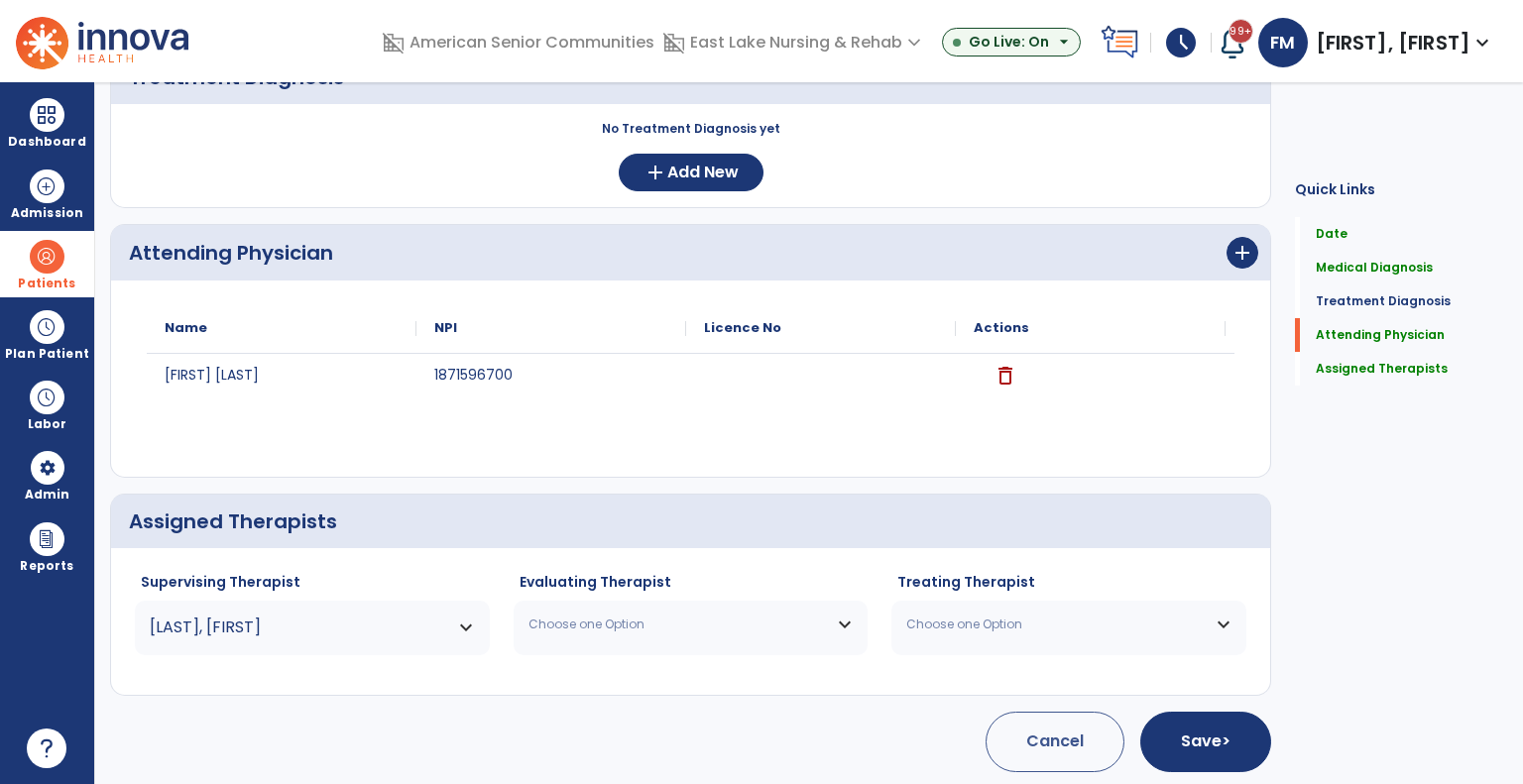 click on "Choose one Option" at bounding box center (691, 624) 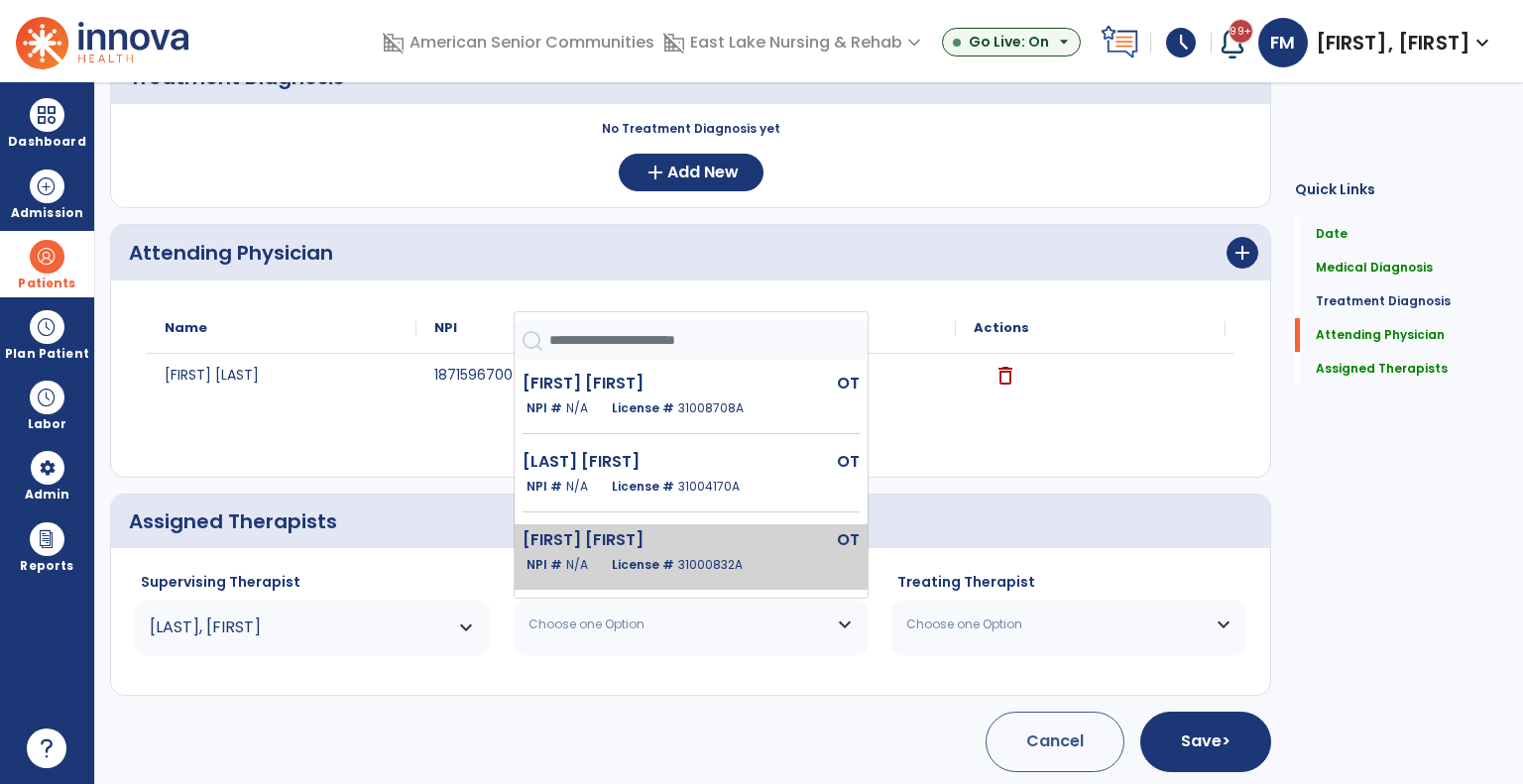 click on "[FIRST] [FIRST]" 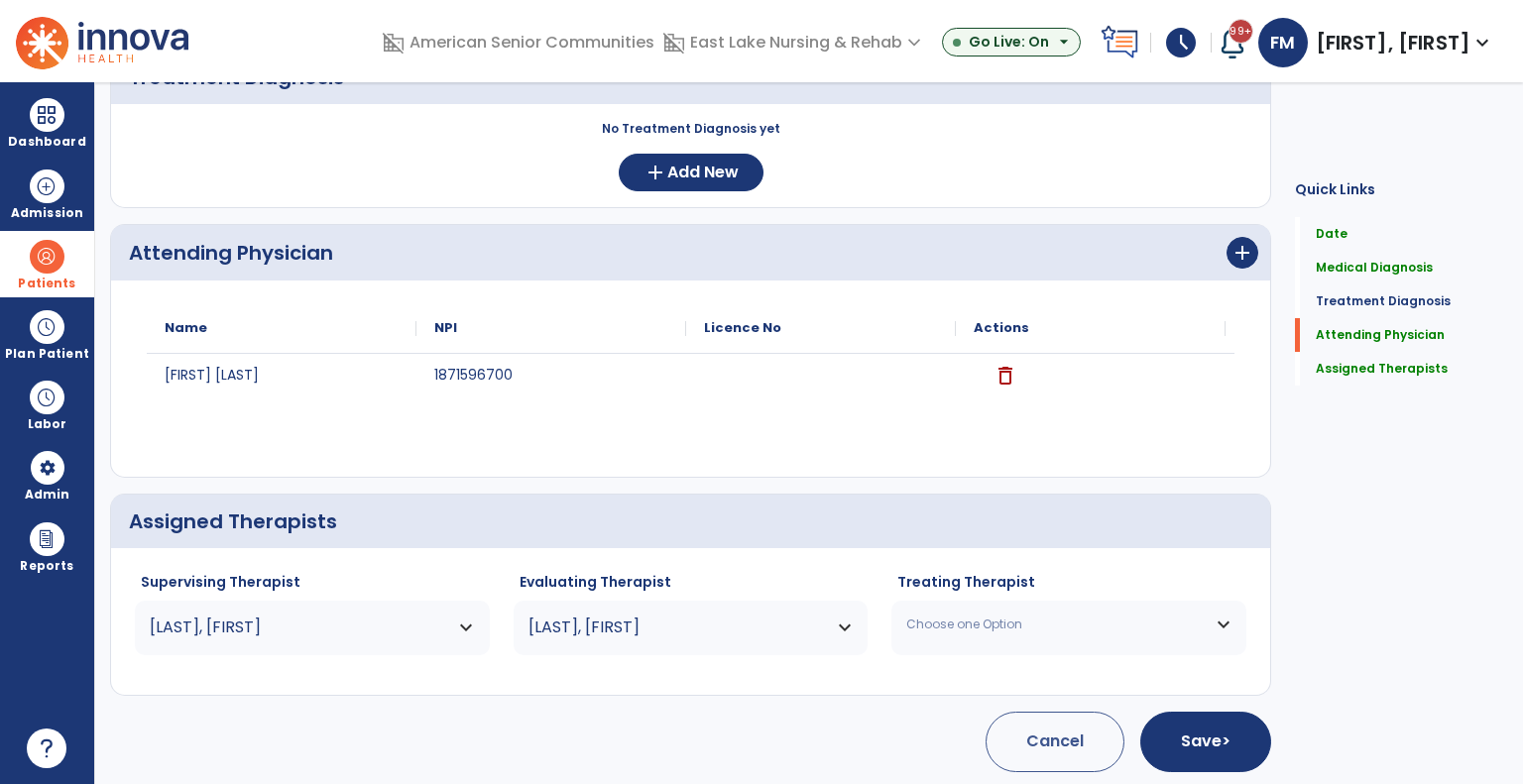 click on "Choose one Option" at bounding box center (1056, 624) 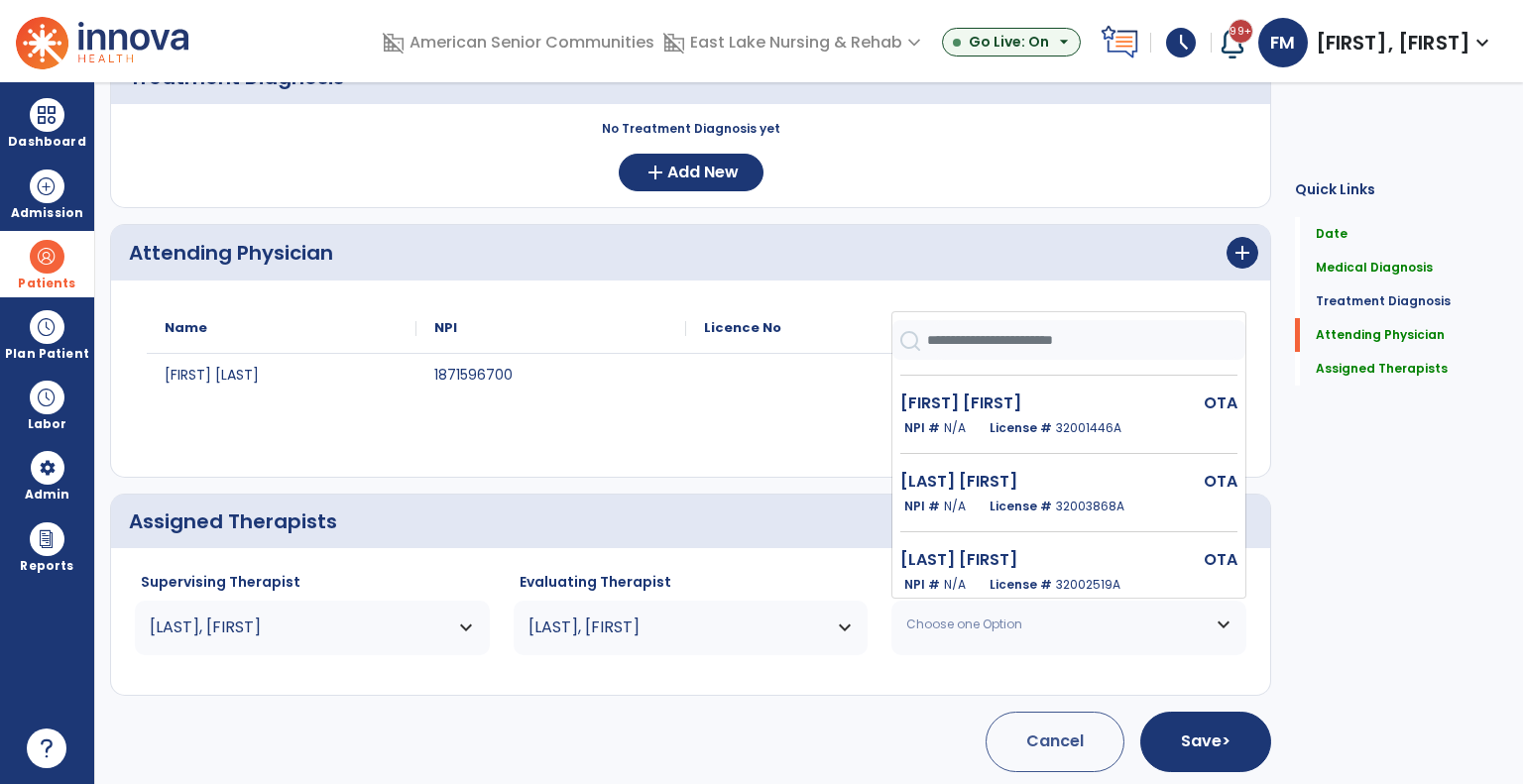 scroll, scrollTop: 297, scrollLeft: 0, axis: vertical 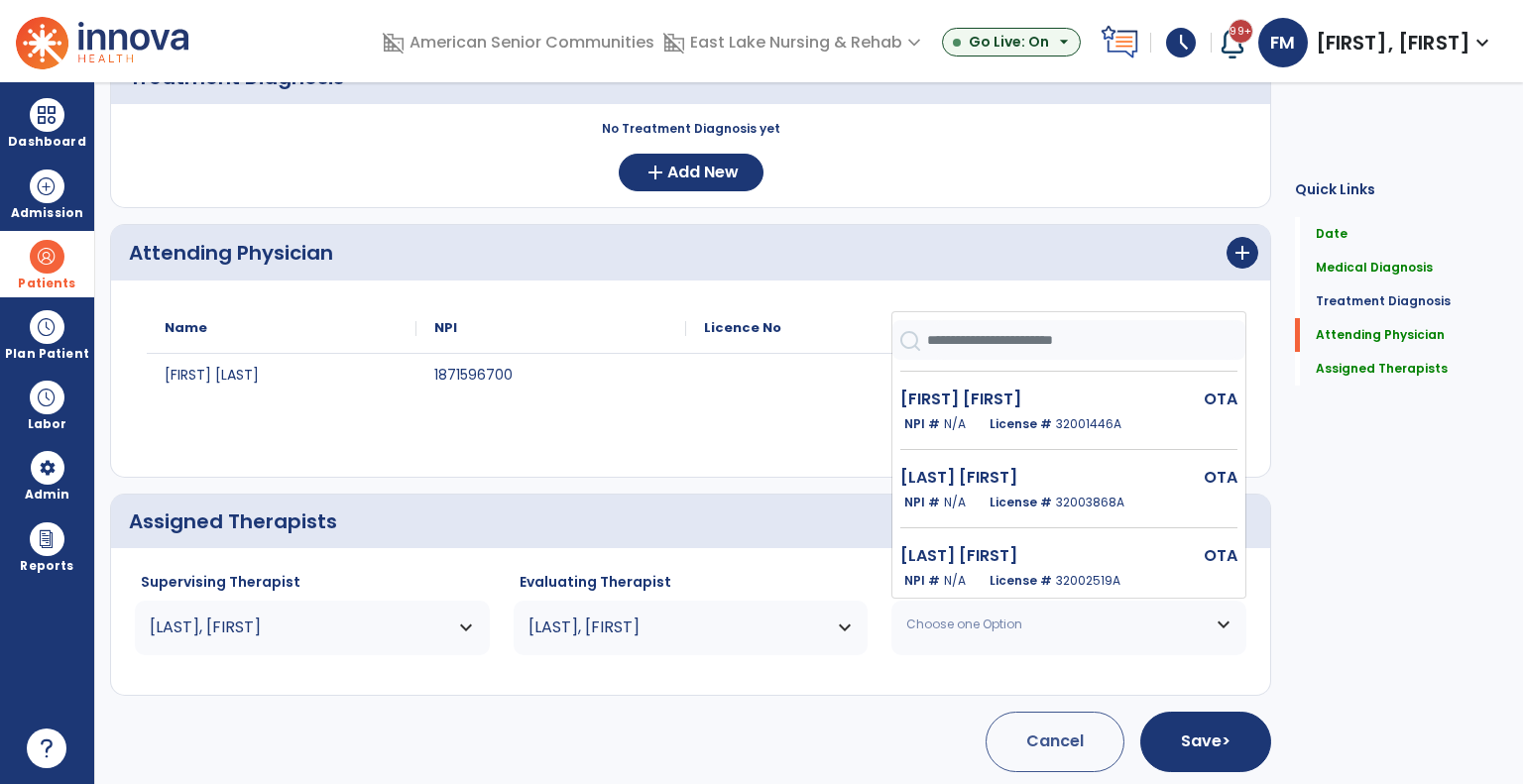 drag, startPoint x: 983, startPoint y: 502, endPoint x: 990, endPoint y: 522, distance: 21.18962 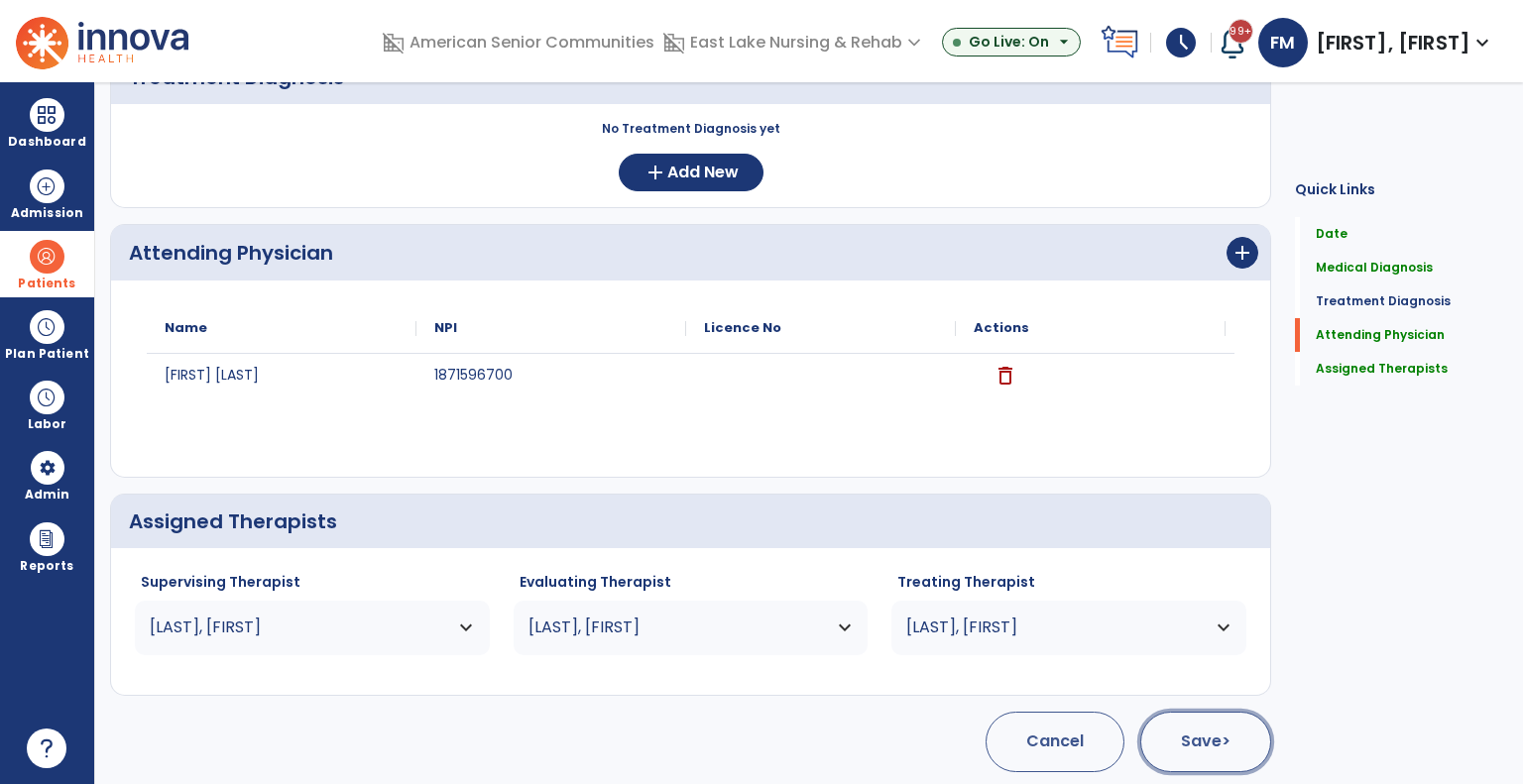 click on "Save  >" 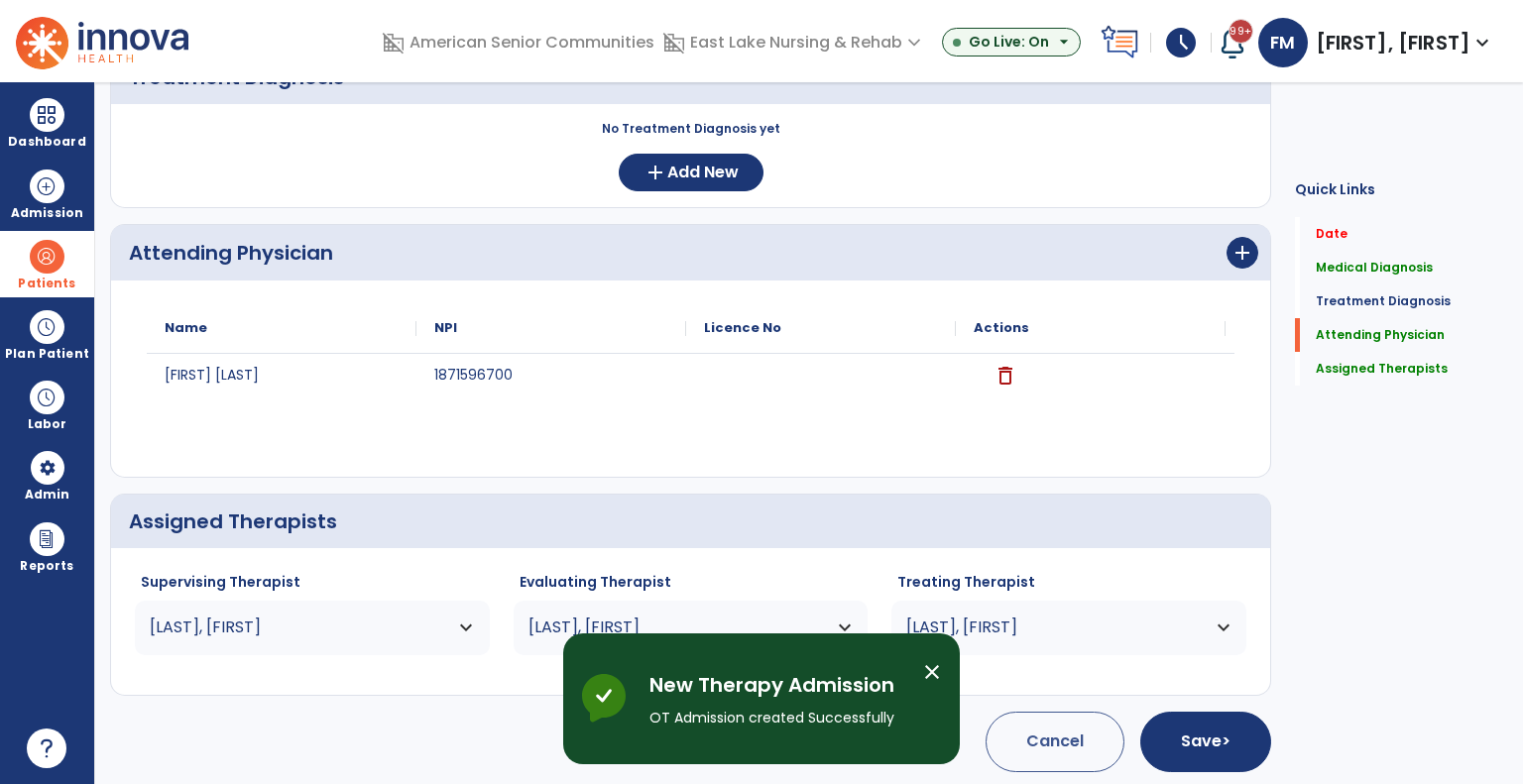 scroll, scrollTop: 16, scrollLeft: 0, axis: vertical 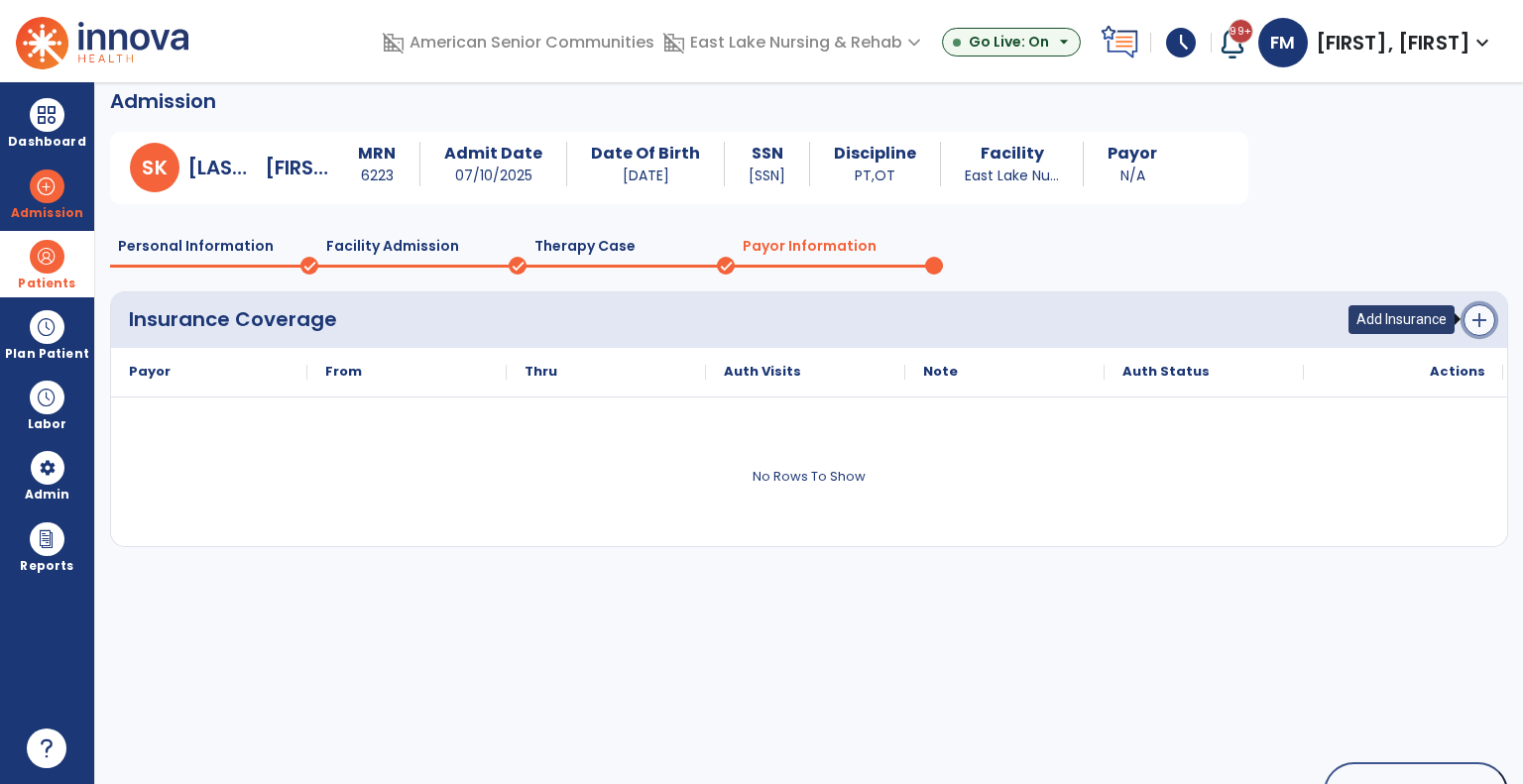 click on "add" 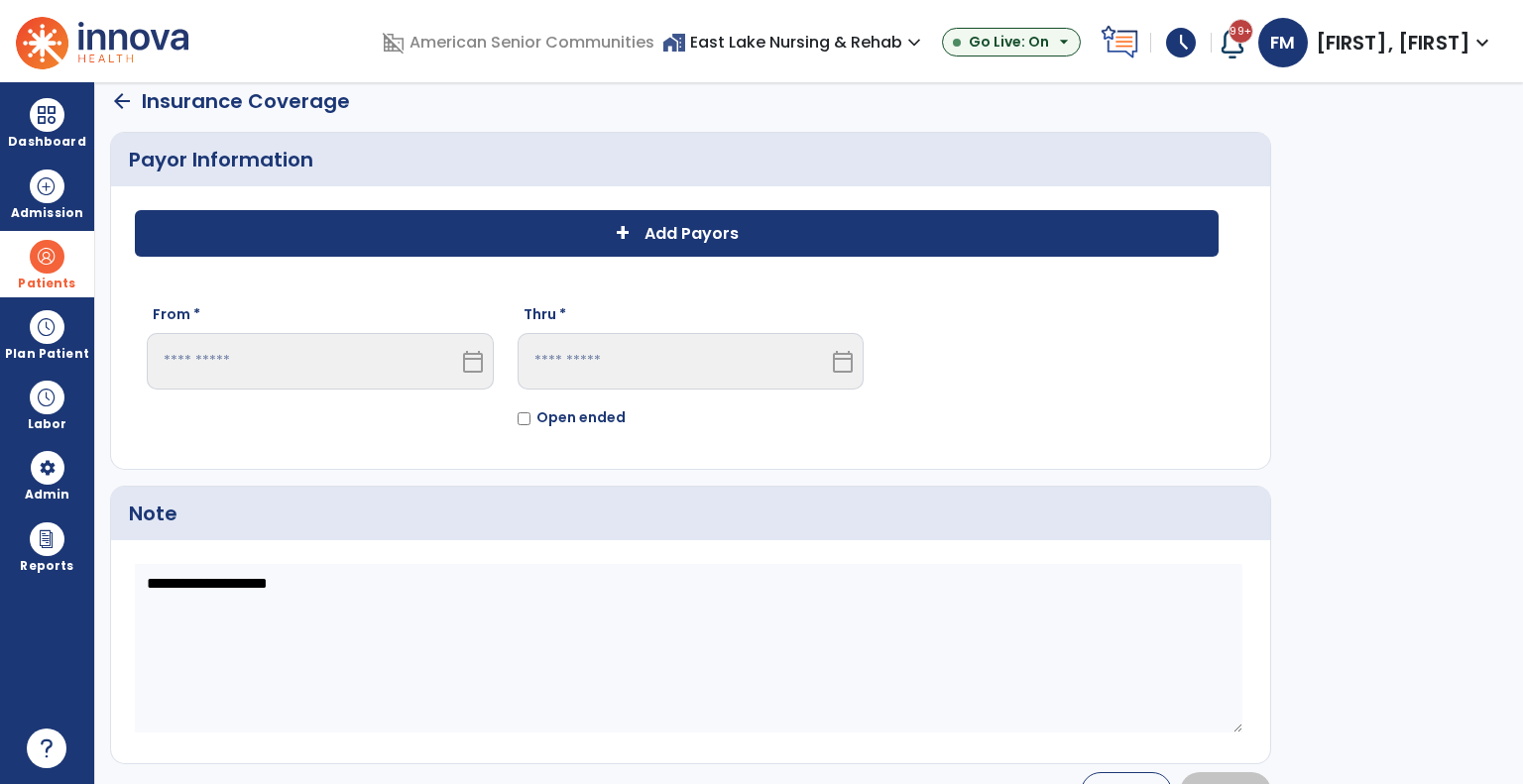 click on "+ Add Payors" 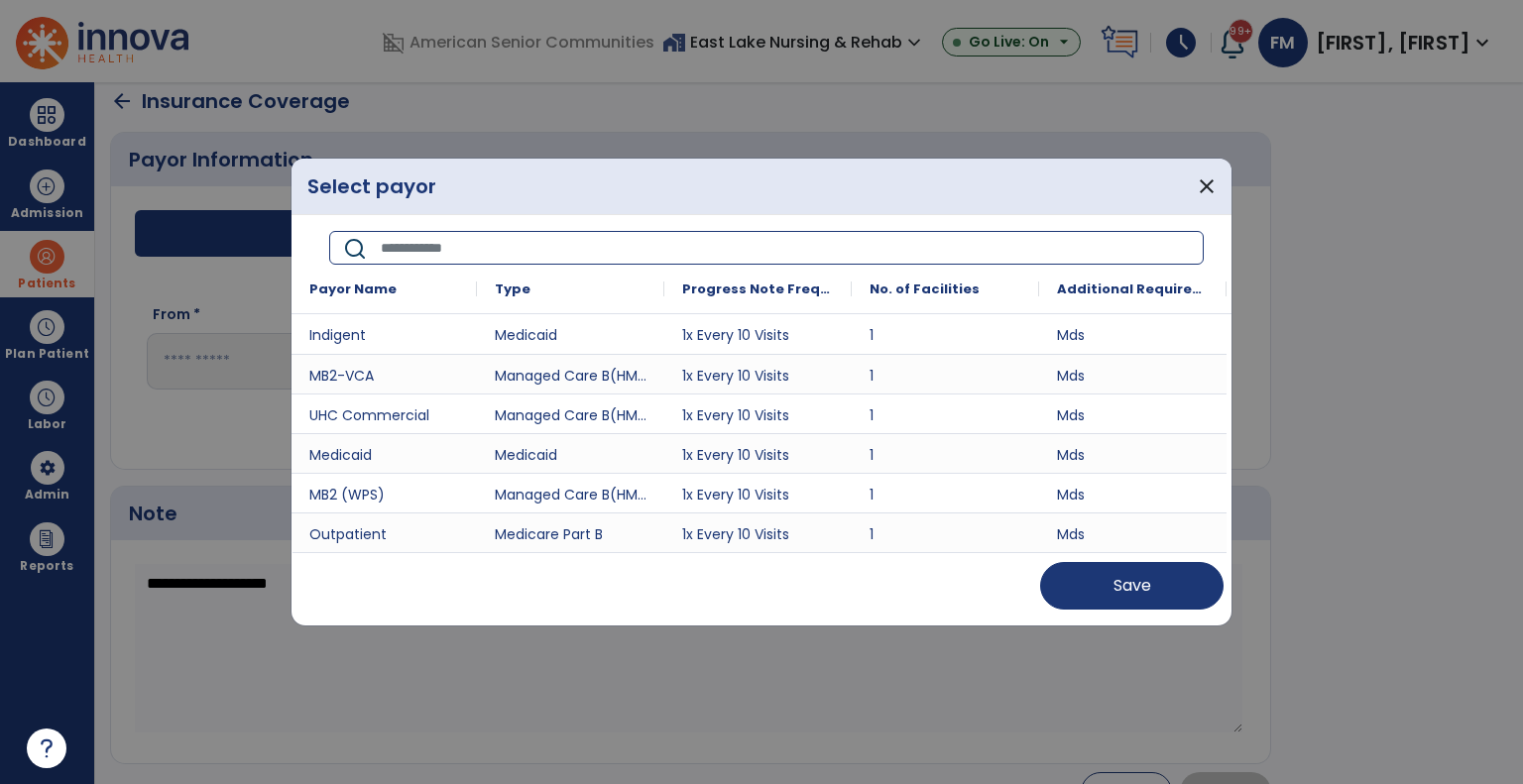 click at bounding box center [785, 248] 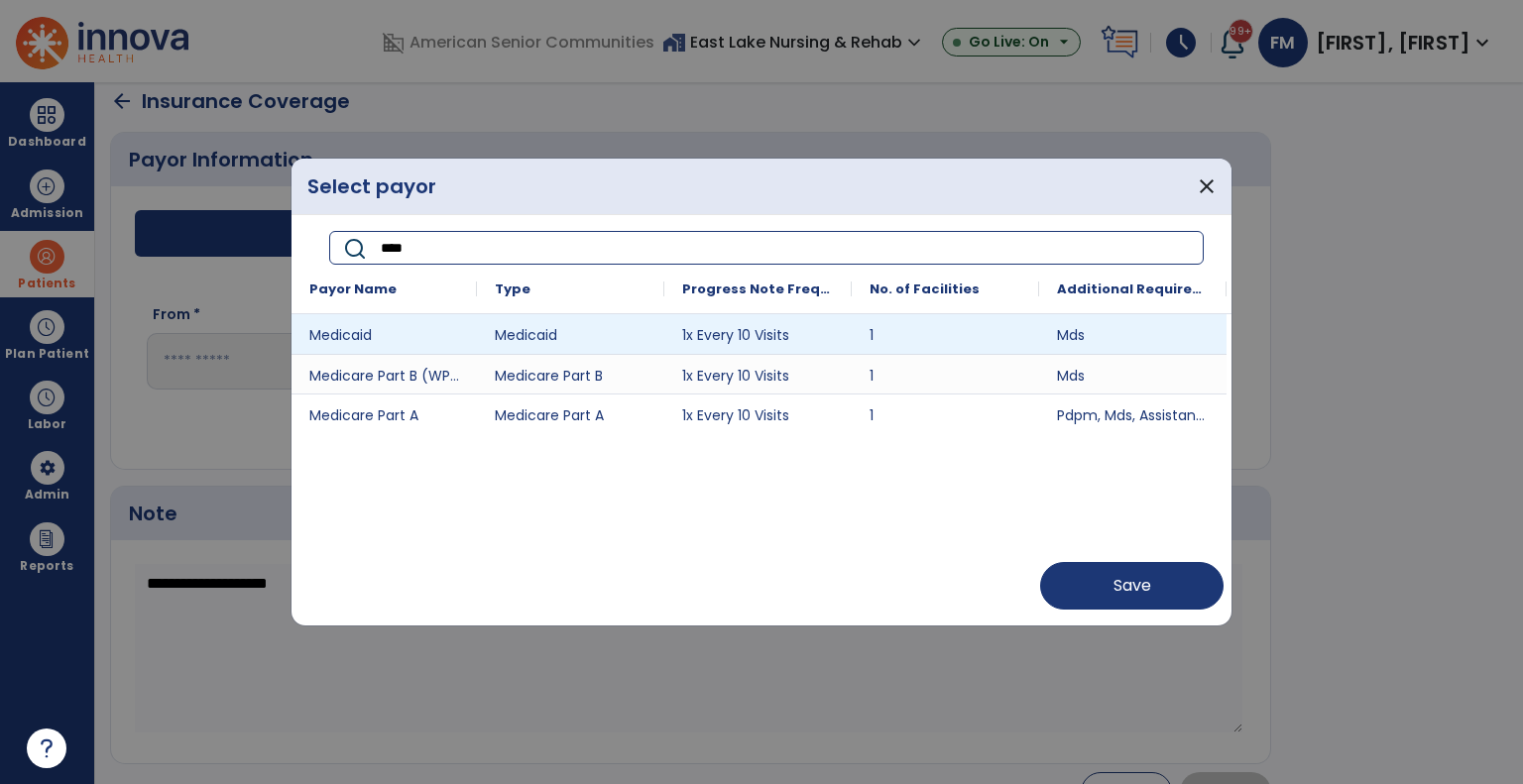 type on "****" 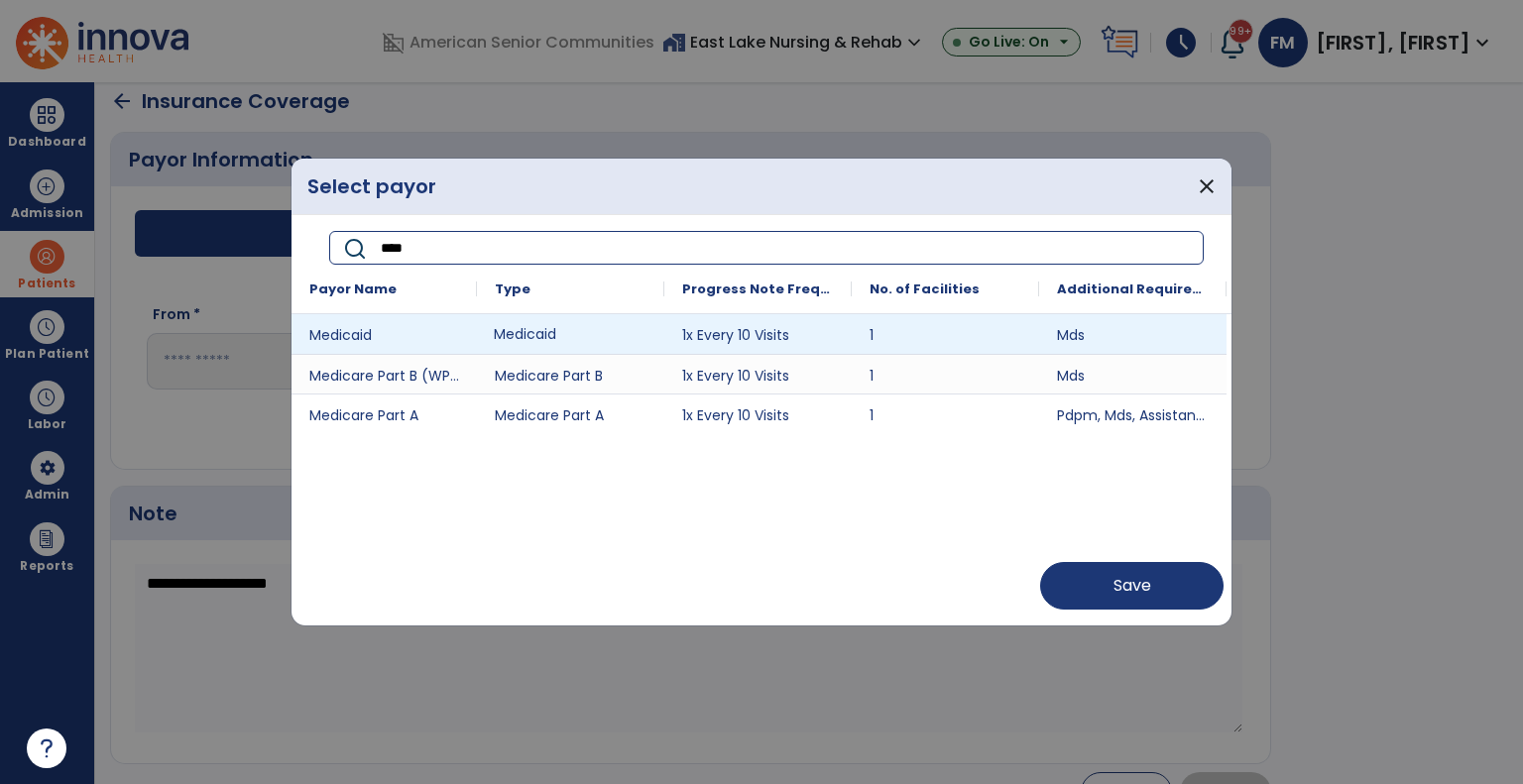drag, startPoint x: 602, startPoint y: 335, endPoint x: 630, endPoint y: 365, distance: 41.036569 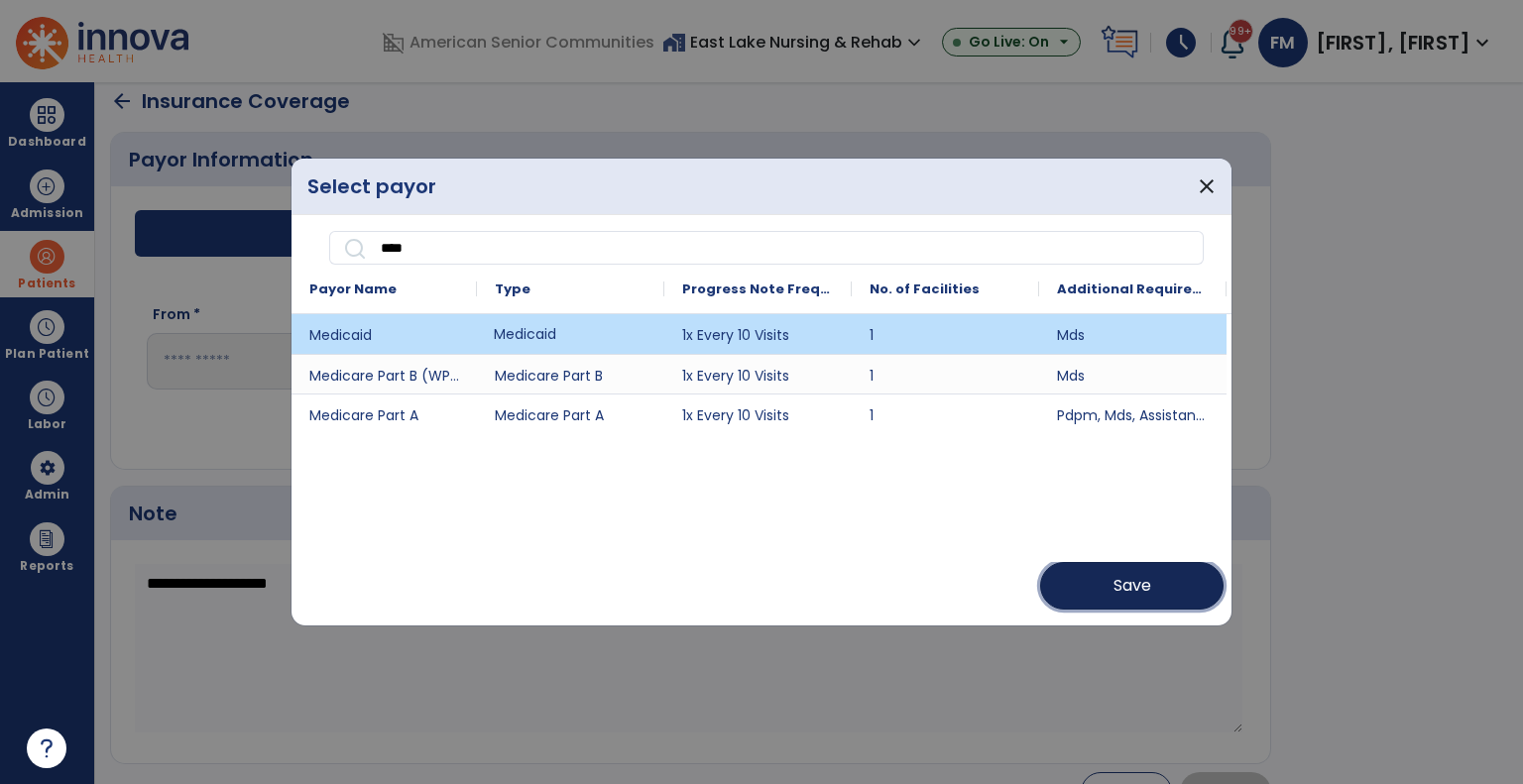 click on "Save" at bounding box center [1131, 586] 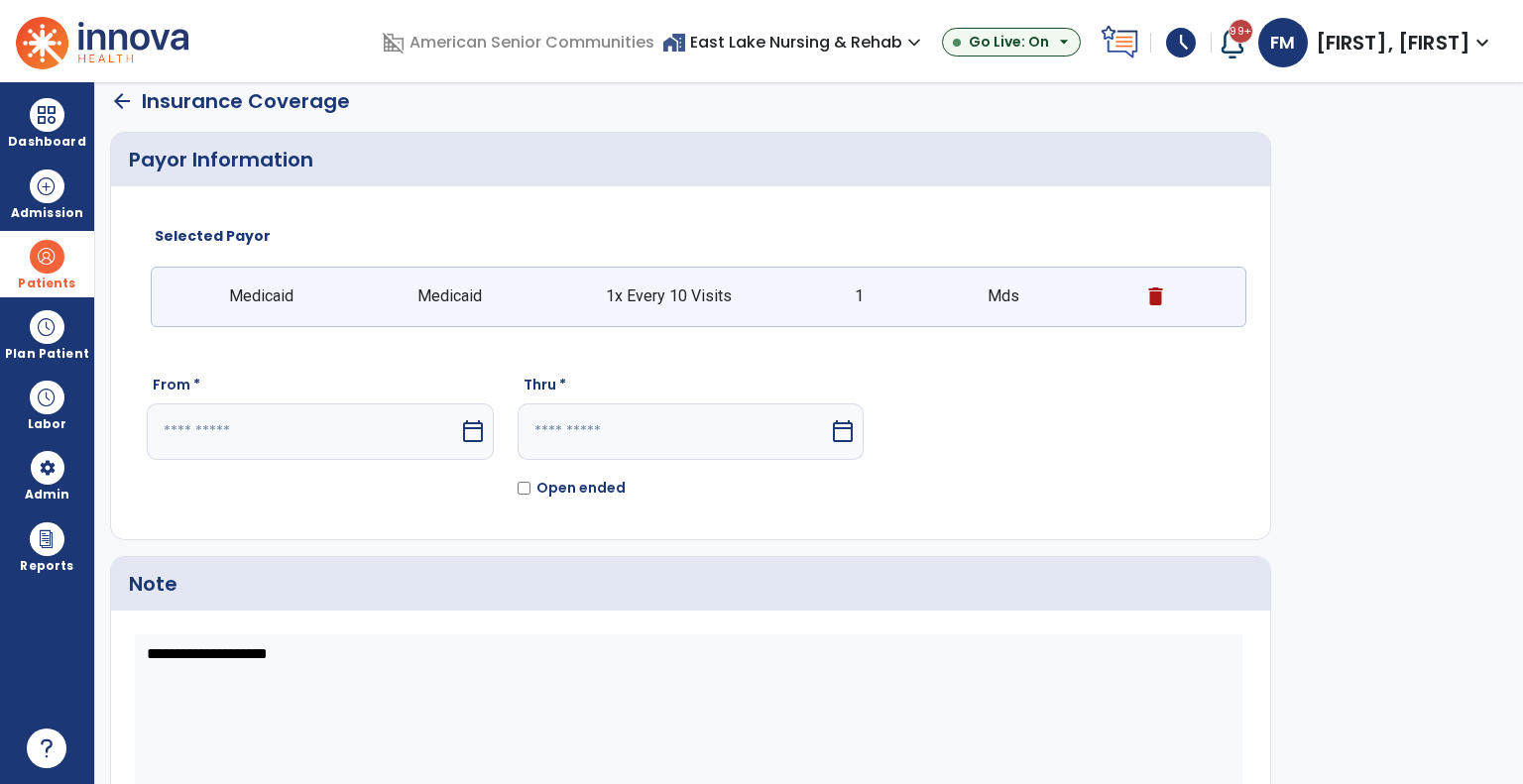 click at bounding box center [302, 431] 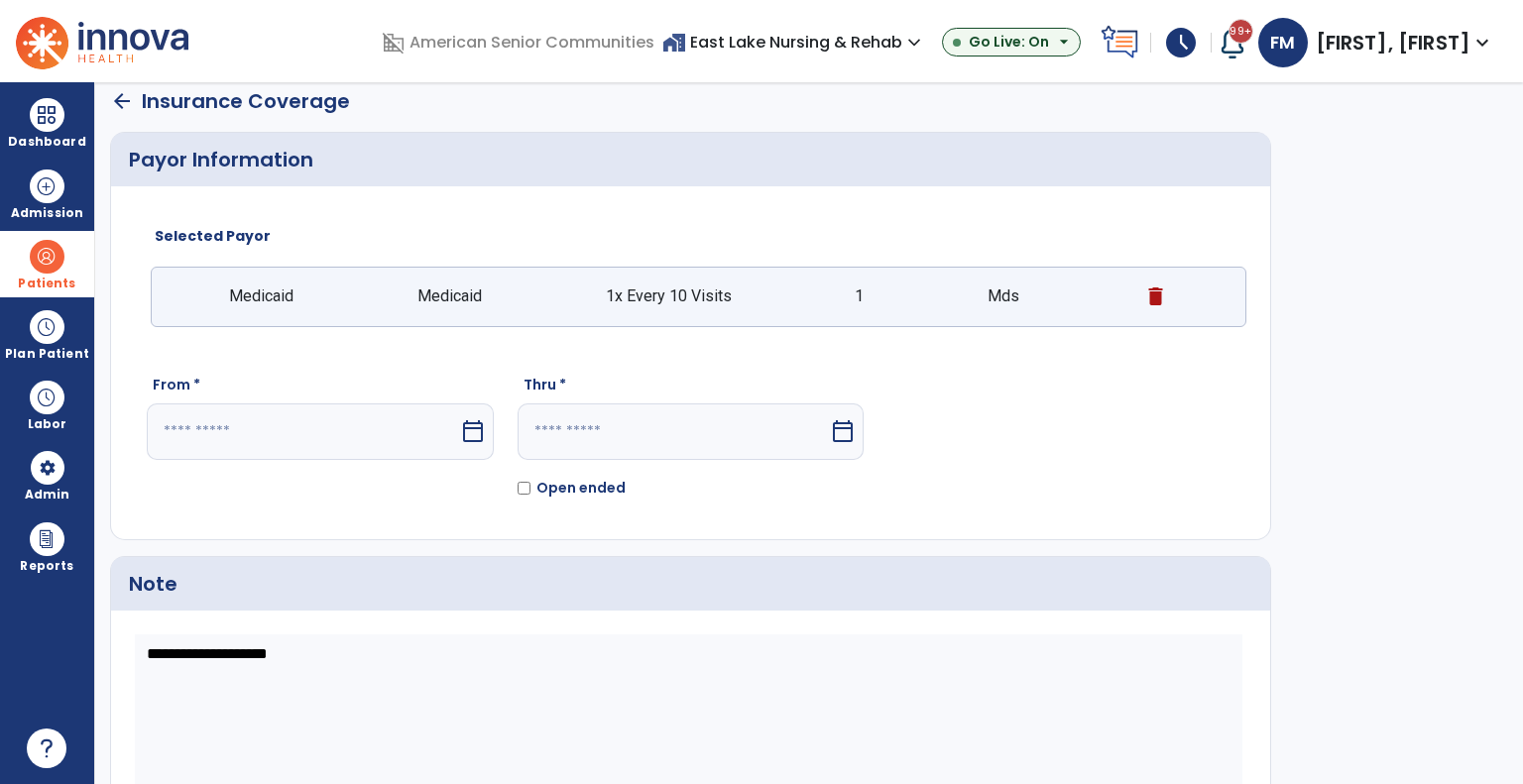 select on "*" 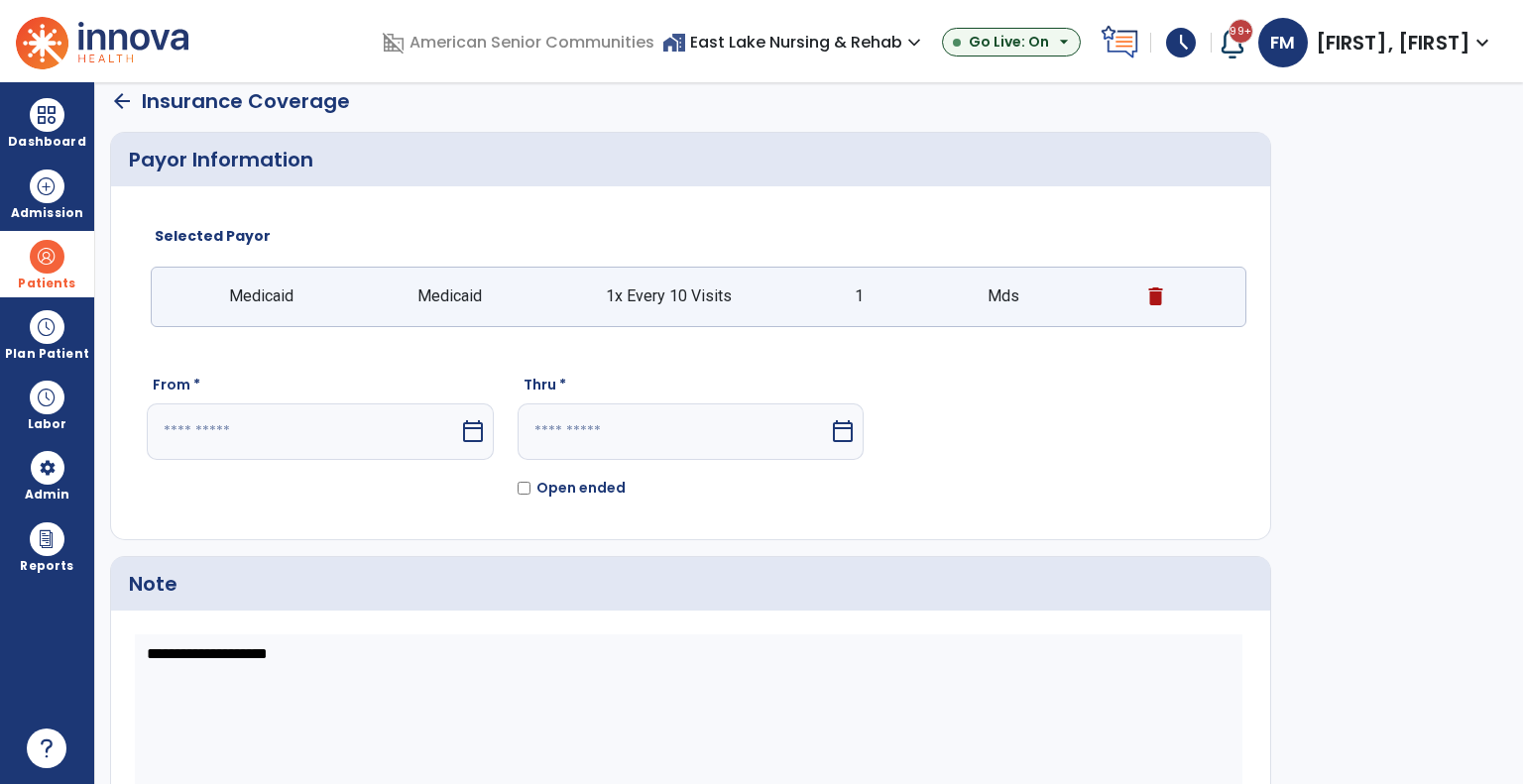 select on "****" 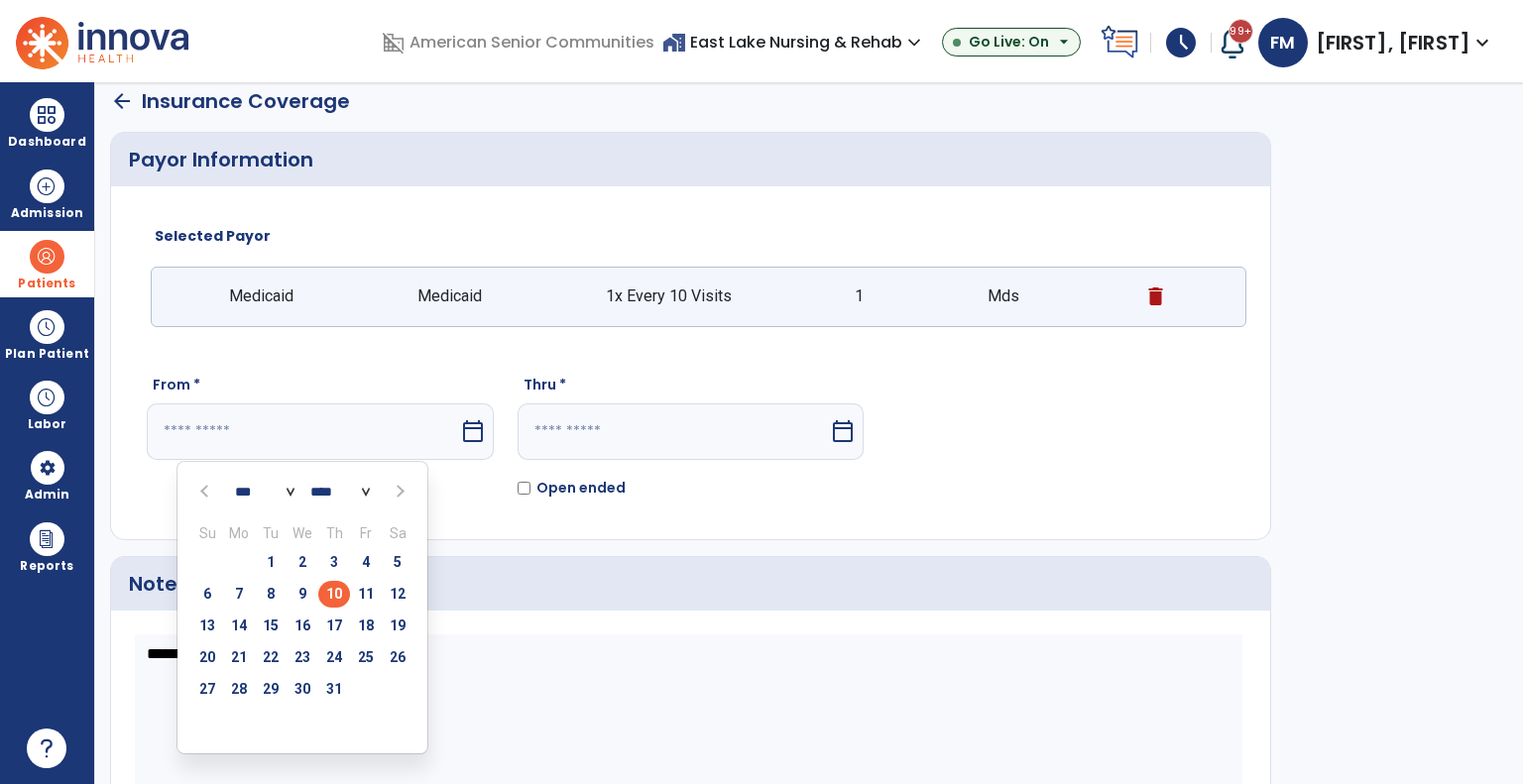 click on "10" at bounding box center (334, 594) 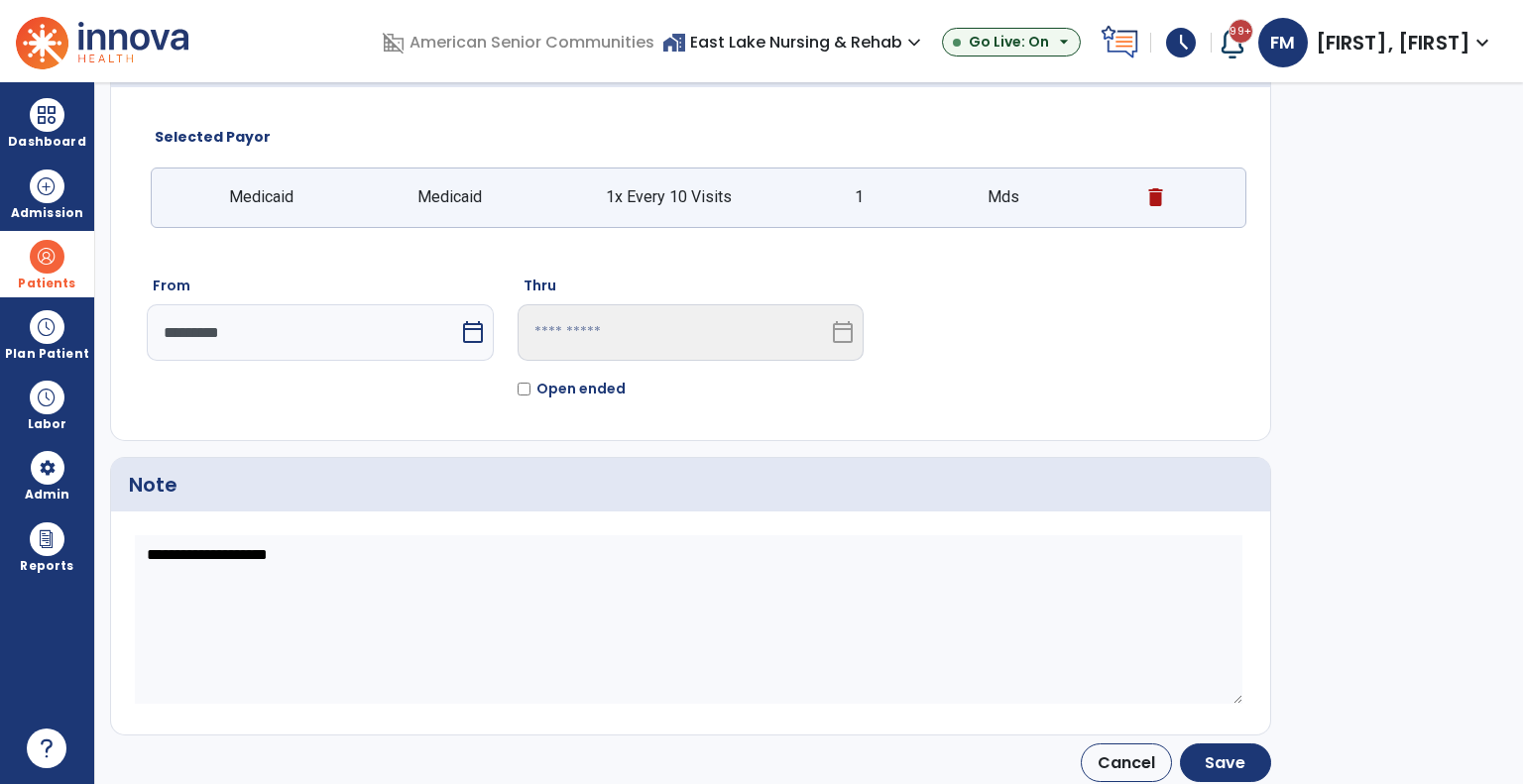scroll, scrollTop: 118, scrollLeft: 0, axis: vertical 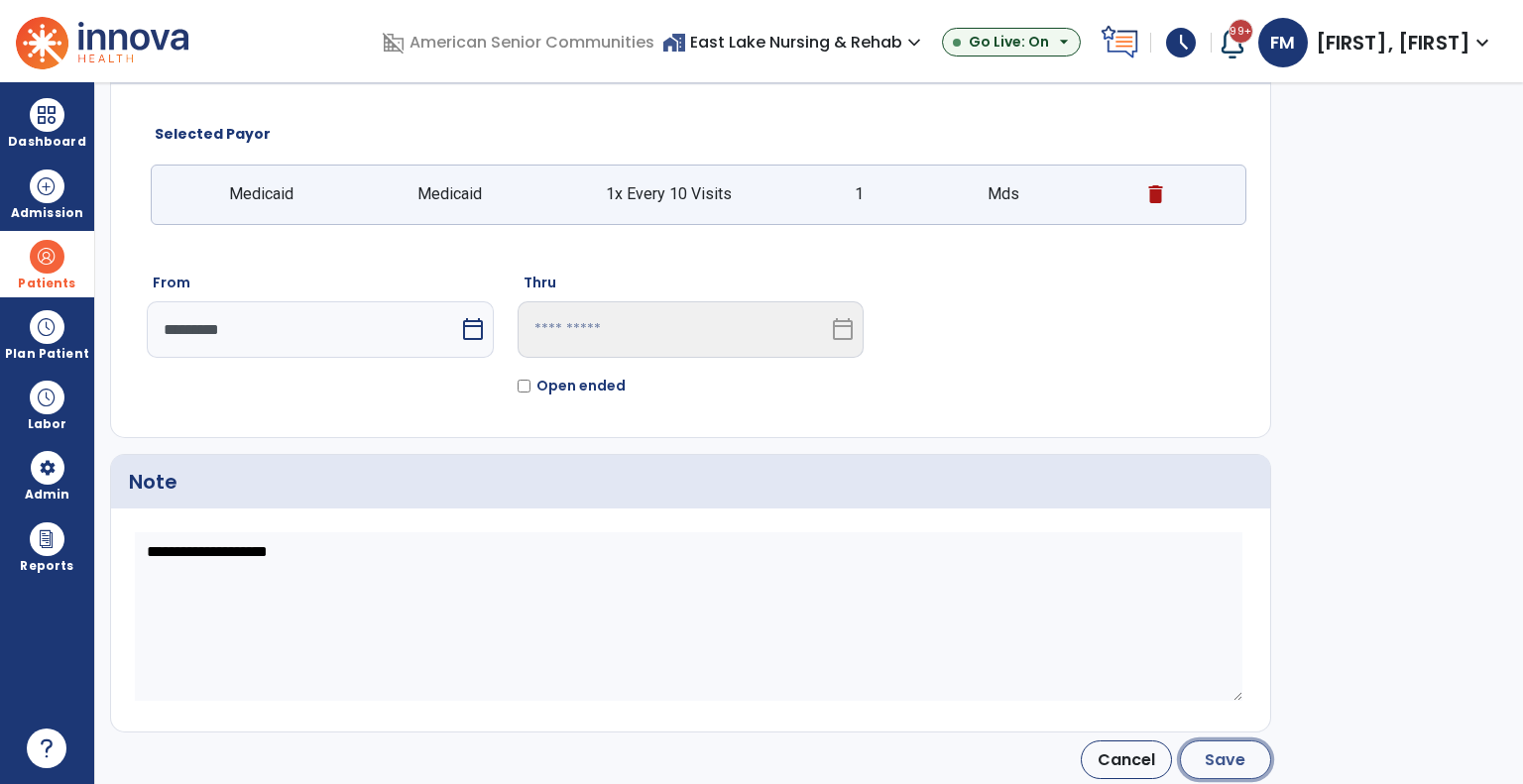 click on "Save" 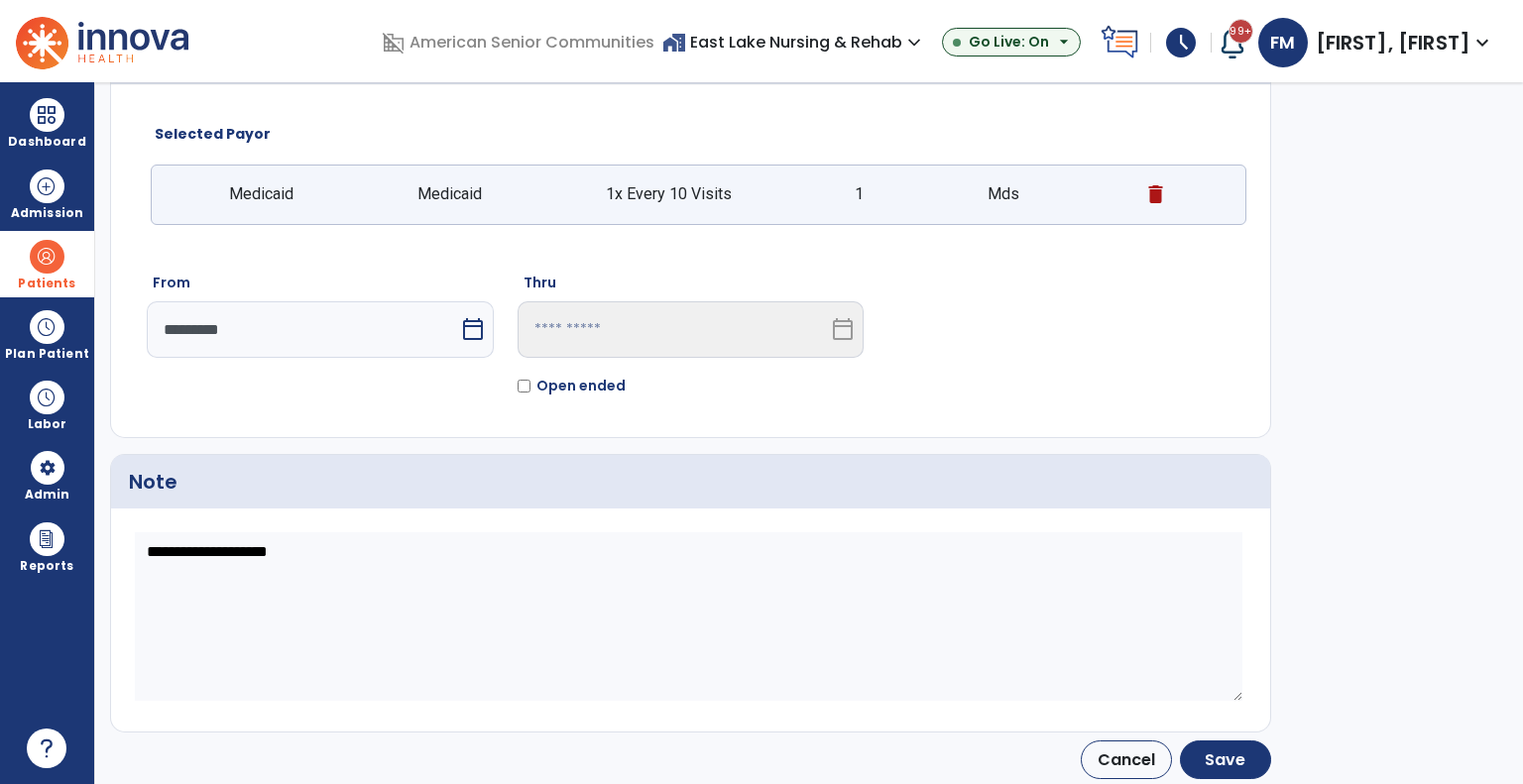 type on "*********" 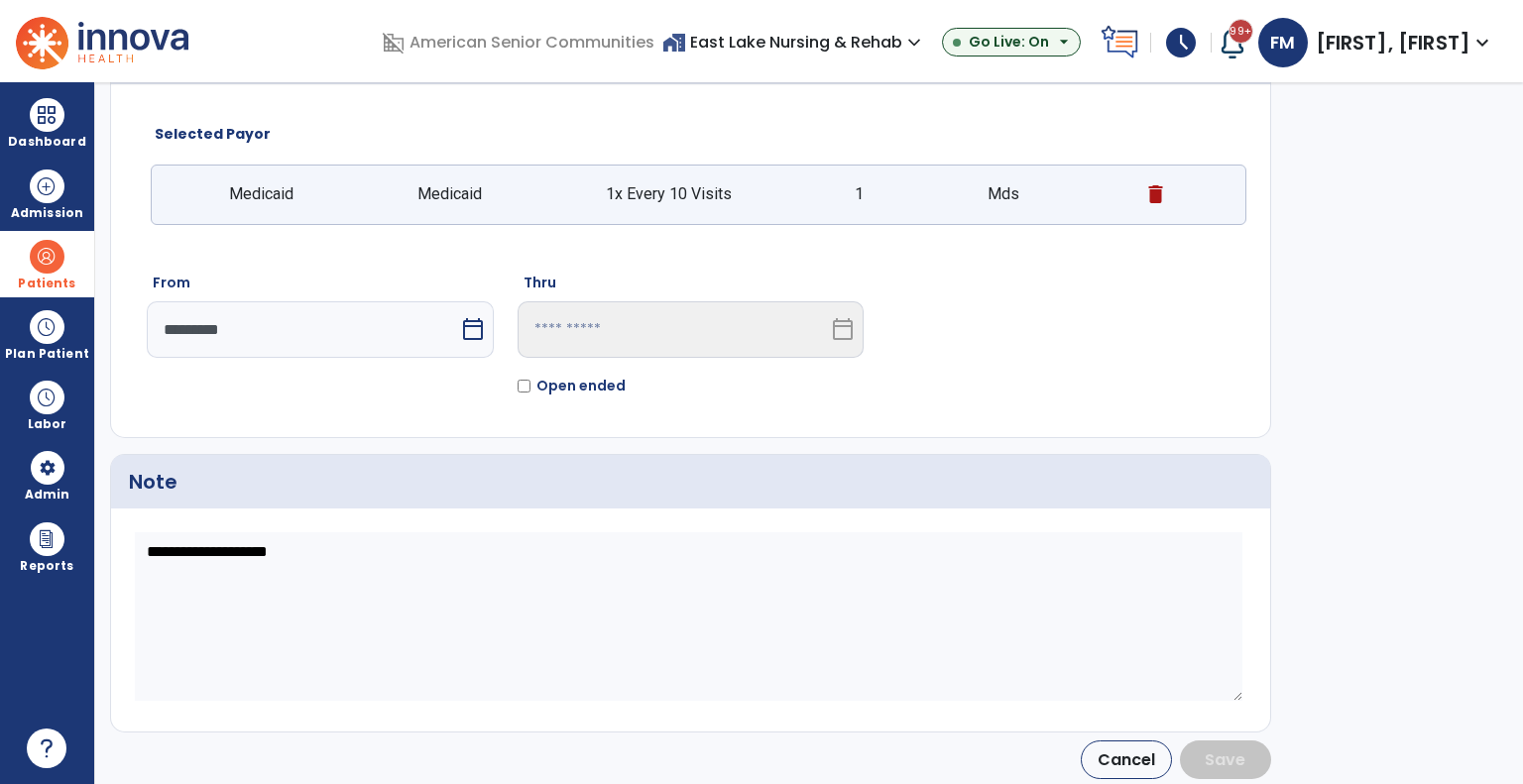 scroll, scrollTop: 16, scrollLeft: 0, axis: vertical 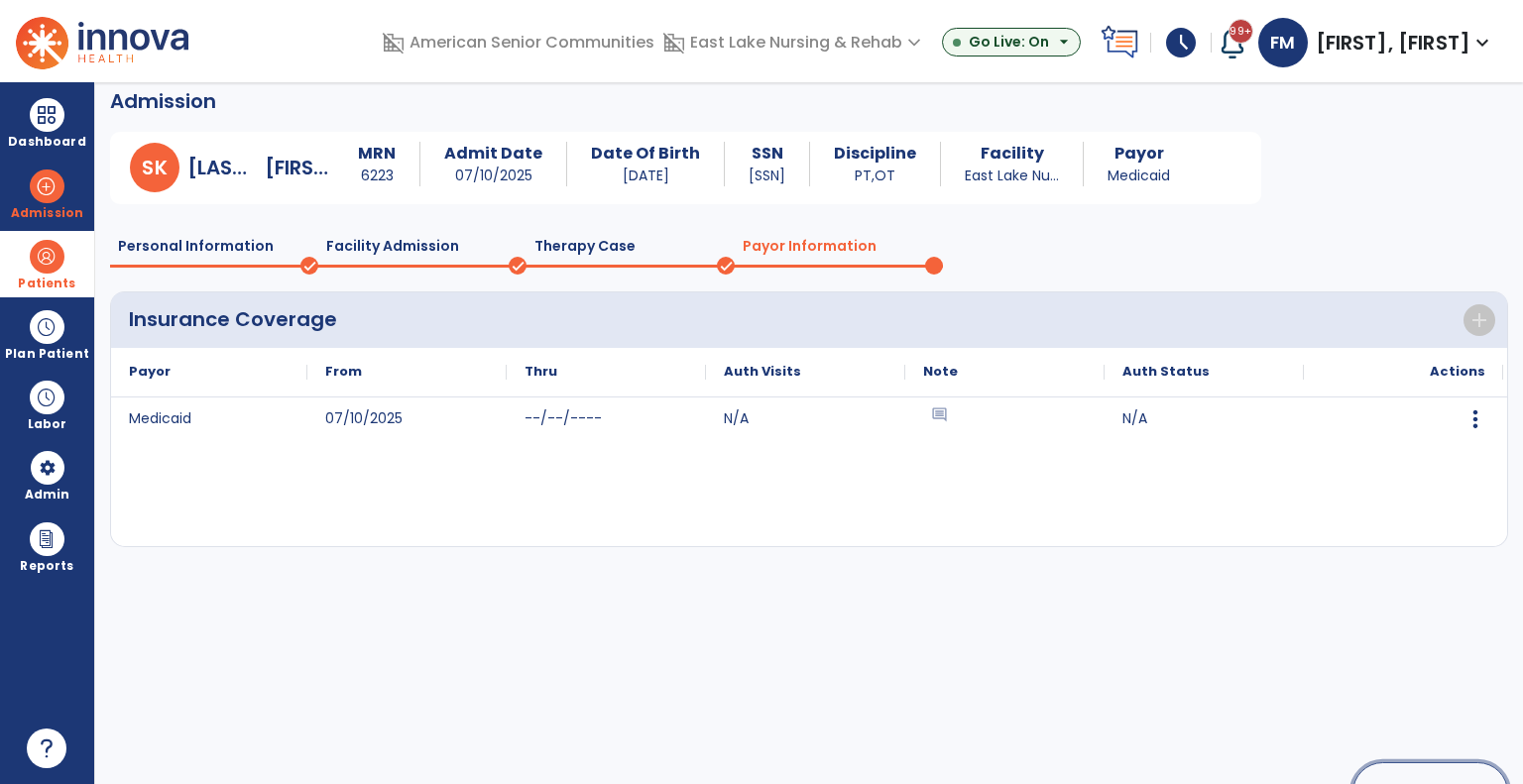 click on "Continue" 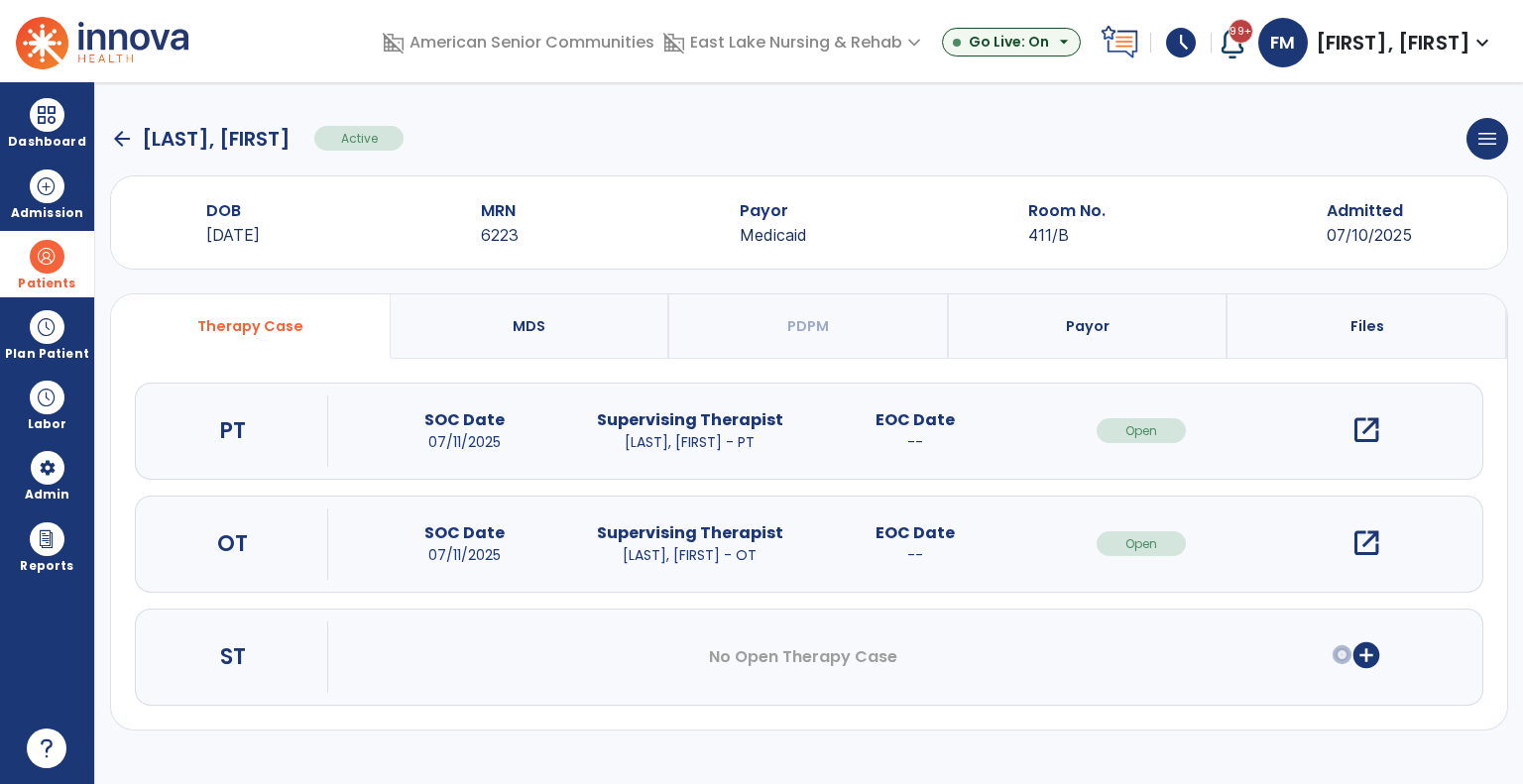 scroll, scrollTop: 0, scrollLeft: 0, axis: both 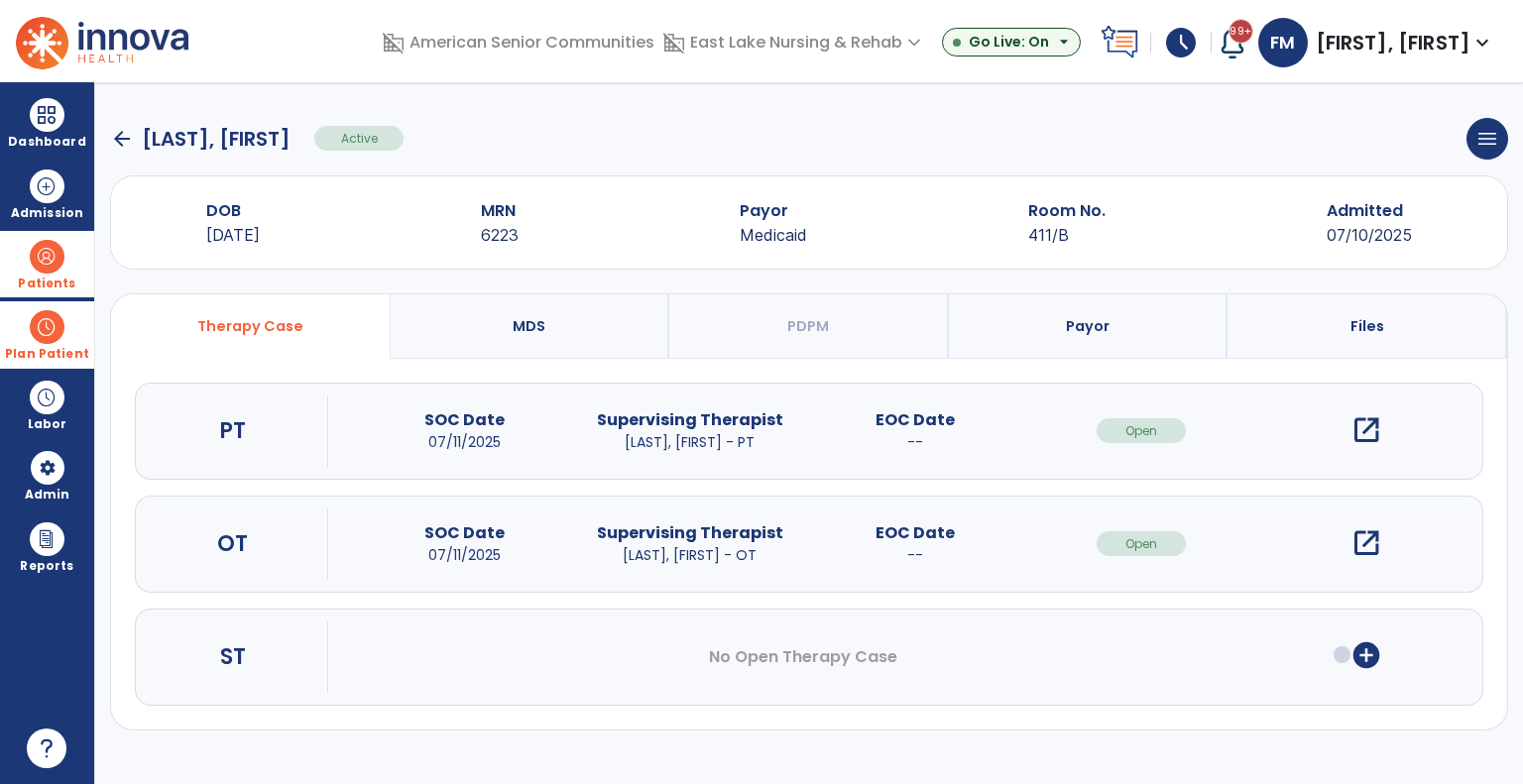 click at bounding box center (47, 327) 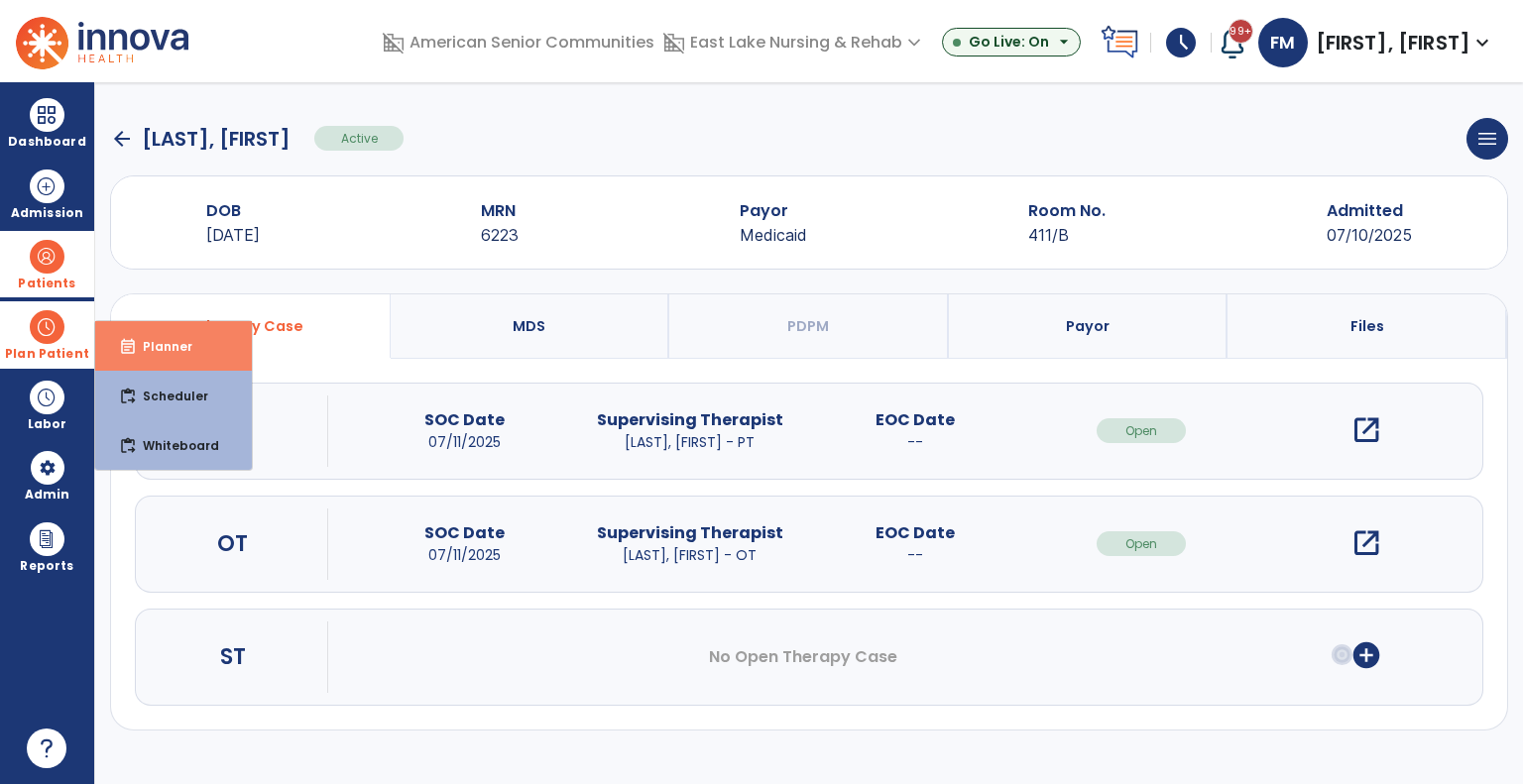click on "Planner" at bounding box center [160, 346] 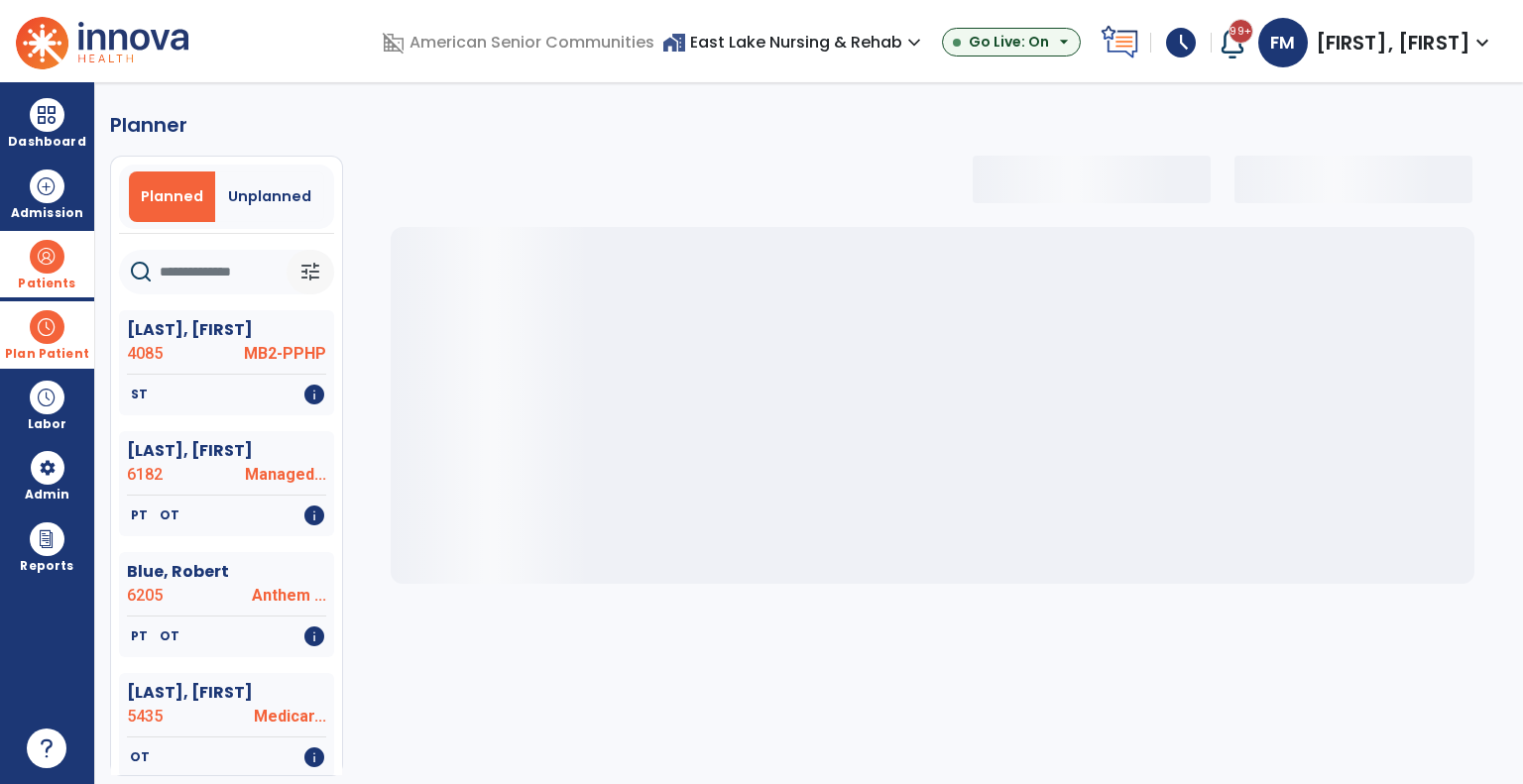 select on "***" 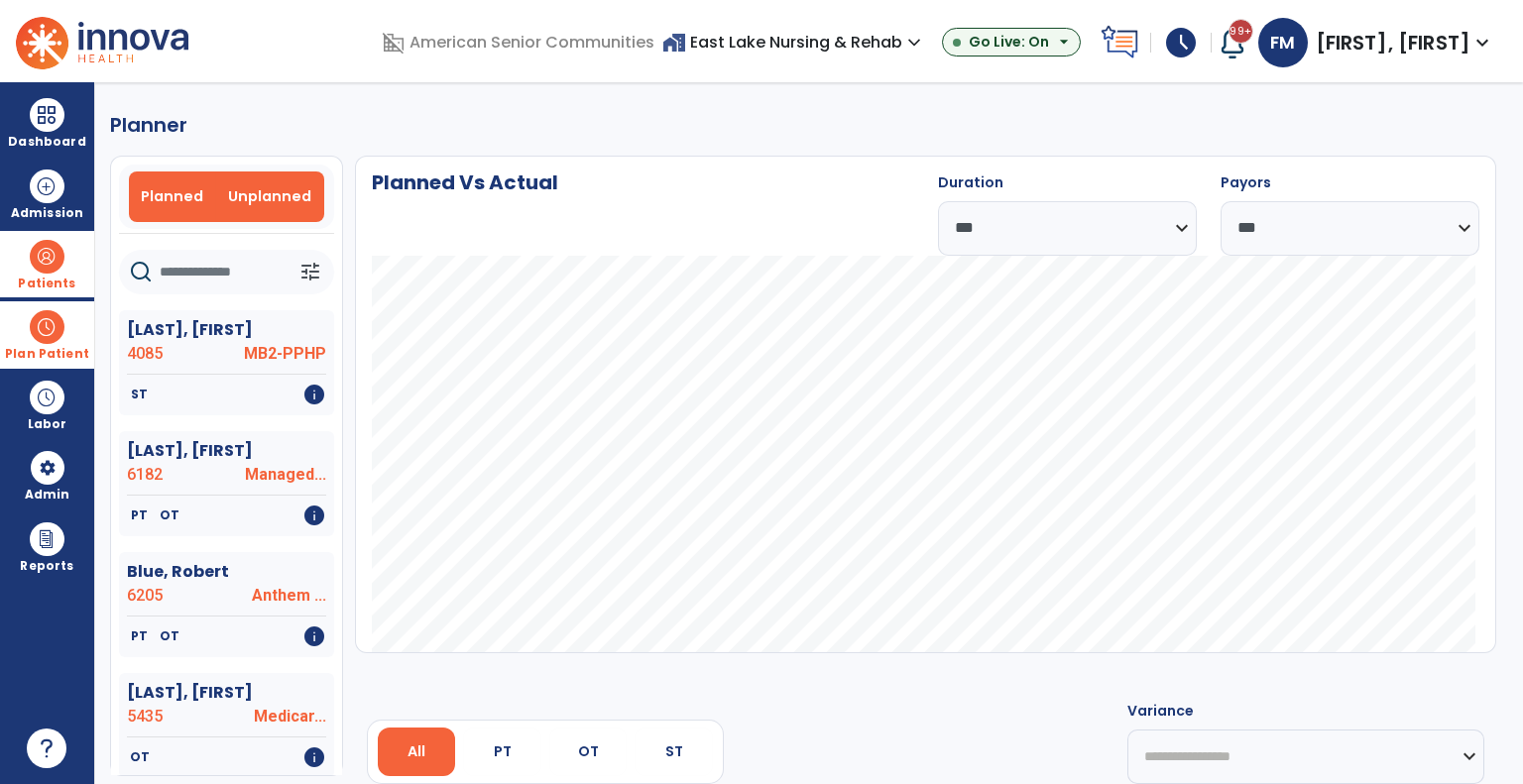click on "Planned   Unplanned" at bounding box center [226, 196] 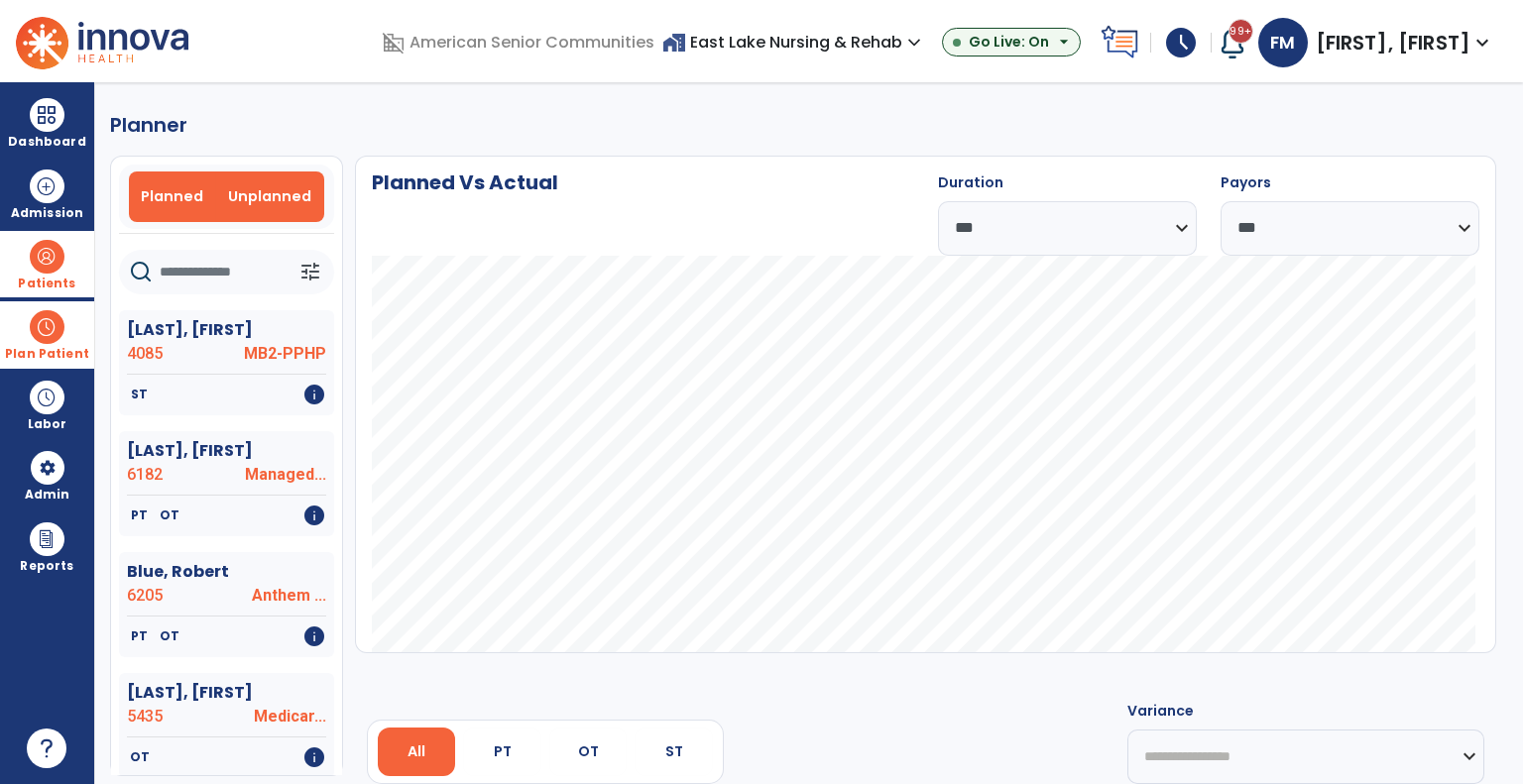 click on "Unplanned" at bounding box center [270, 196] 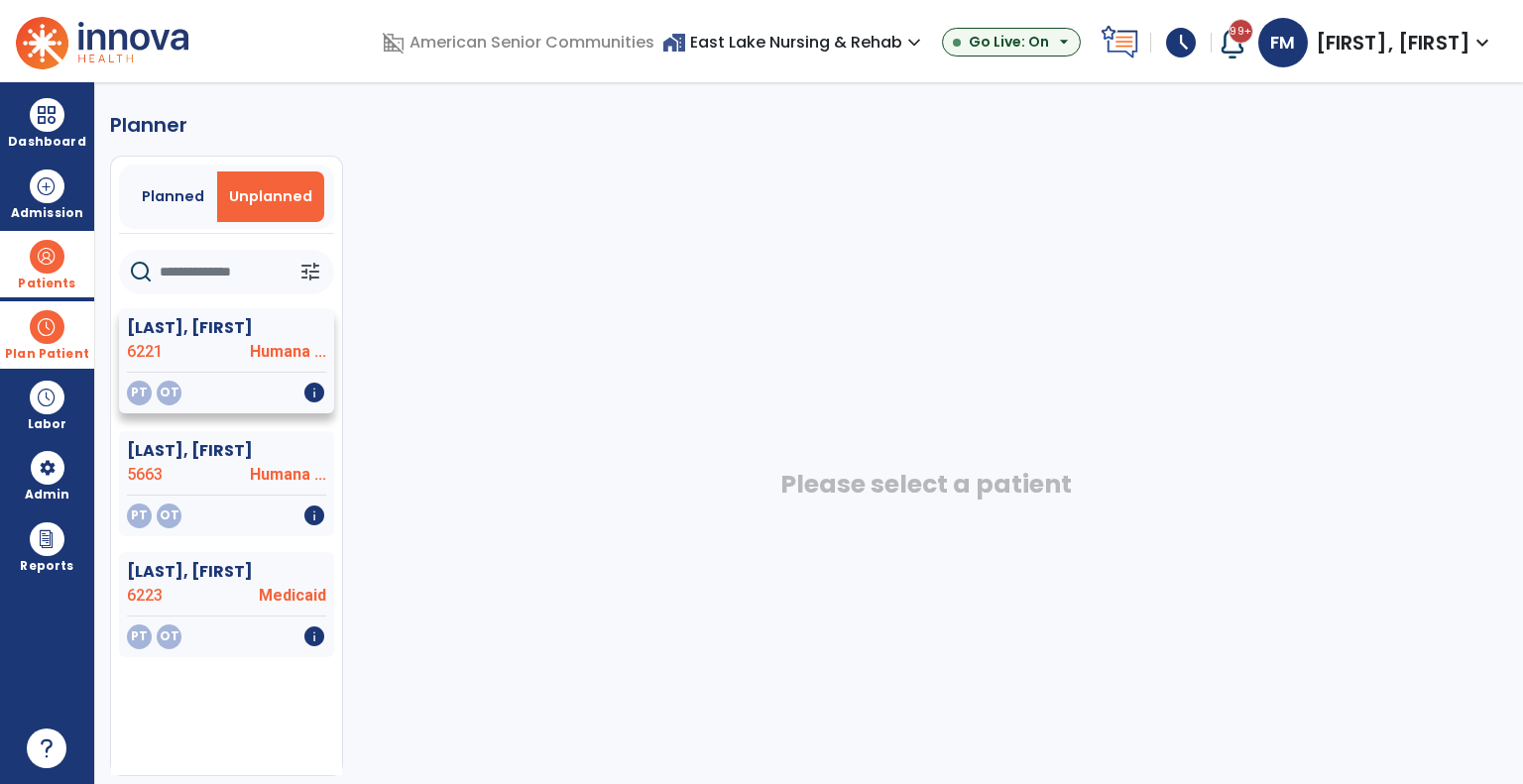 click on "[LAST], [FIRST]" 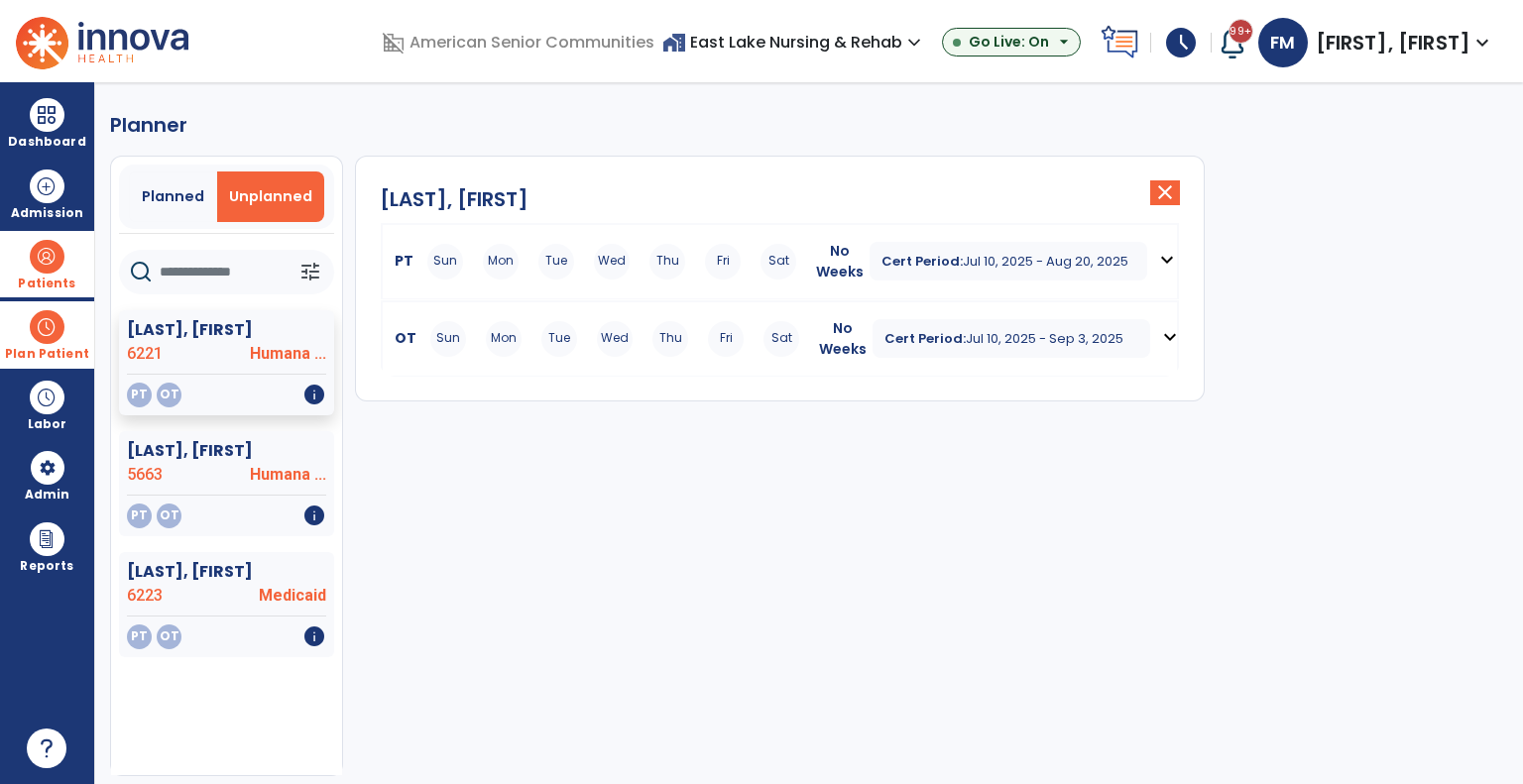 click on "PT" at bounding box center [400, 261] 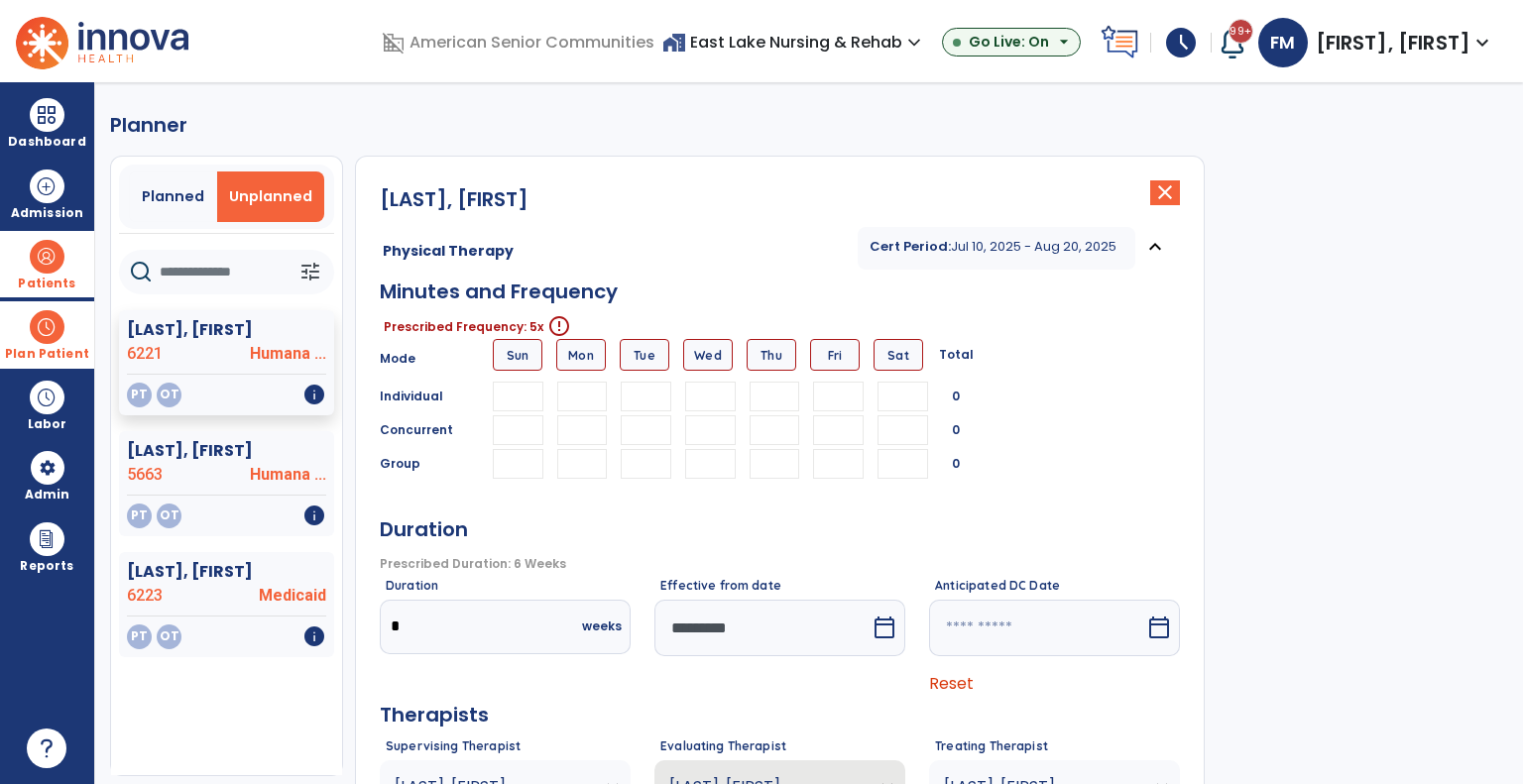 click at bounding box center (582, 396) 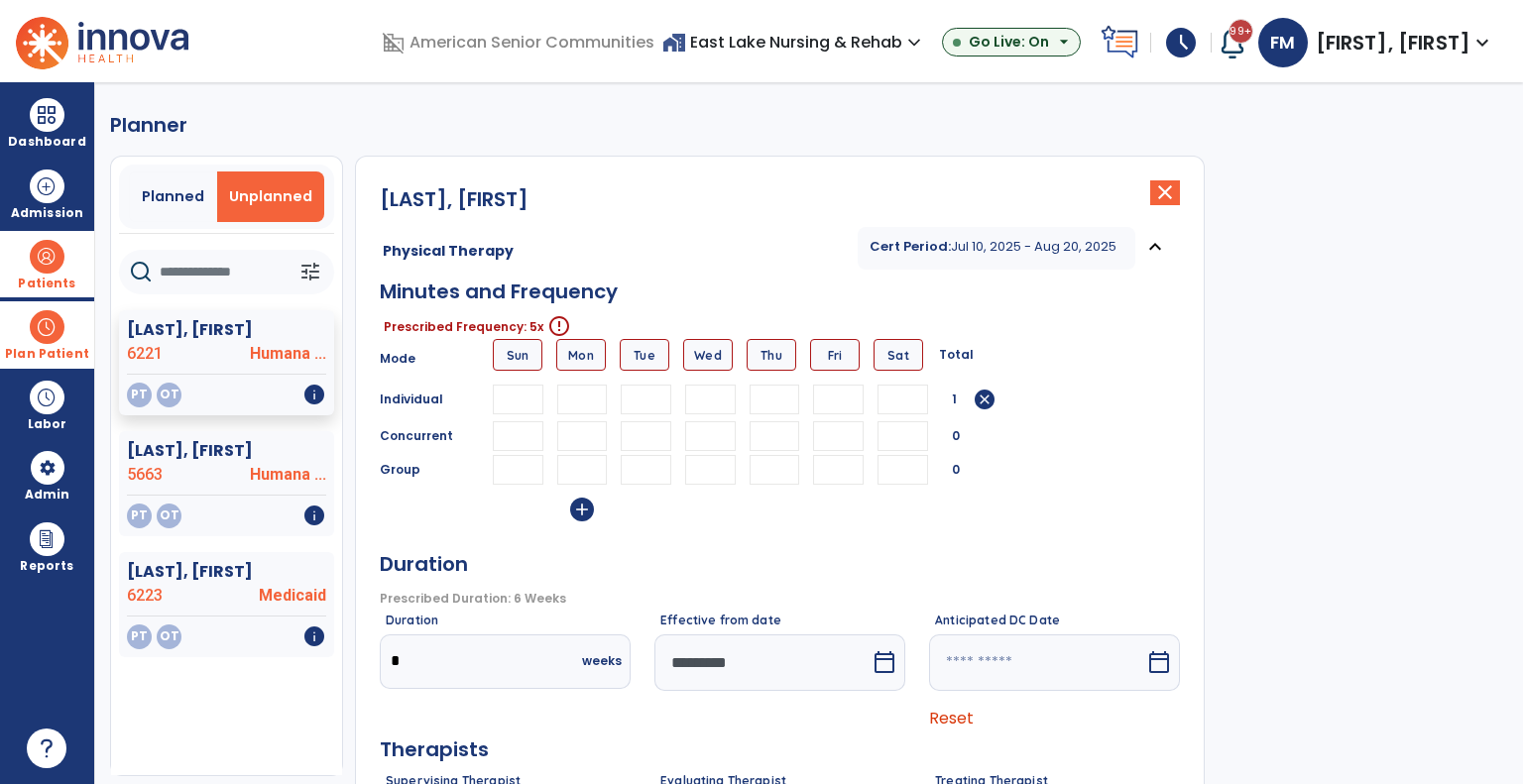 type on "*" 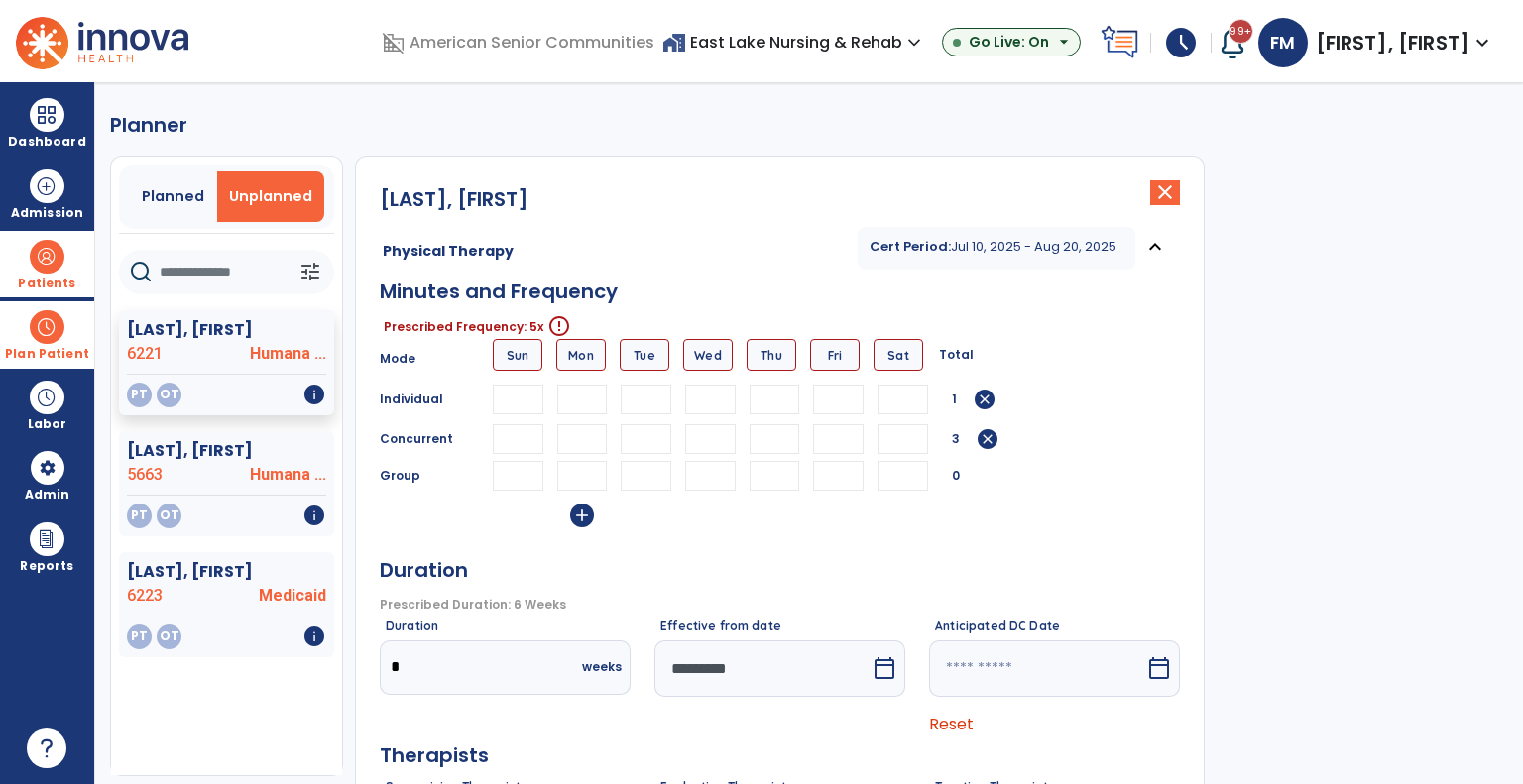 type on "**" 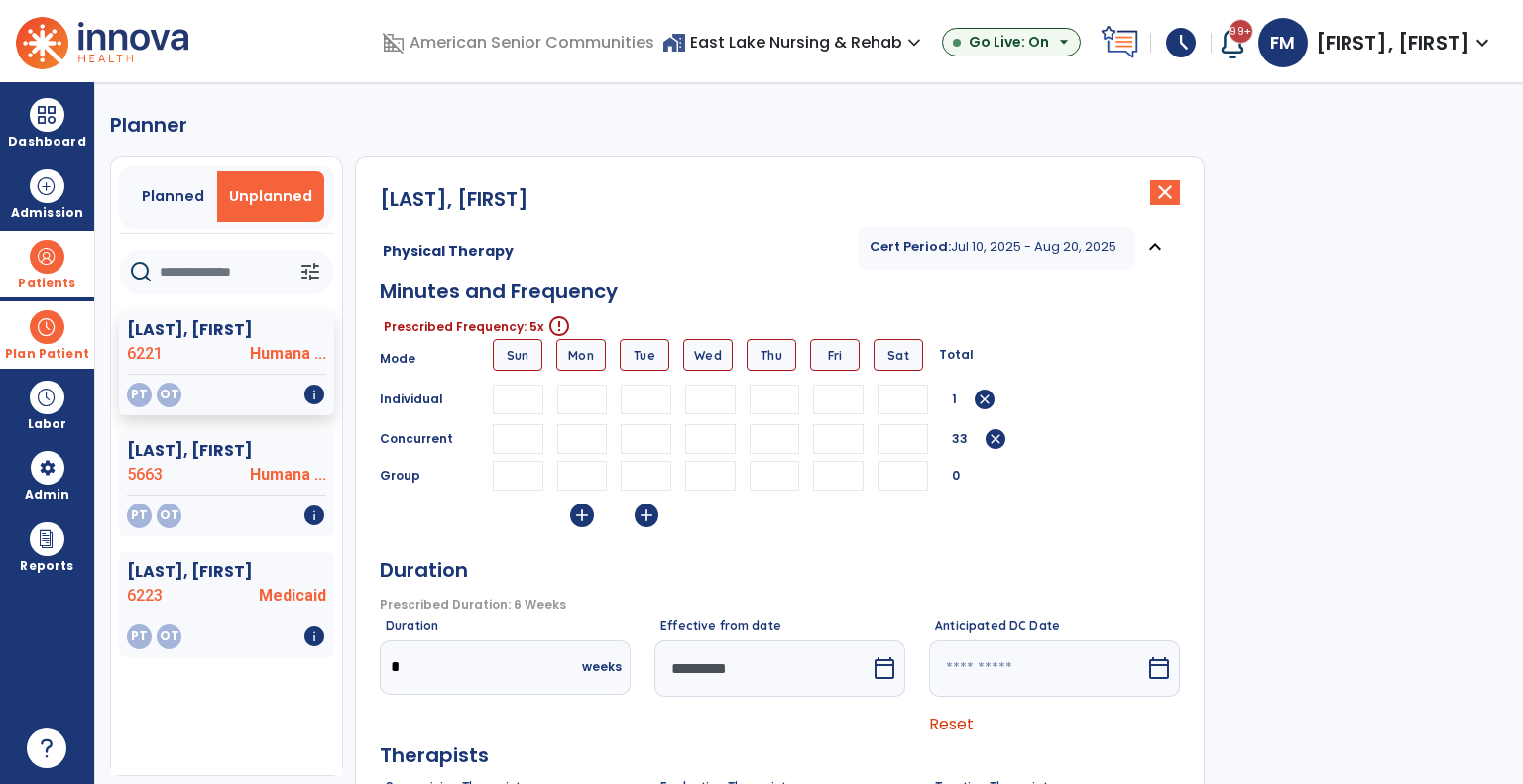 type on "**" 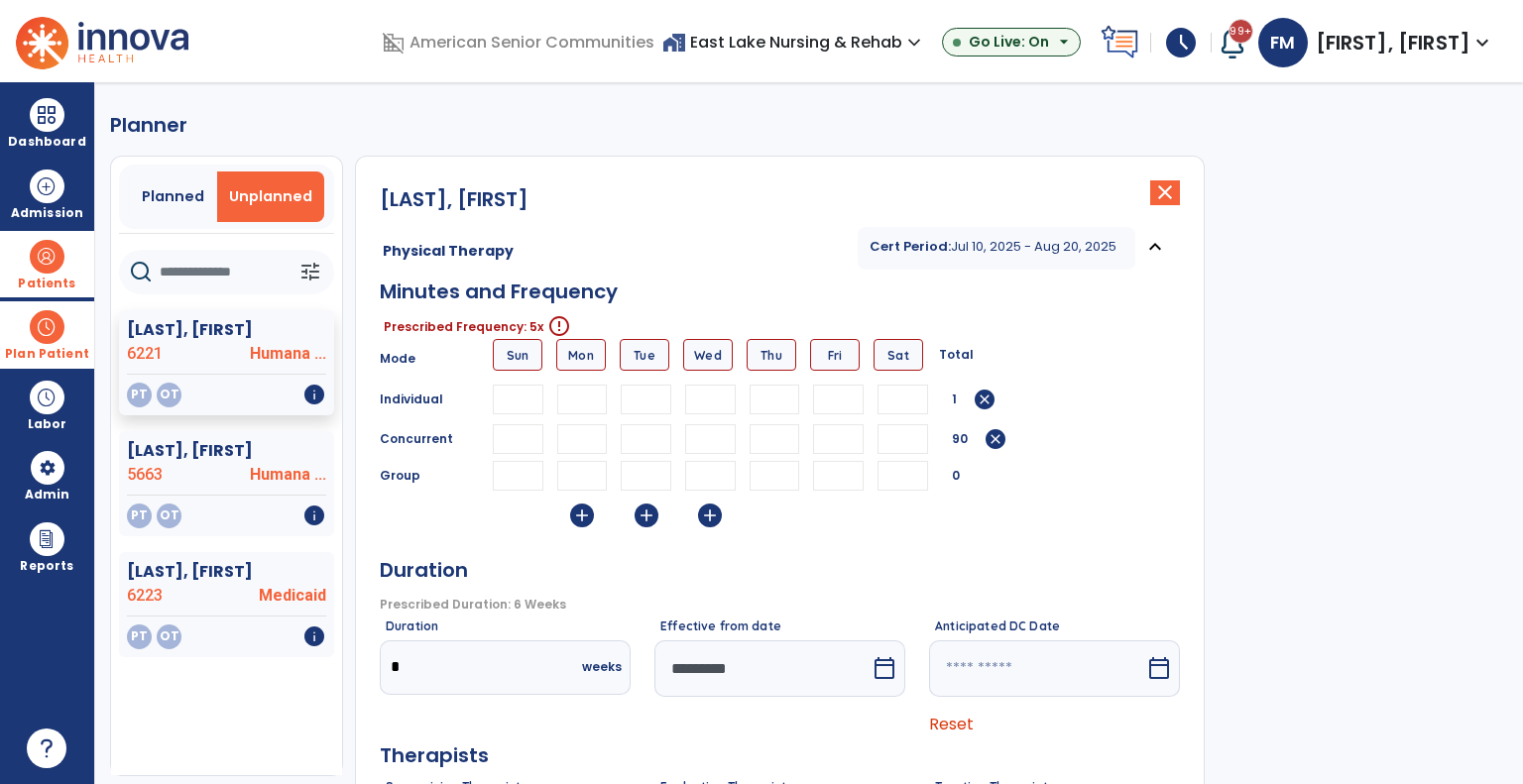 type on "**" 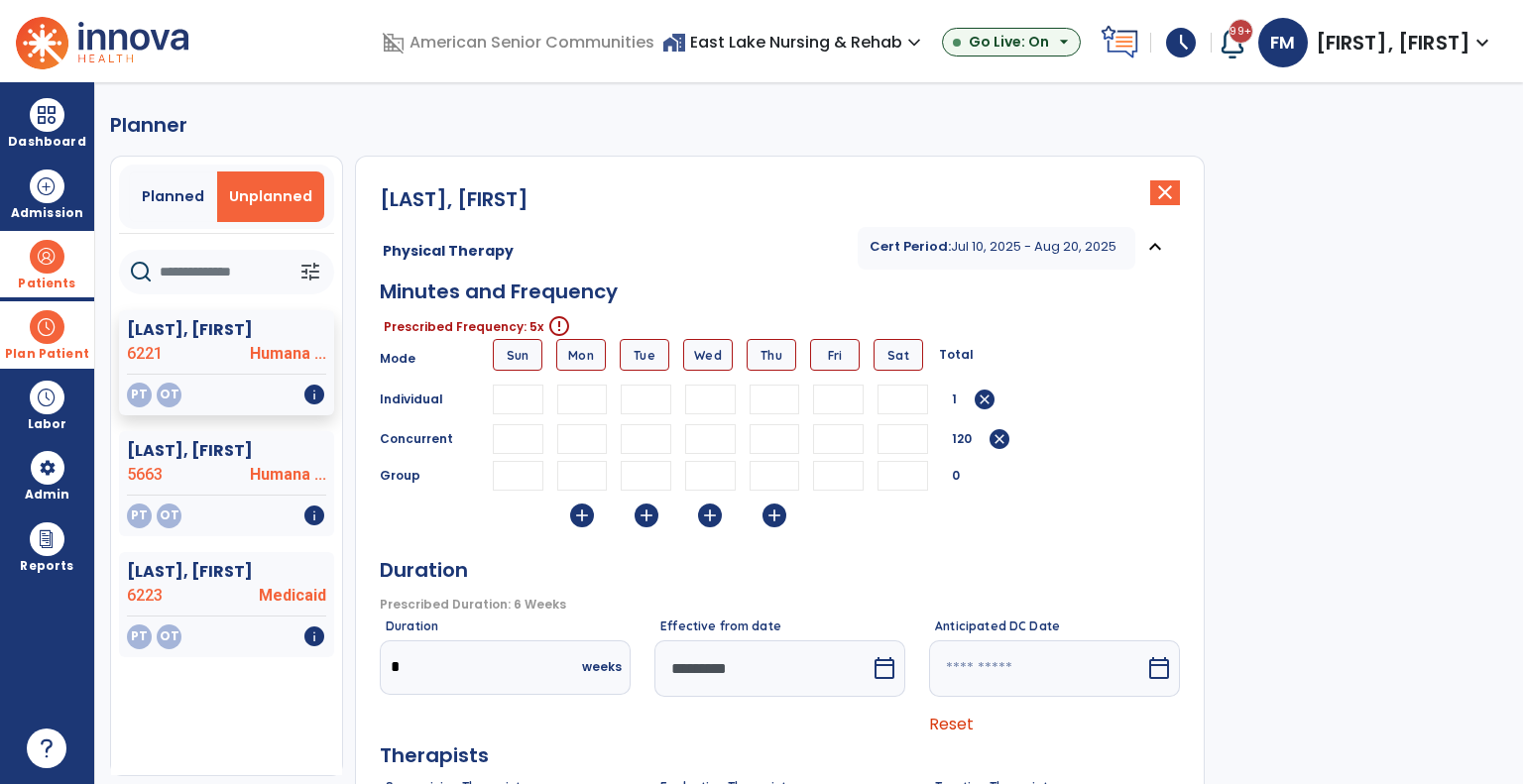 type on "**" 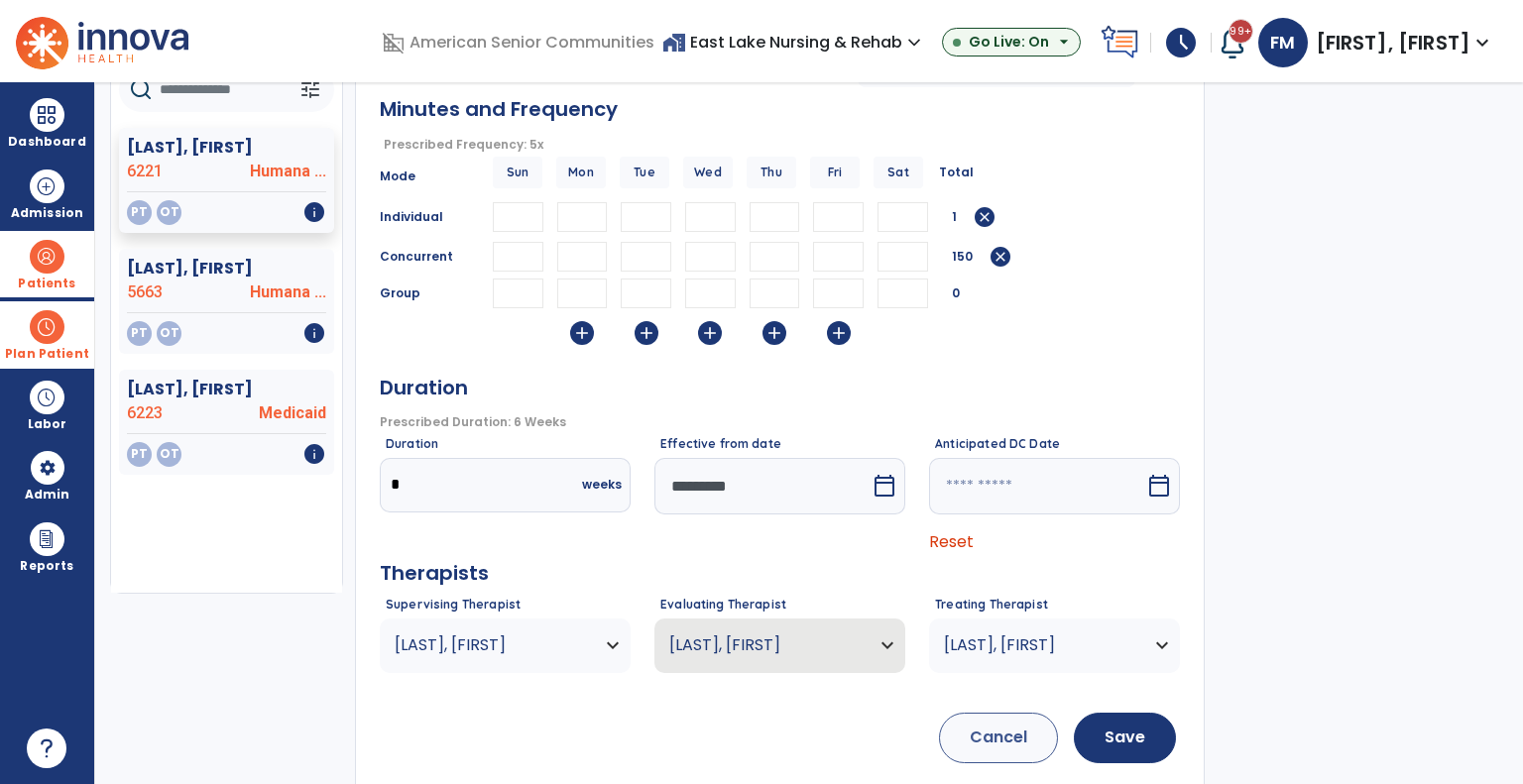 scroll, scrollTop: 283, scrollLeft: 0, axis: vertical 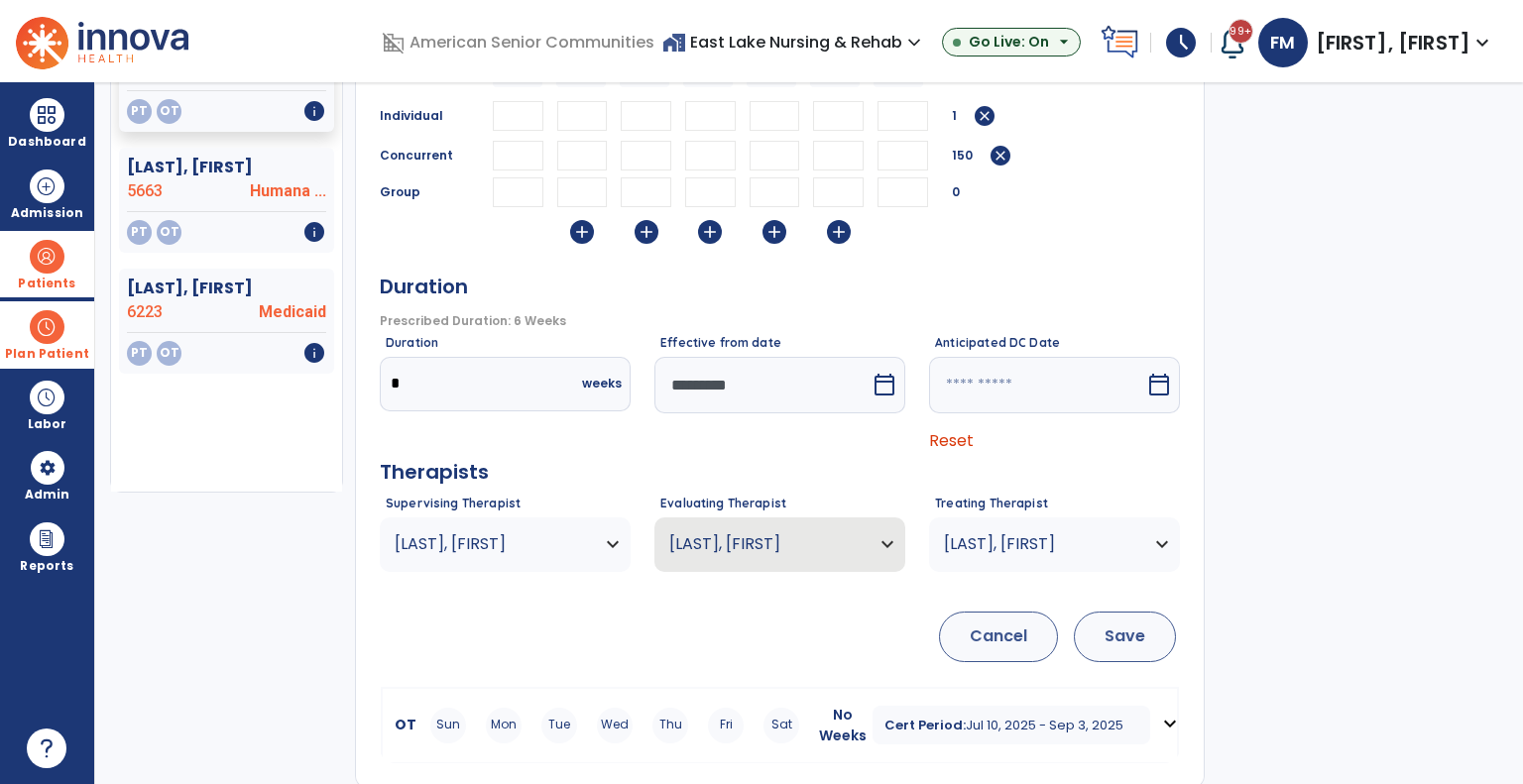 type on "**" 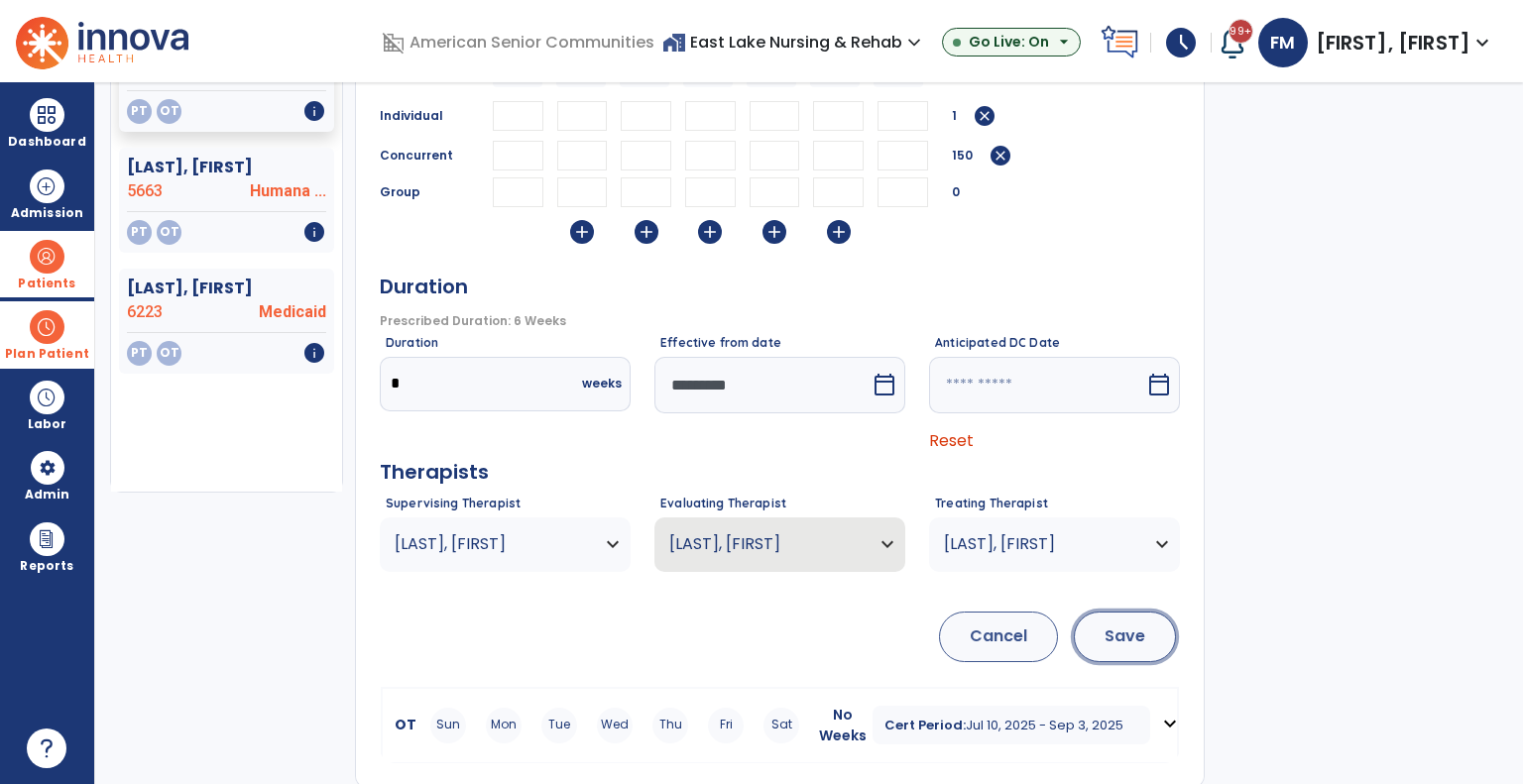 click on "Save" at bounding box center (1124, 636) 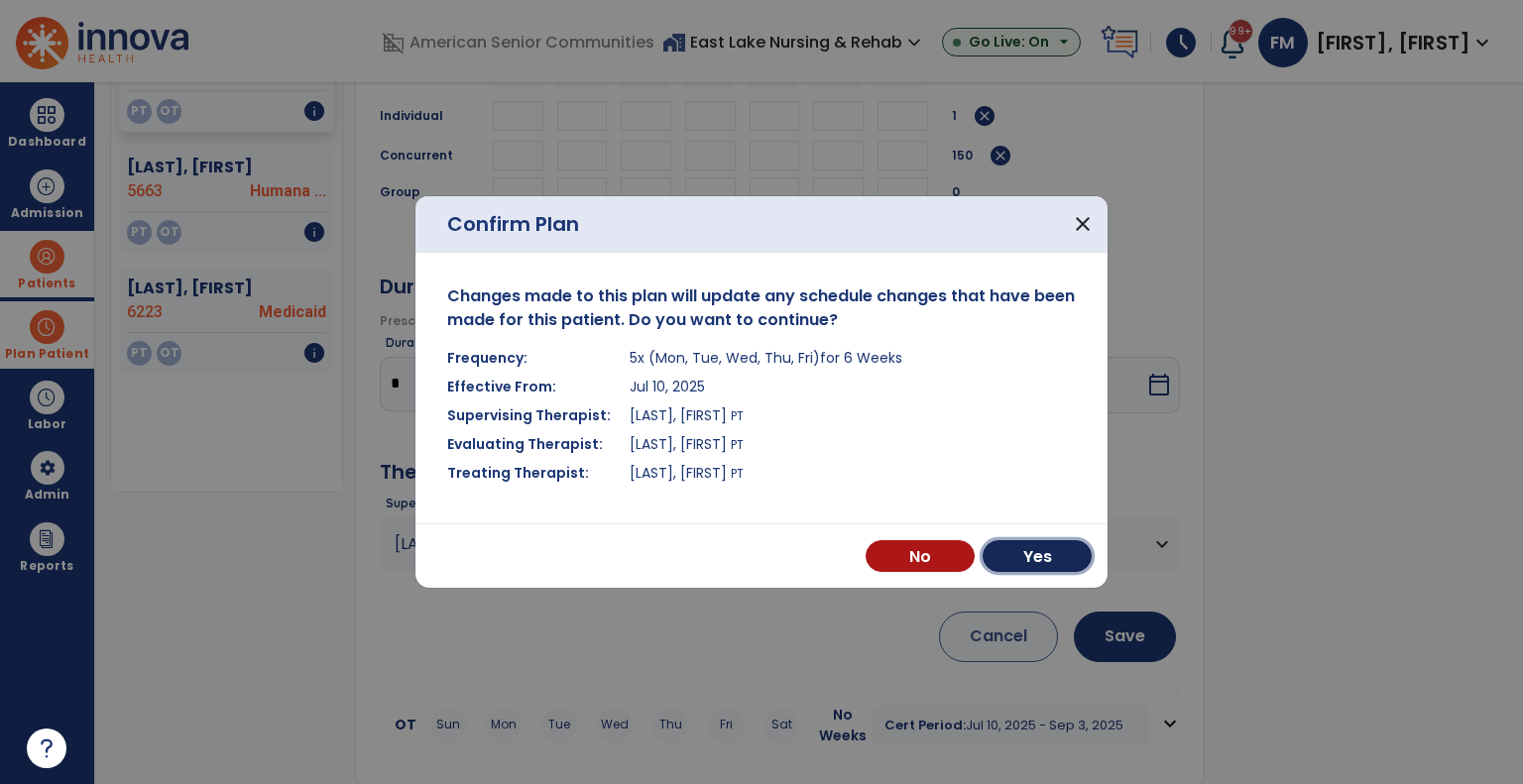 drag, startPoint x: 1079, startPoint y: 542, endPoint x: 1063, endPoint y: 549, distance: 17.464249 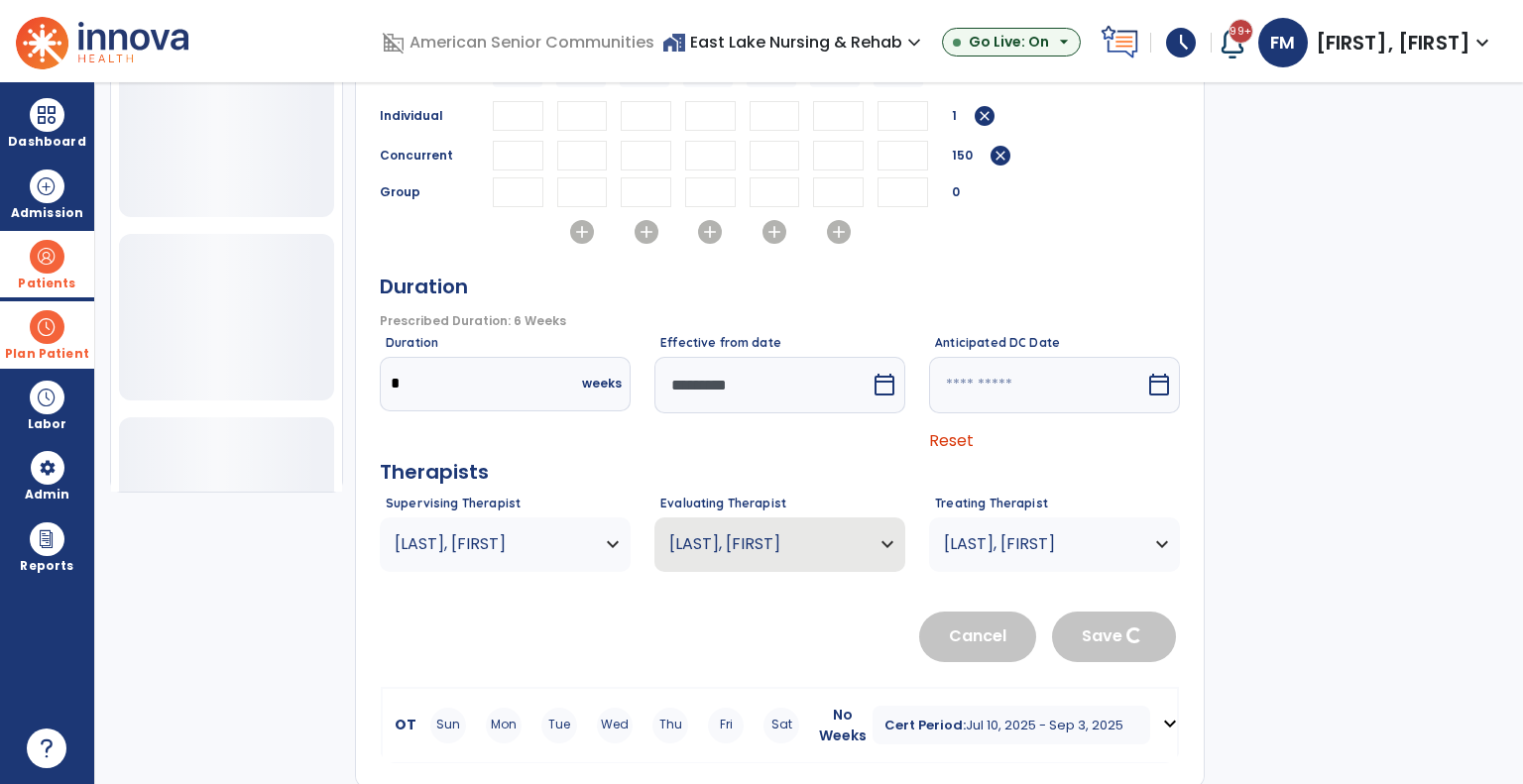 type 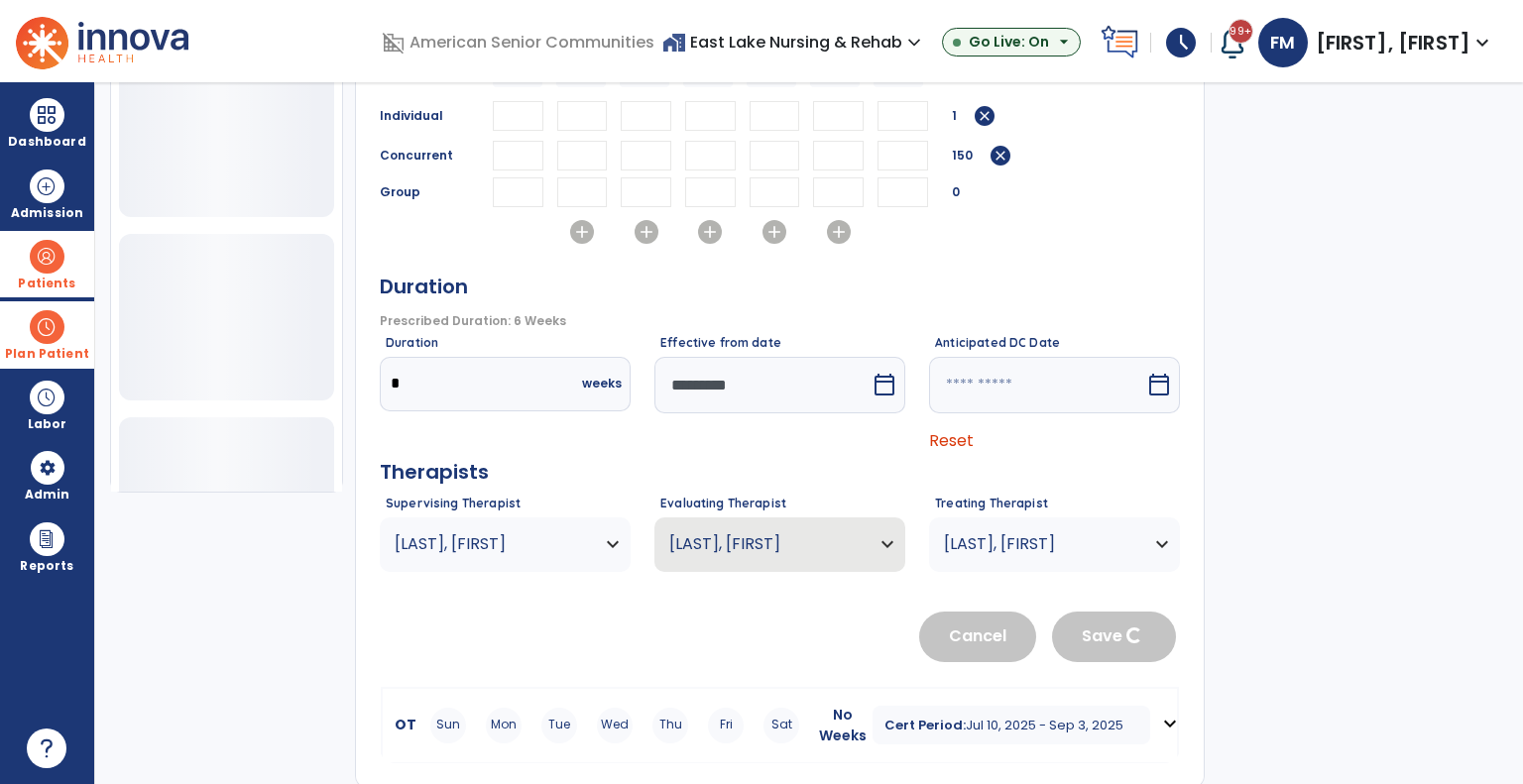 type 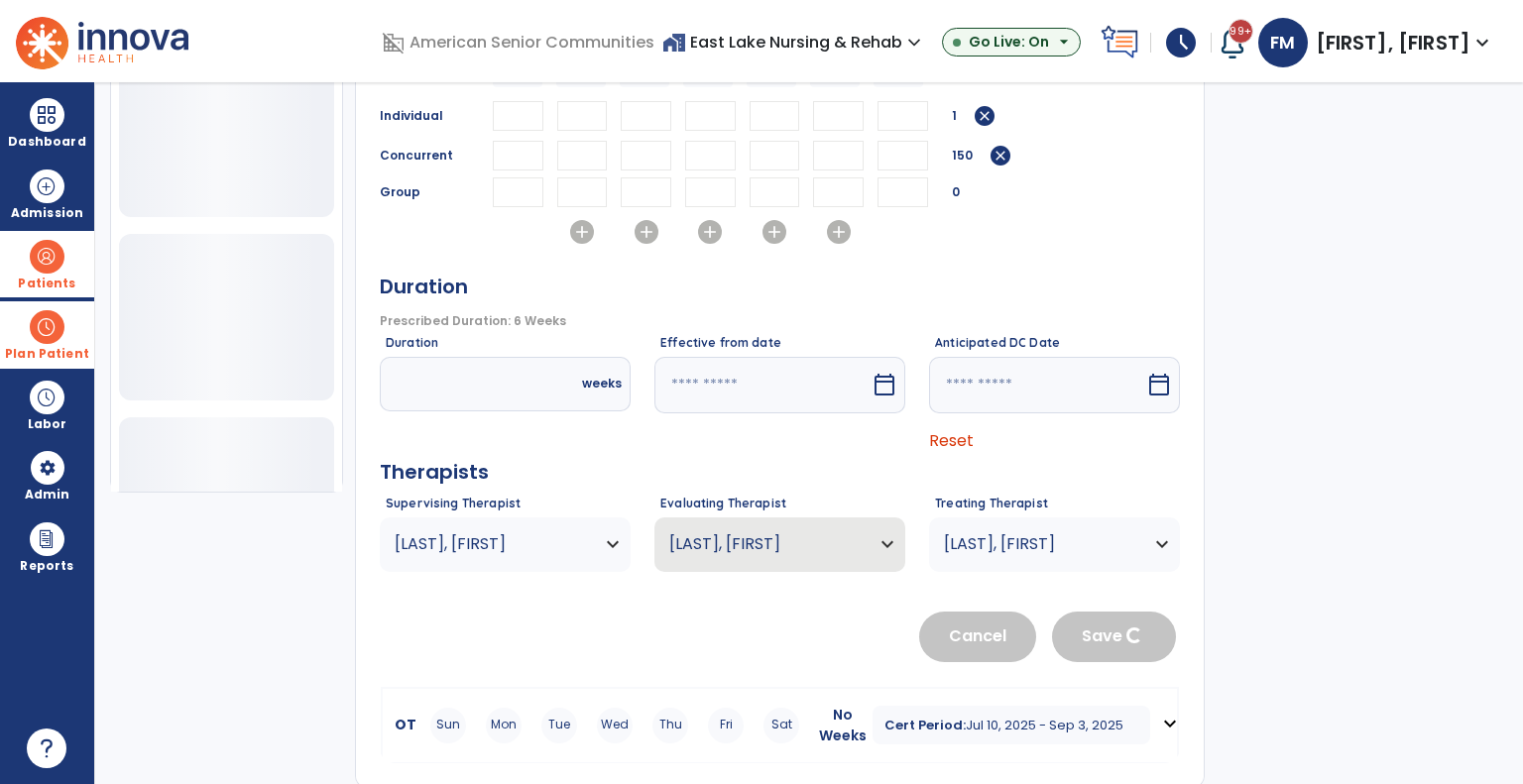 scroll, scrollTop: 36, scrollLeft: 0, axis: vertical 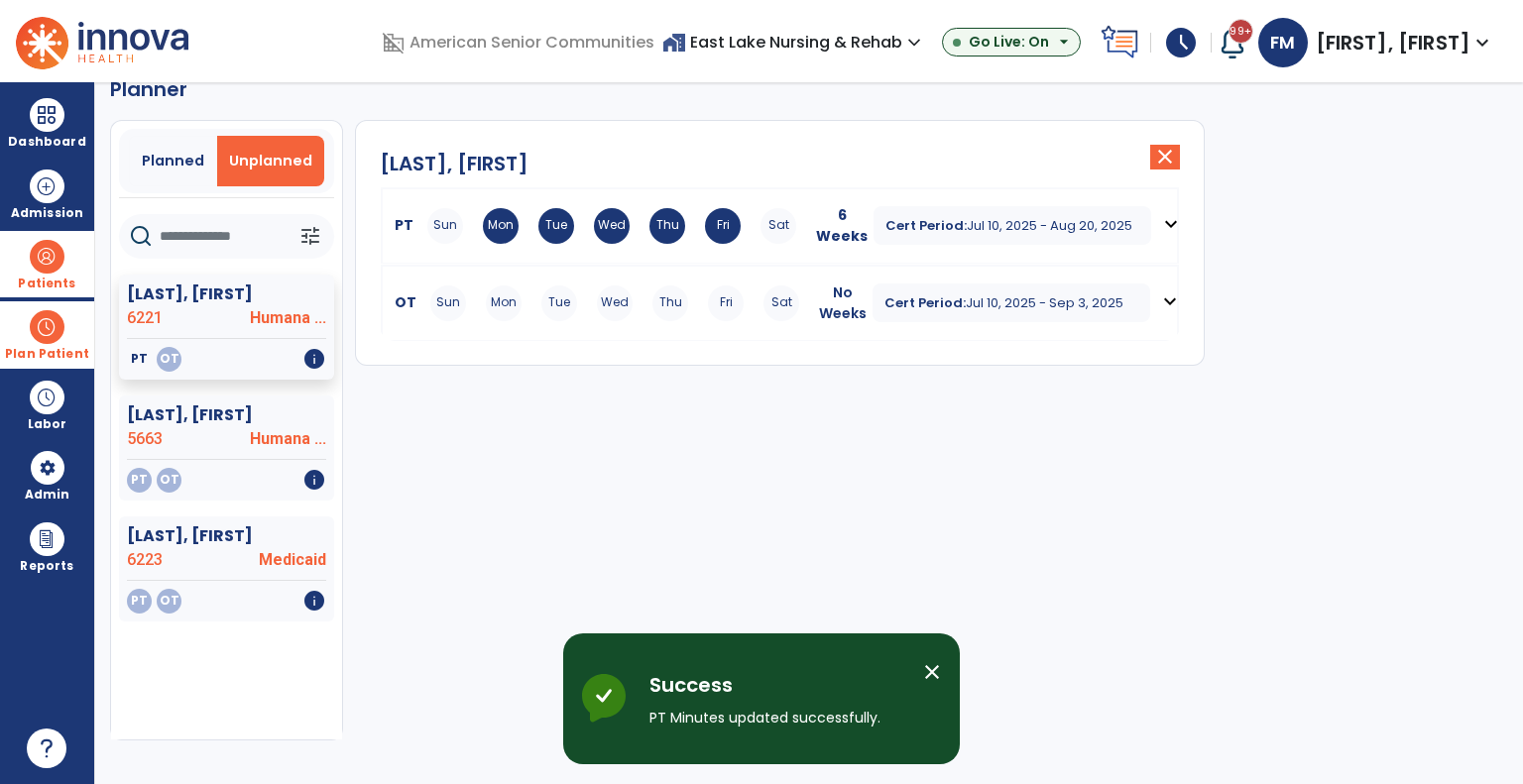 click on "OT" at bounding box center [402, 302] 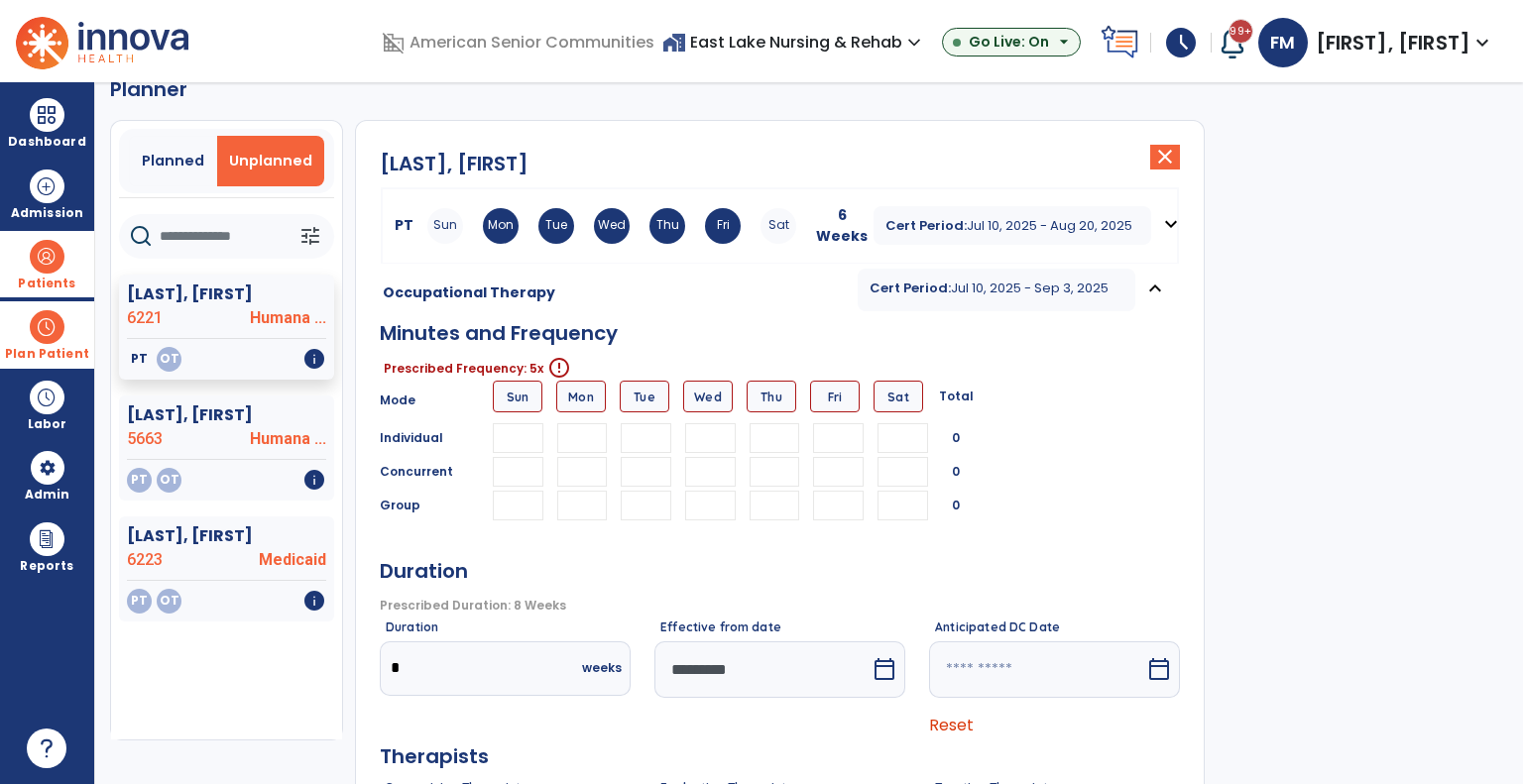 click at bounding box center (582, 438) 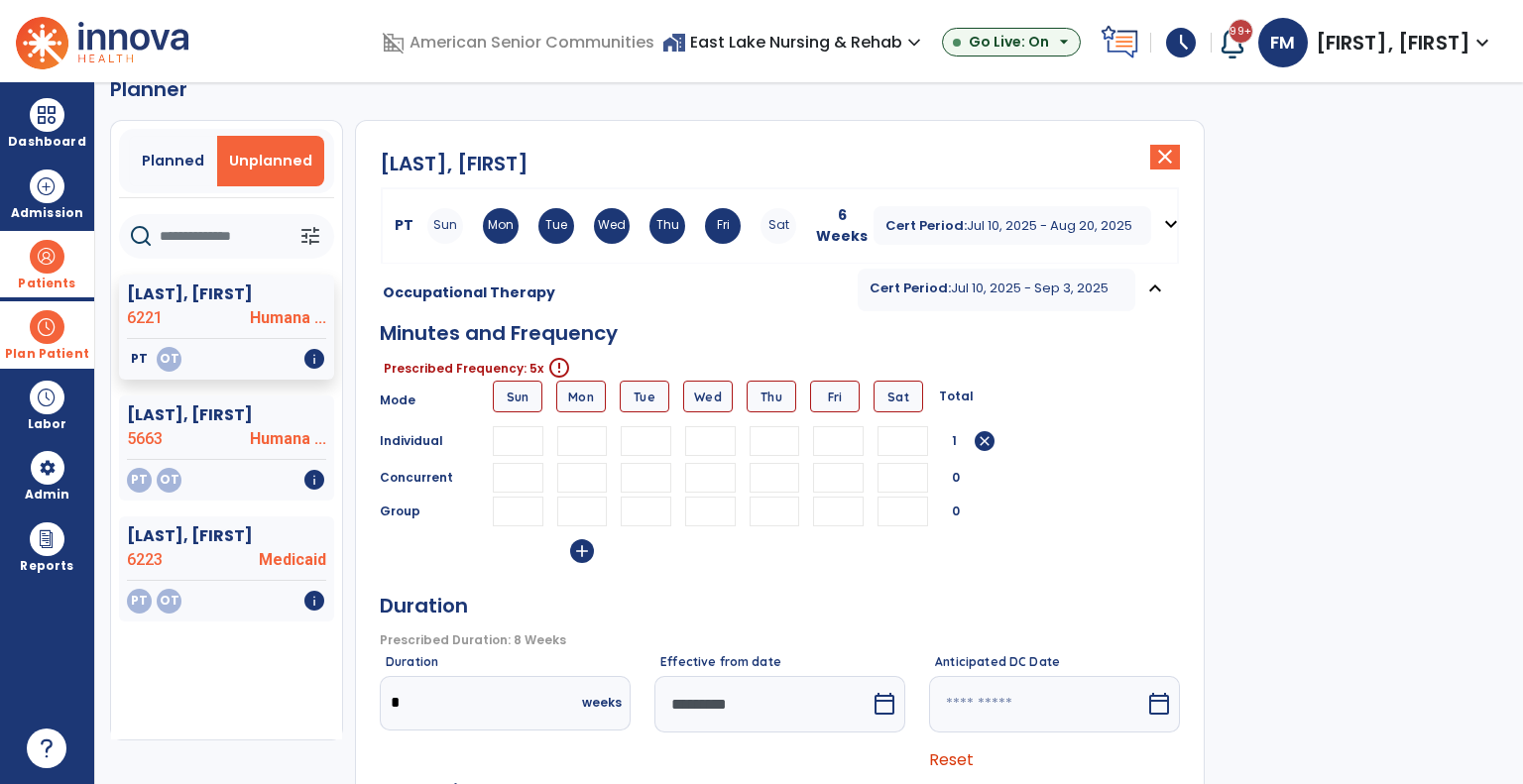type on "*" 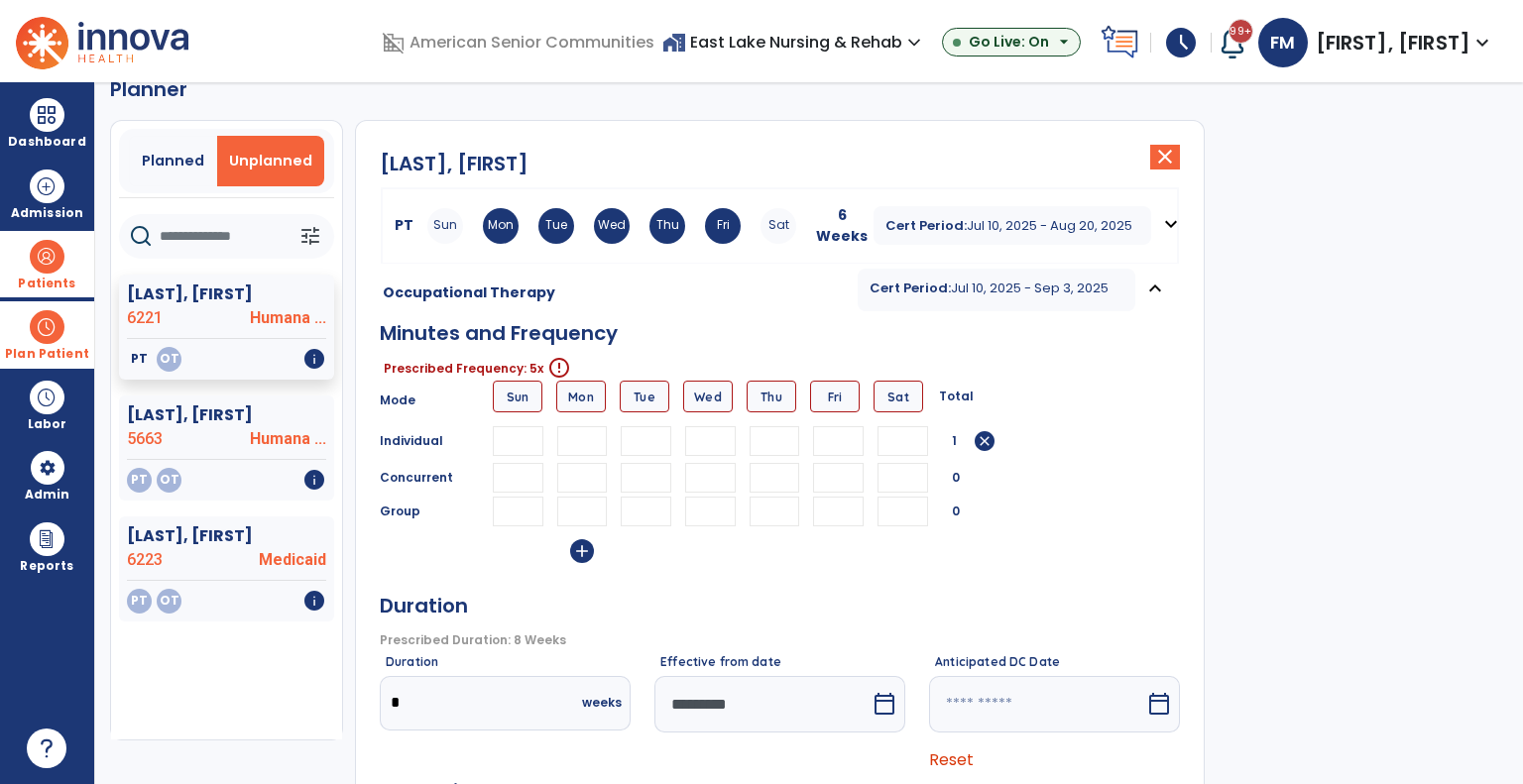 drag, startPoint x: 568, startPoint y: 486, endPoint x: 675, endPoint y: 477, distance: 107.37784 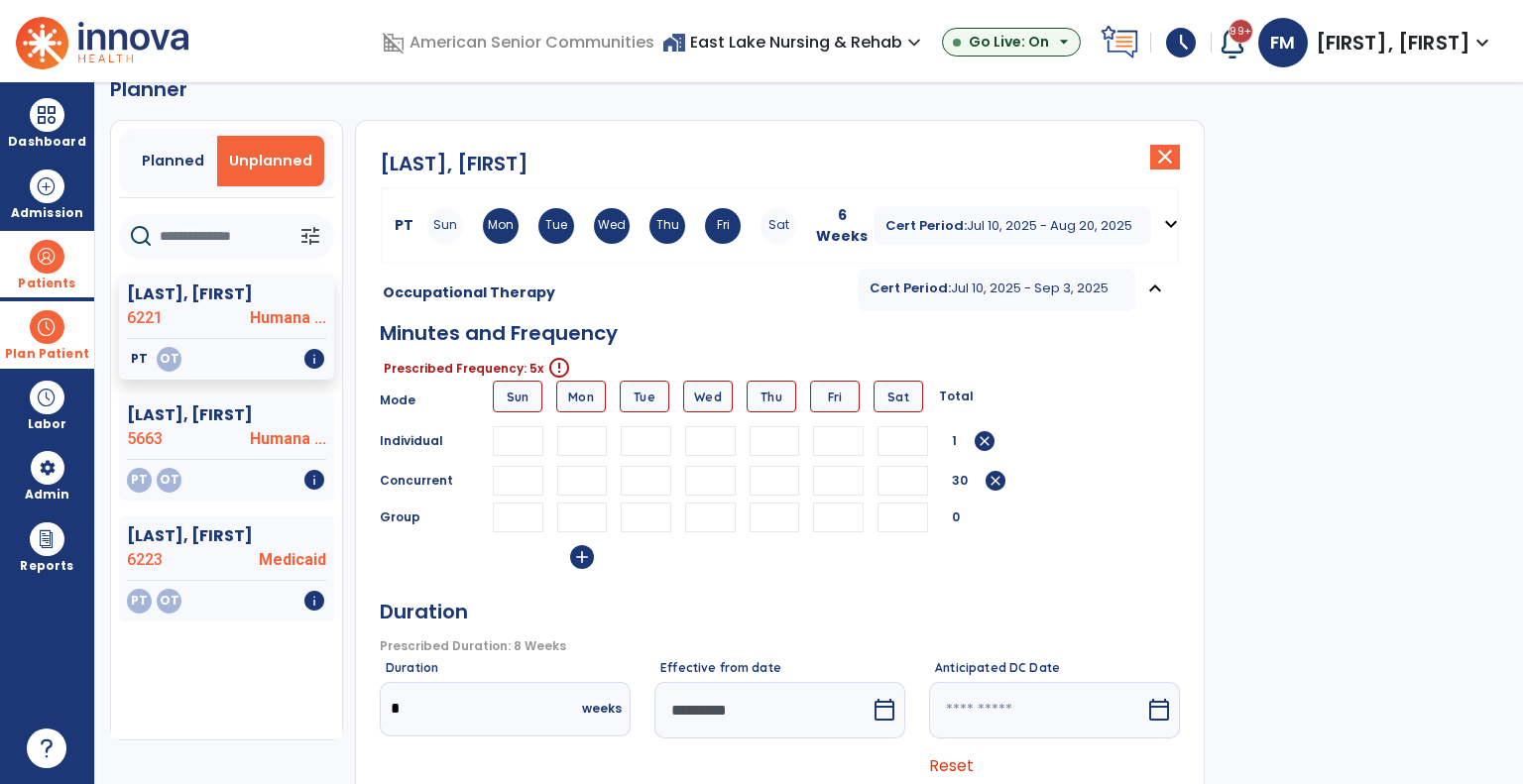 type on "**" 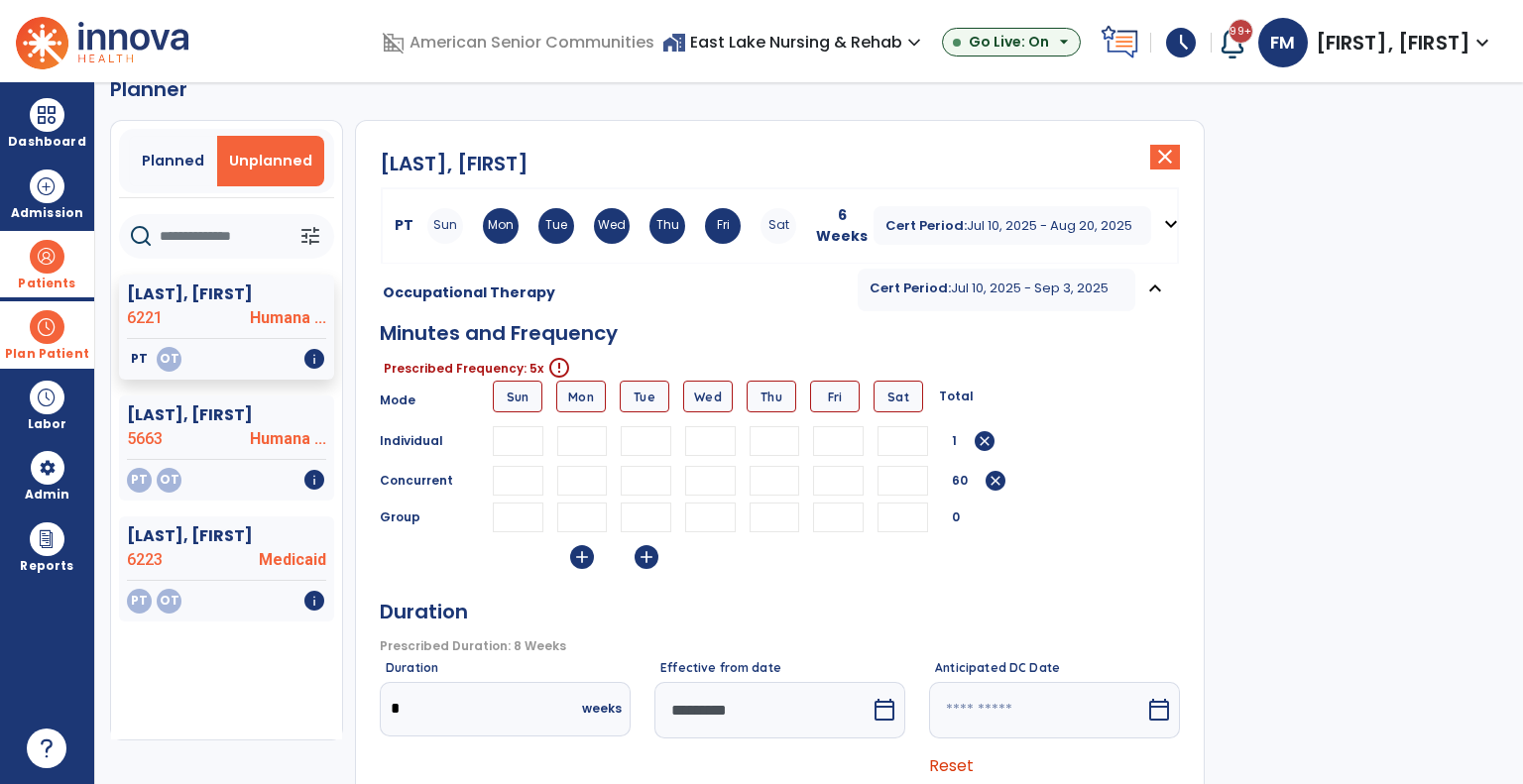 type on "**" 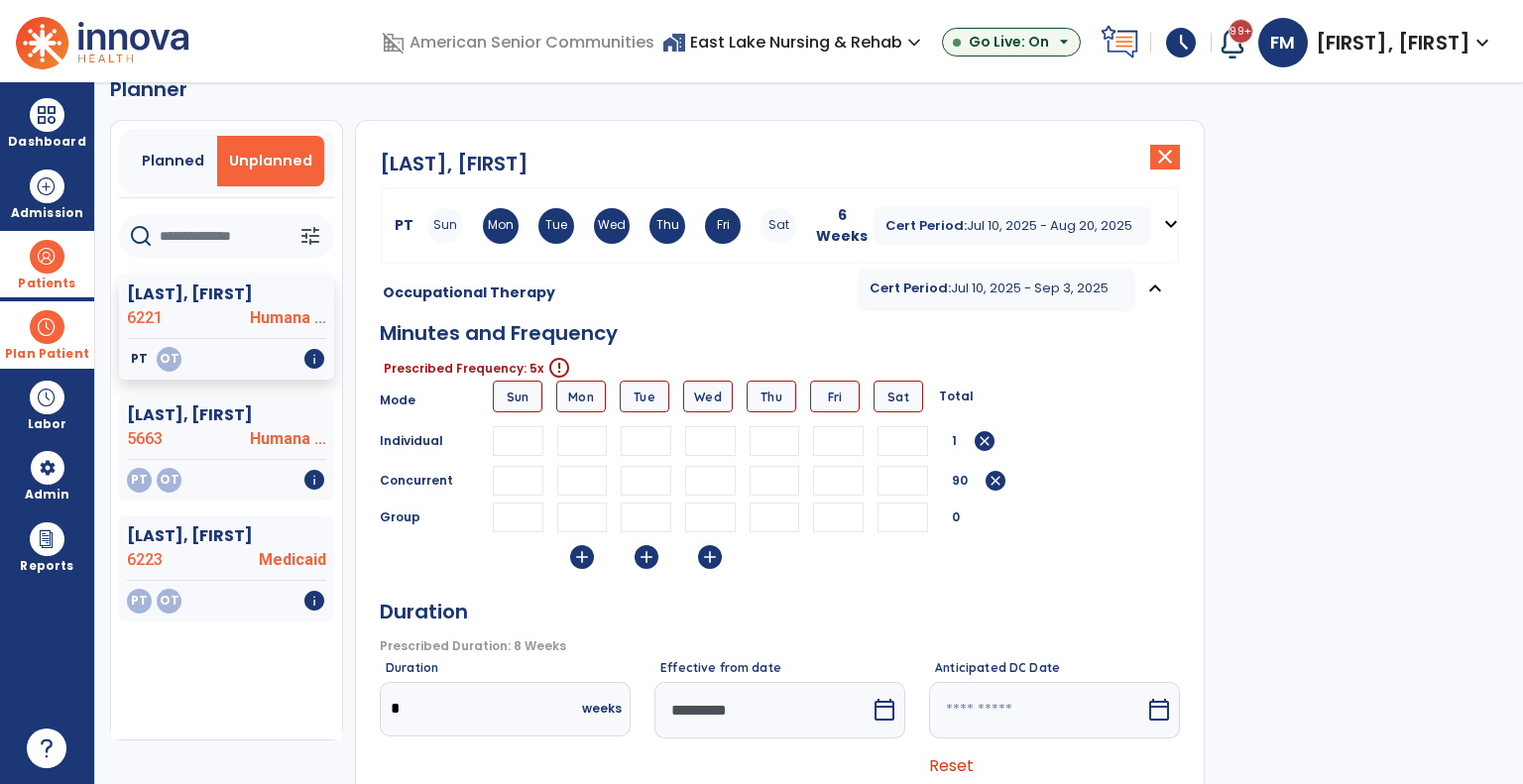 type on "**" 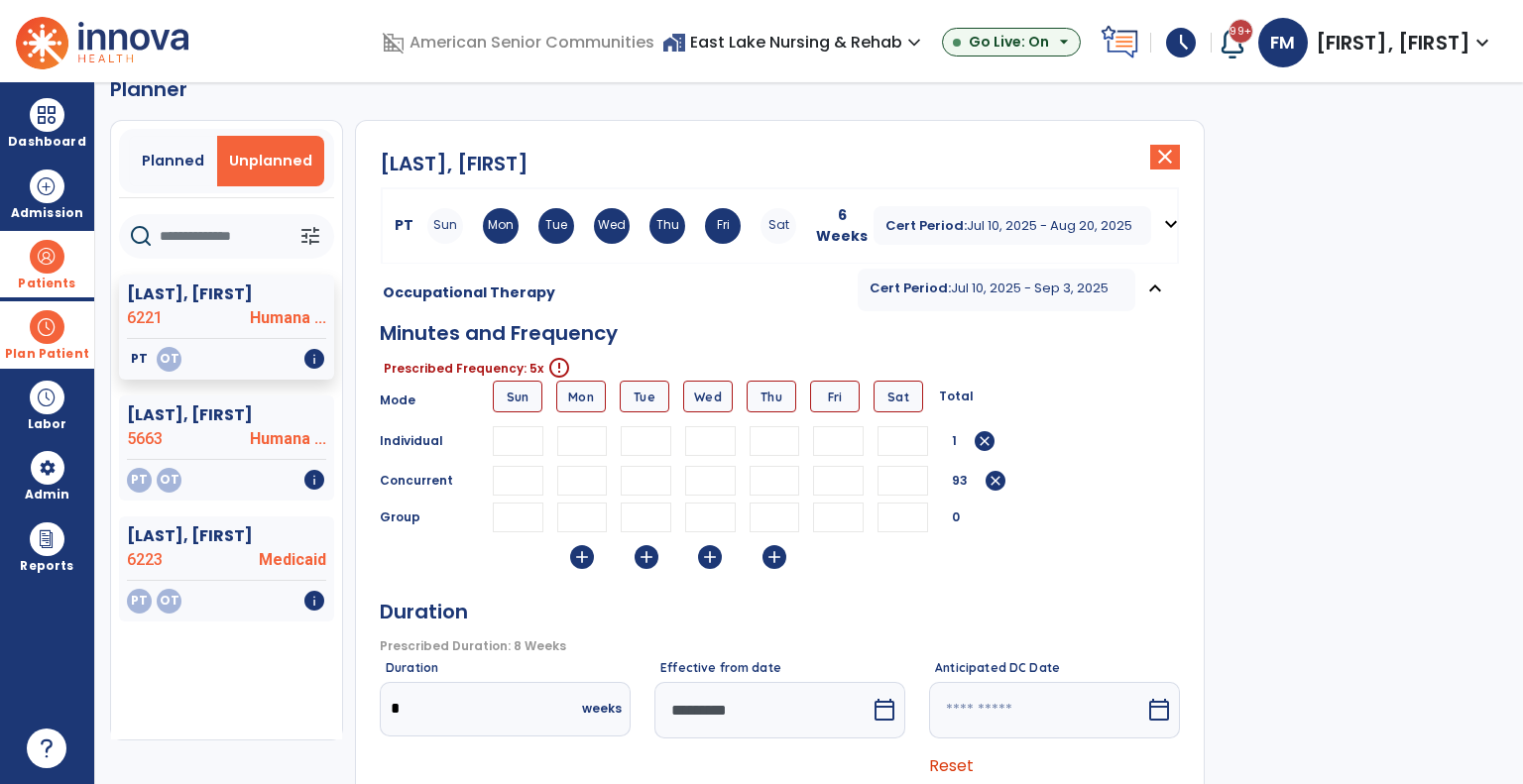 type on "**" 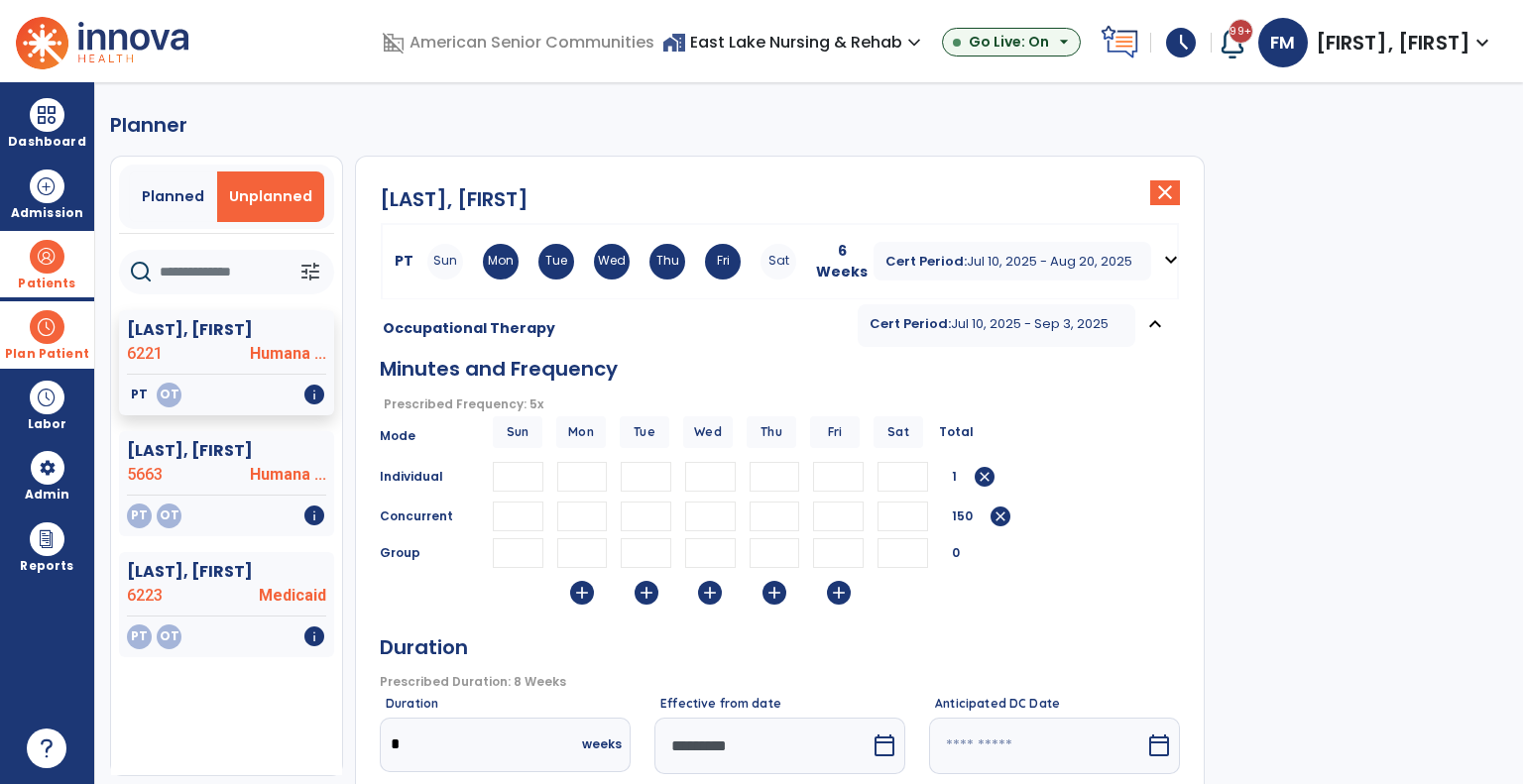 scroll, scrollTop: 283, scrollLeft: 0, axis: vertical 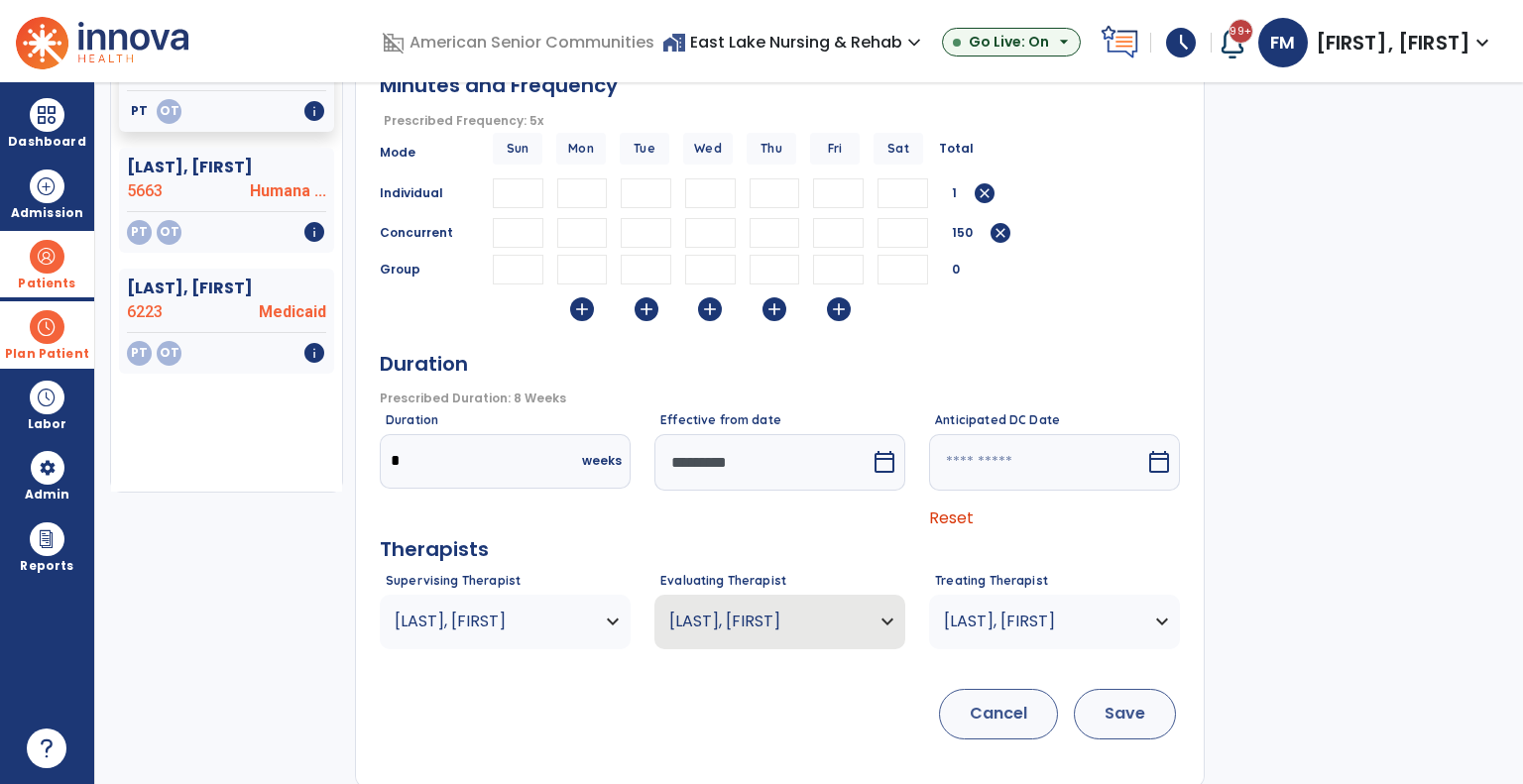 type on "**" 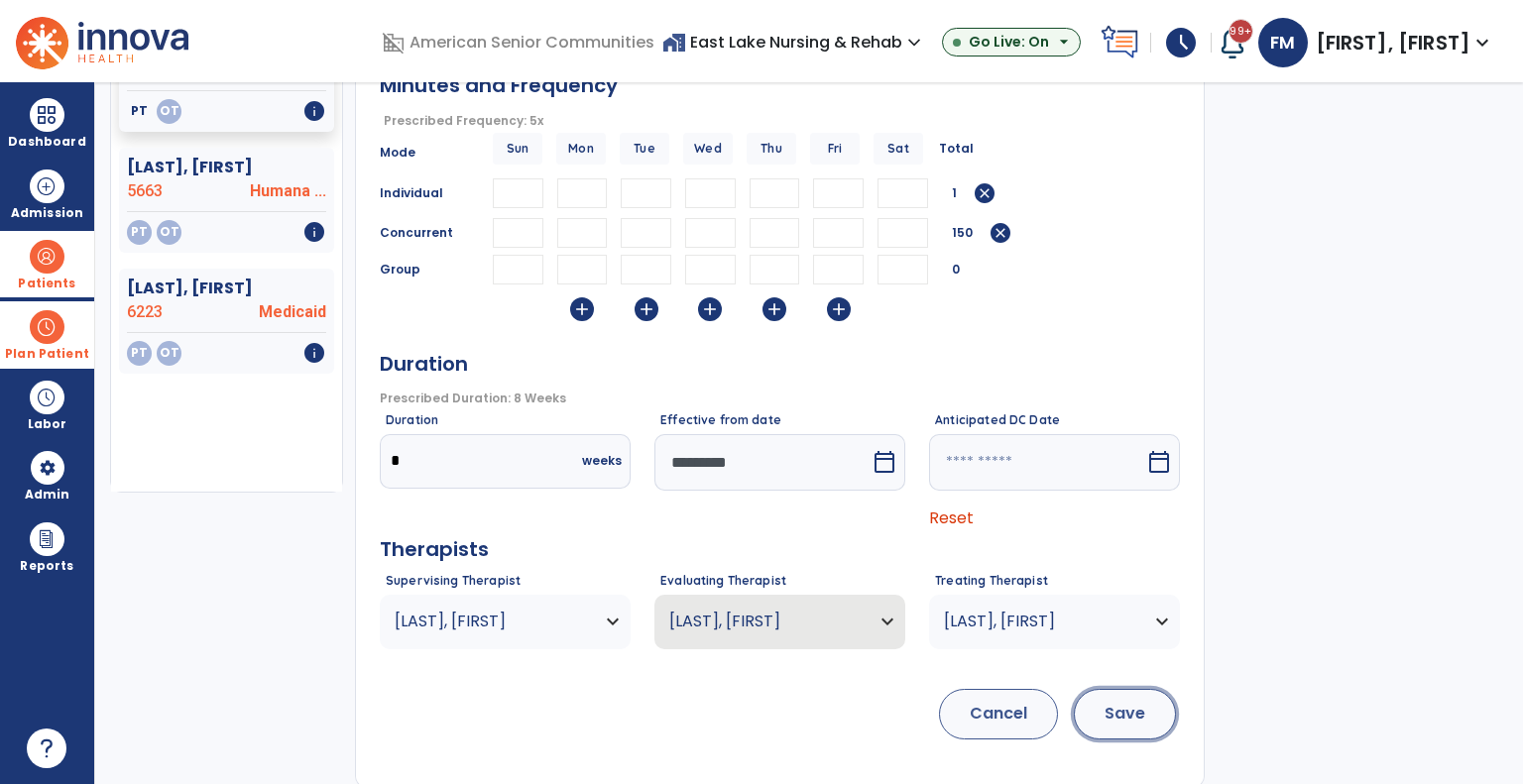 click on "Save" at bounding box center [1124, 714] 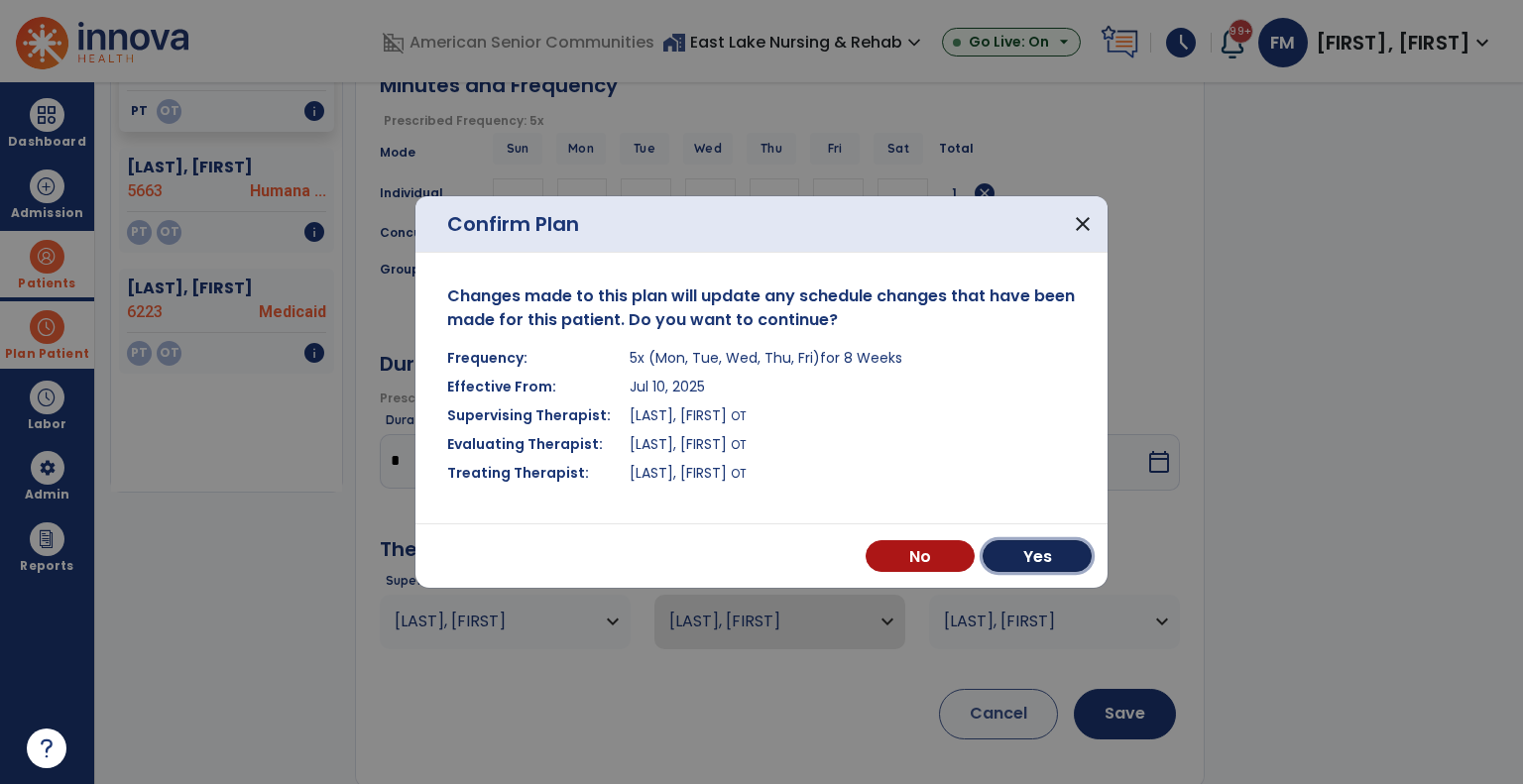 click on "Yes" at bounding box center [1037, 556] 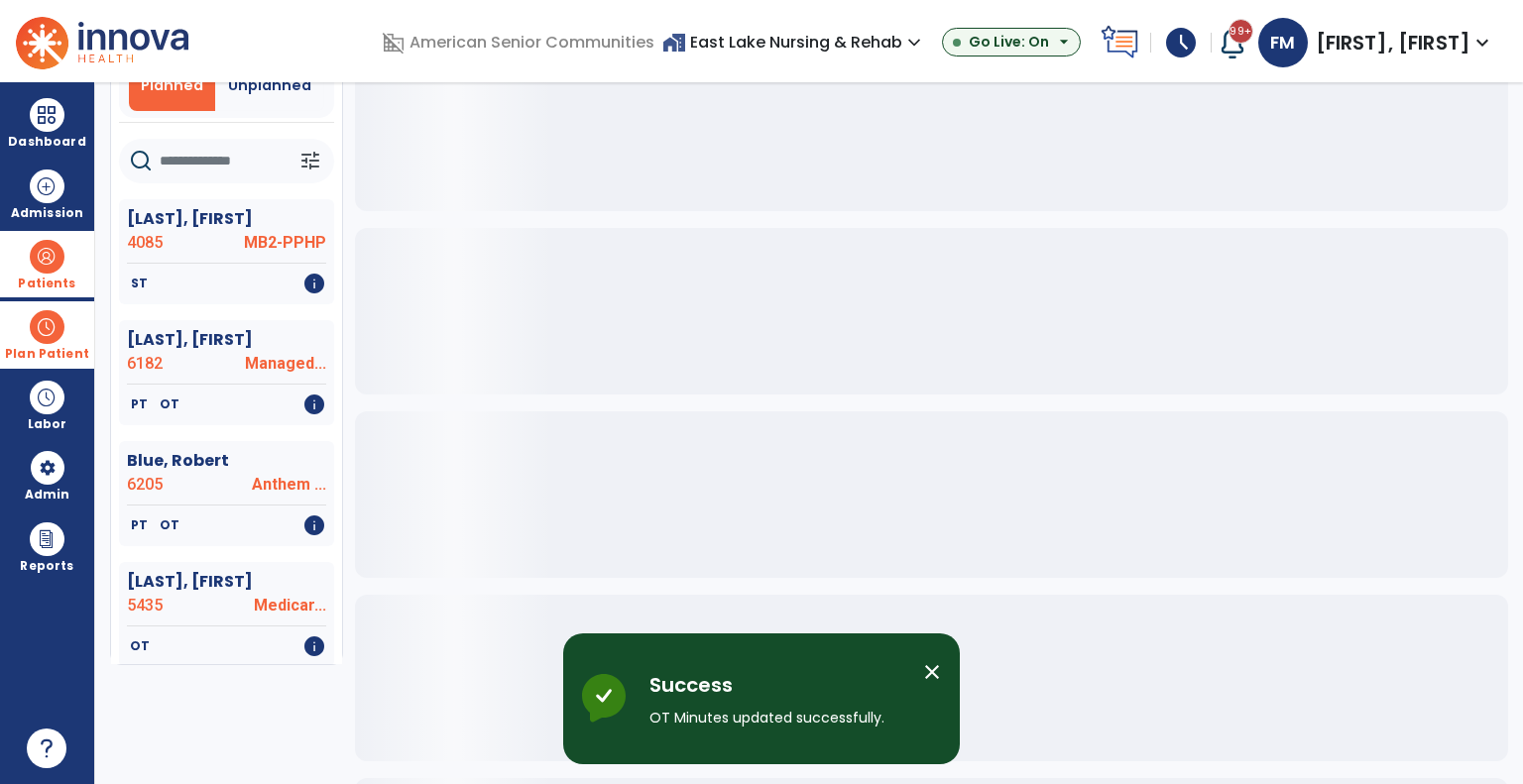 scroll, scrollTop: 0, scrollLeft: 0, axis: both 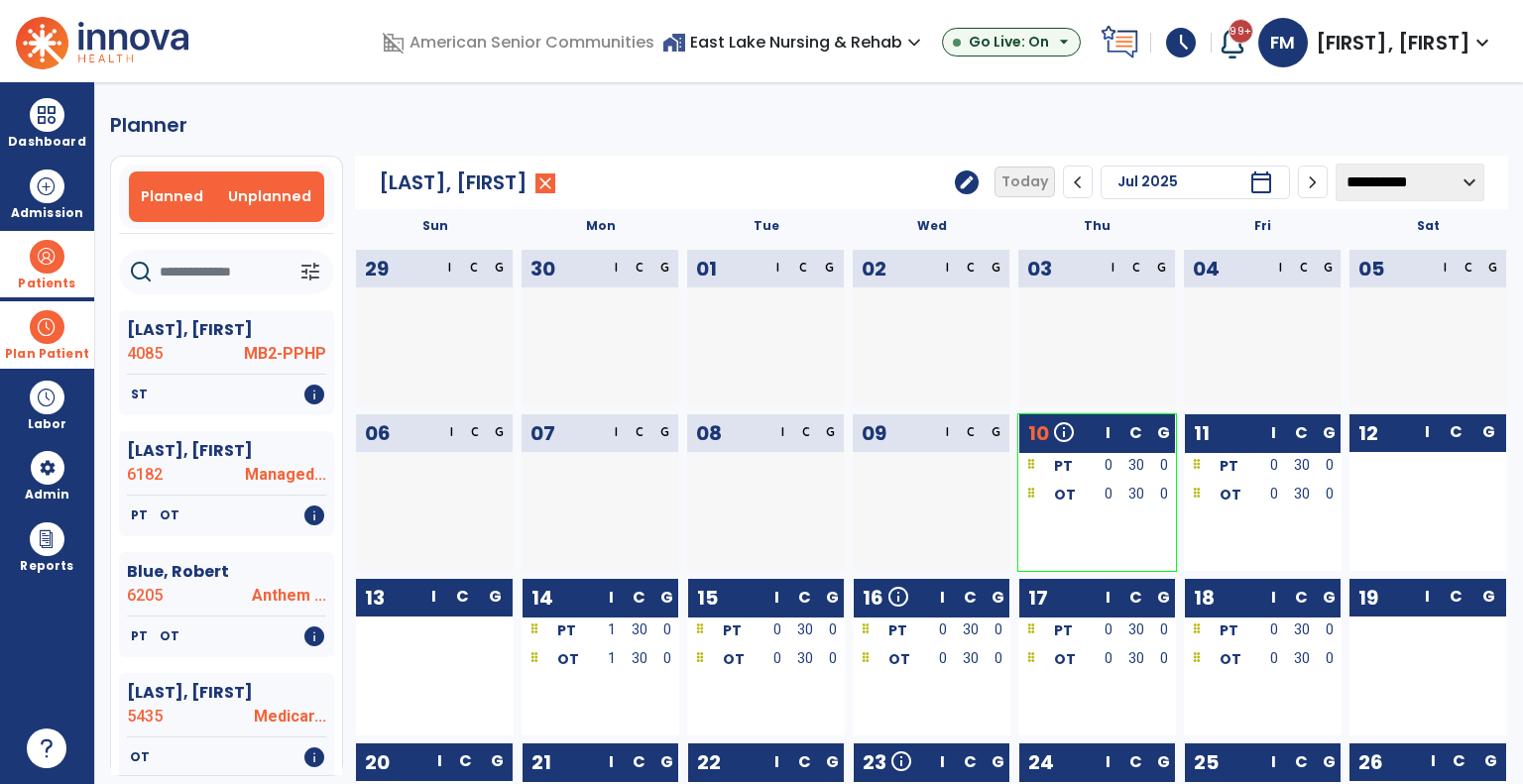 click on "Unplanned" at bounding box center (270, 196) 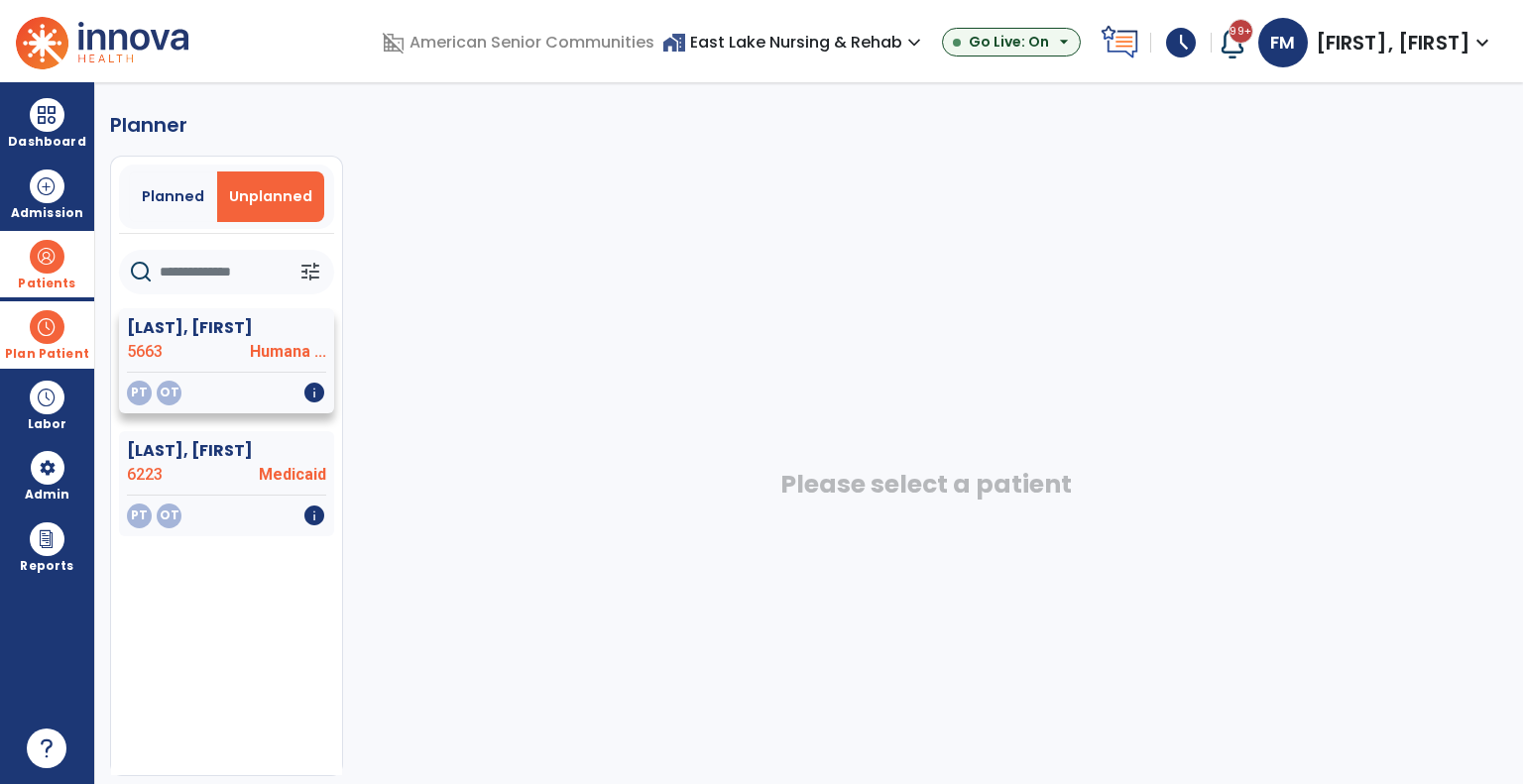 click on "5663" 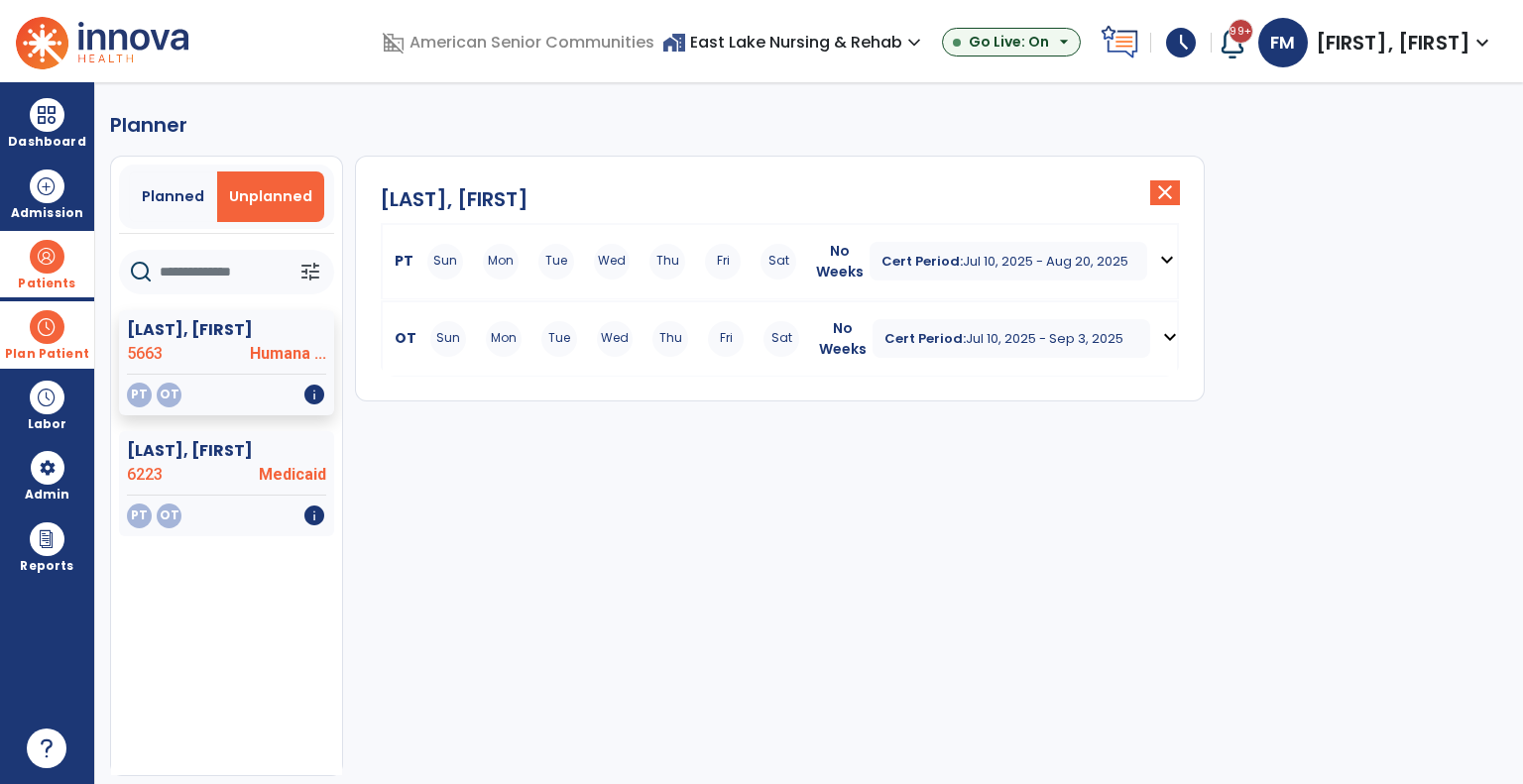 click on "PT" at bounding box center [400, 261] 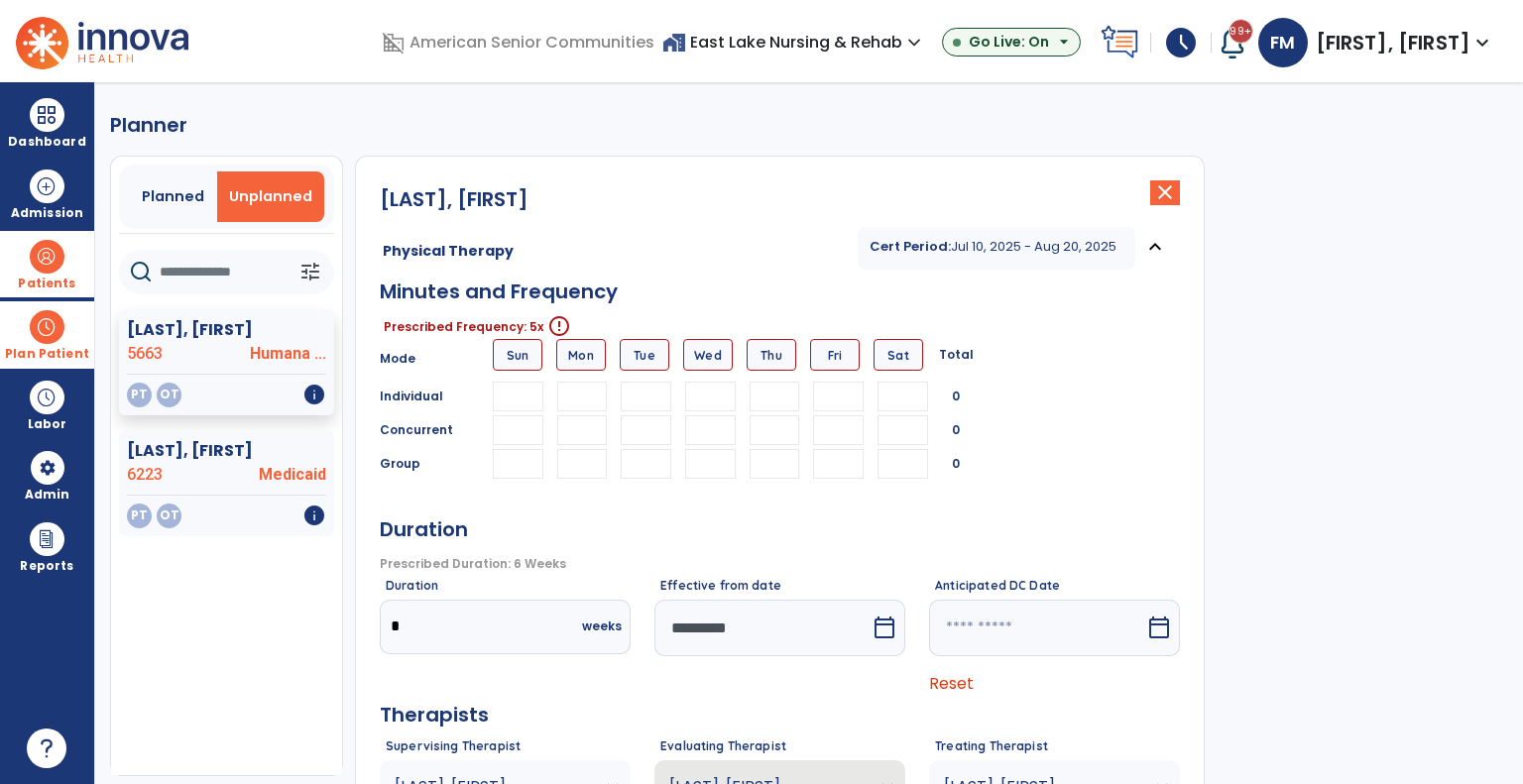 click at bounding box center [582, 396] 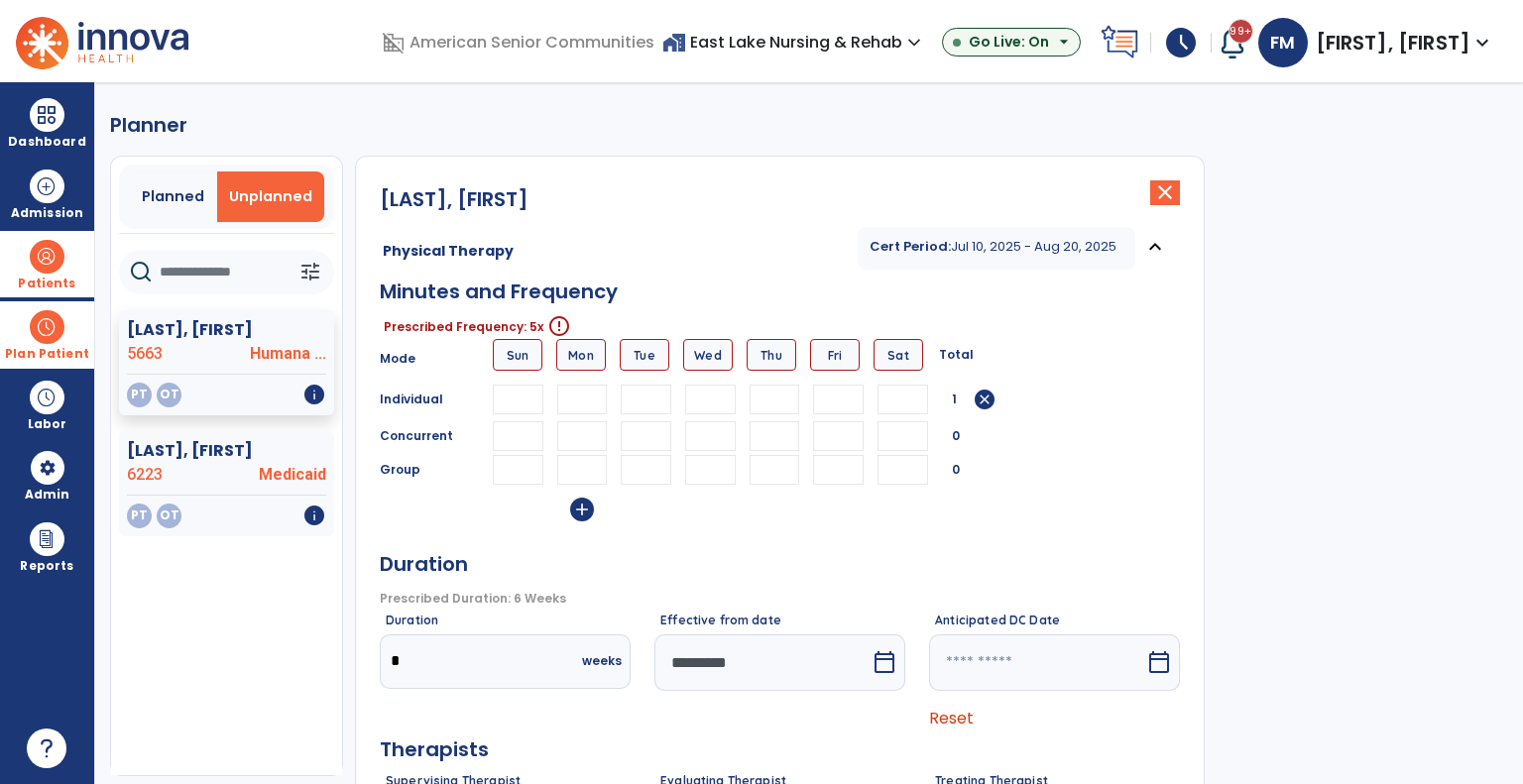 type on "*" 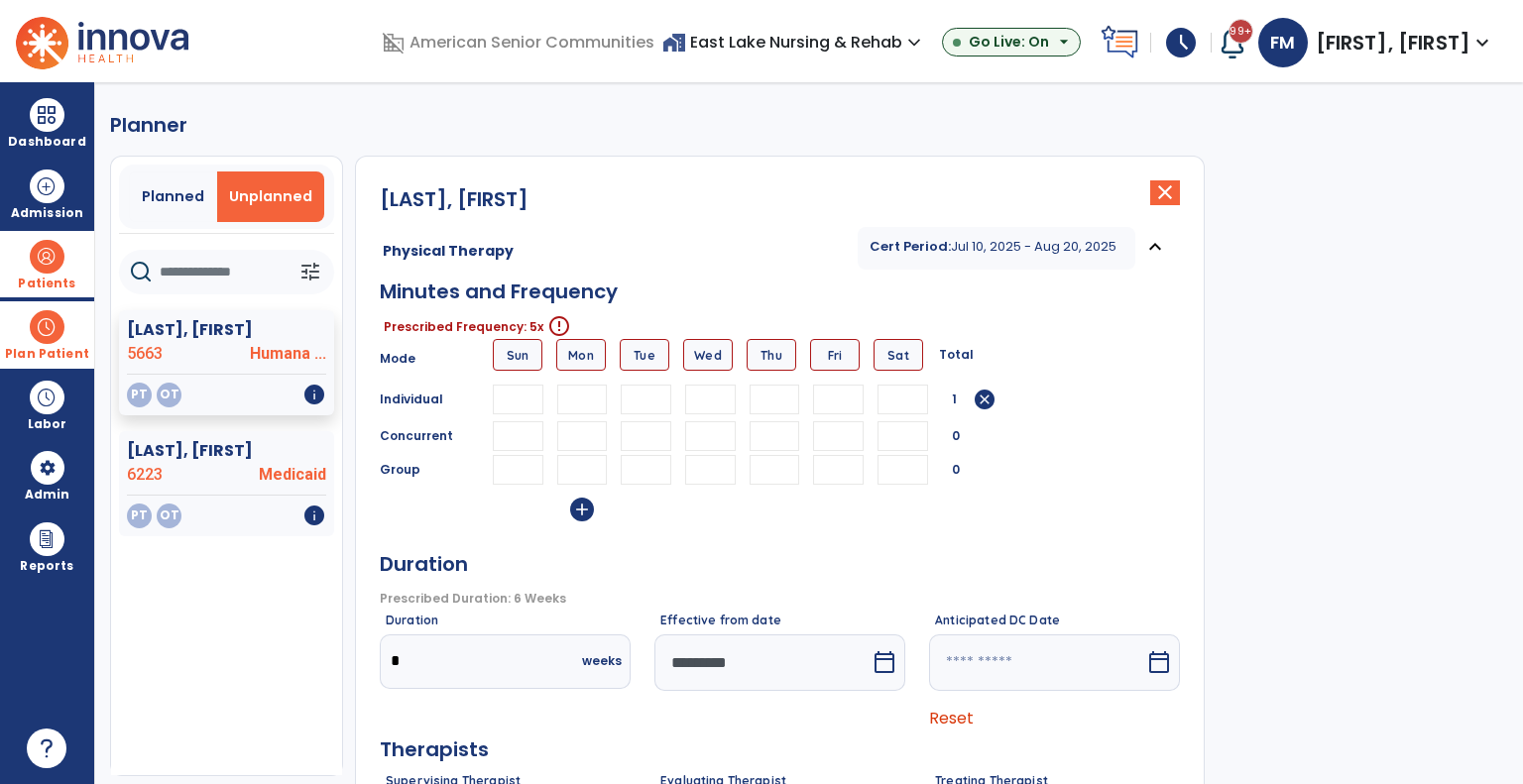 drag, startPoint x: 587, startPoint y: 433, endPoint x: 611, endPoint y: 434, distance: 24.020824 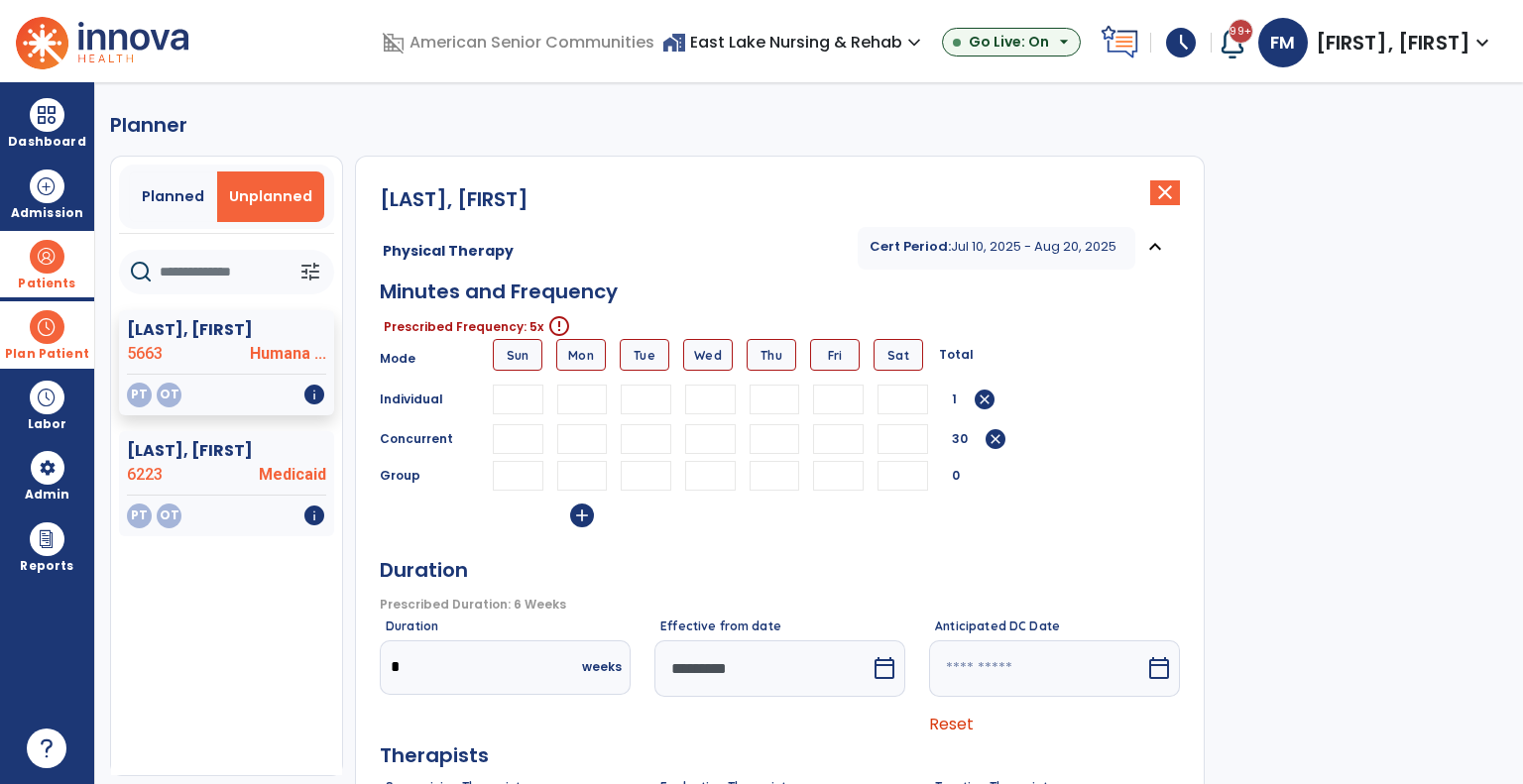 type on "**" 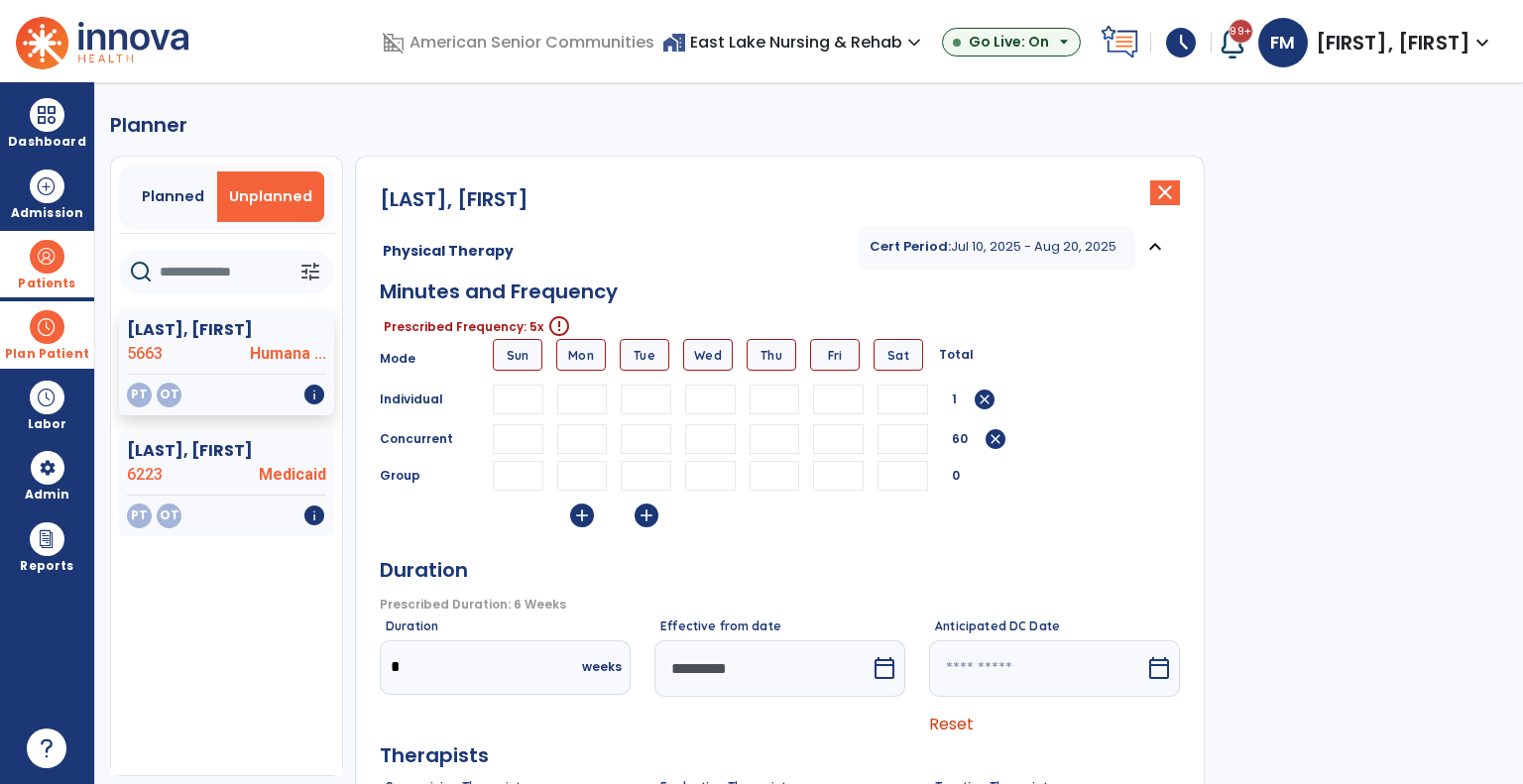 type on "**" 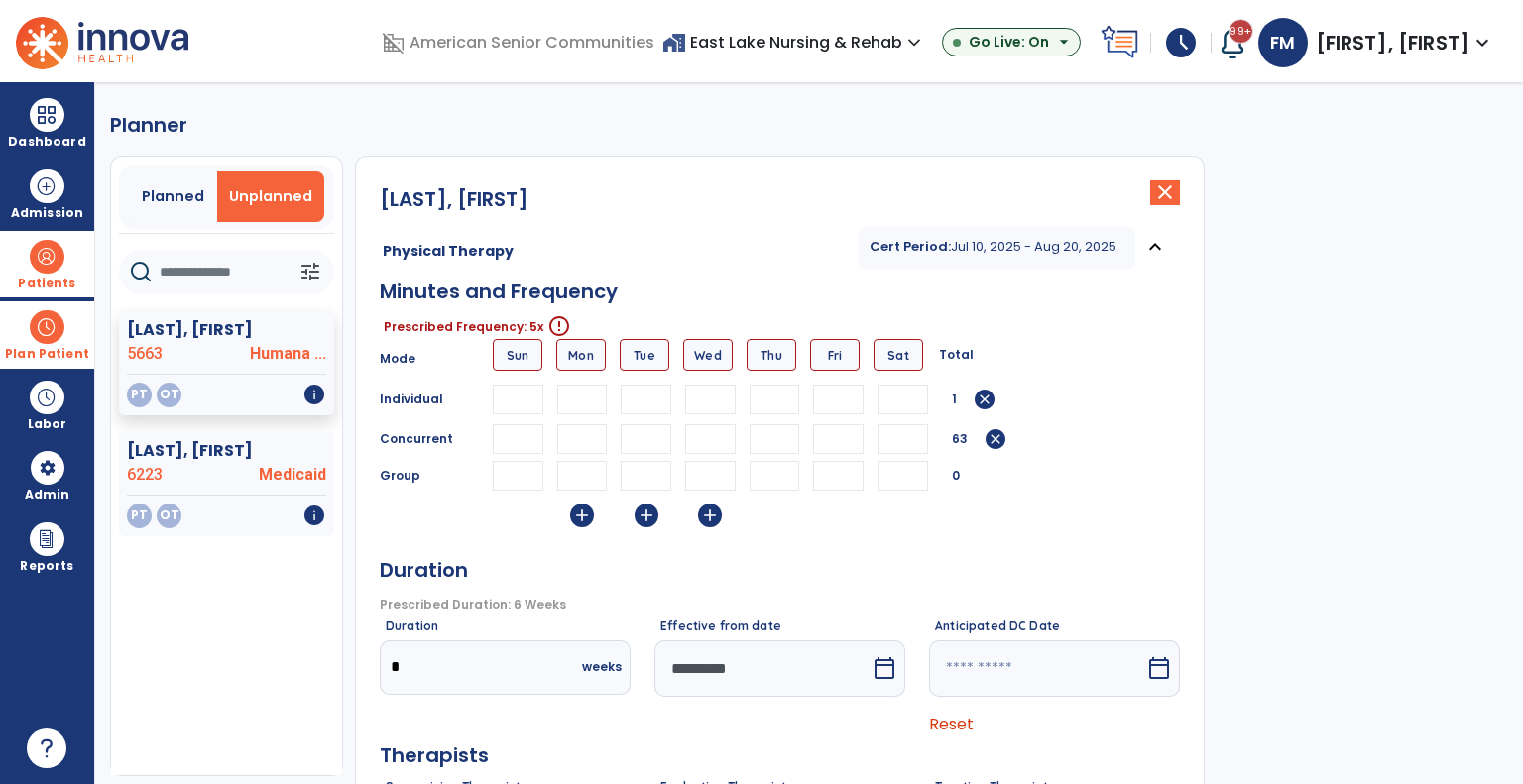 type on "**" 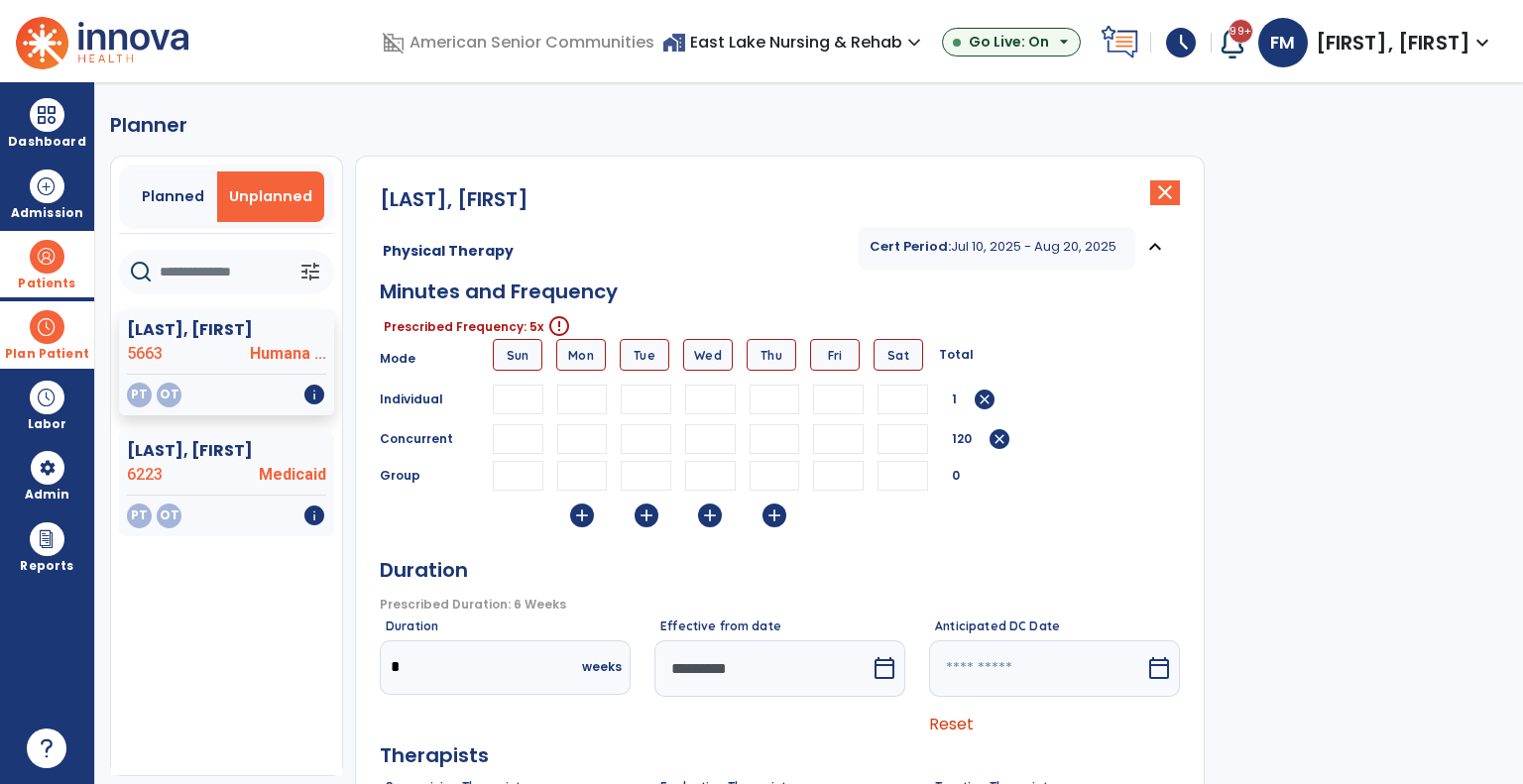 type on "**" 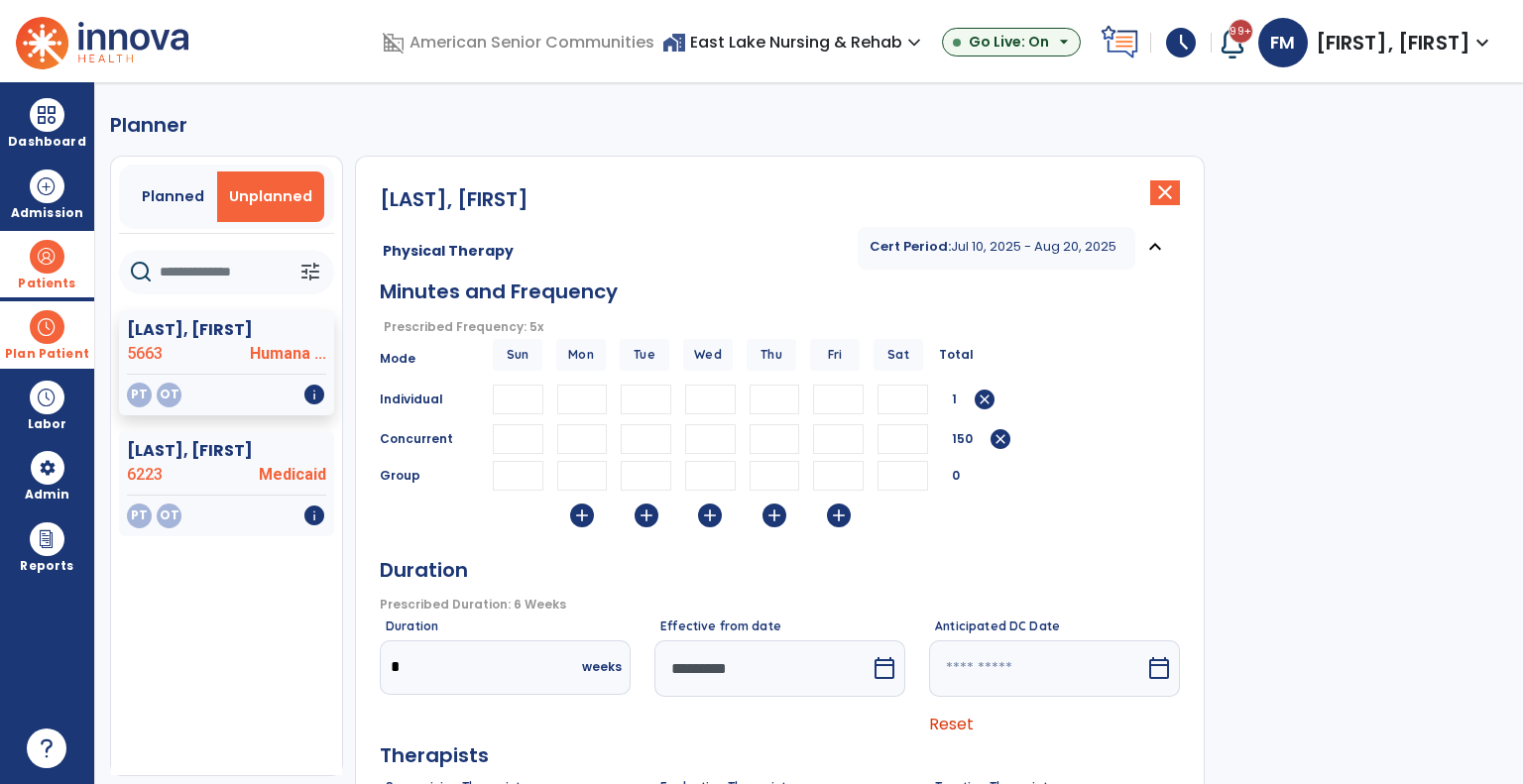 type on "**" 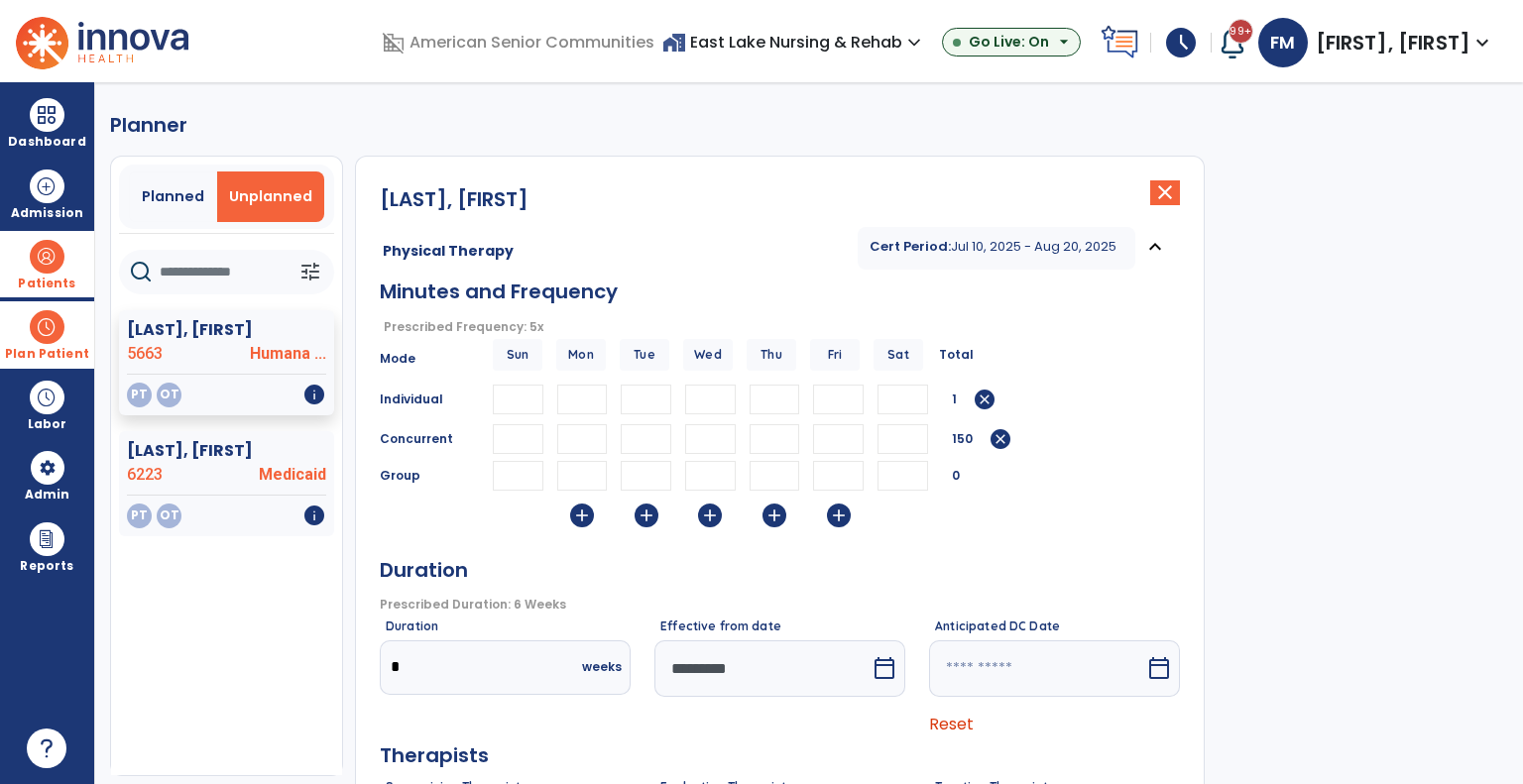 click on "Mode Sun Mon Tue Wed Thu Fri Sat Total" at bounding box center (779, 359) 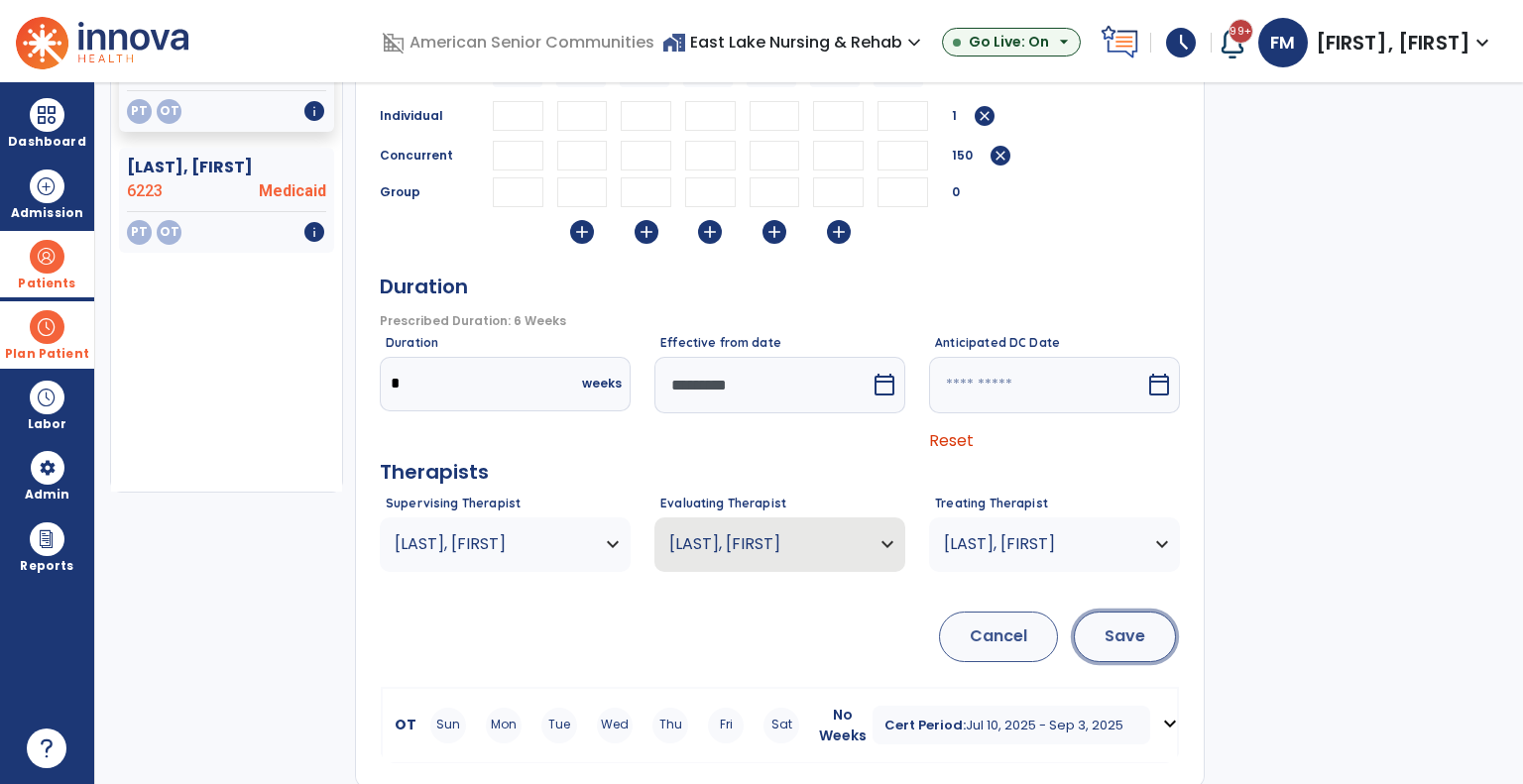 click on "Save" at bounding box center (1124, 636) 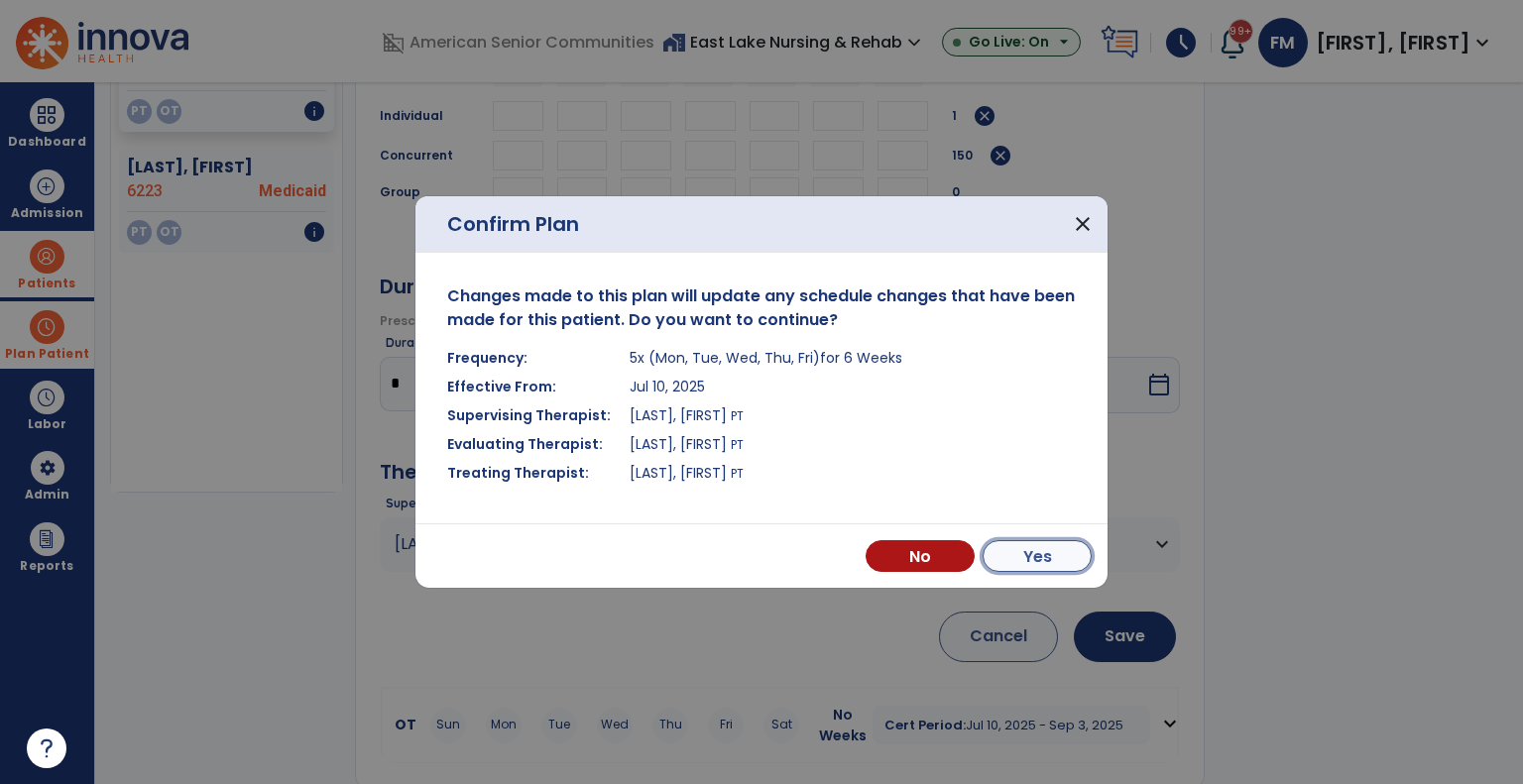 click on "Yes" at bounding box center (1037, 556) 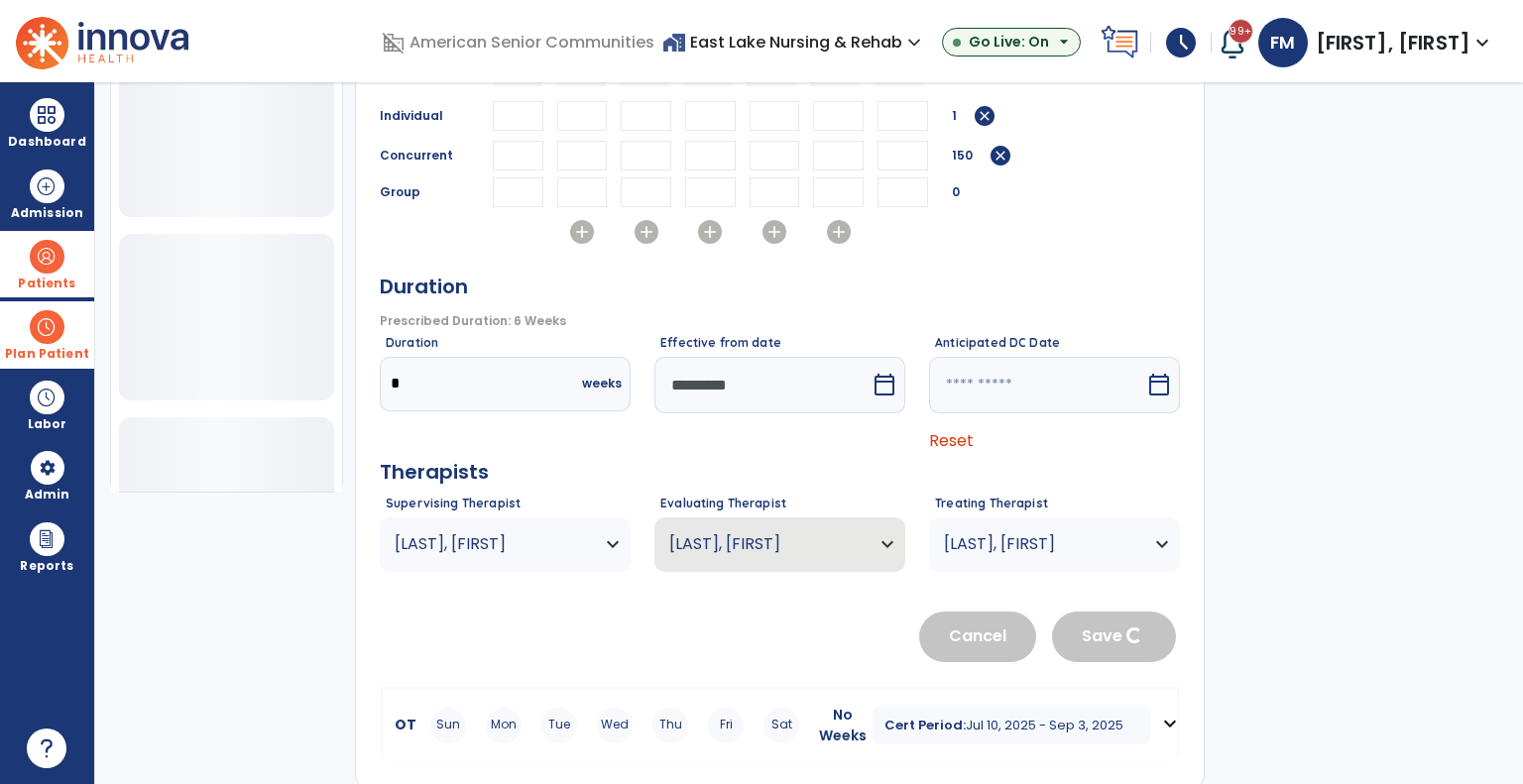 type 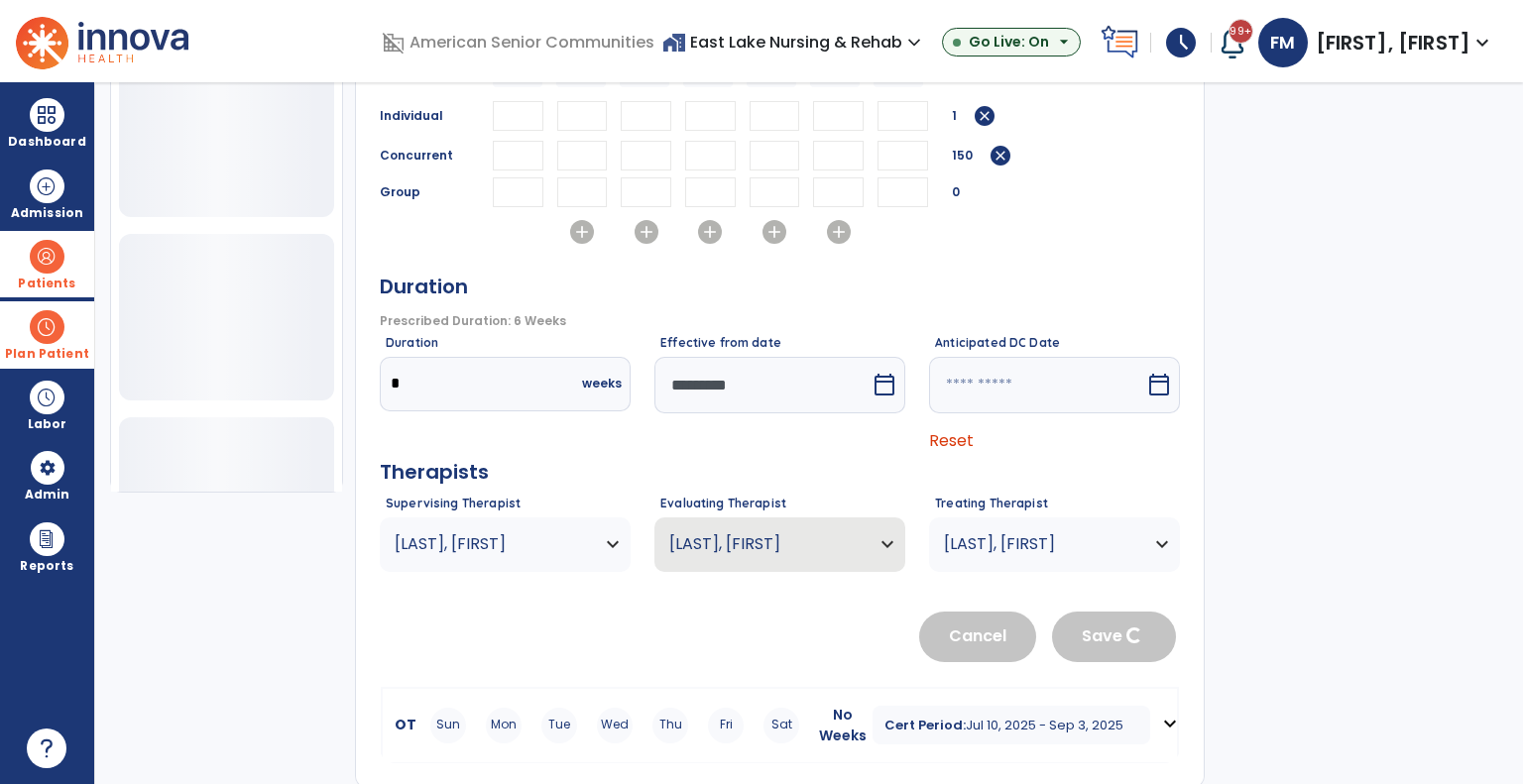 type 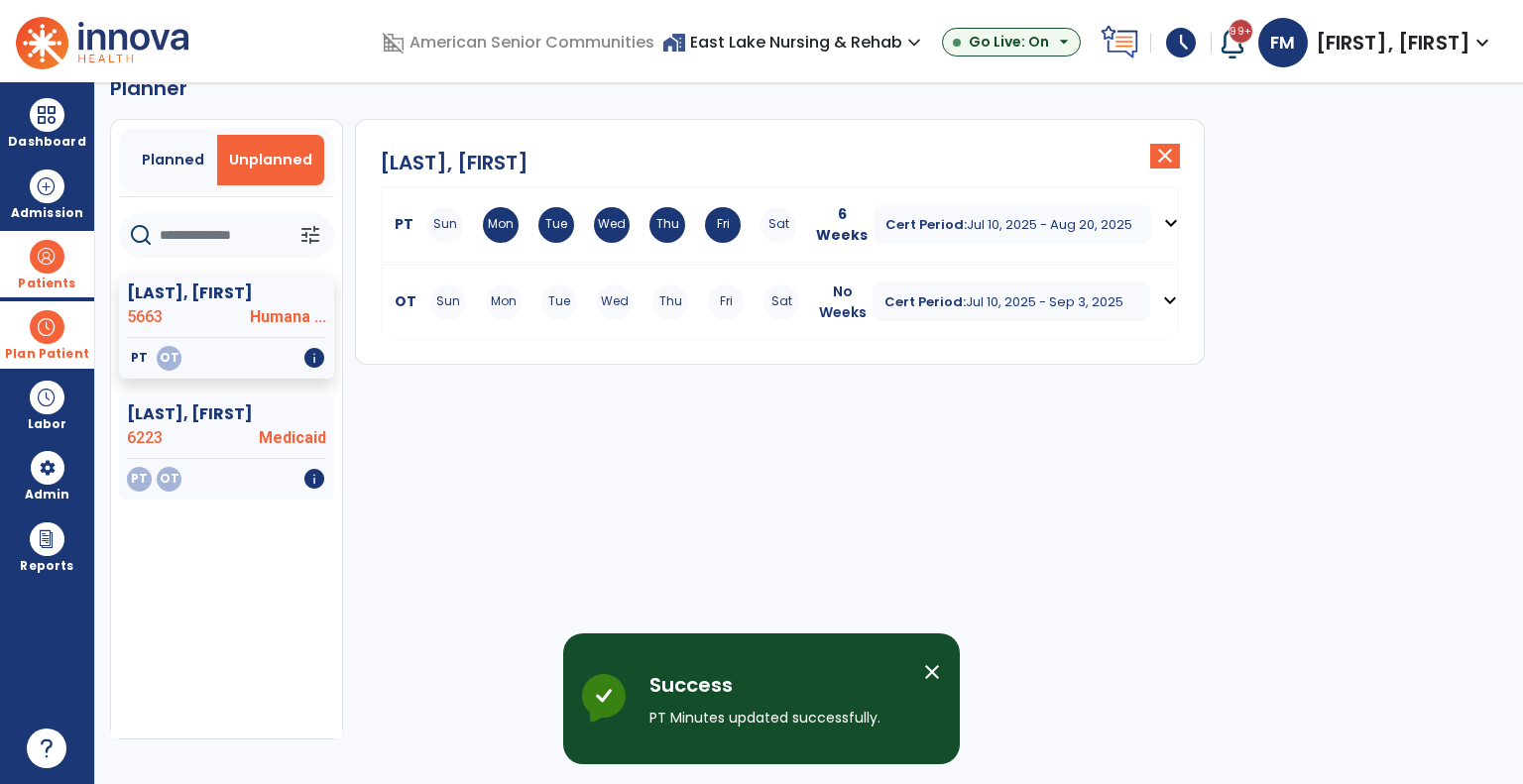 scroll, scrollTop: 36, scrollLeft: 0, axis: vertical 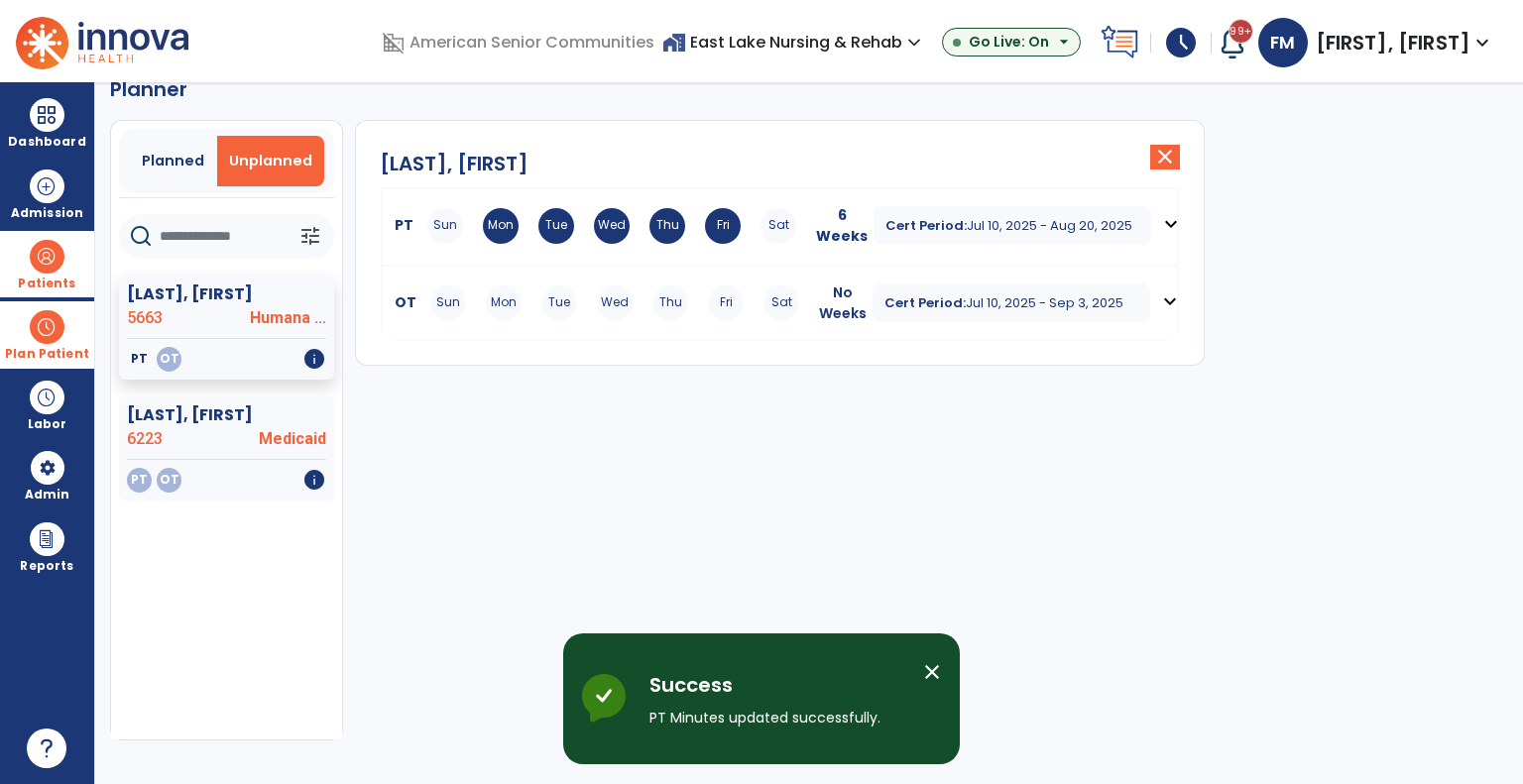 click on "OT" at bounding box center [402, 302] 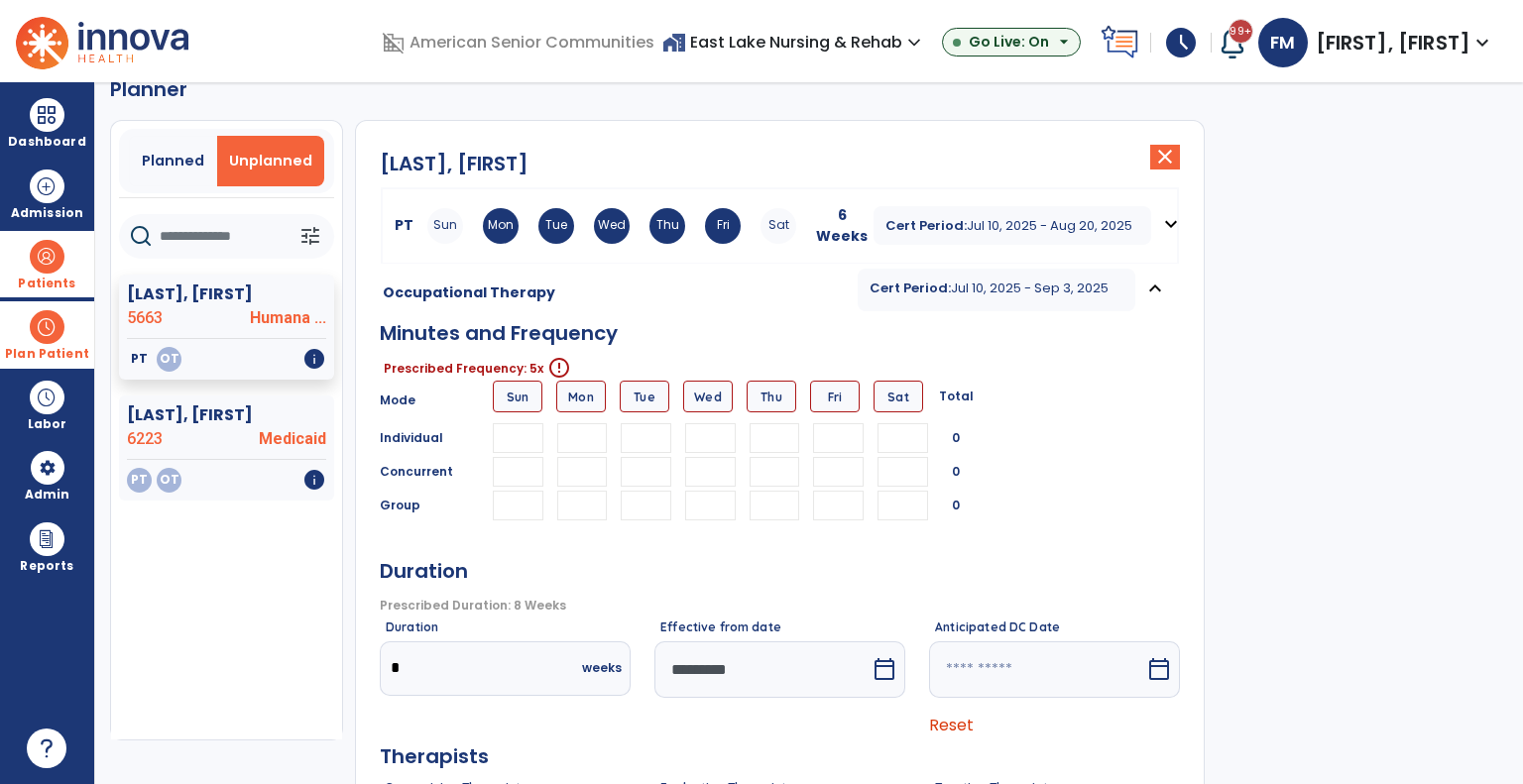 click at bounding box center [582, 438] 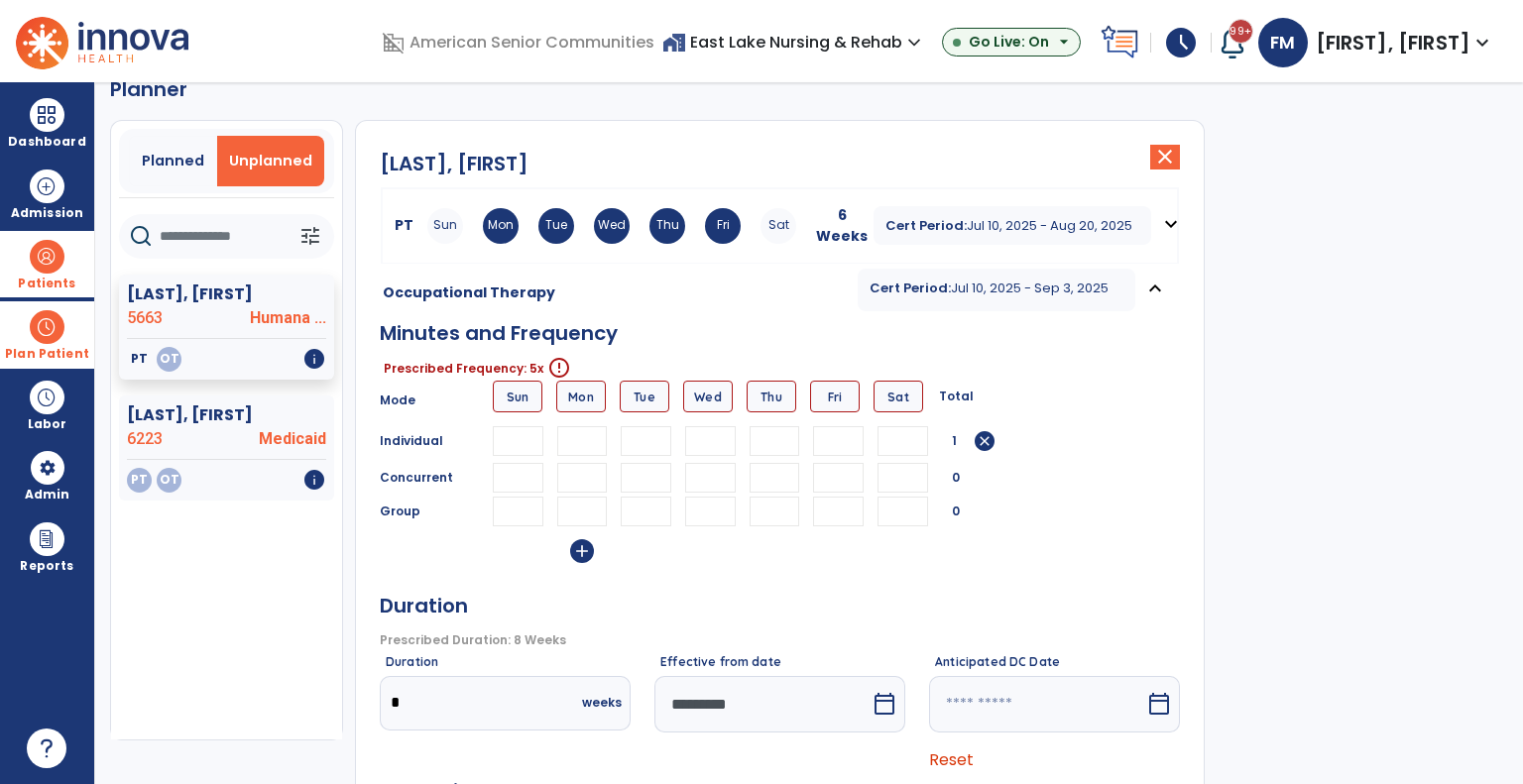 type on "*" 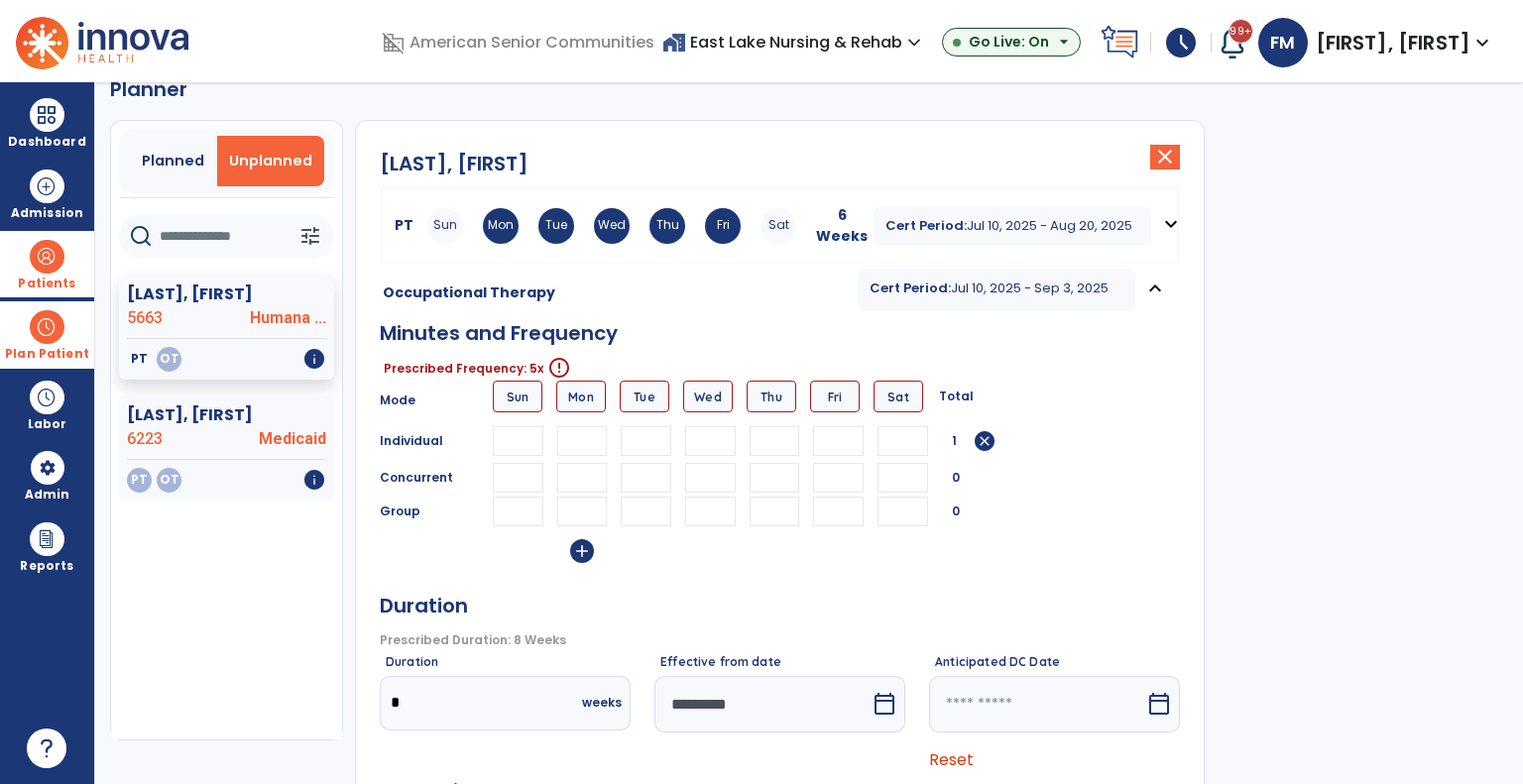 click at bounding box center [582, 478] 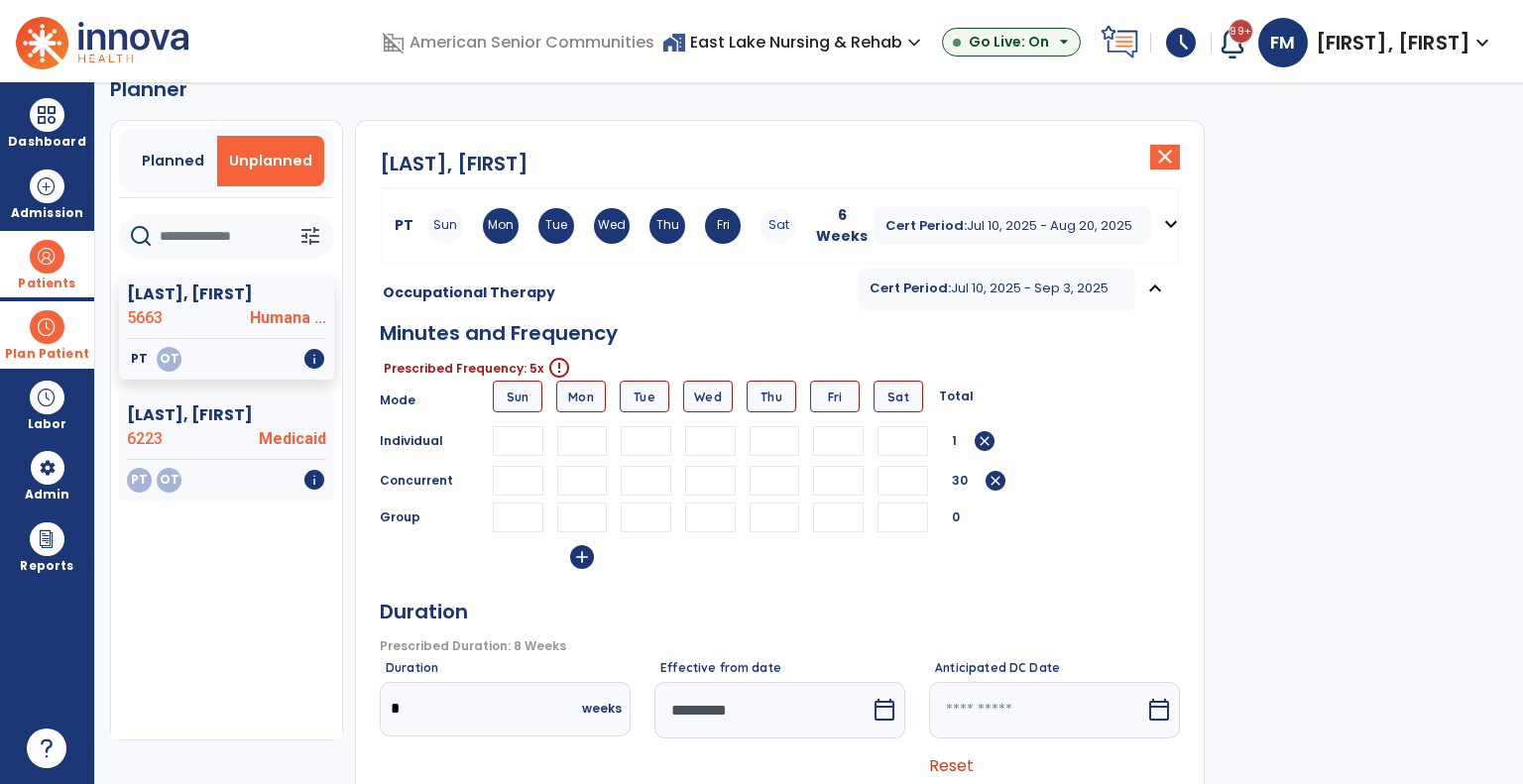 type on "**" 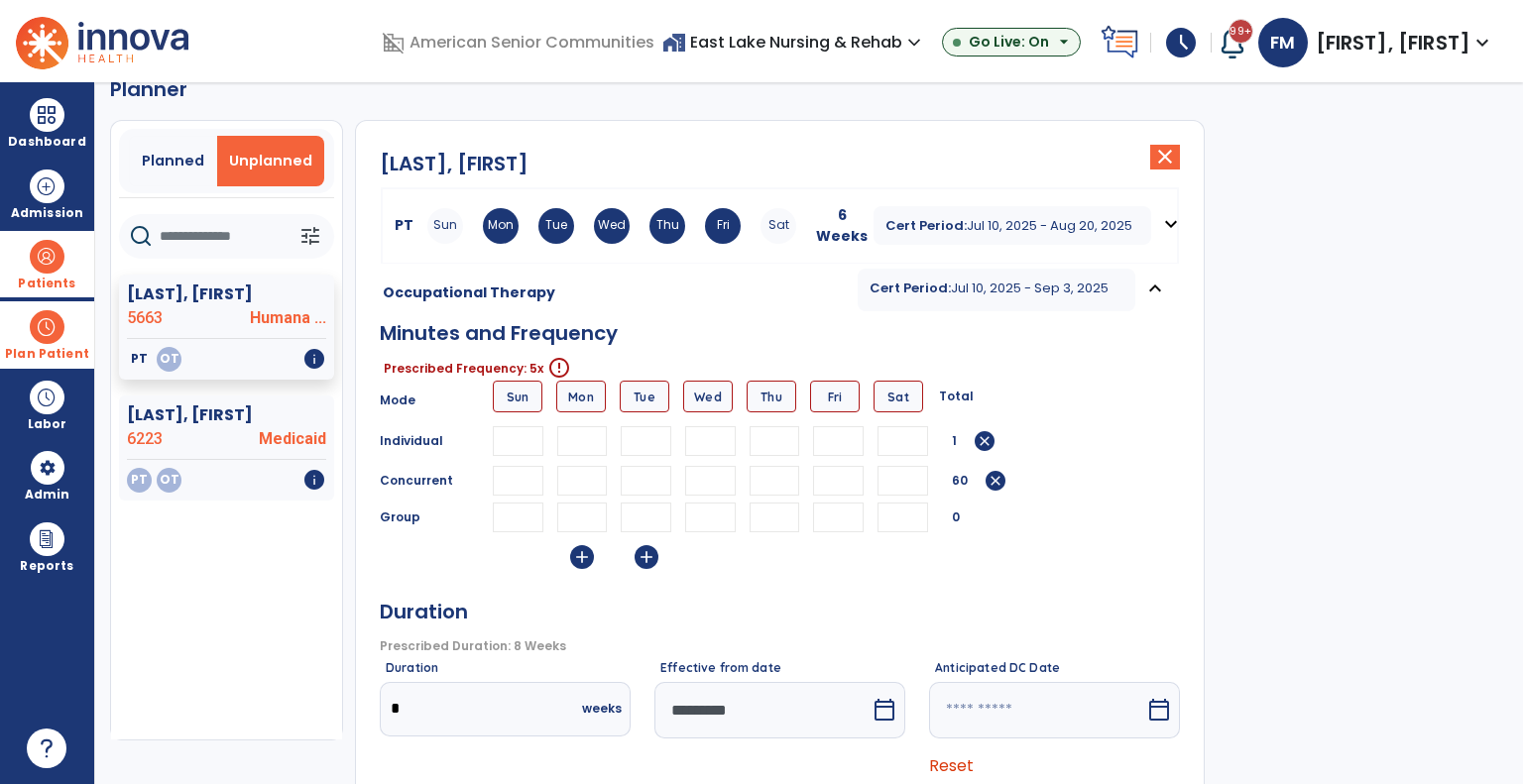 type on "**" 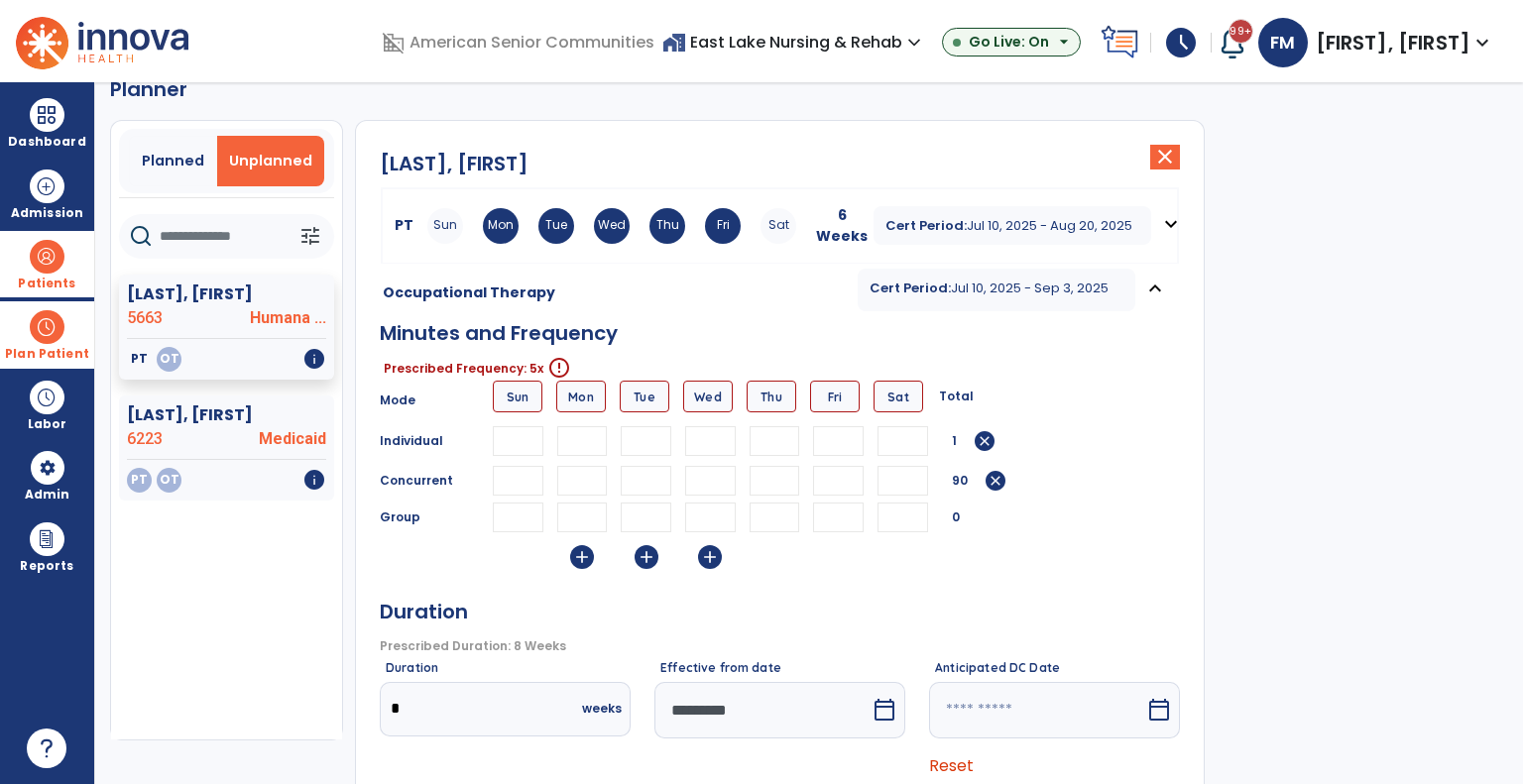 type on "**" 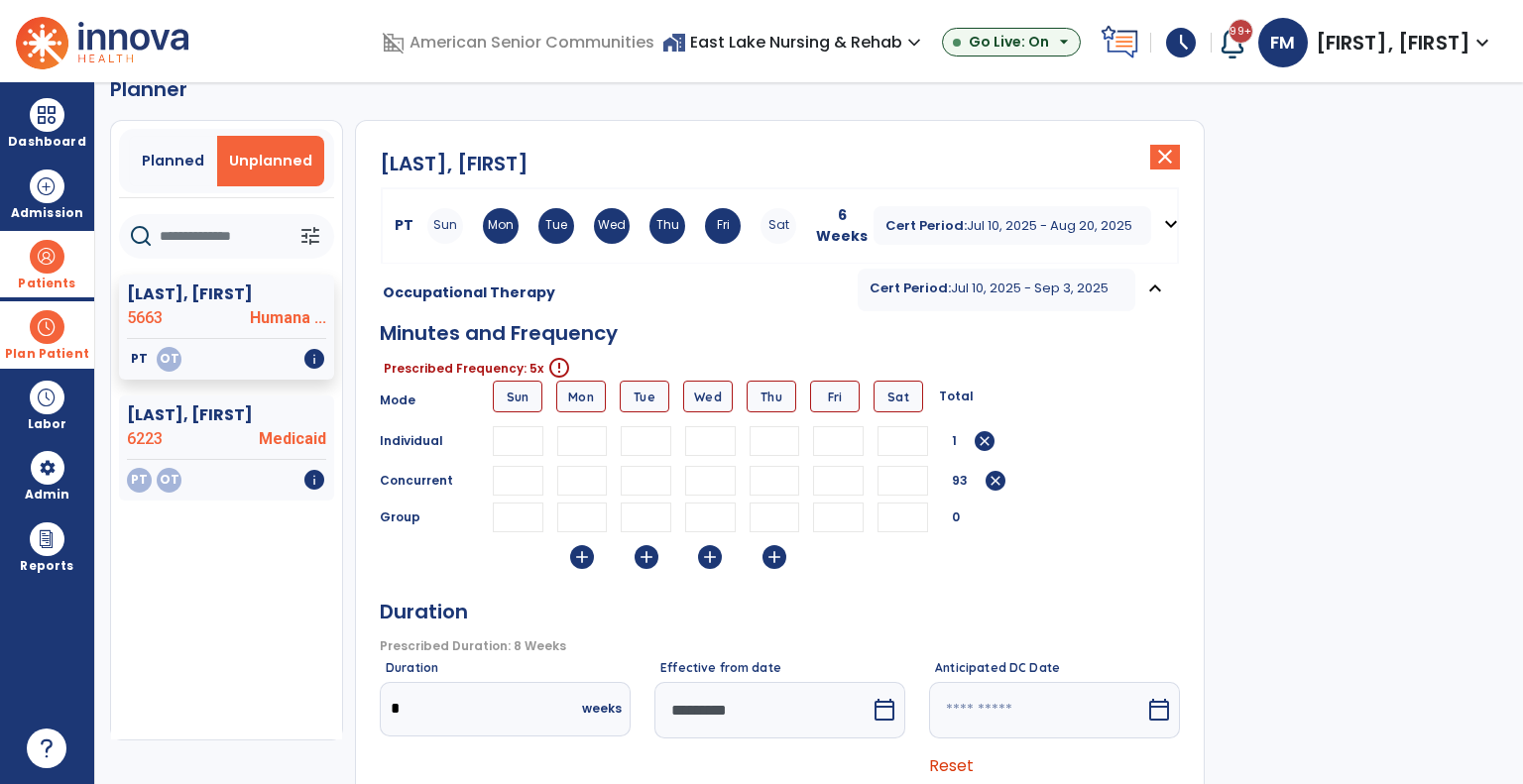 type on "**" 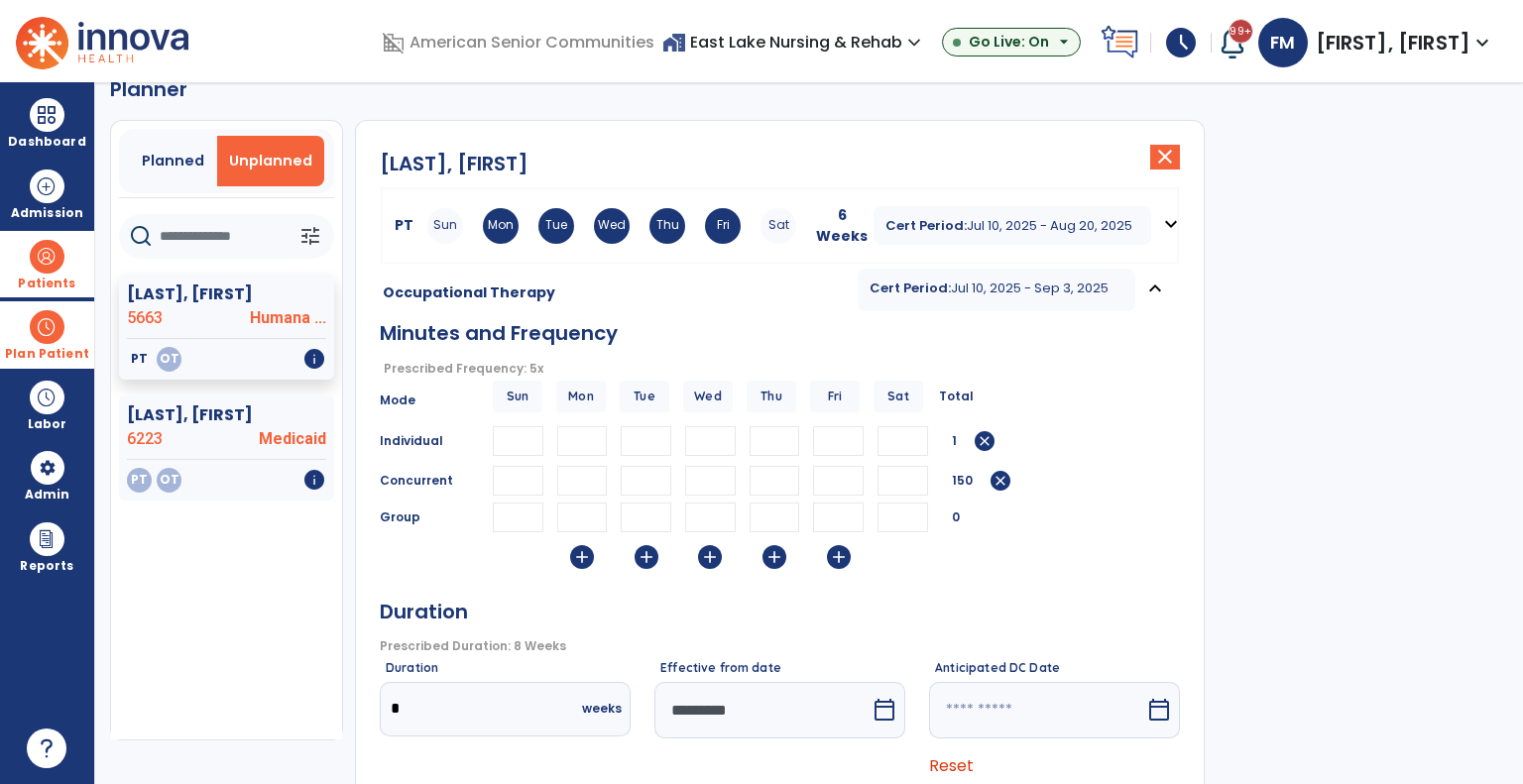 type on "**" 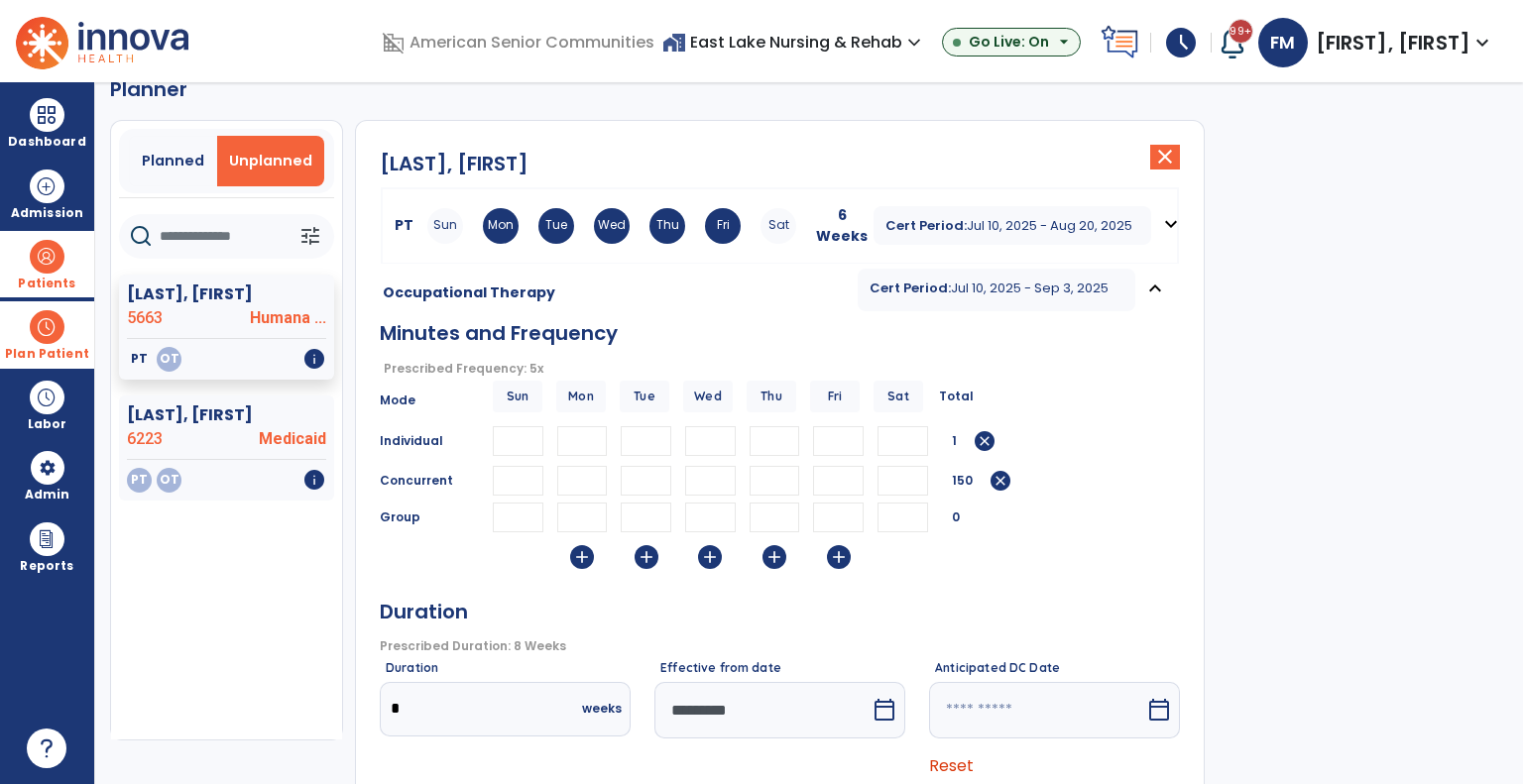 click on "Minutes and Frequency Prescribed Frequency: 5x error_outline Mode Sun Mon Tue Wed Thu Fri Sat Total Individual * 1 cancel Concurrent ** ** ** ** ** 150 cancel Group 0 add add add add add" at bounding box center [779, 445] 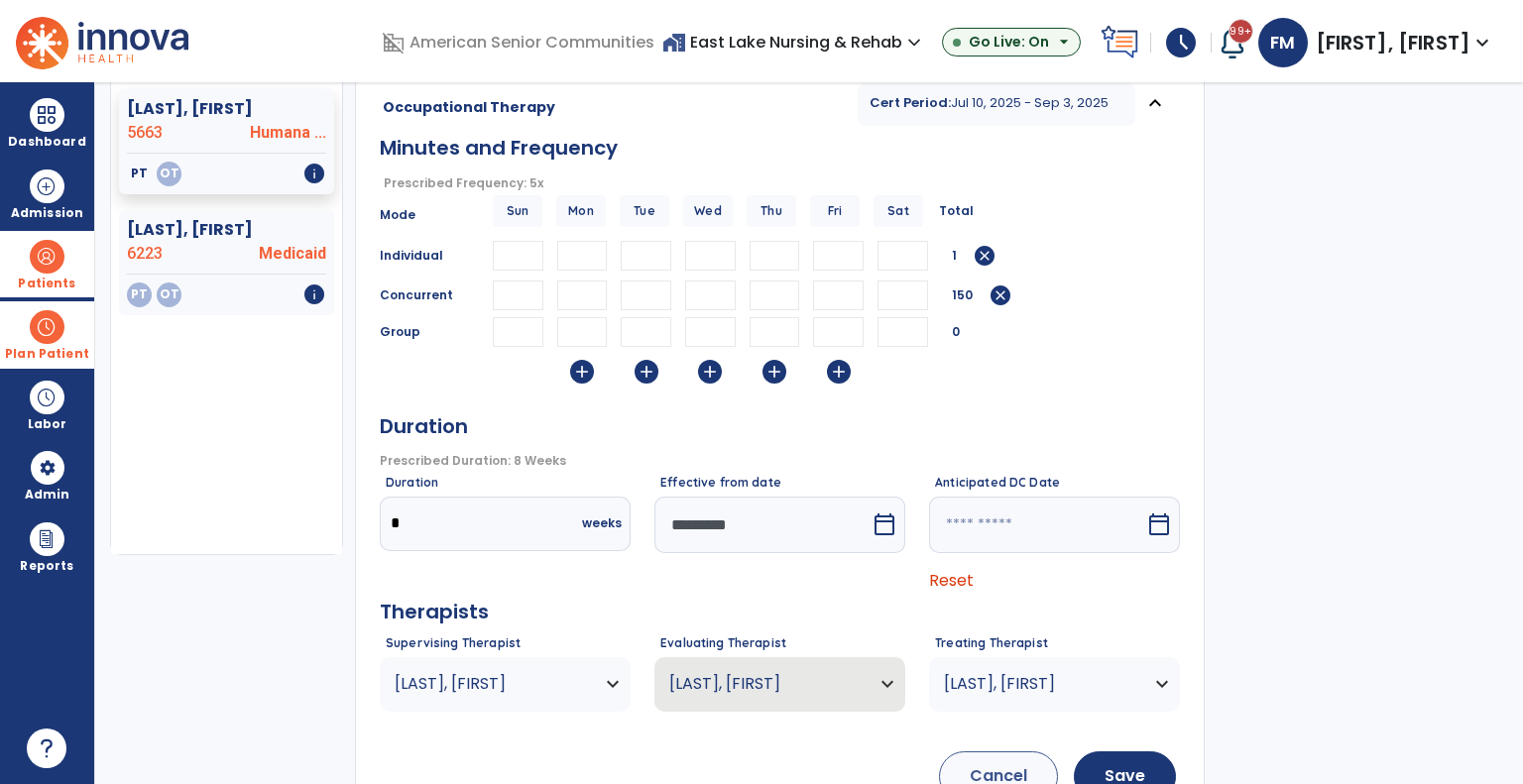 scroll, scrollTop: 283, scrollLeft: 0, axis: vertical 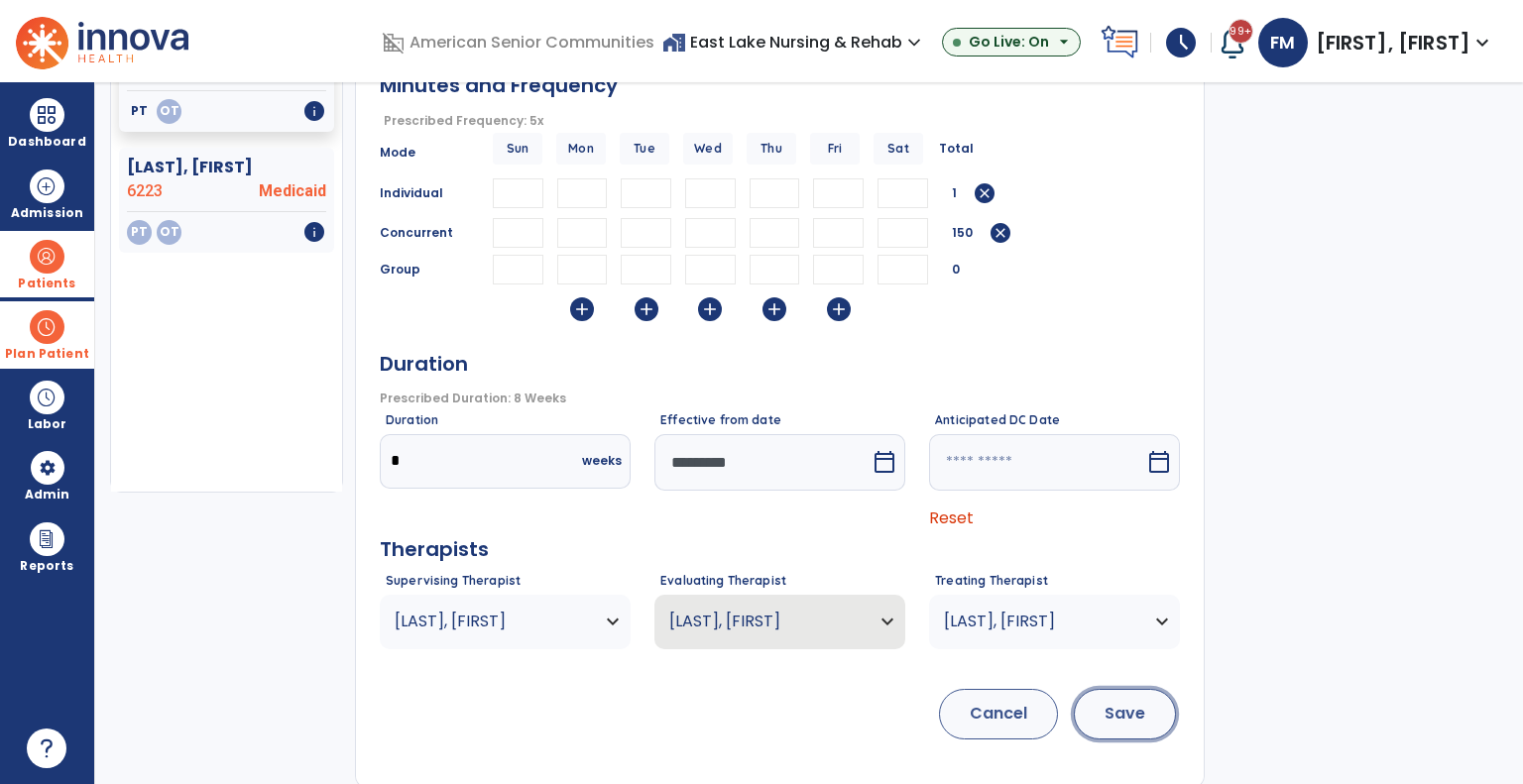 click on "Save" at bounding box center (1124, 714) 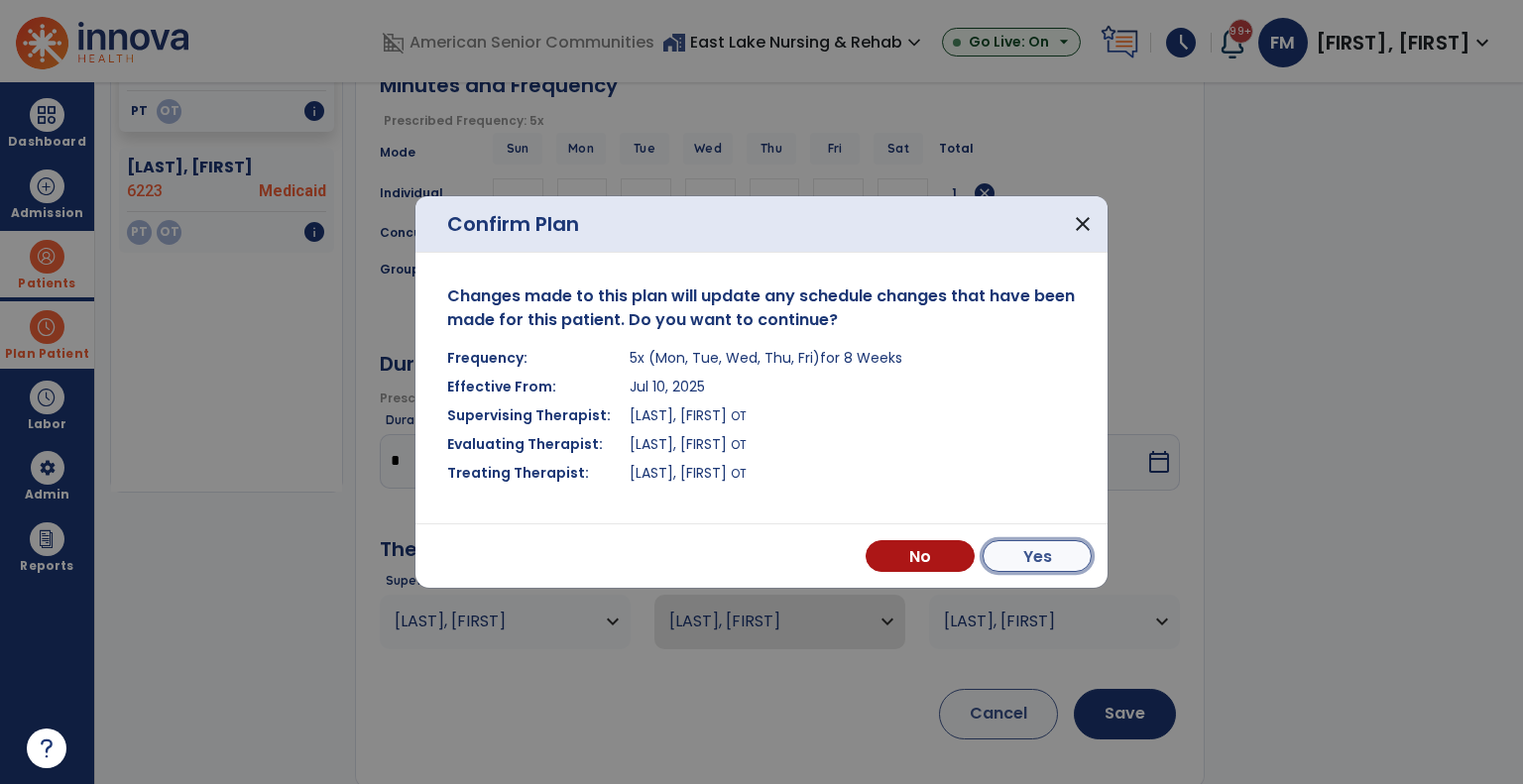 click on "Yes" at bounding box center (1037, 556) 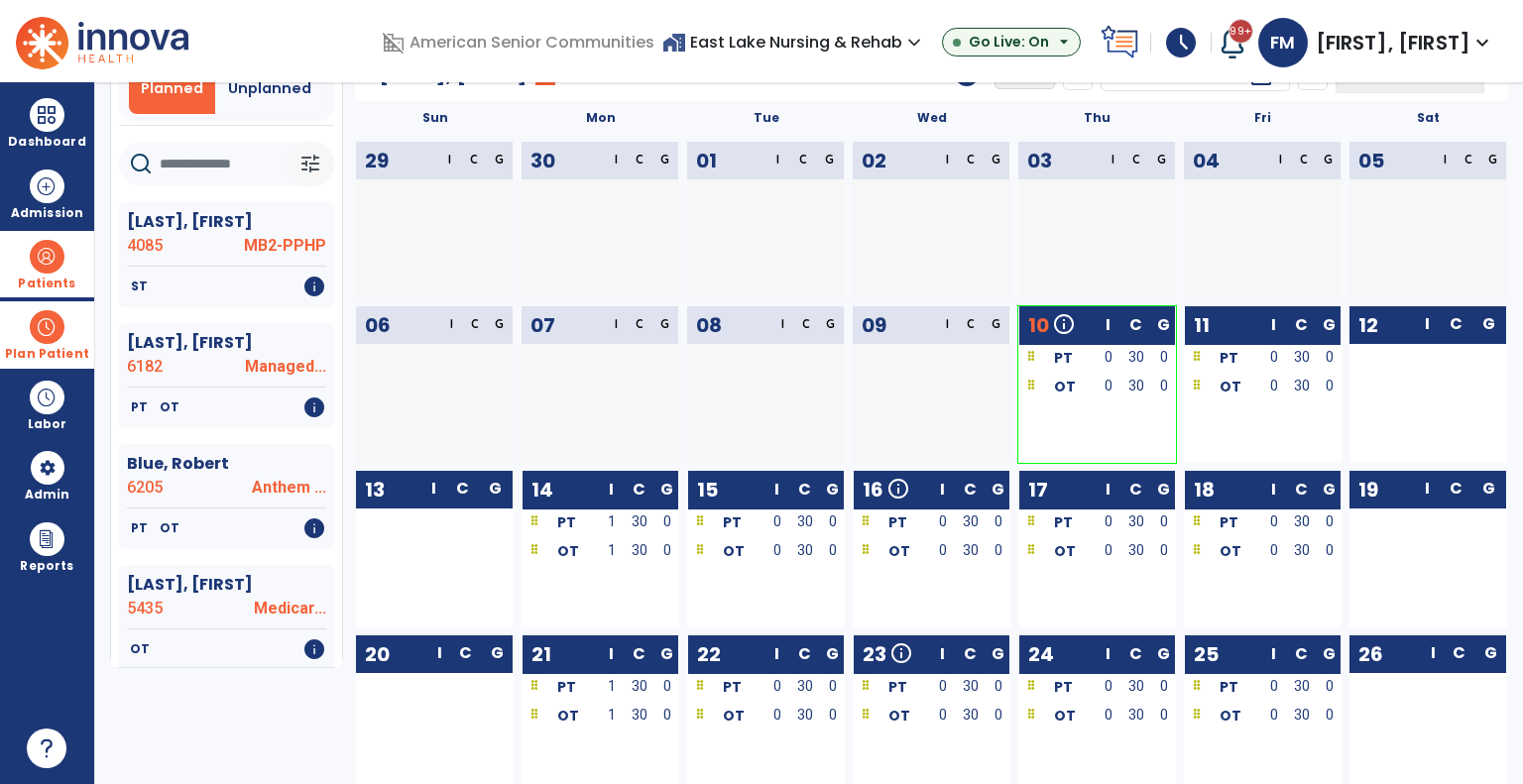 scroll, scrollTop: 0, scrollLeft: 0, axis: both 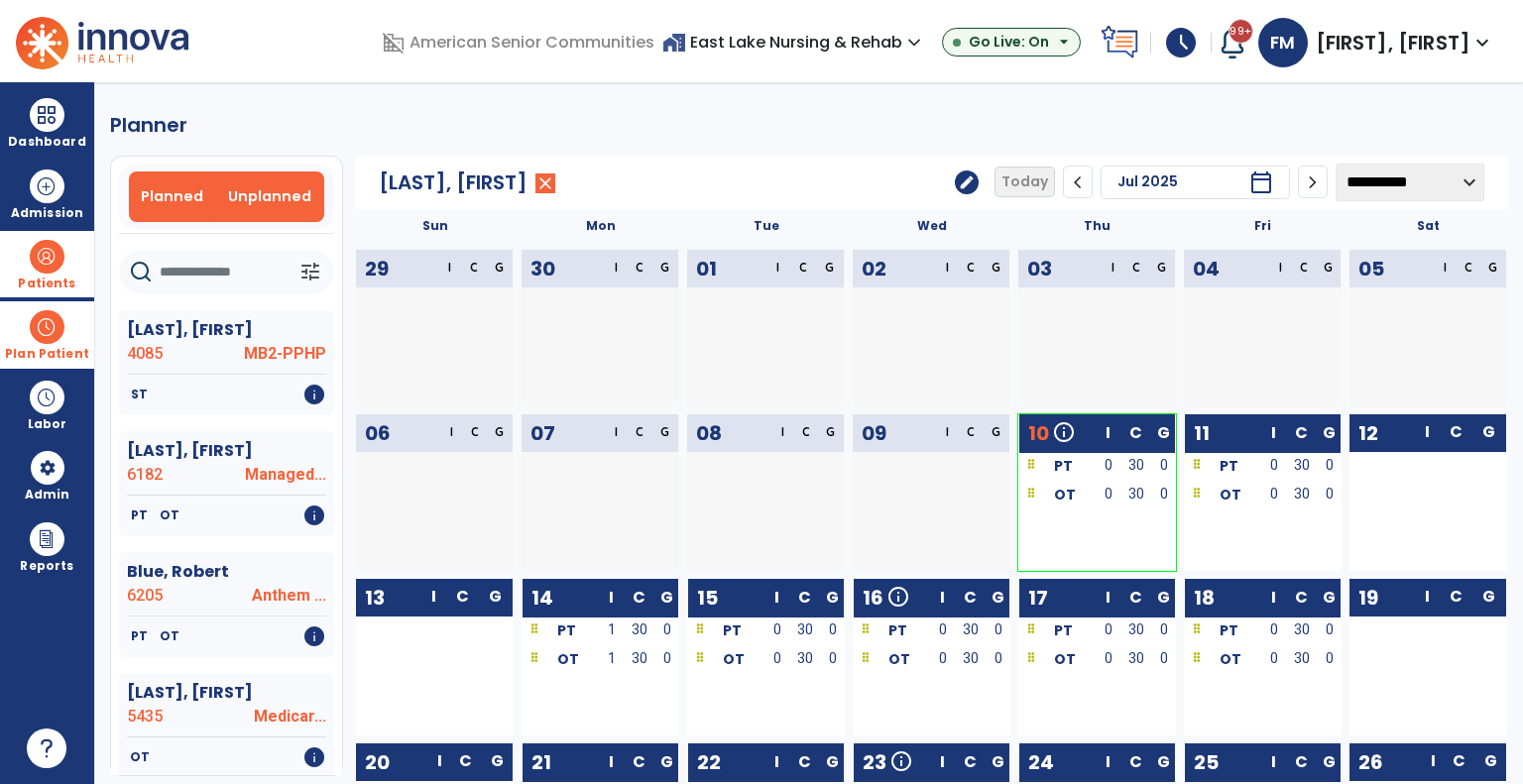 click on "Unplanned" at bounding box center [270, 196] 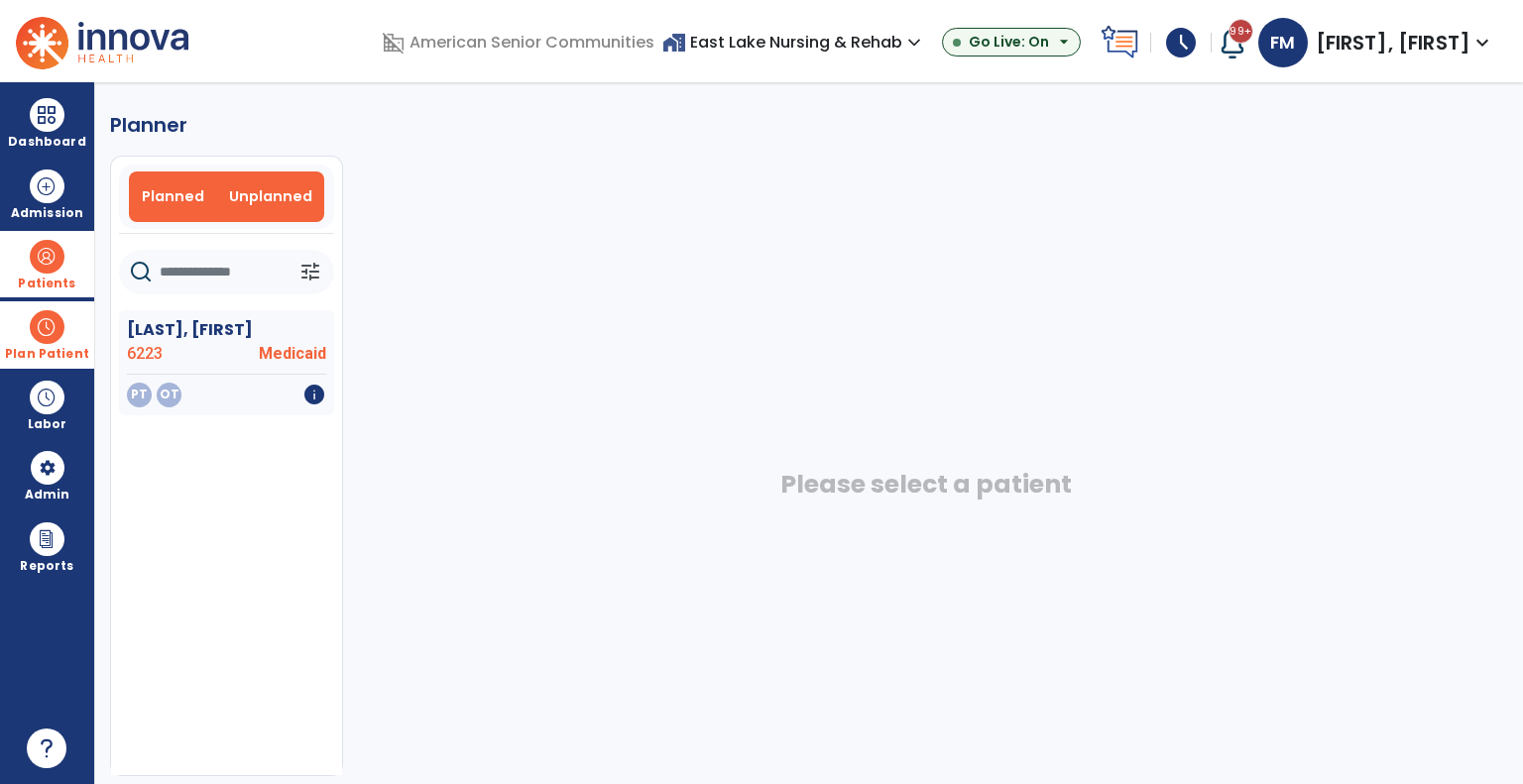 click on "Planned" at bounding box center [173, 196] 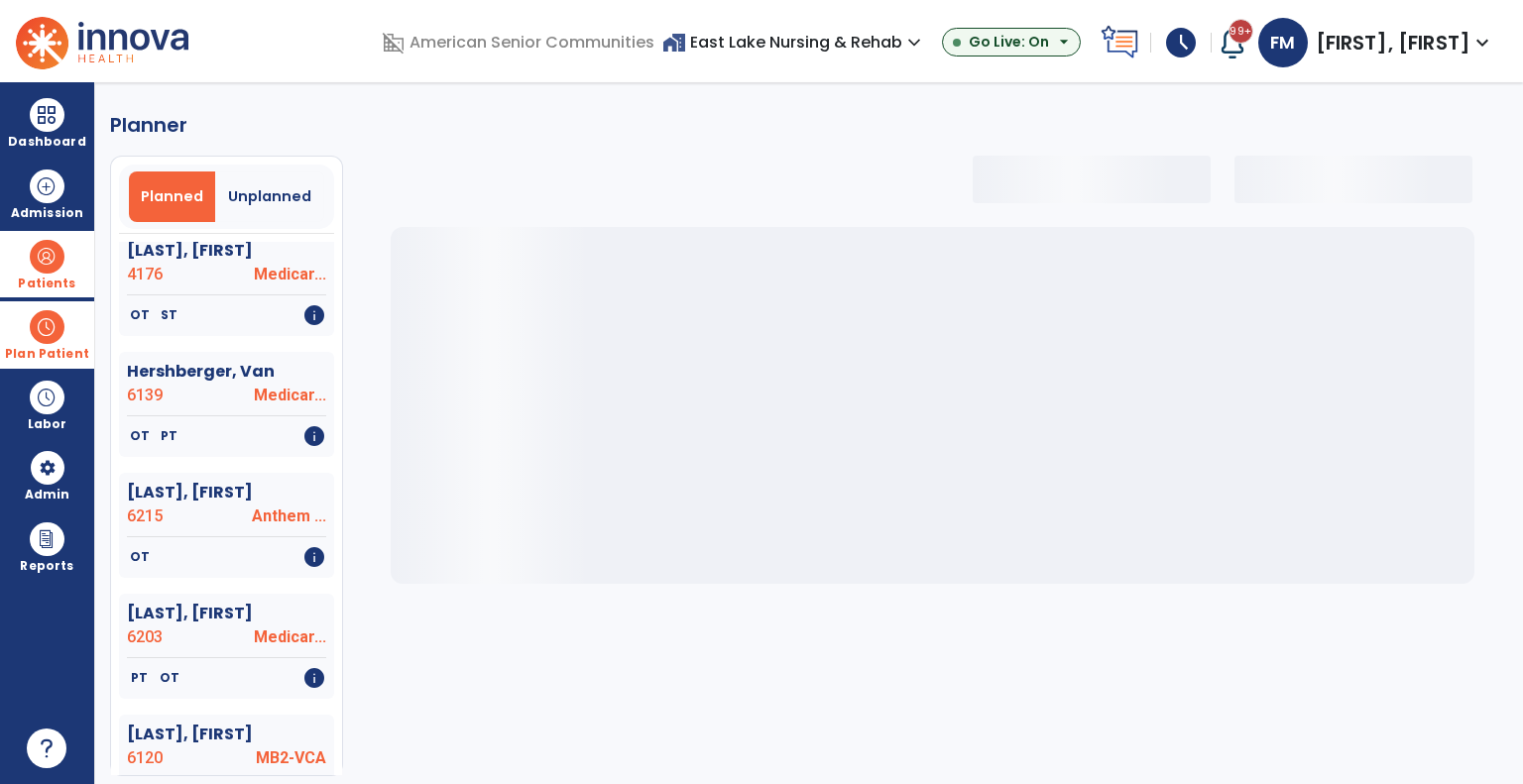 select on "***" 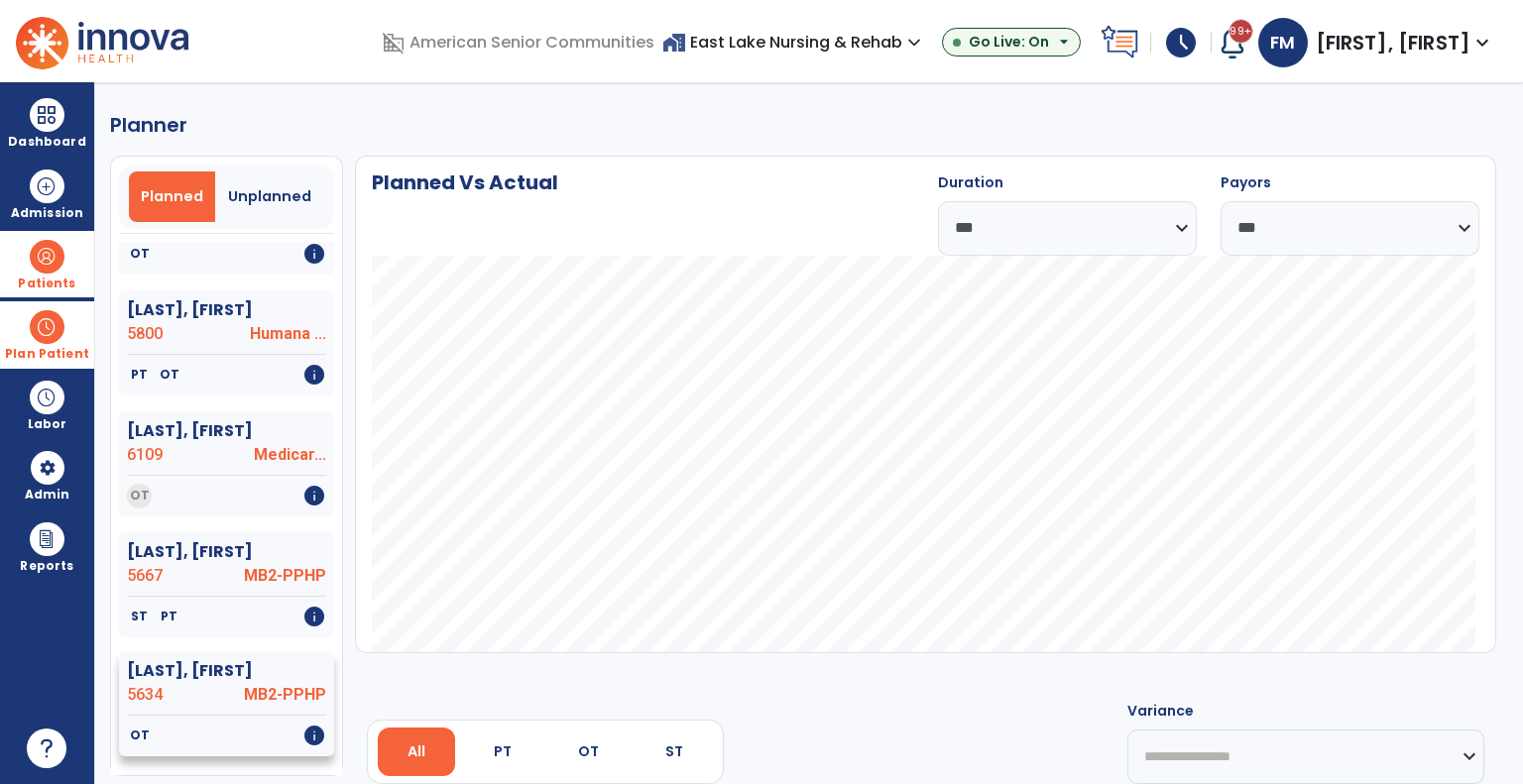 scroll, scrollTop: 3140, scrollLeft: 0, axis: vertical 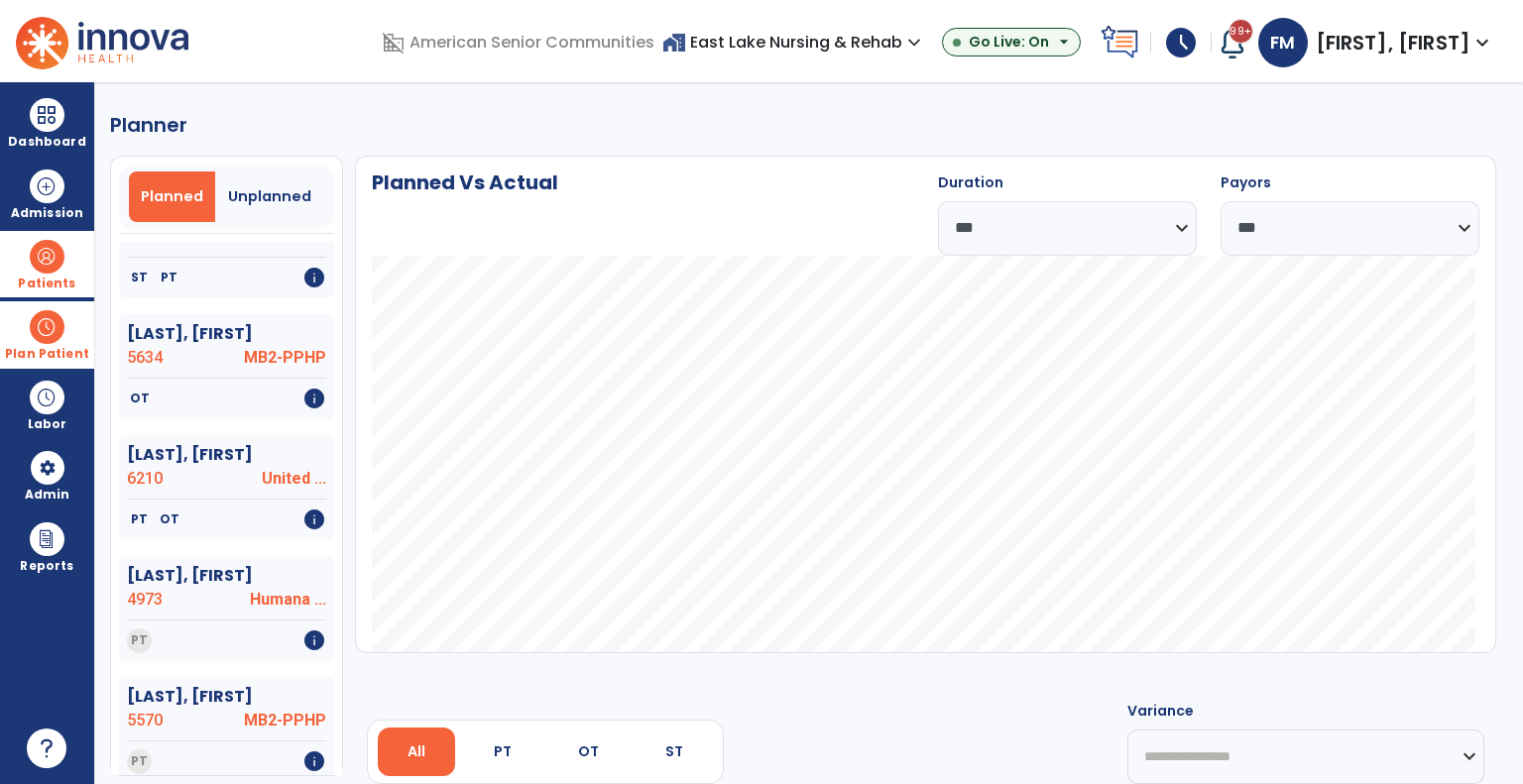 click at bounding box center (47, 327) 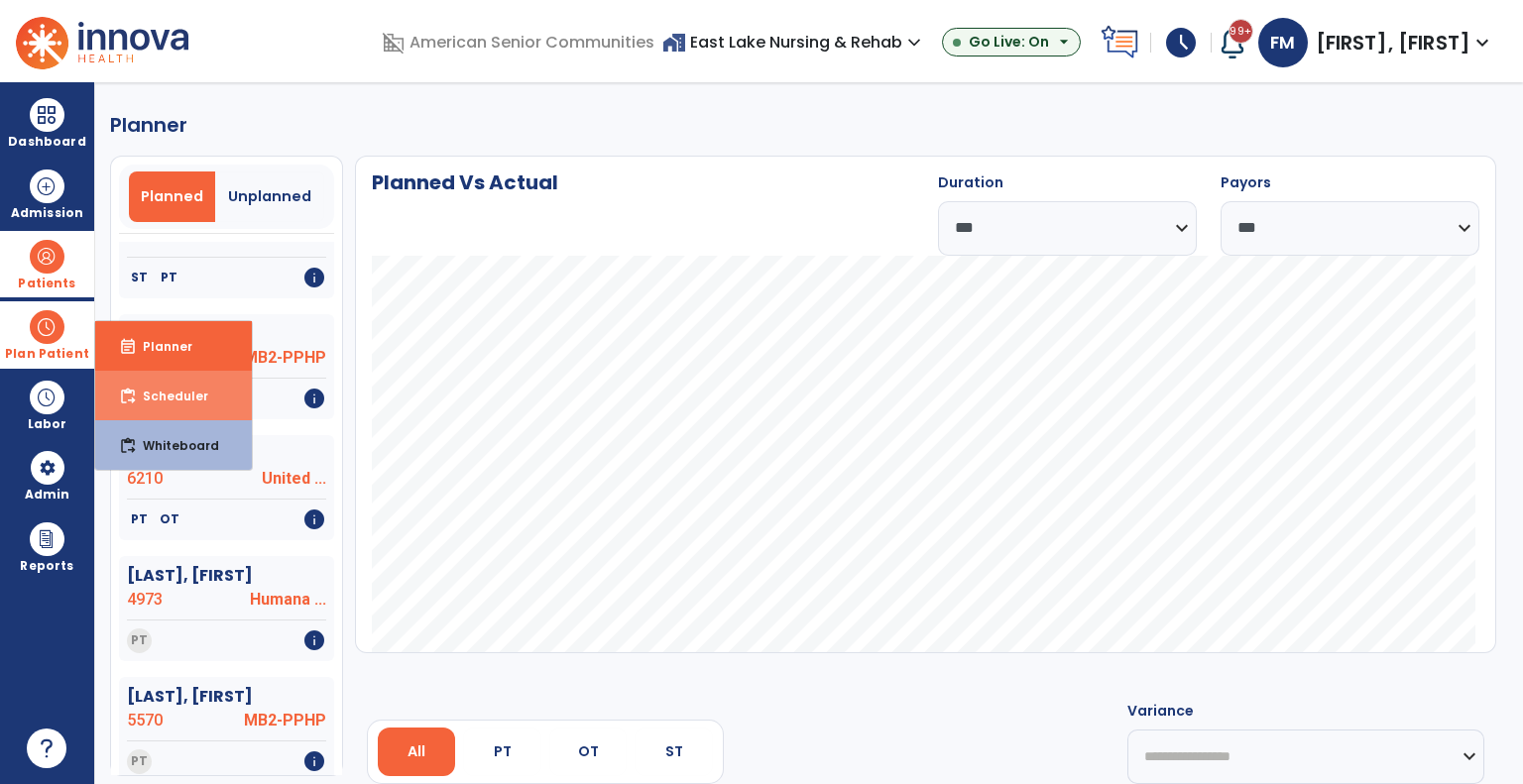 click on "content_paste_go  Scheduler" at bounding box center [174, 395] 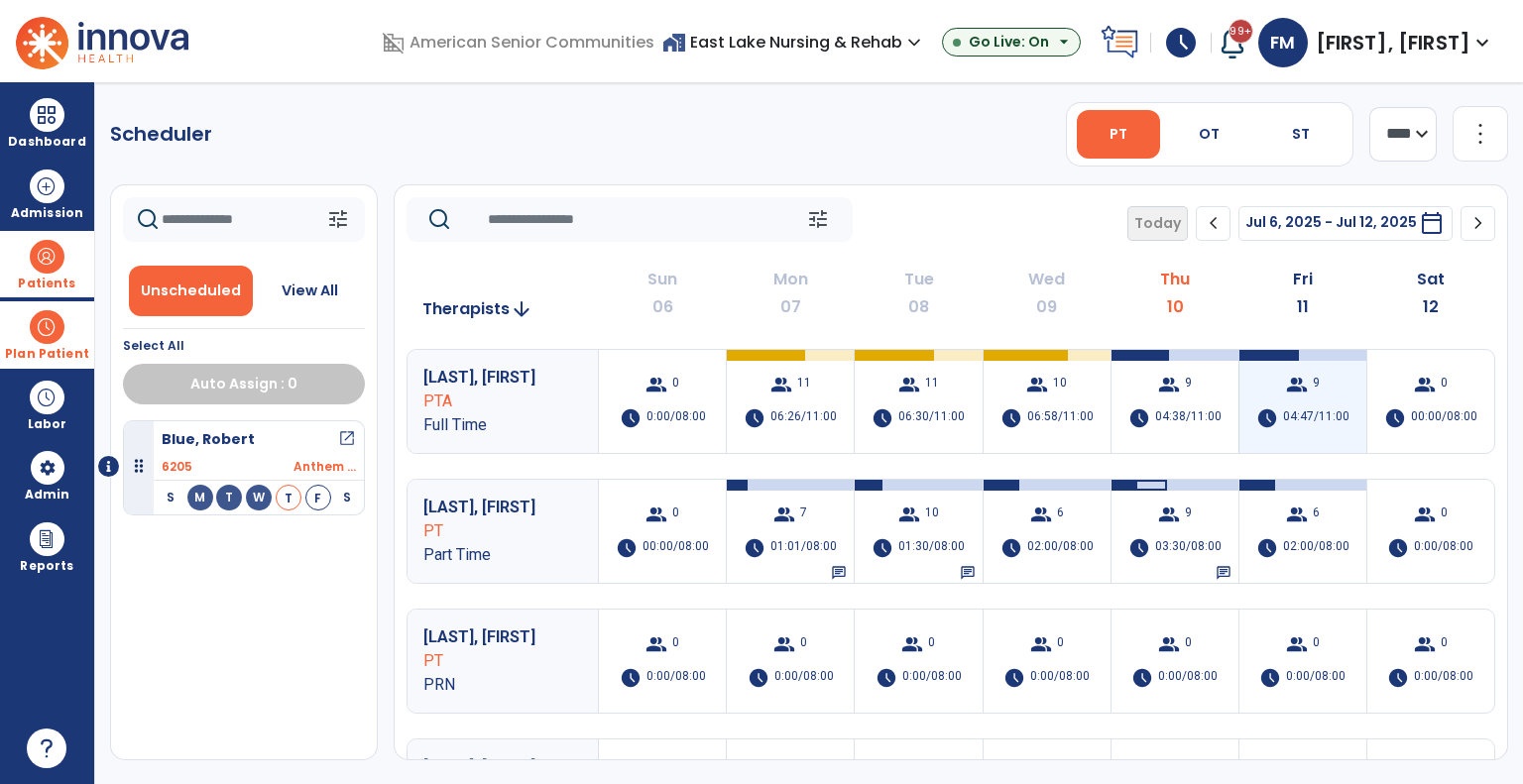 click on "04:47/11:00" at bounding box center (1316, 418) 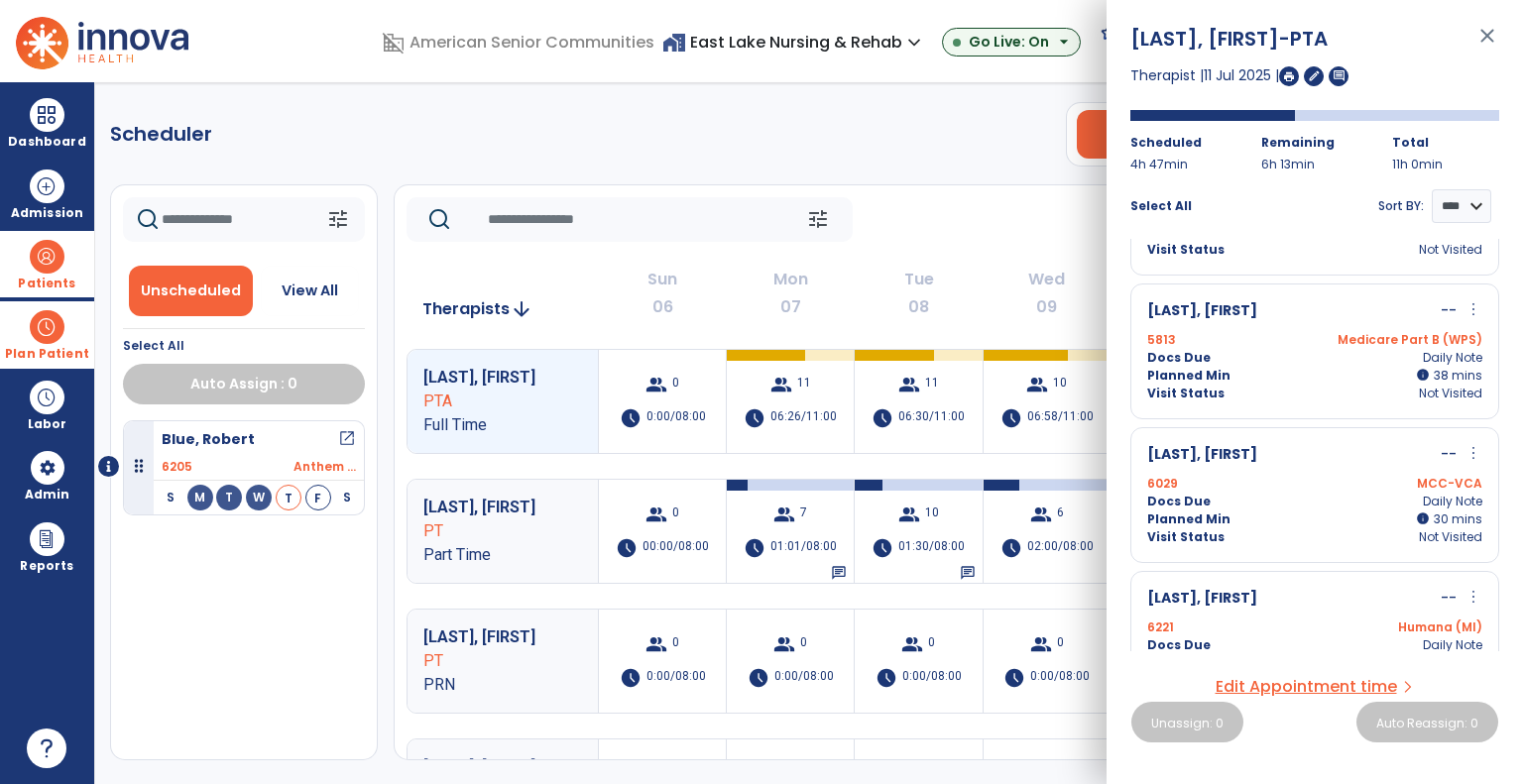 scroll, scrollTop: 297, scrollLeft: 0, axis: vertical 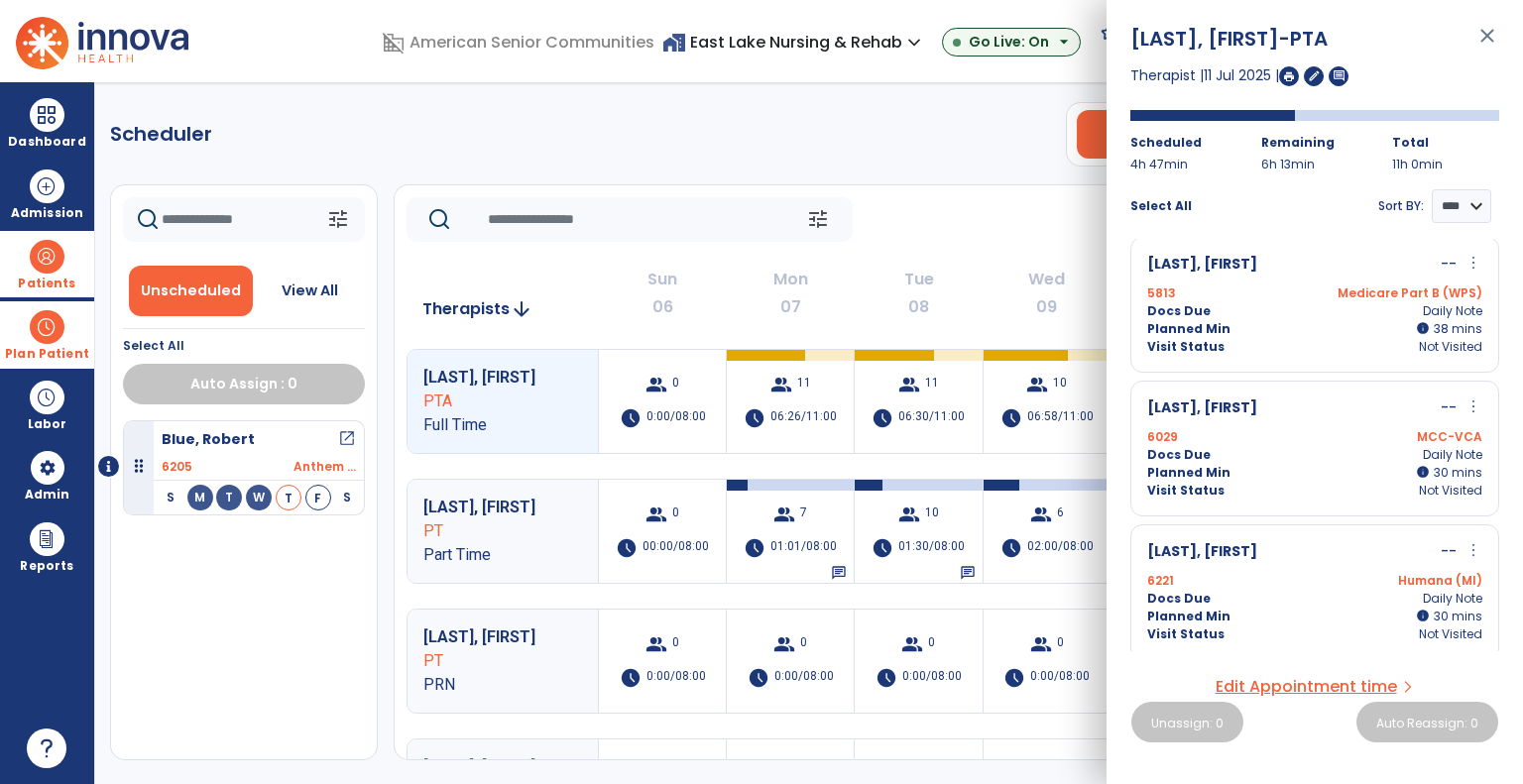 click on "more_vert" at bounding box center (1473, 406) 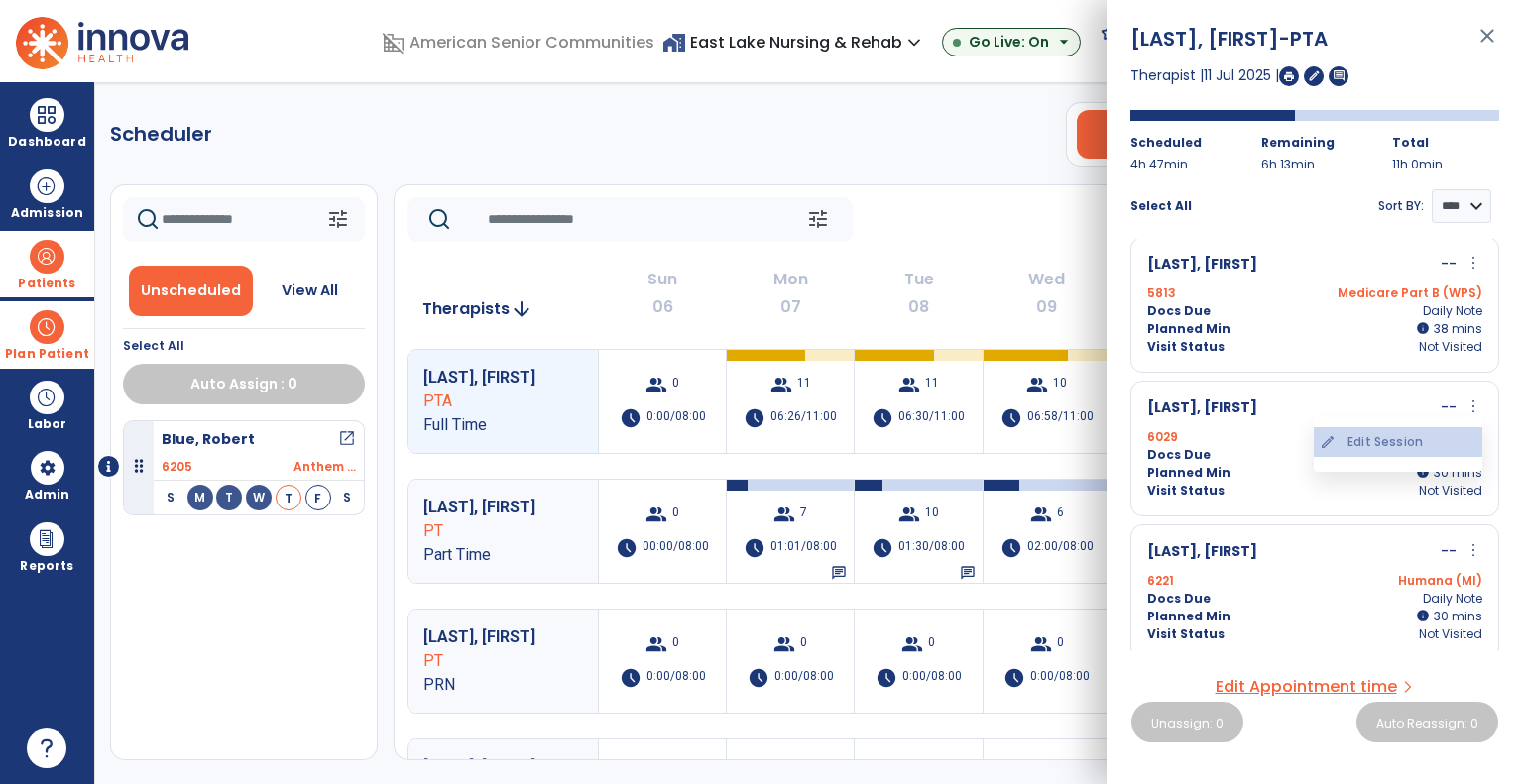 click on "edit   Edit Session" at bounding box center (1398, 442) 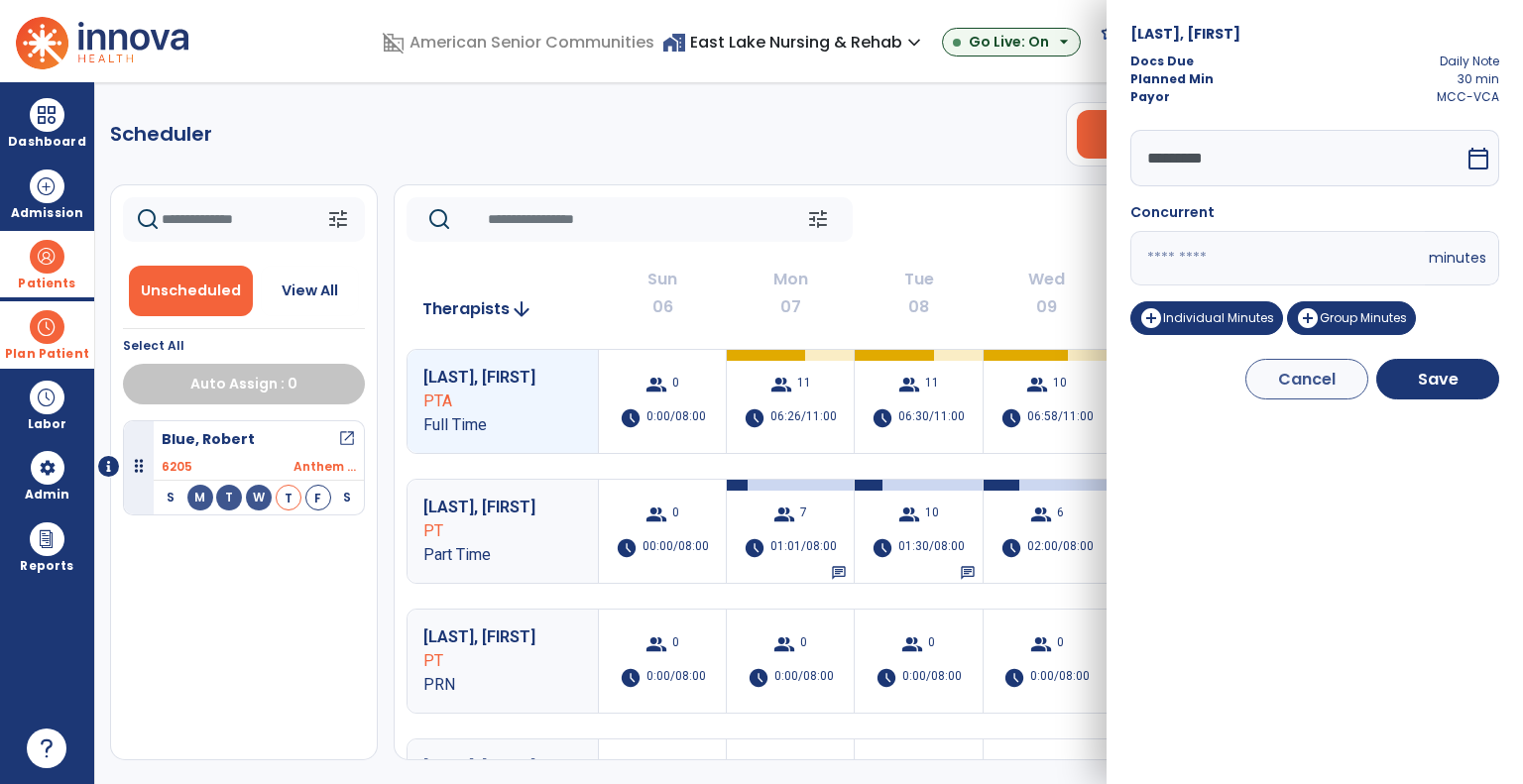 drag, startPoint x: 1192, startPoint y: 257, endPoint x: 1099, endPoint y: 244, distance: 93.90421 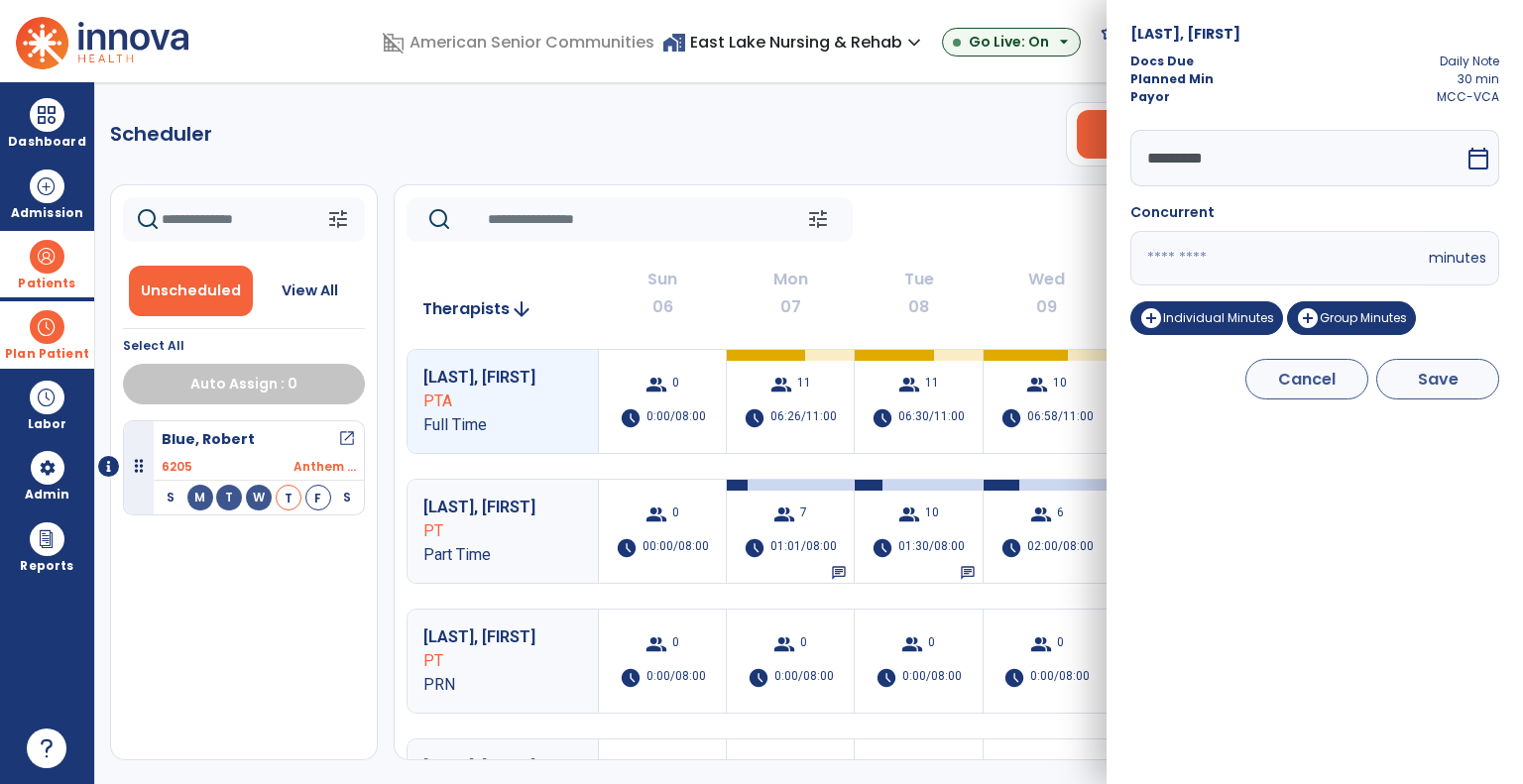 type on "**" 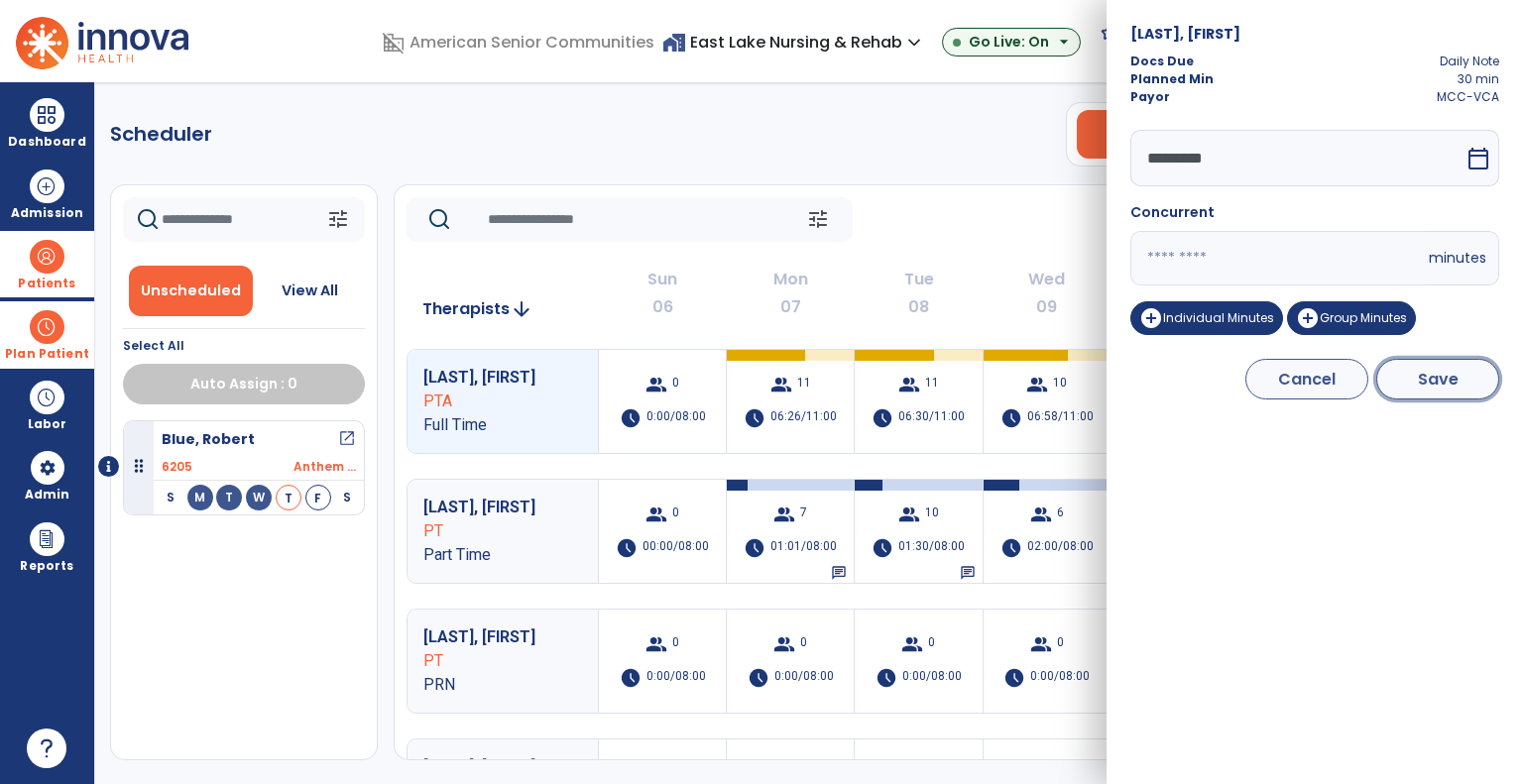 click on "Save" at bounding box center (1438, 379) 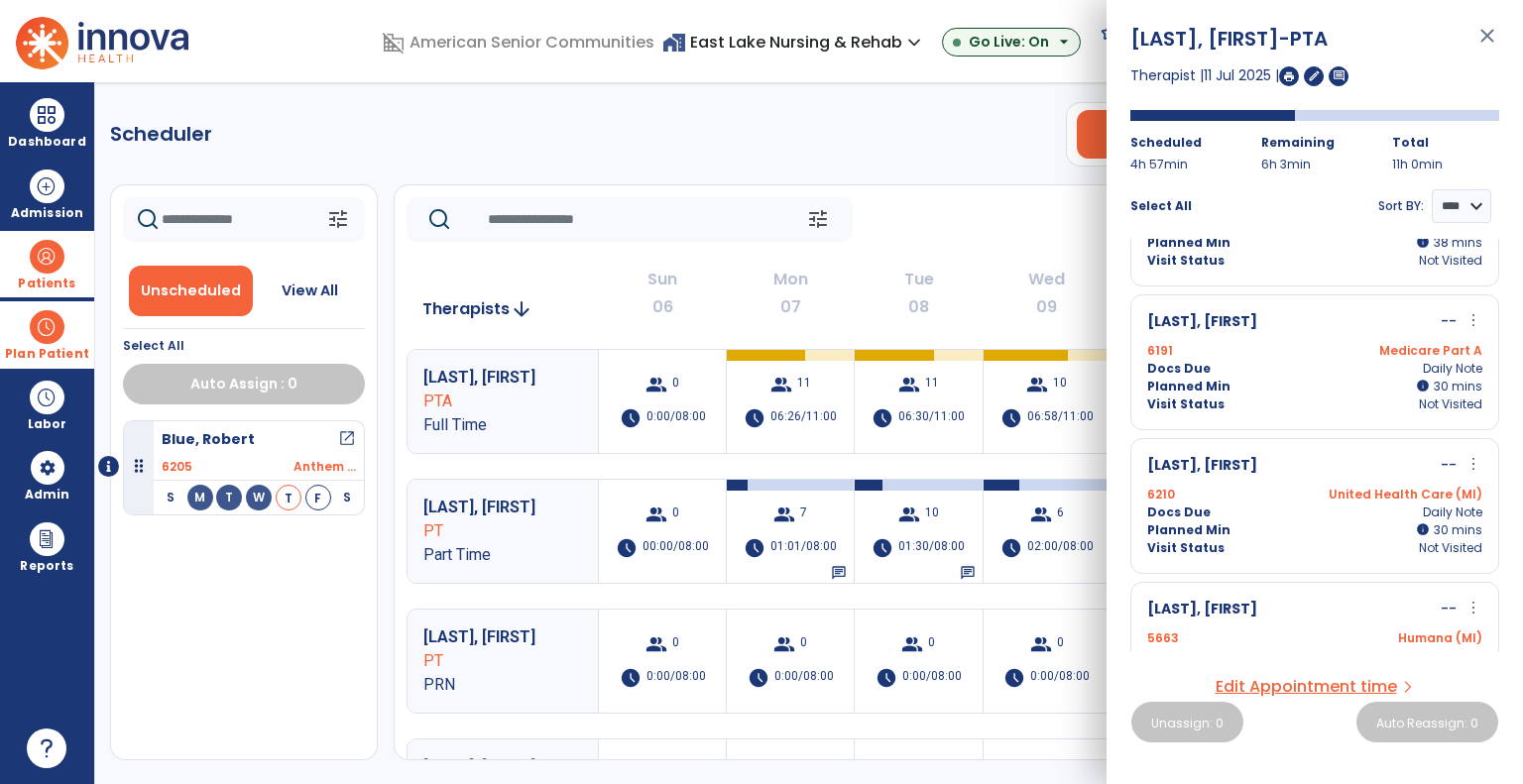 scroll, scrollTop: 595, scrollLeft: 0, axis: vertical 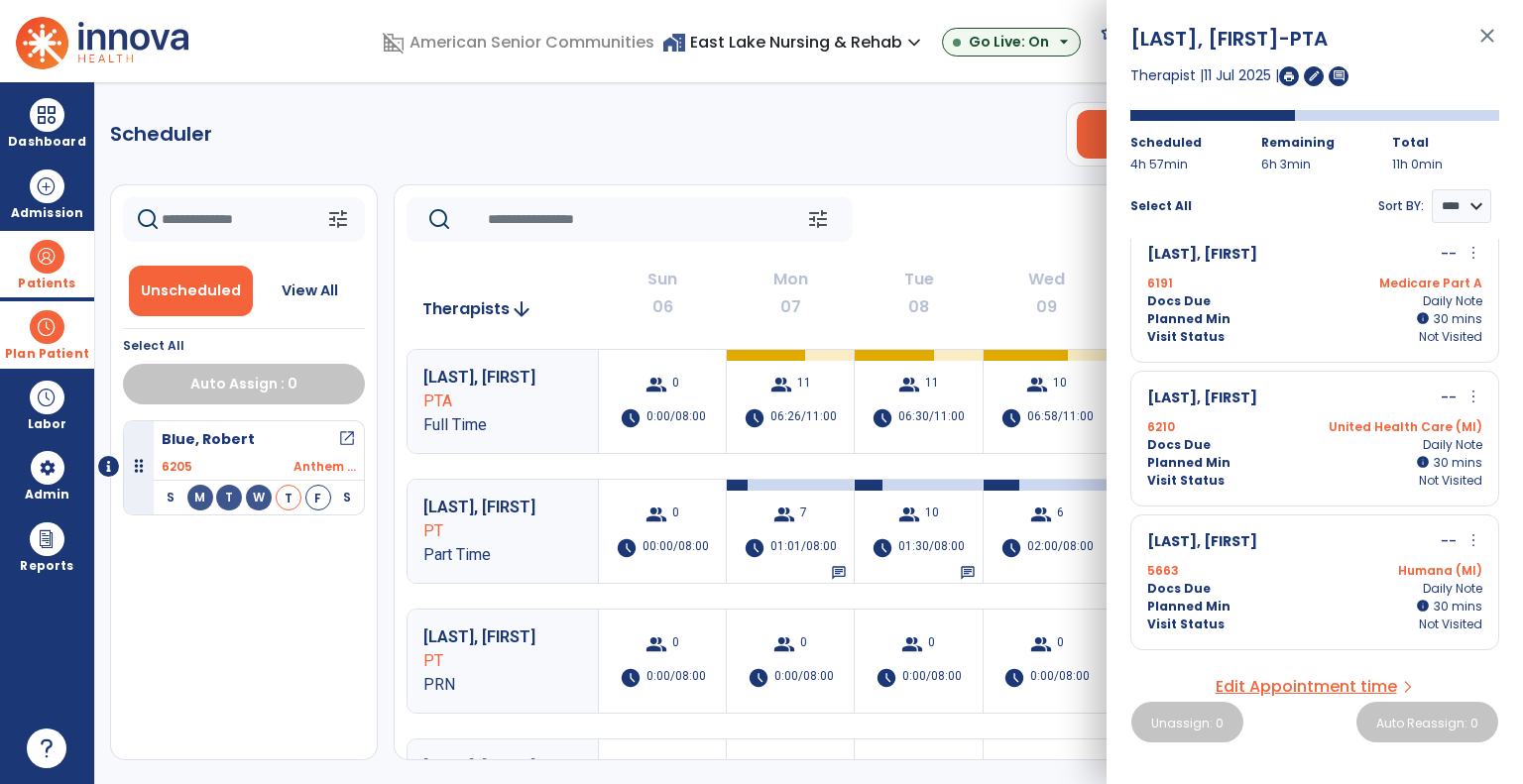 click on "more_vert" at bounding box center [1473, 396] 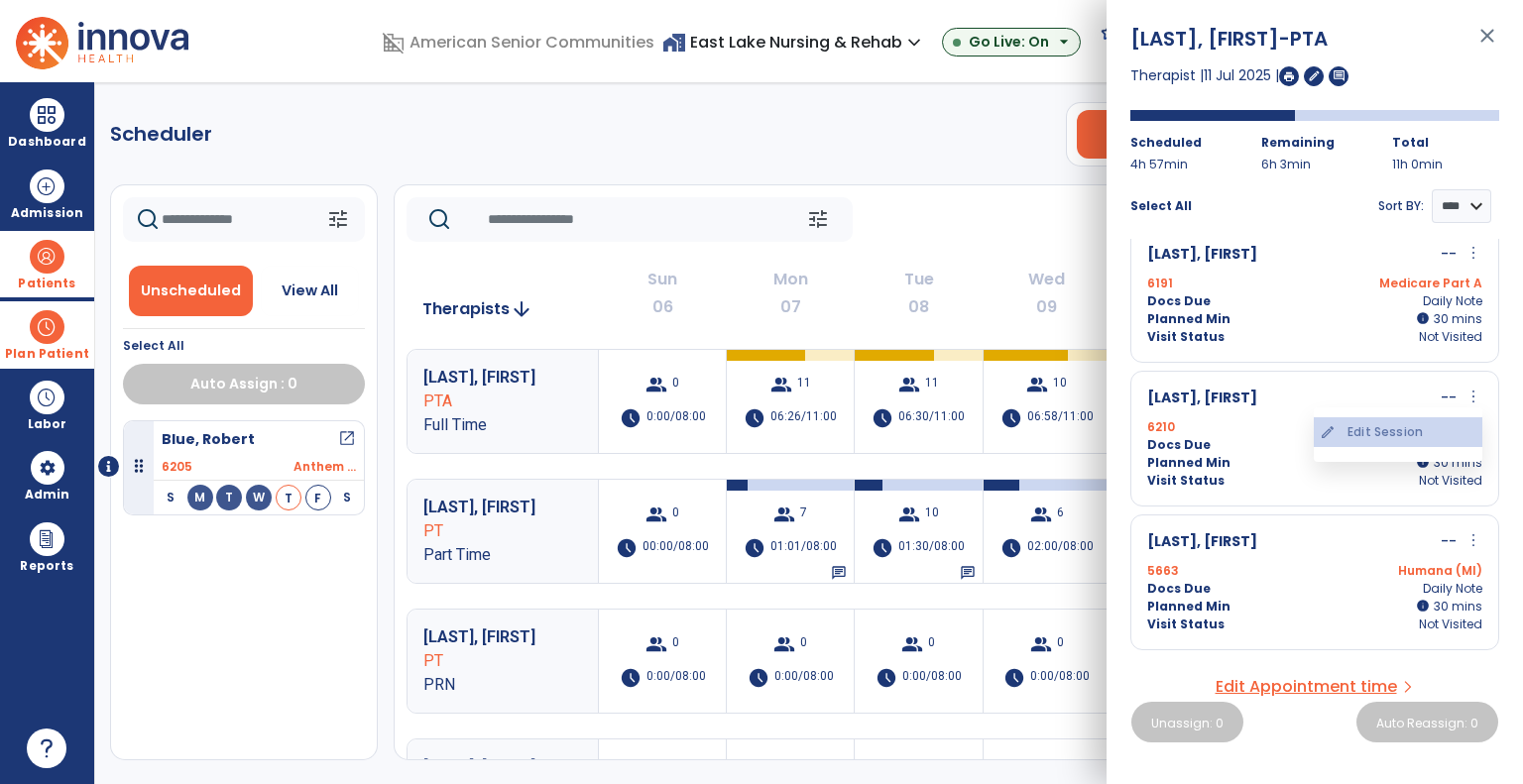 click on "edit   Edit Session" at bounding box center (1398, 432) 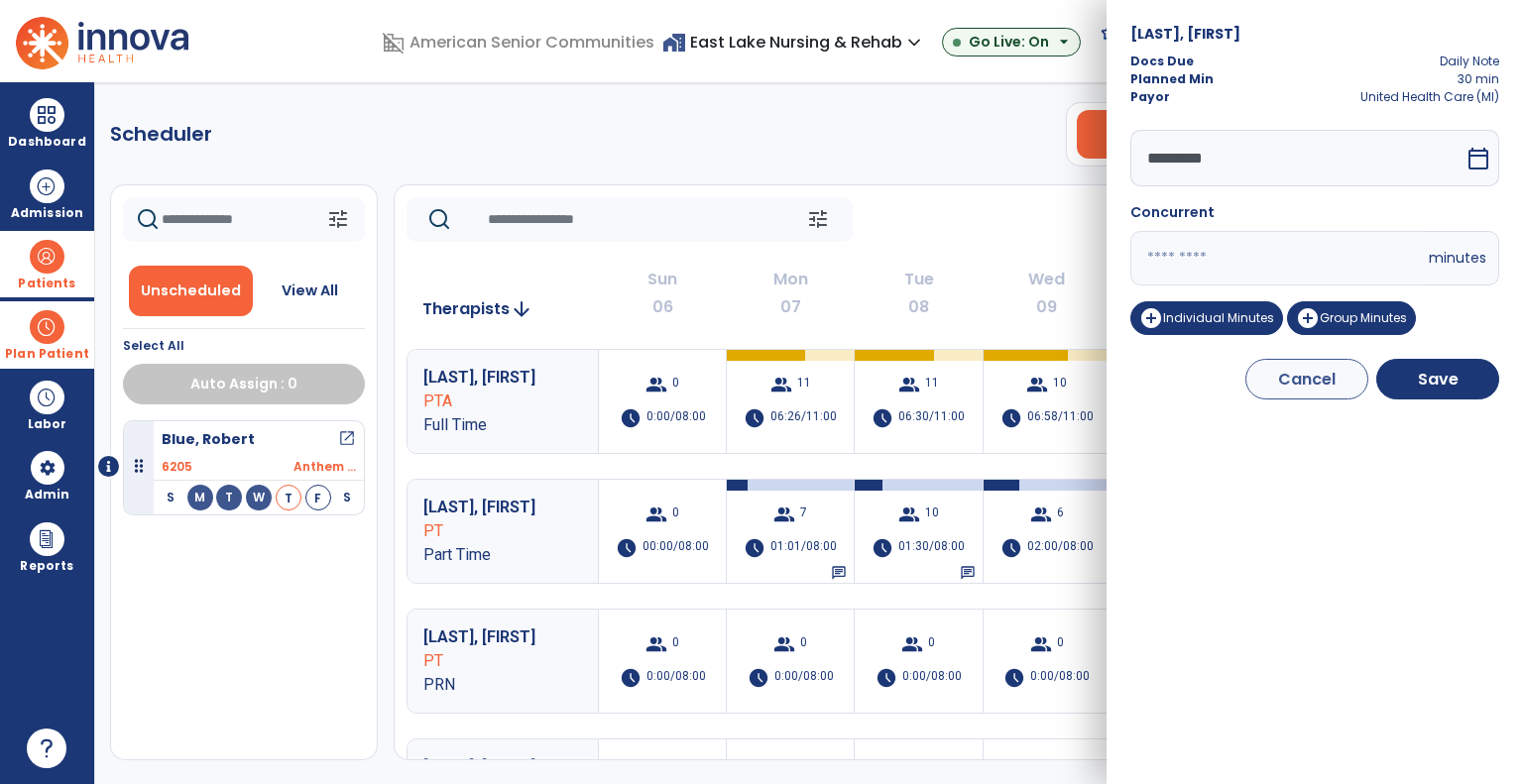 drag, startPoint x: 1202, startPoint y: 256, endPoint x: 1067, endPoint y: 274, distance: 136.195 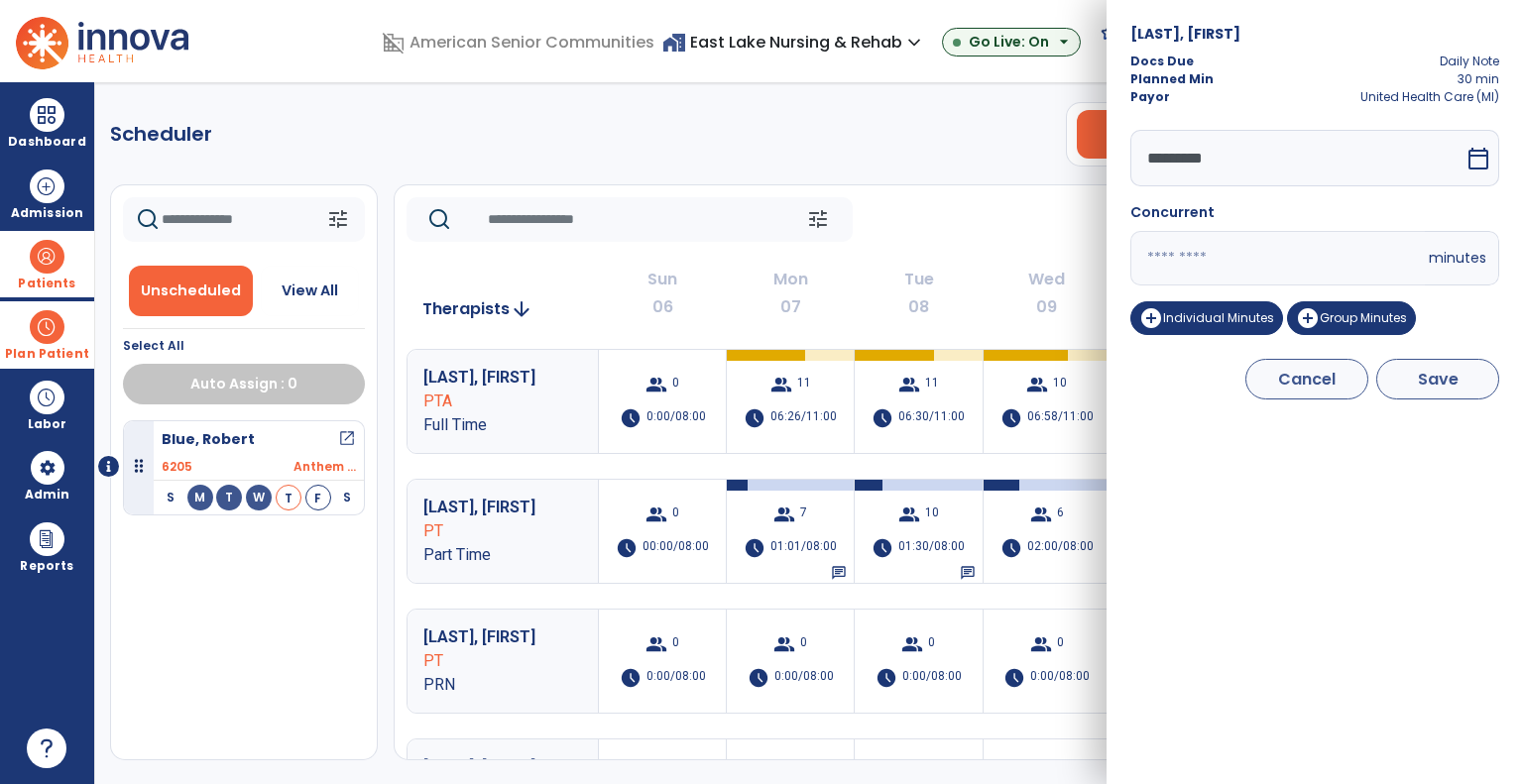 type on "*" 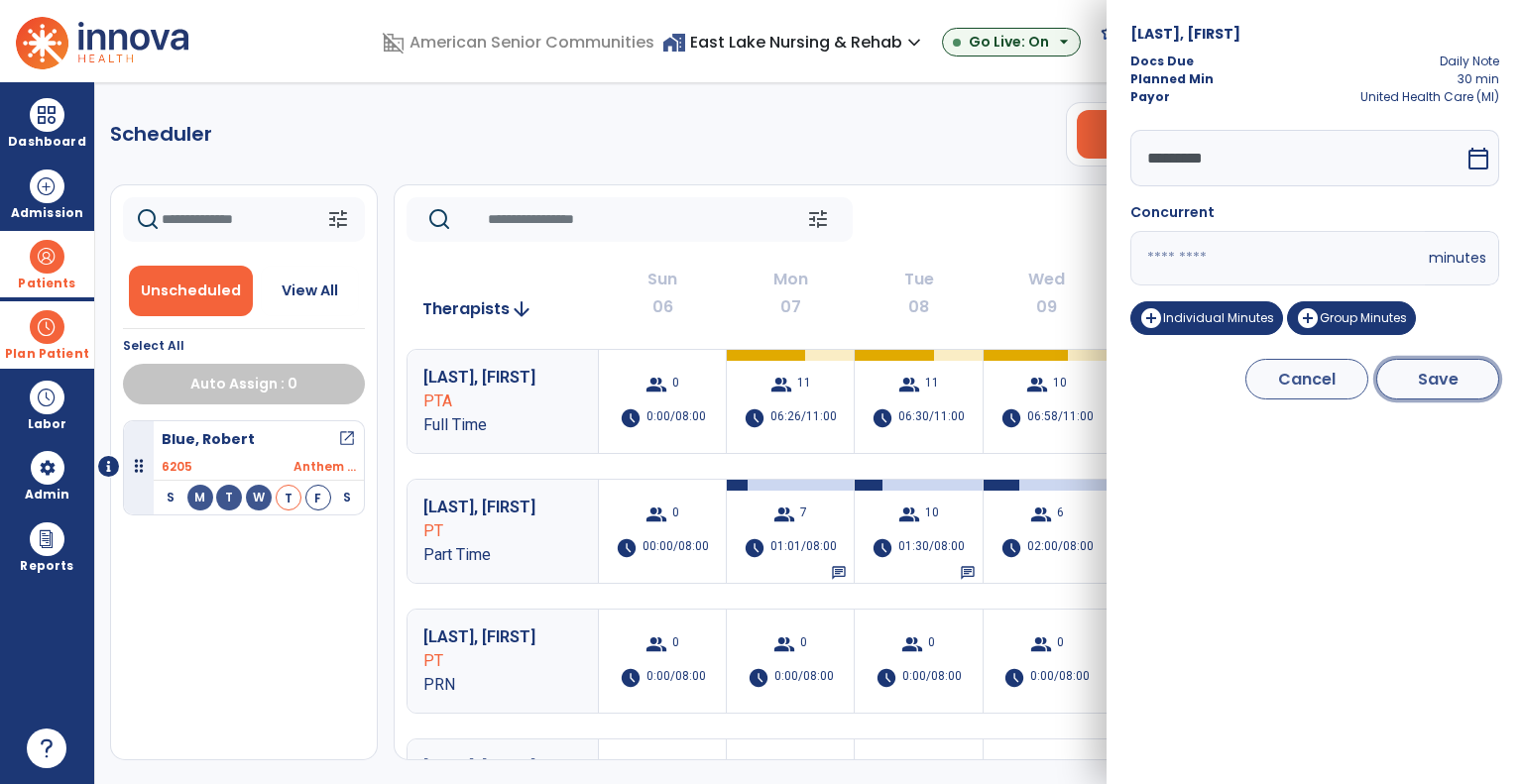 click on "Save" at bounding box center [1438, 379] 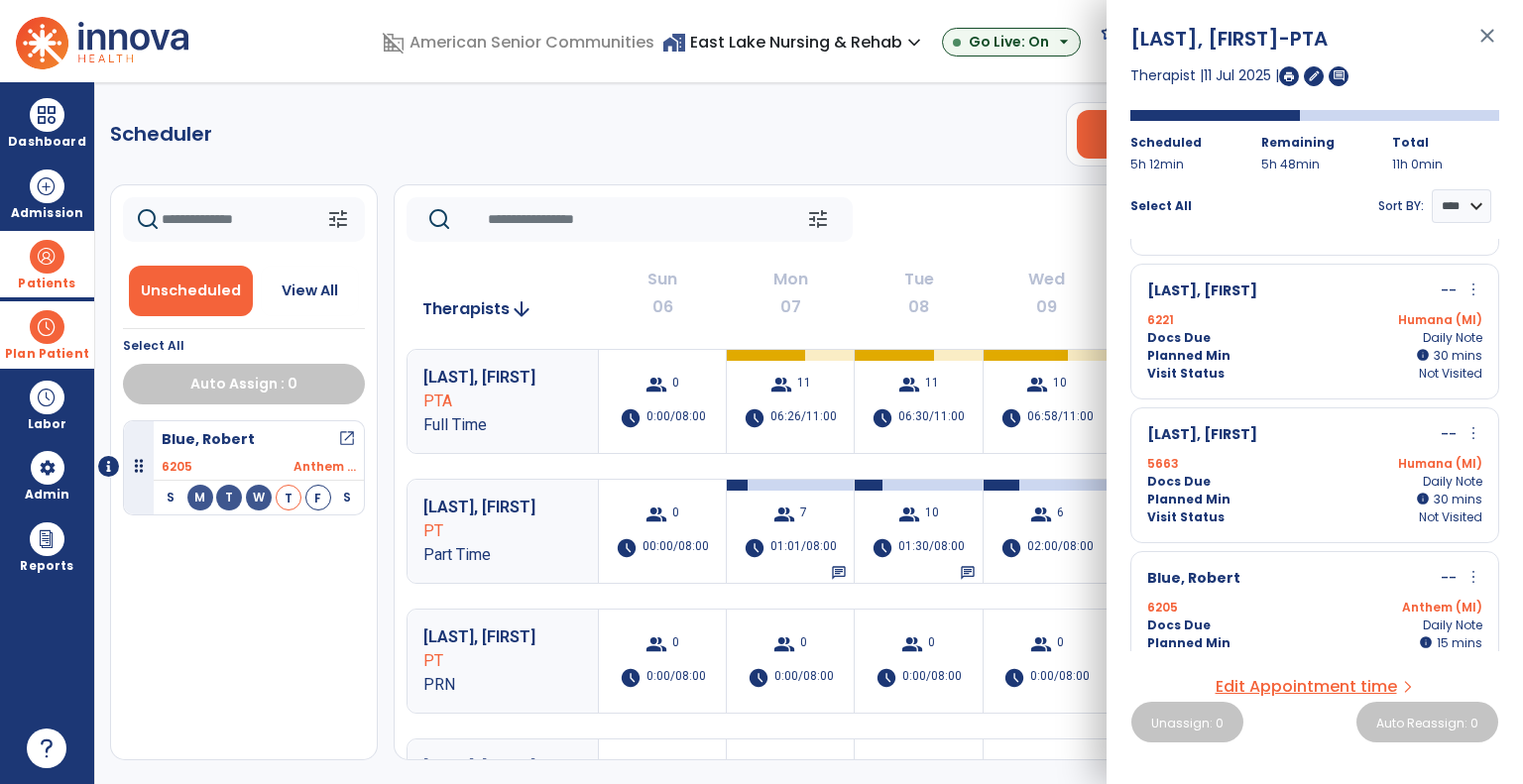 scroll, scrollTop: 875, scrollLeft: 0, axis: vertical 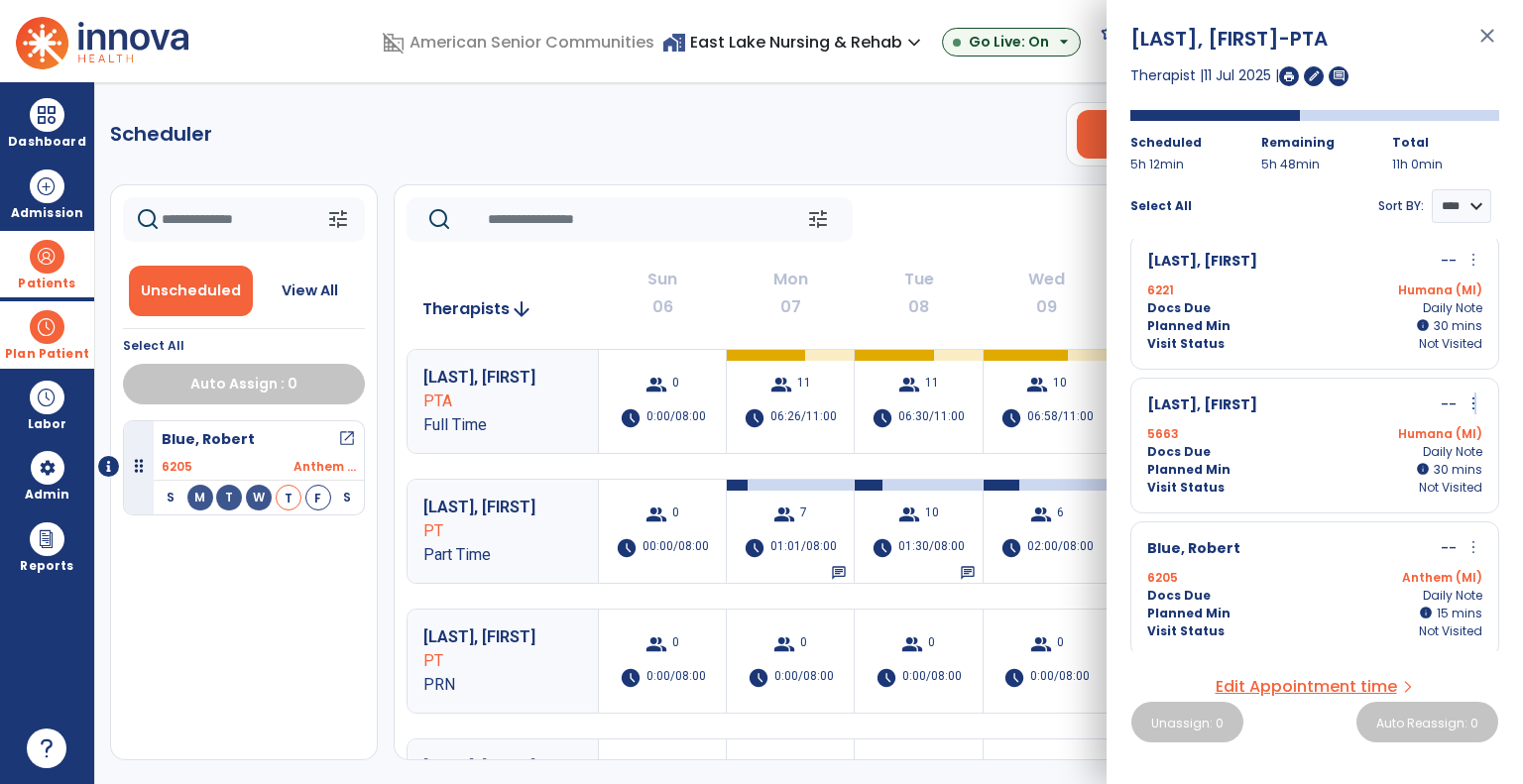 click on "more_vert" at bounding box center [1473, 403] 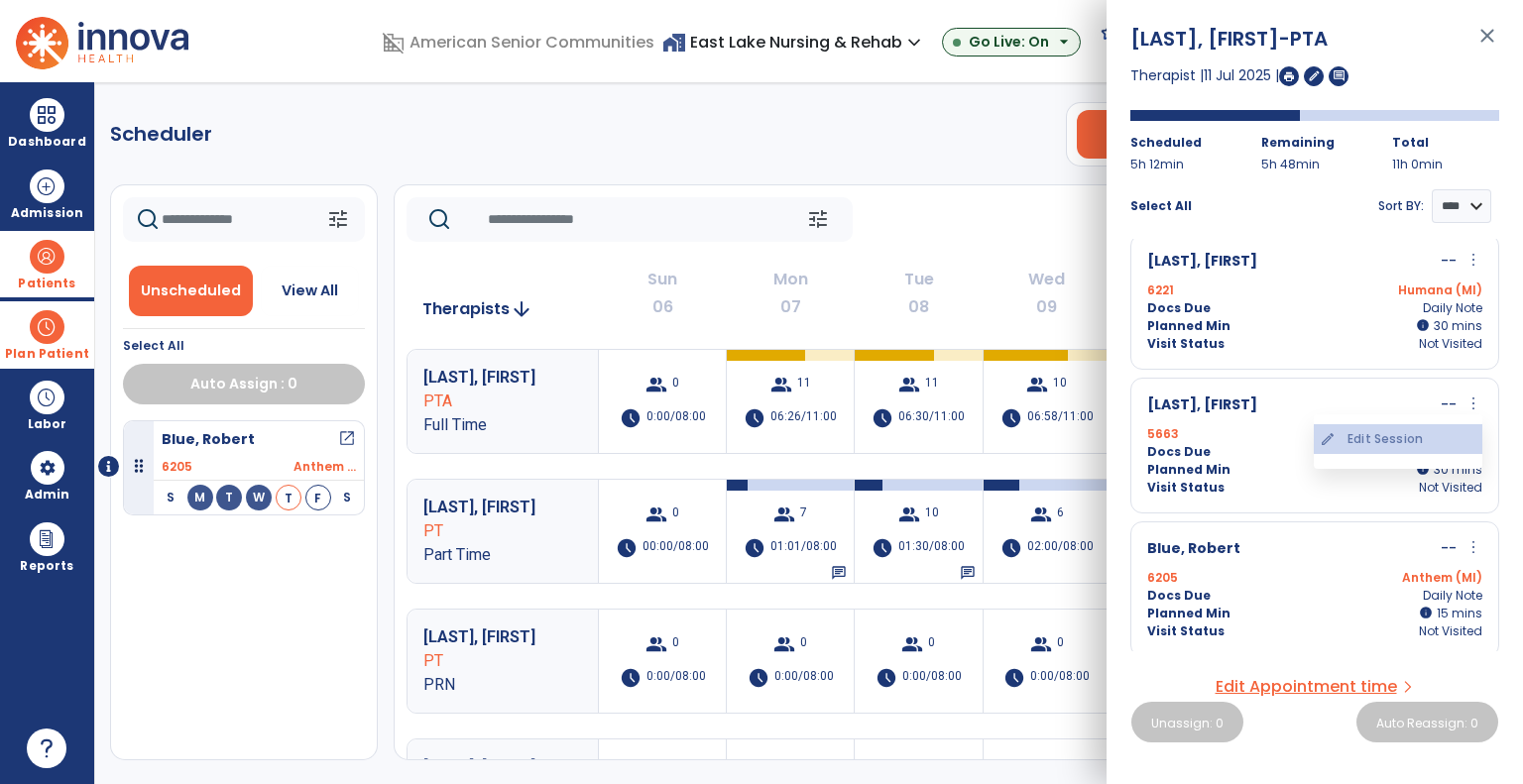 click on "edit   Edit Session" at bounding box center (1398, 439) 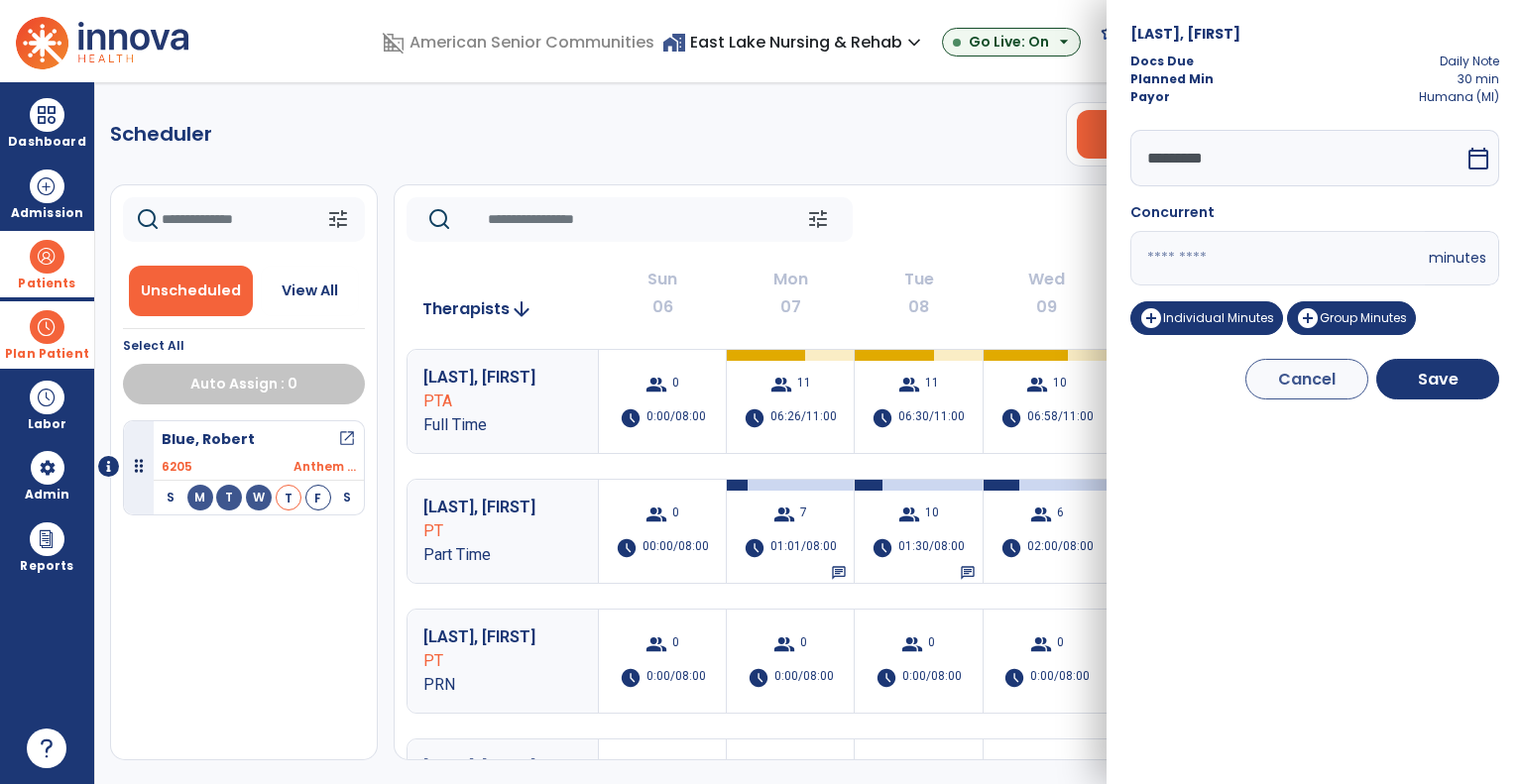 drag, startPoint x: 1106, startPoint y: 254, endPoint x: 1037, endPoint y: 292, distance: 78.77182 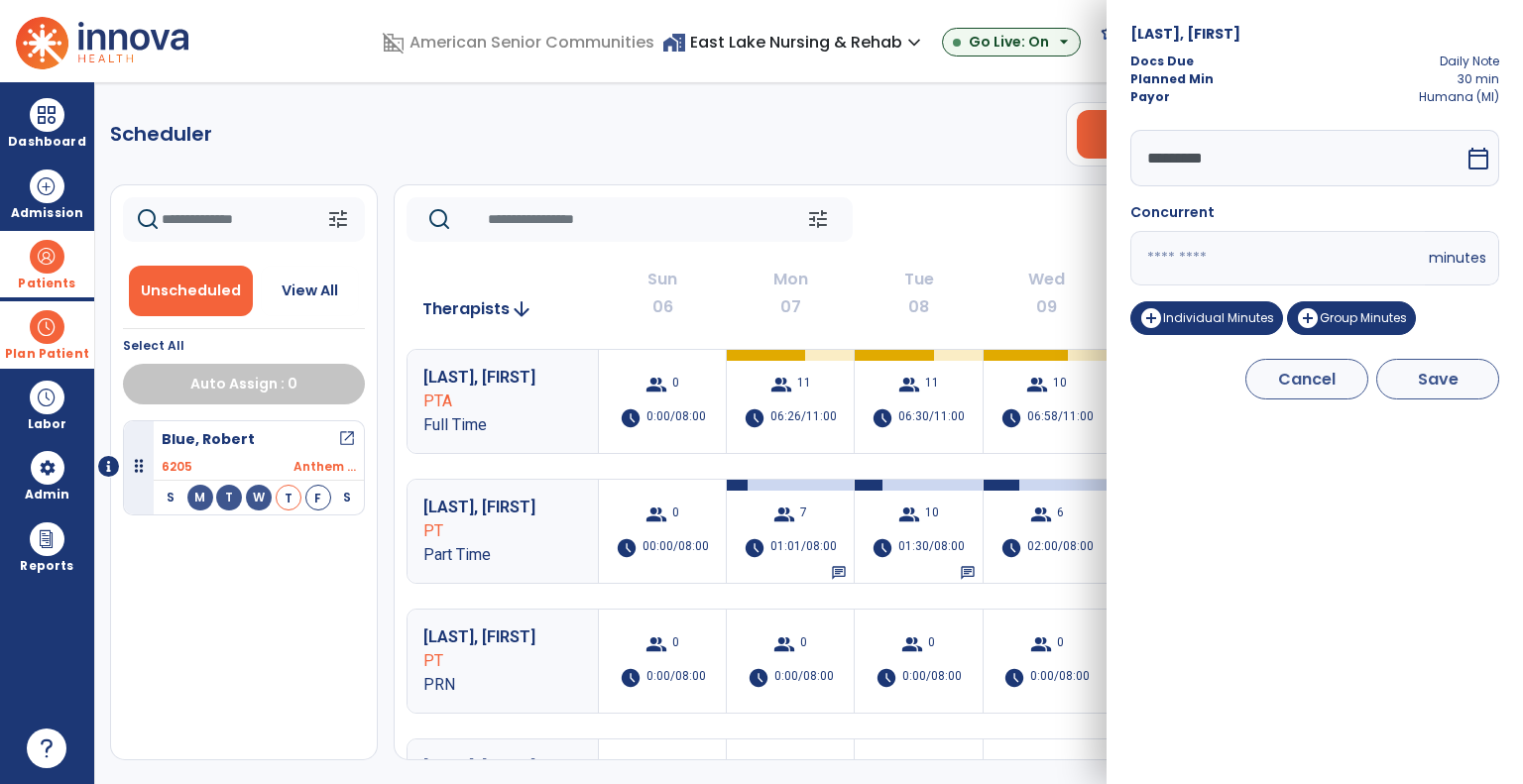 type on "**" 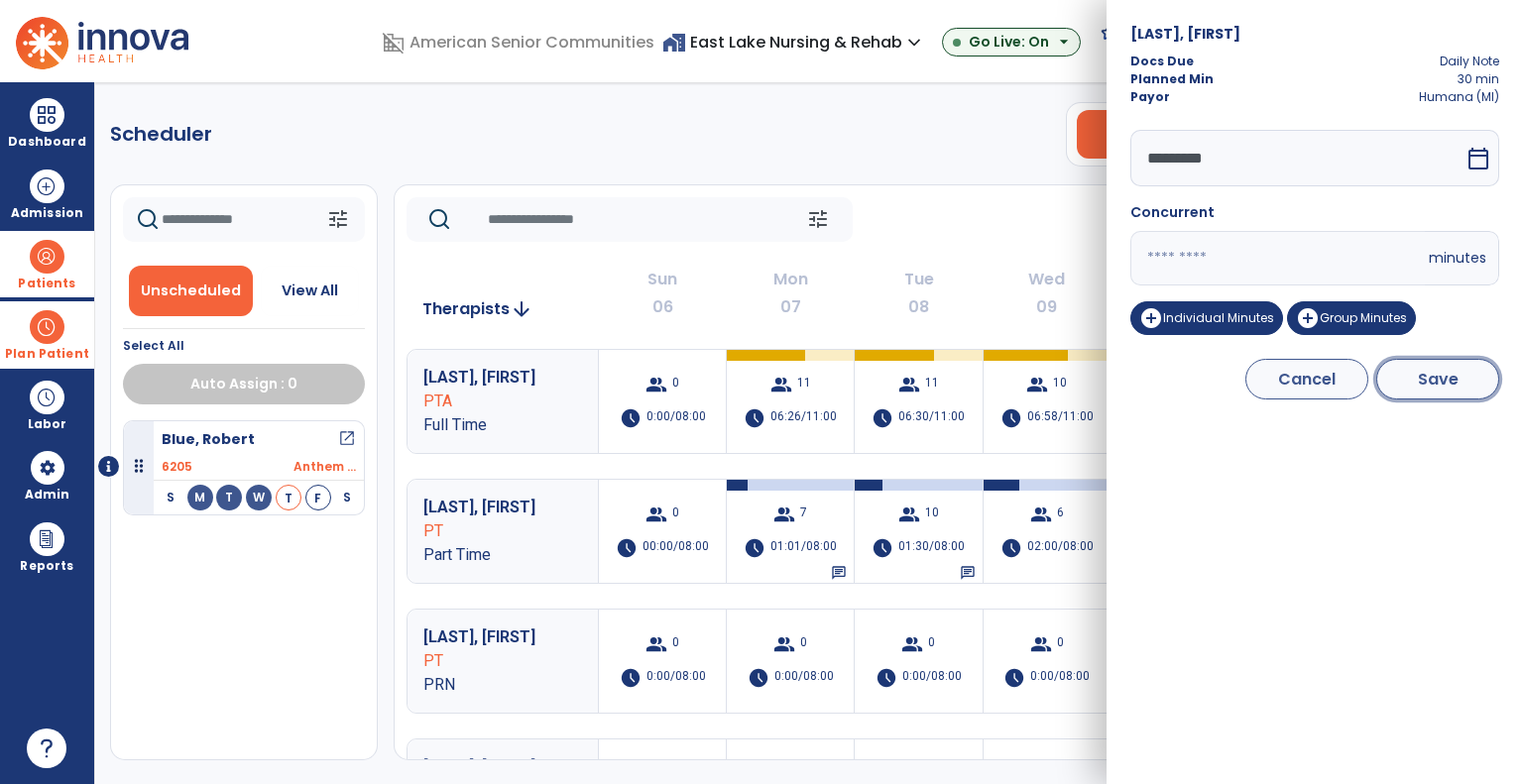 click on "Save" at bounding box center (1438, 379) 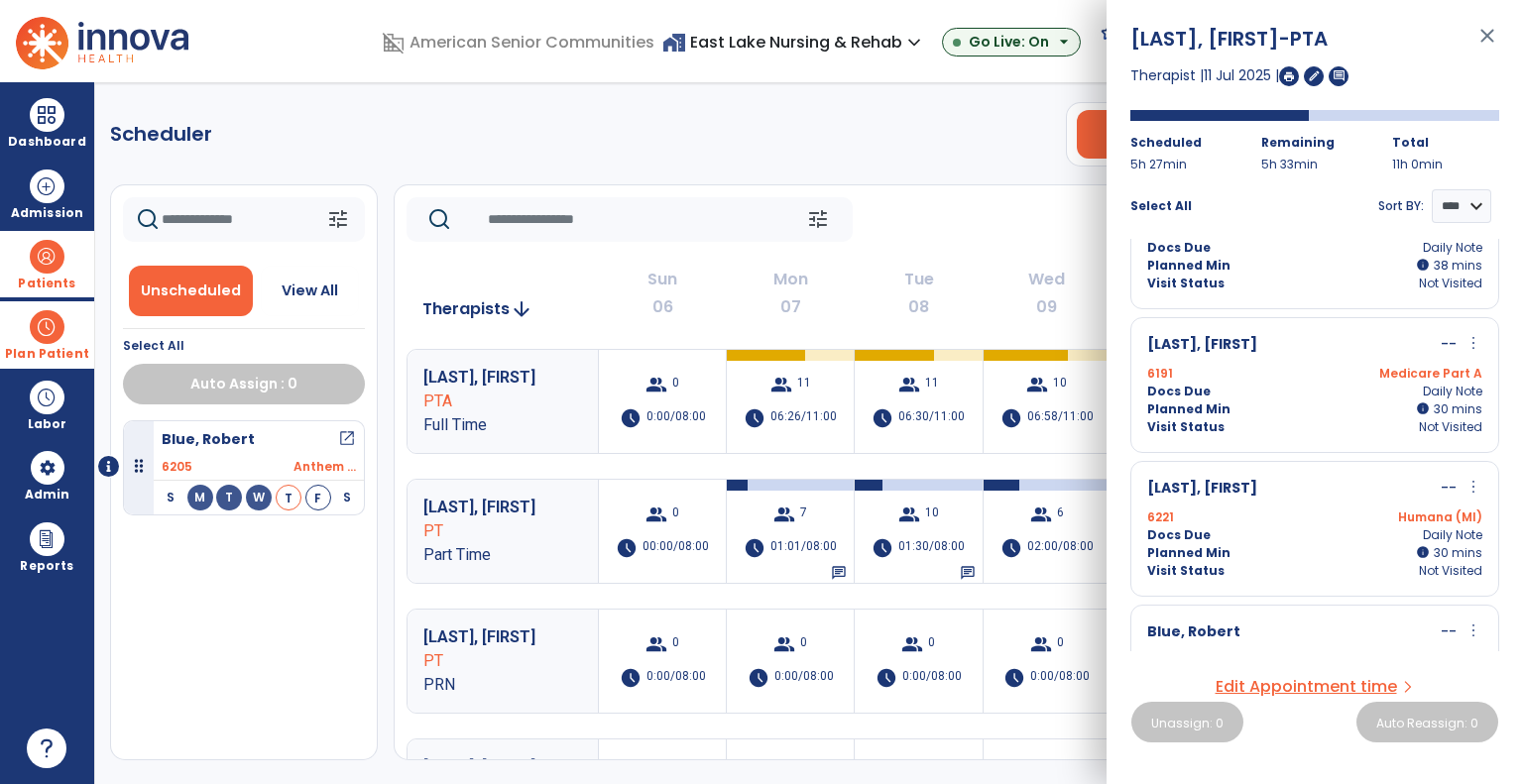 scroll, scrollTop: 875, scrollLeft: 0, axis: vertical 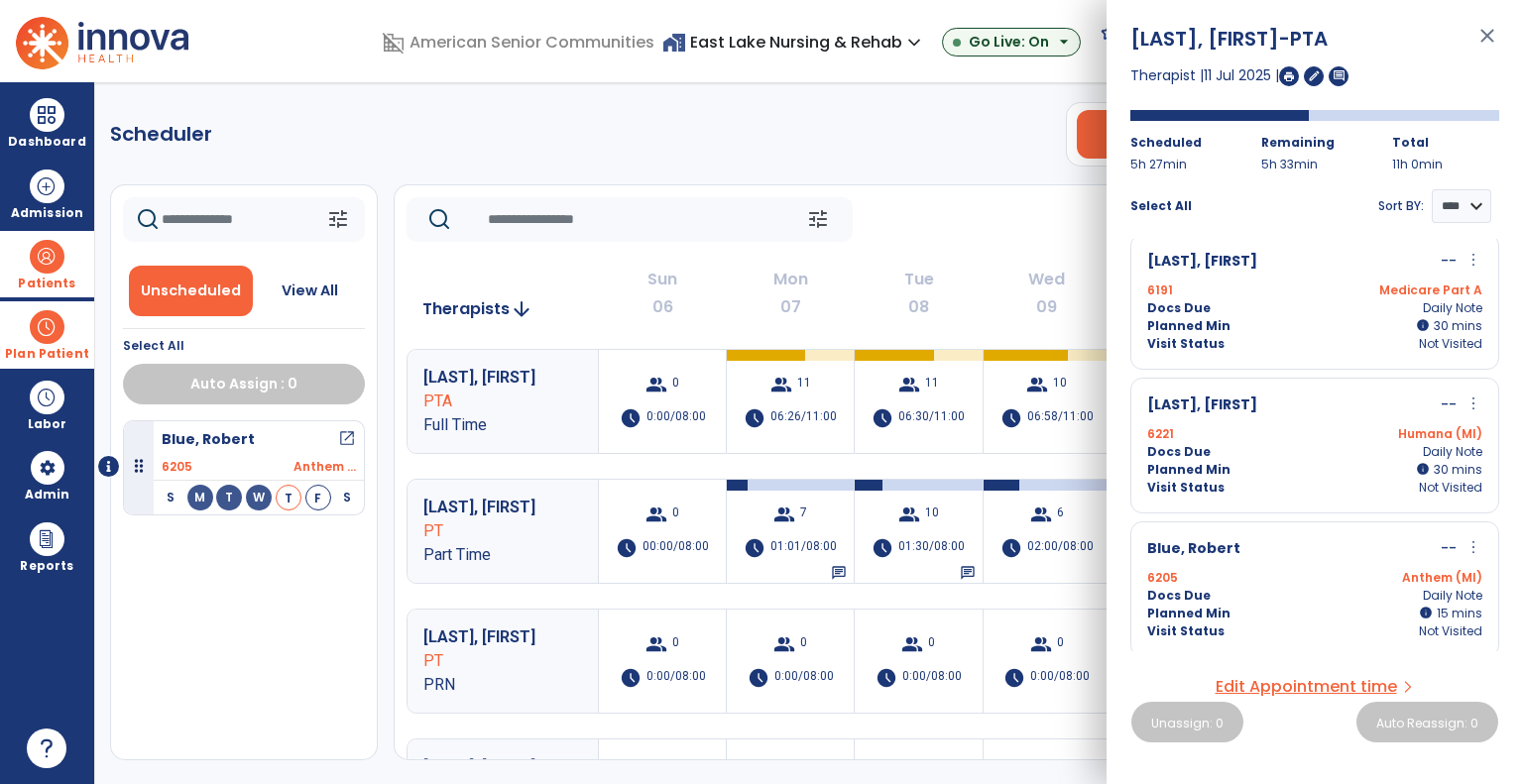 click on "more_vert" at bounding box center [1473, 403] 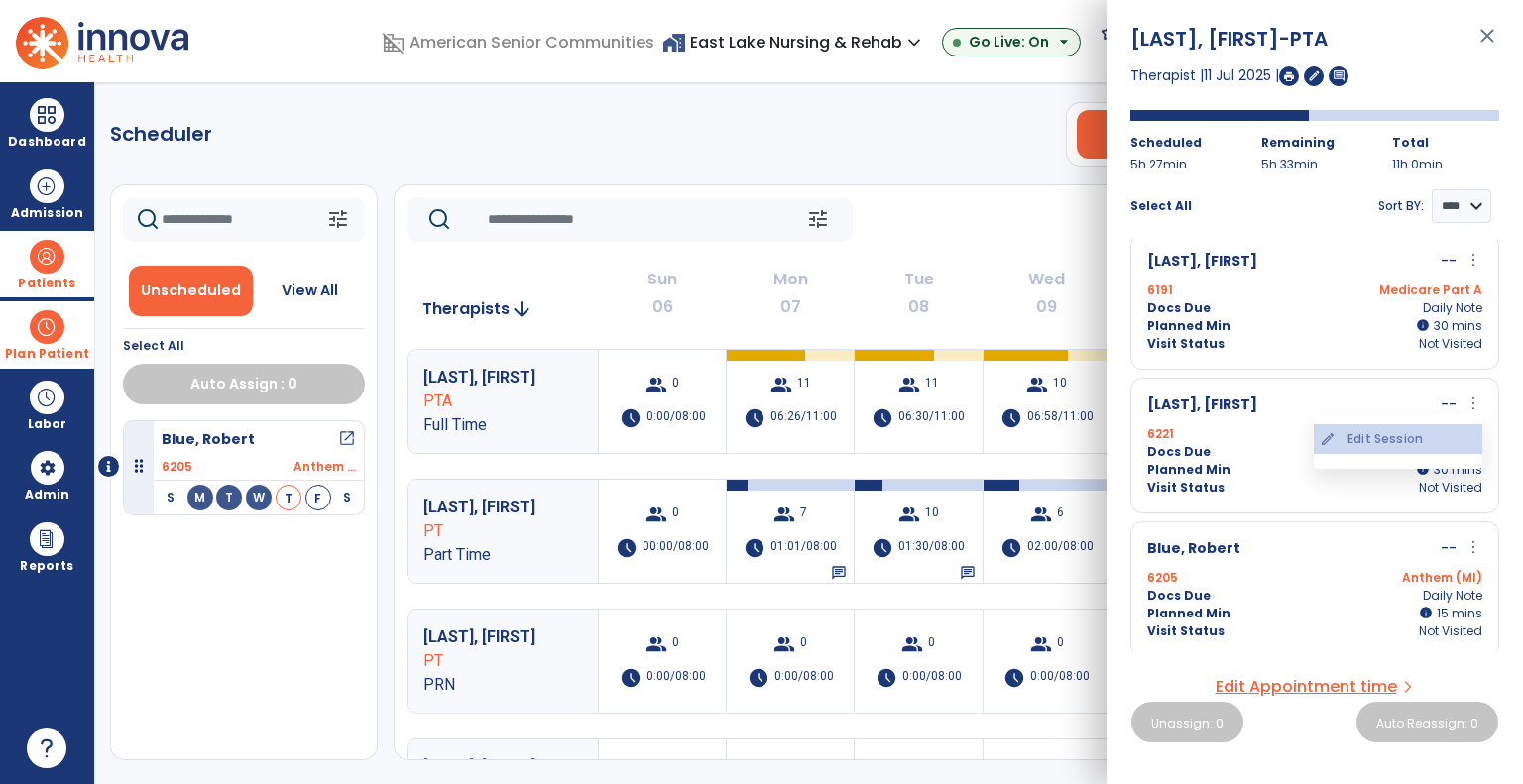 click on "edit   Edit Session" at bounding box center (1398, 439) 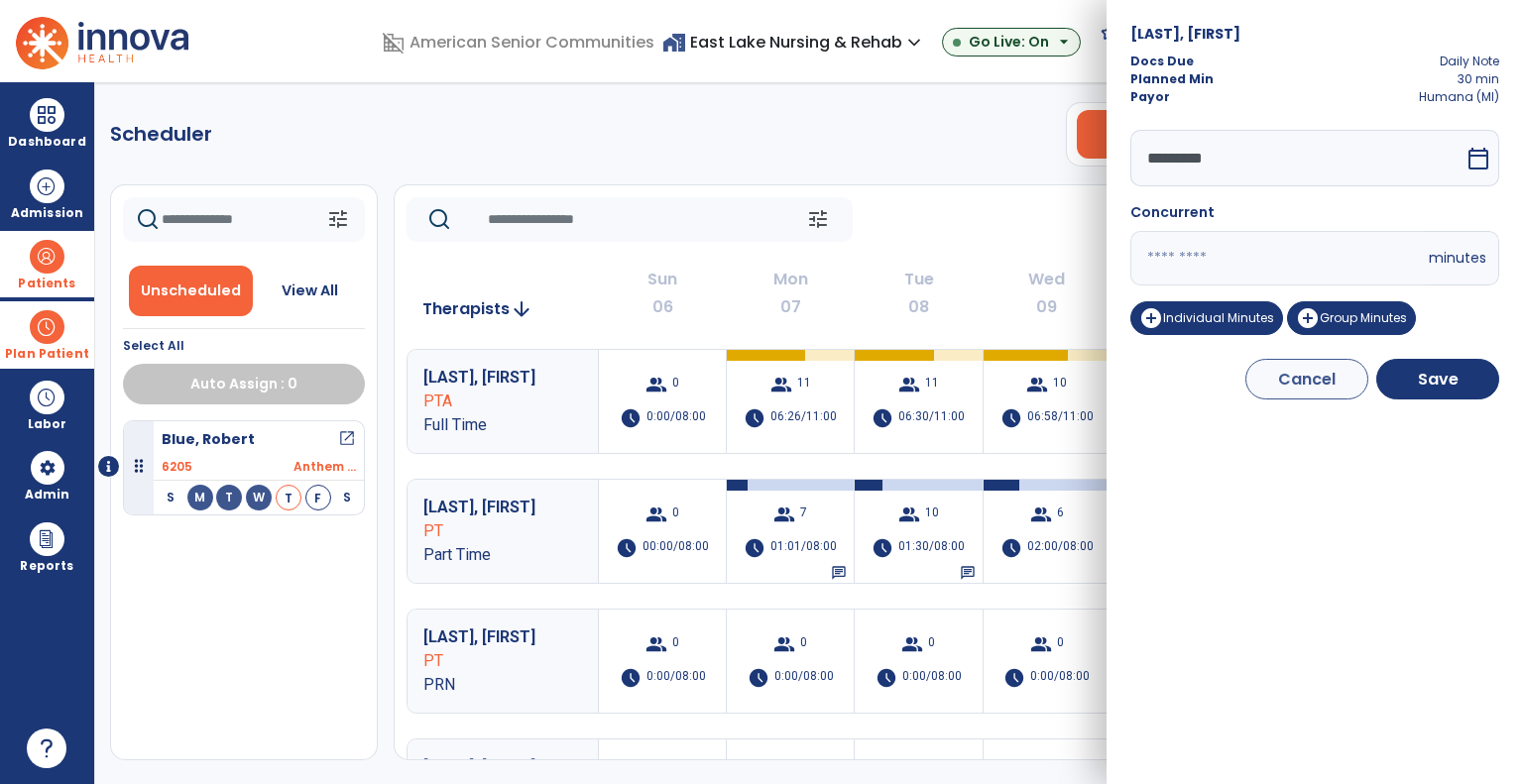 drag, startPoint x: 1186, startPoint y: 245, endPoint x: 936, endPoint y: 283, distance: 253 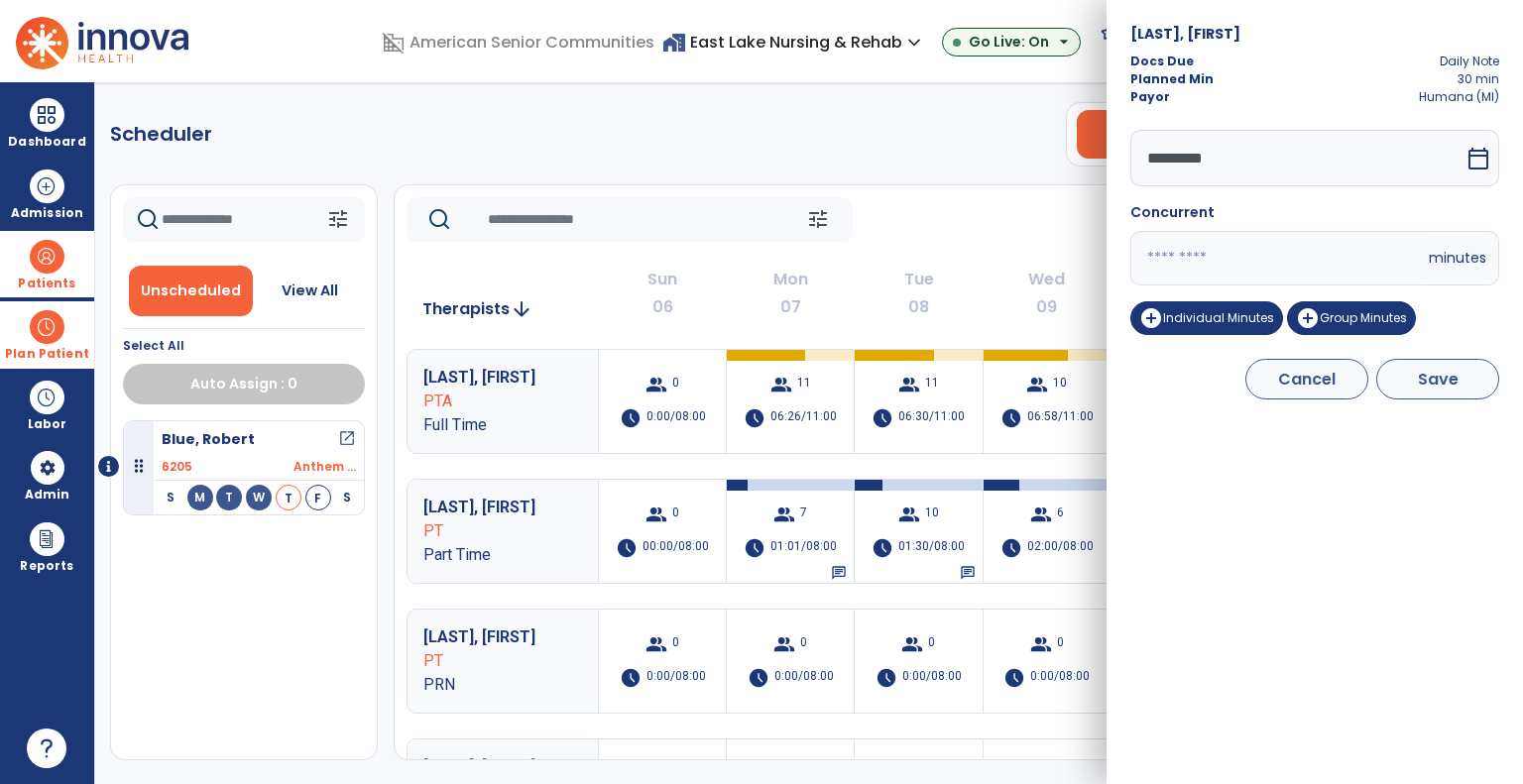 type on "**" 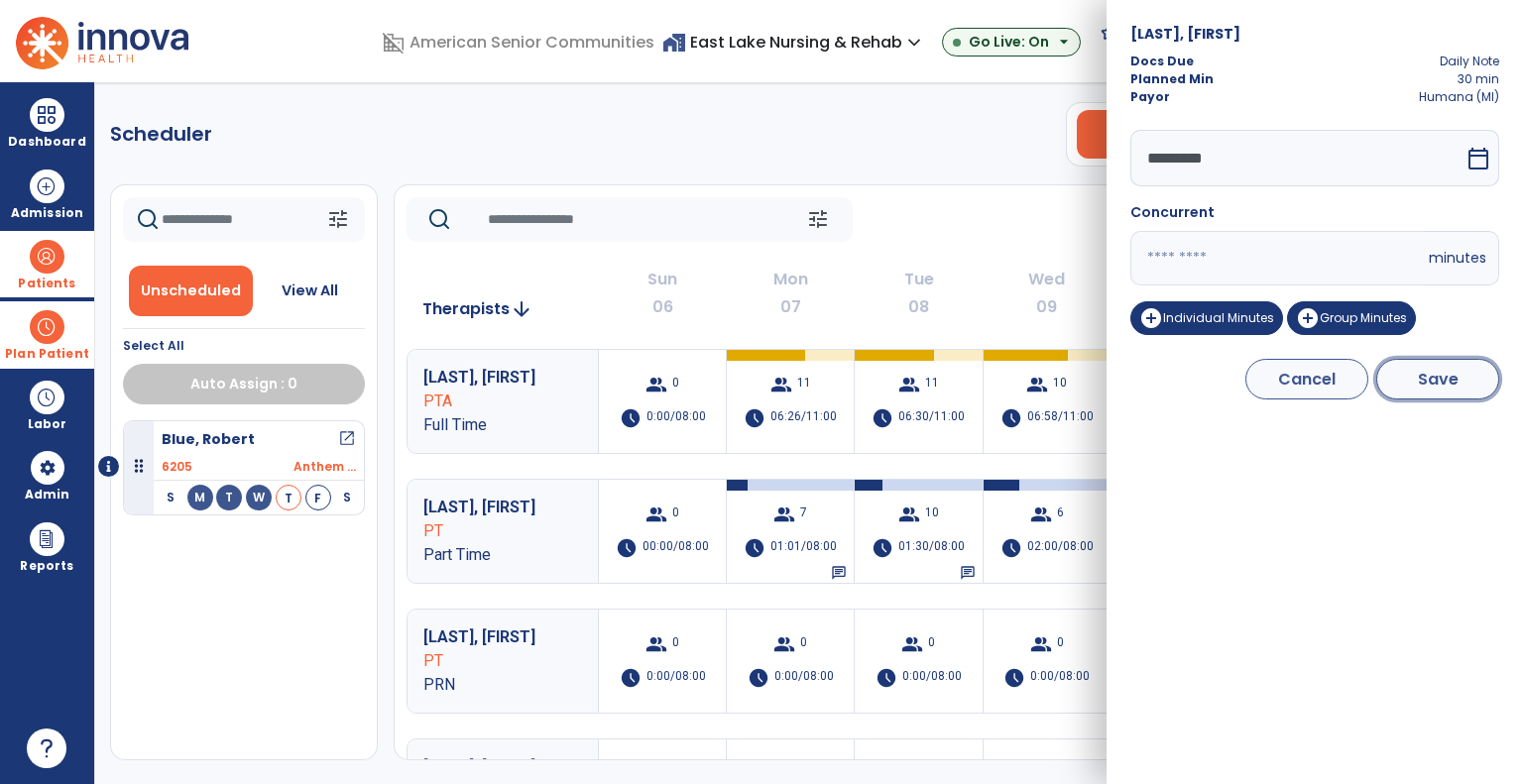 click on "Save" at bounding box center [1438, 379] 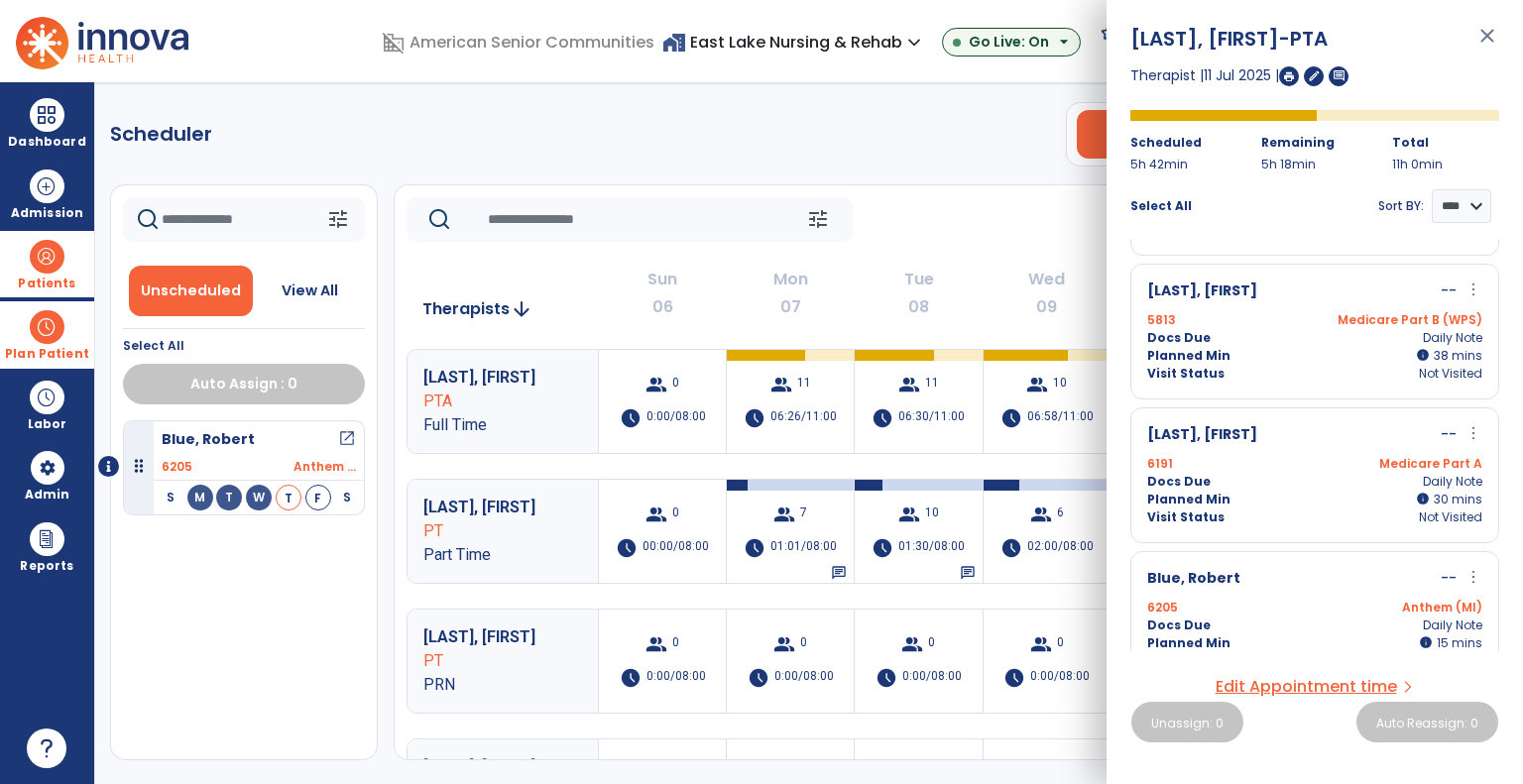 scroll, scrollTop: 875, scrollLeft: 0, axis: vertical 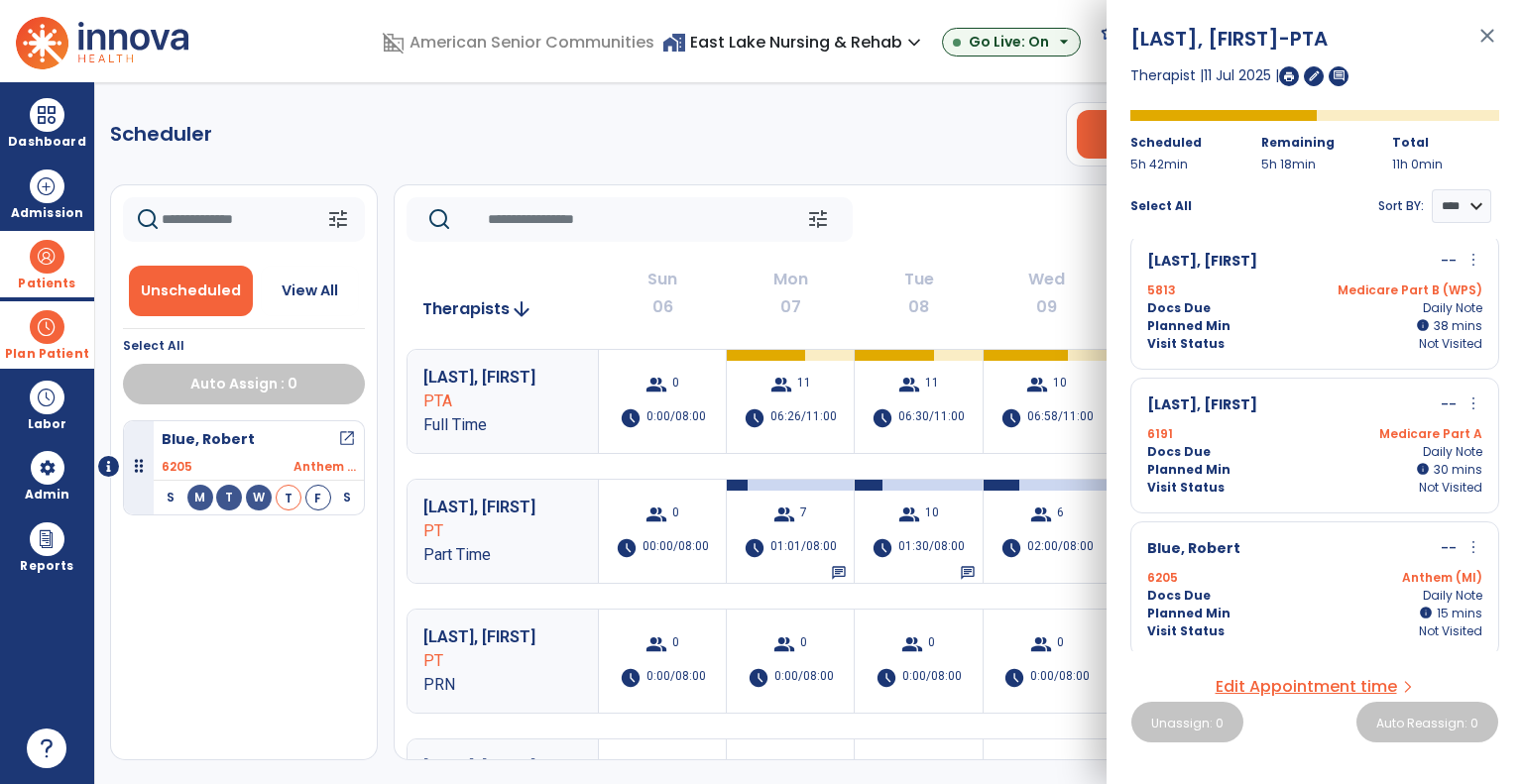 click on "[LAST], [FIRST]   --  more_vert  edit   Edit Session" at bounding box center [1315, 549] 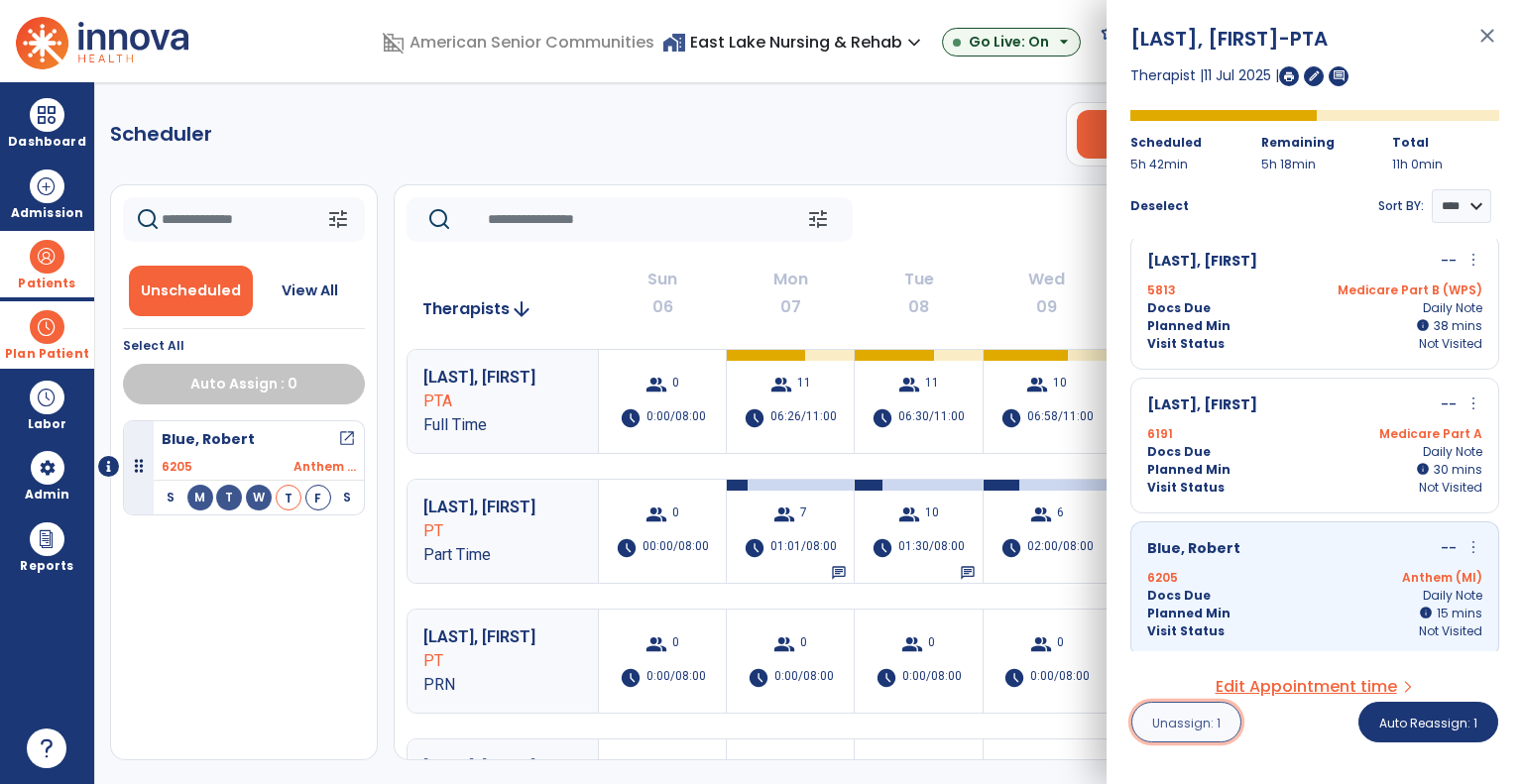 drag, startPoint x: 1183, startPoint y: 720, endPoint x: 1189, endPoint y: 704, distance: 17.088007 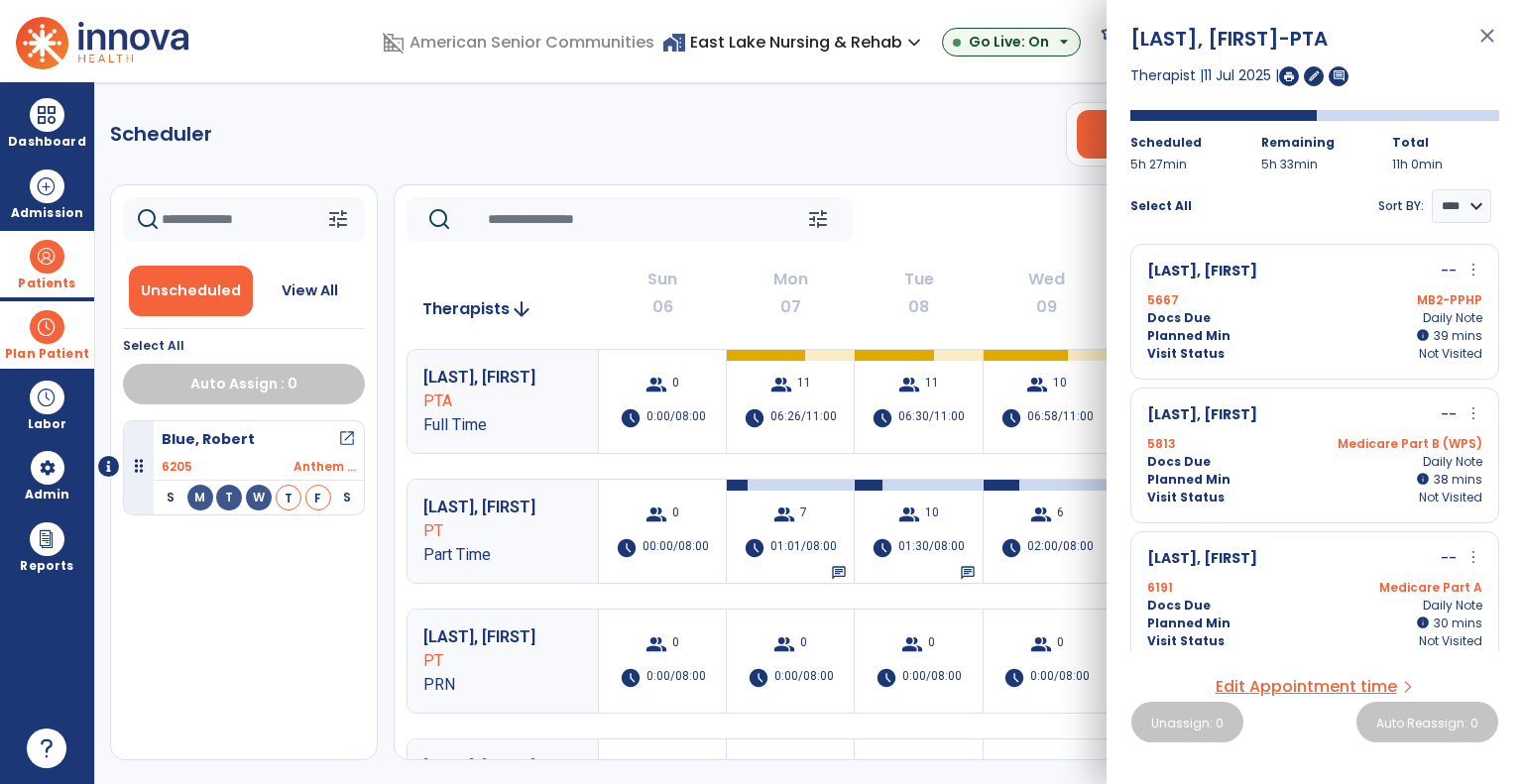 scroll, scrollTop: 732, scrollLeft: 0, axis: vertical 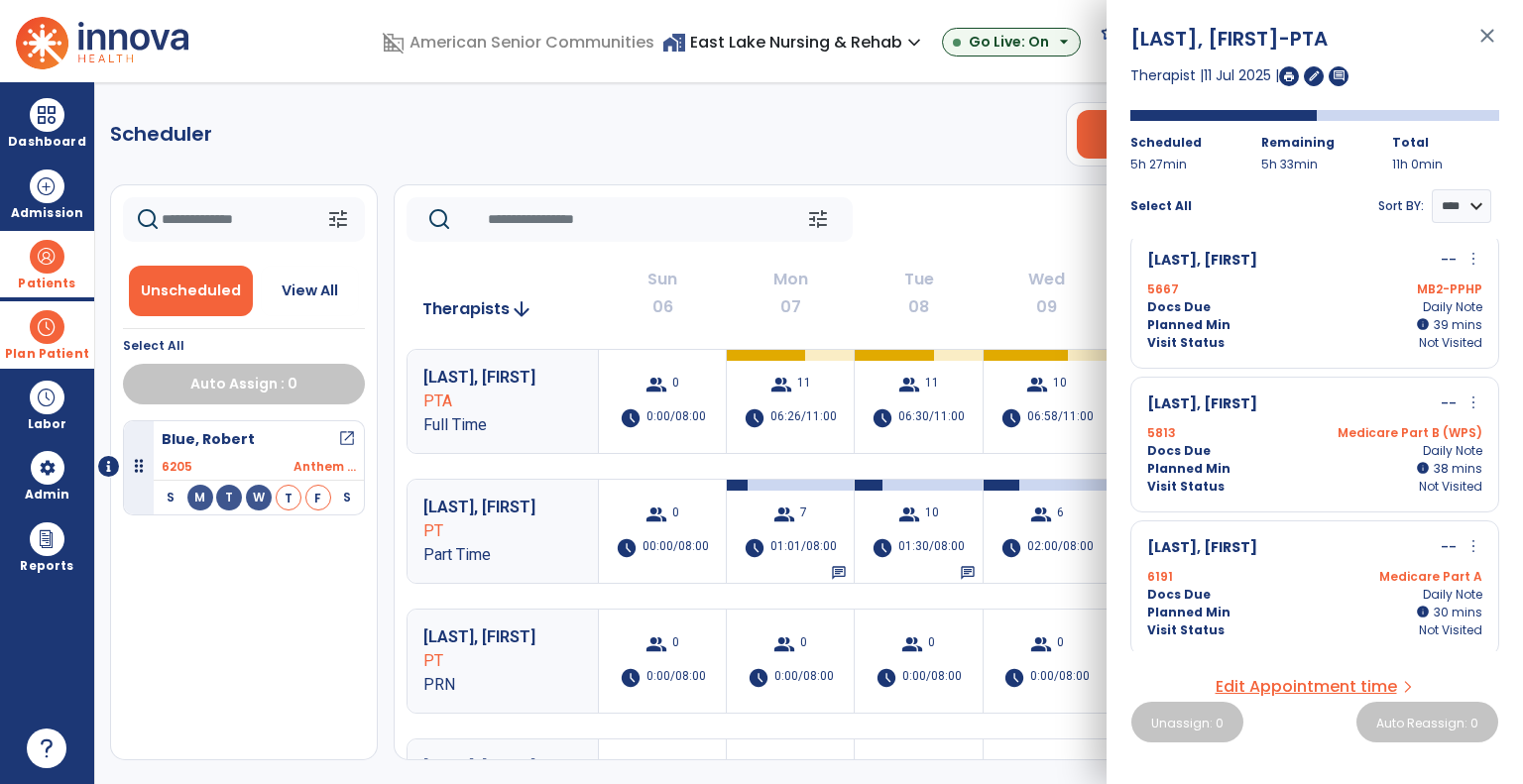 click on "tune   Today  chevron_left Jul 6, 2025 - Jul 12, 2025  *********  calendar_today  chevron_right" 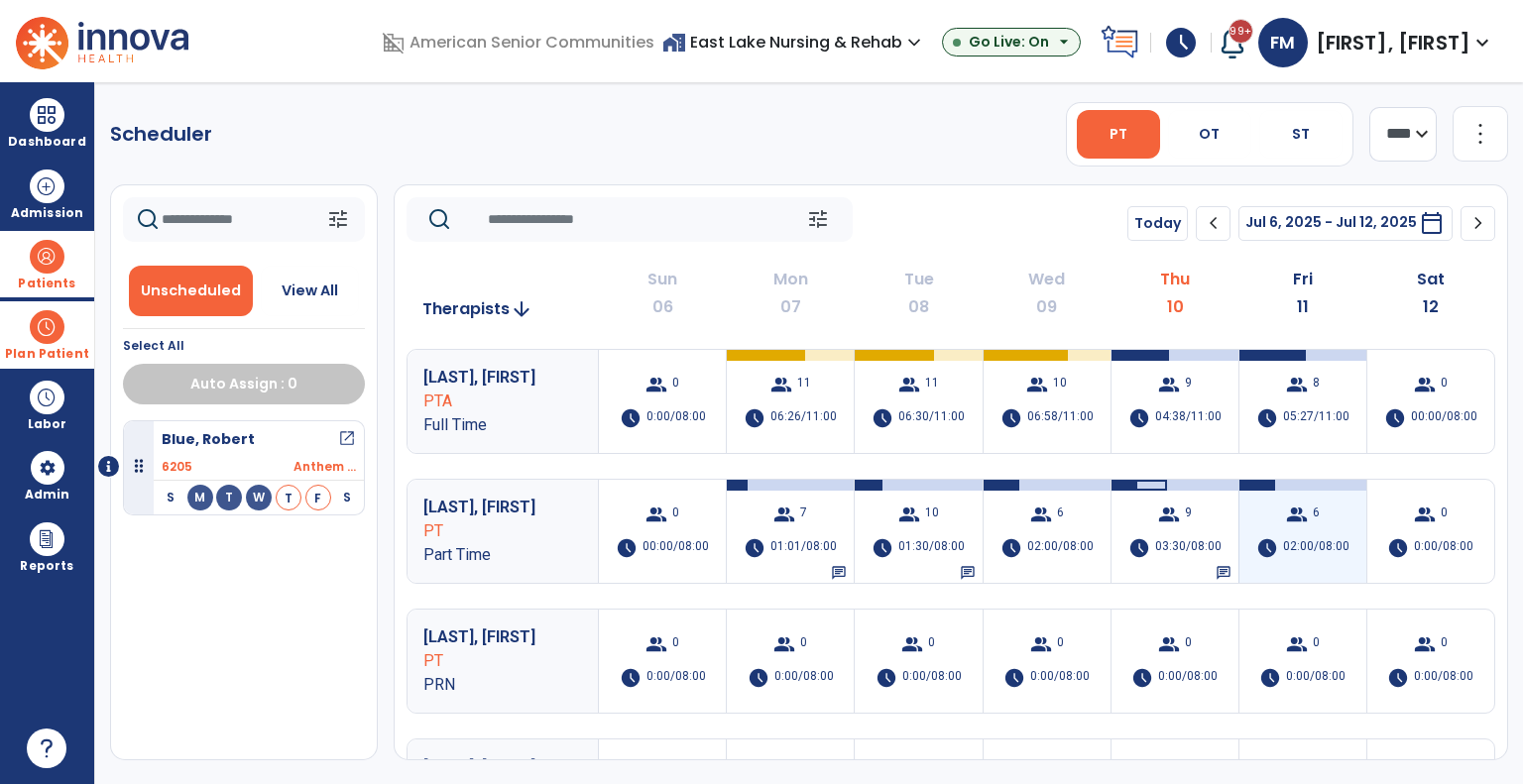 click on "group" at bounding box center [1297, 514] 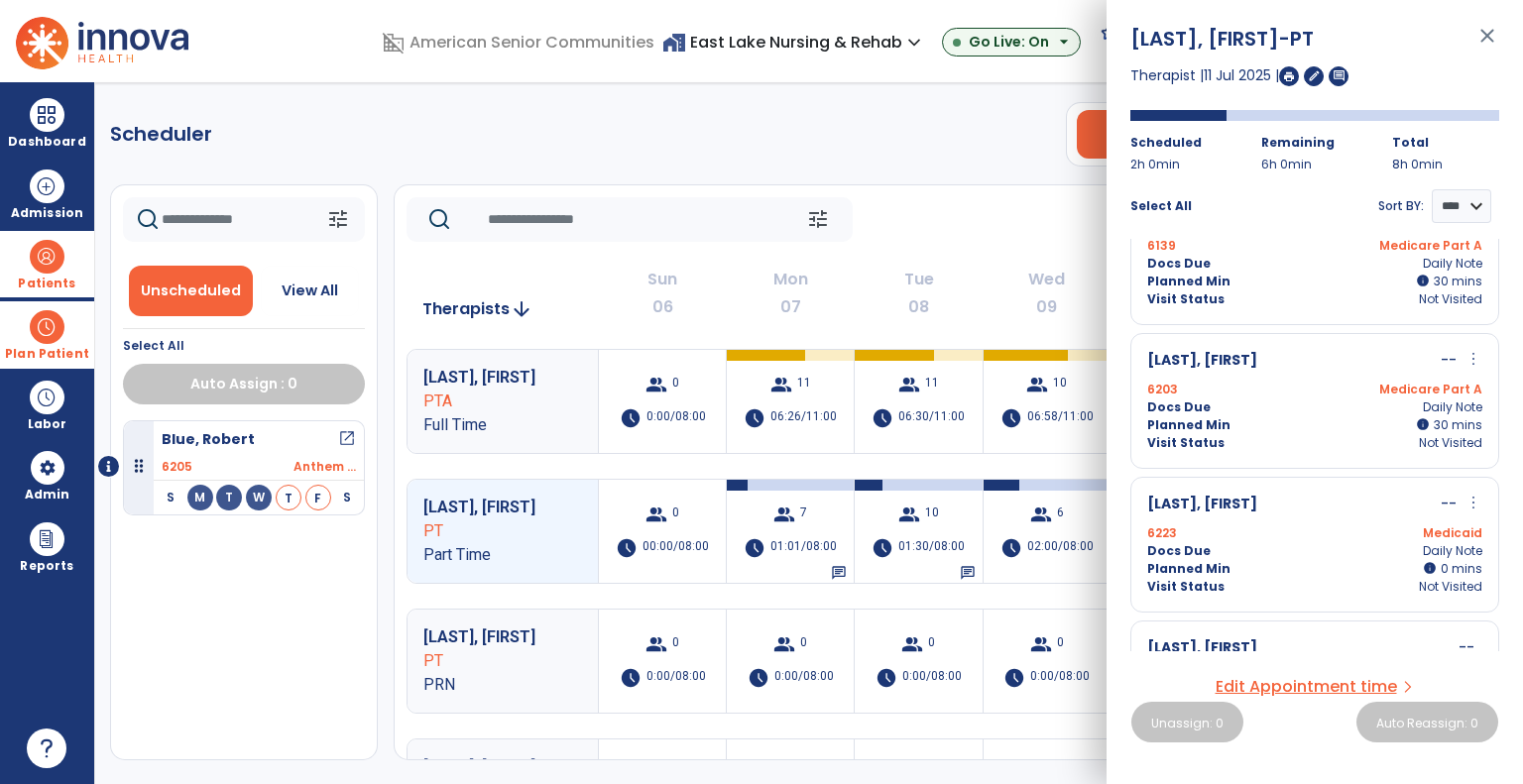 scroll, scrollTop: 246, scrollLeft: 0, axis: vertical 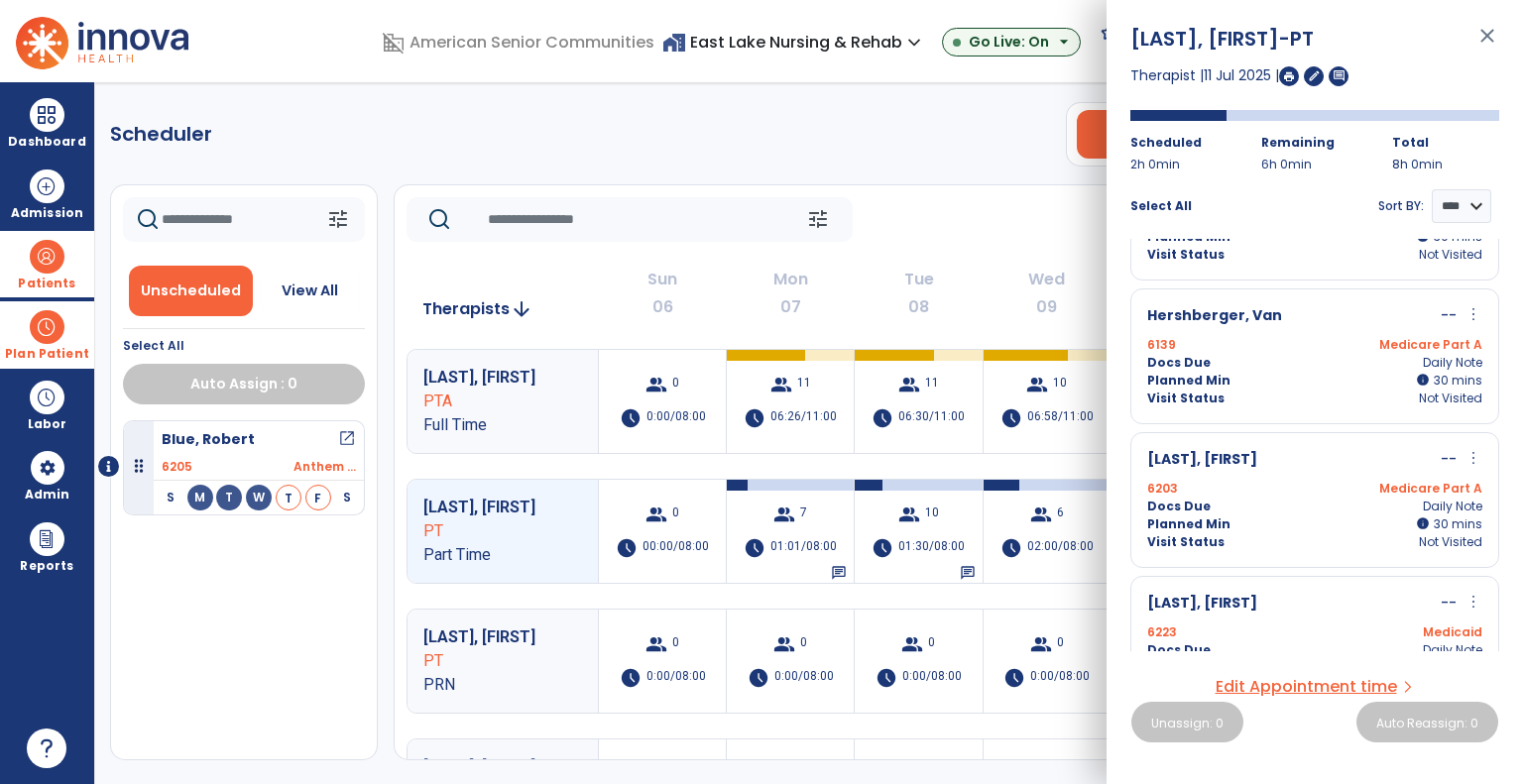 click on "more_vert" at bounding box center (1473, 458) 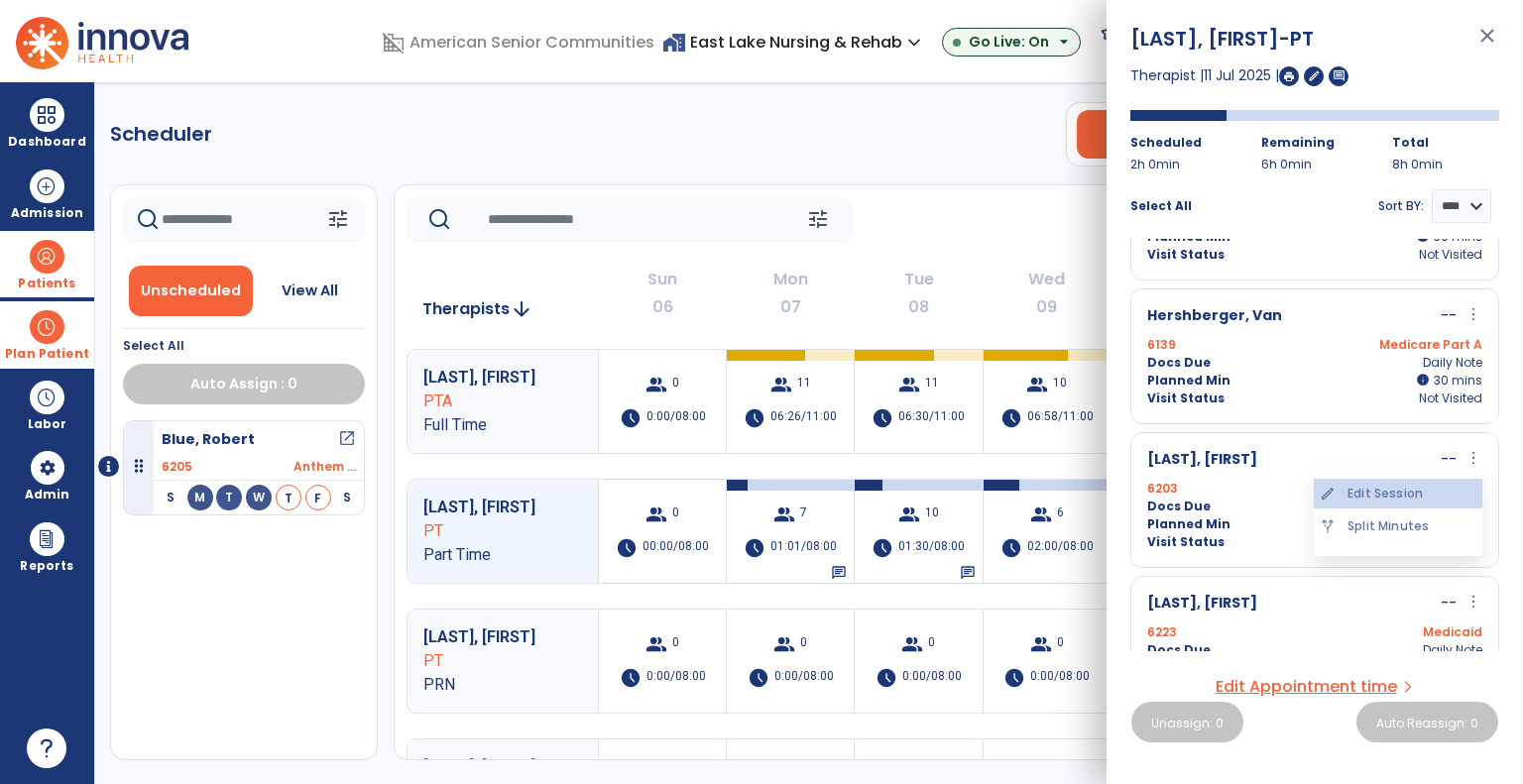 click on "edit   Edit Session" at bounding box center [1398, 494] 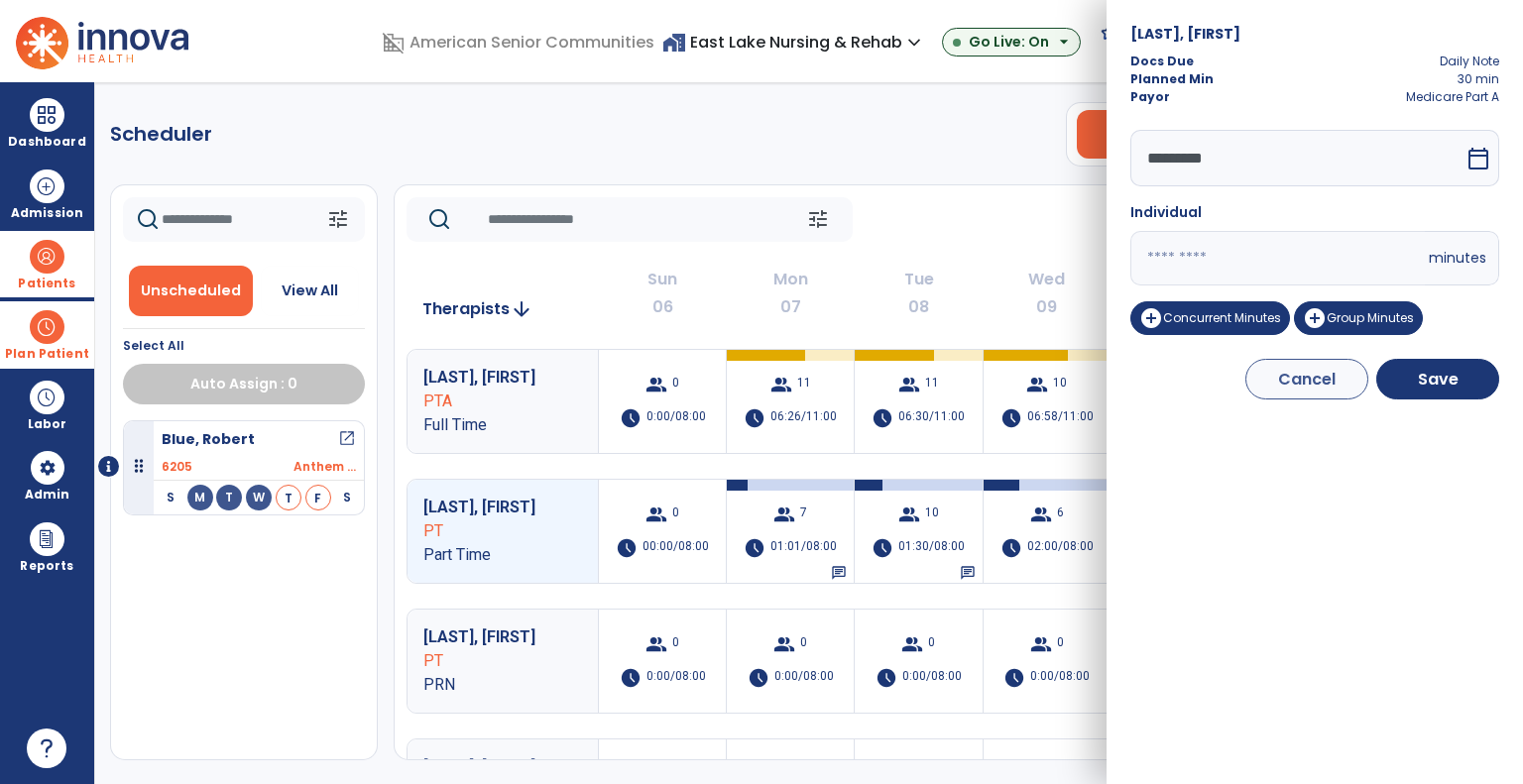 drag, startPoint x: 1188, startPoint y: 257, endPoint x: 1055, endPoint y: 269, distance: 133.54026 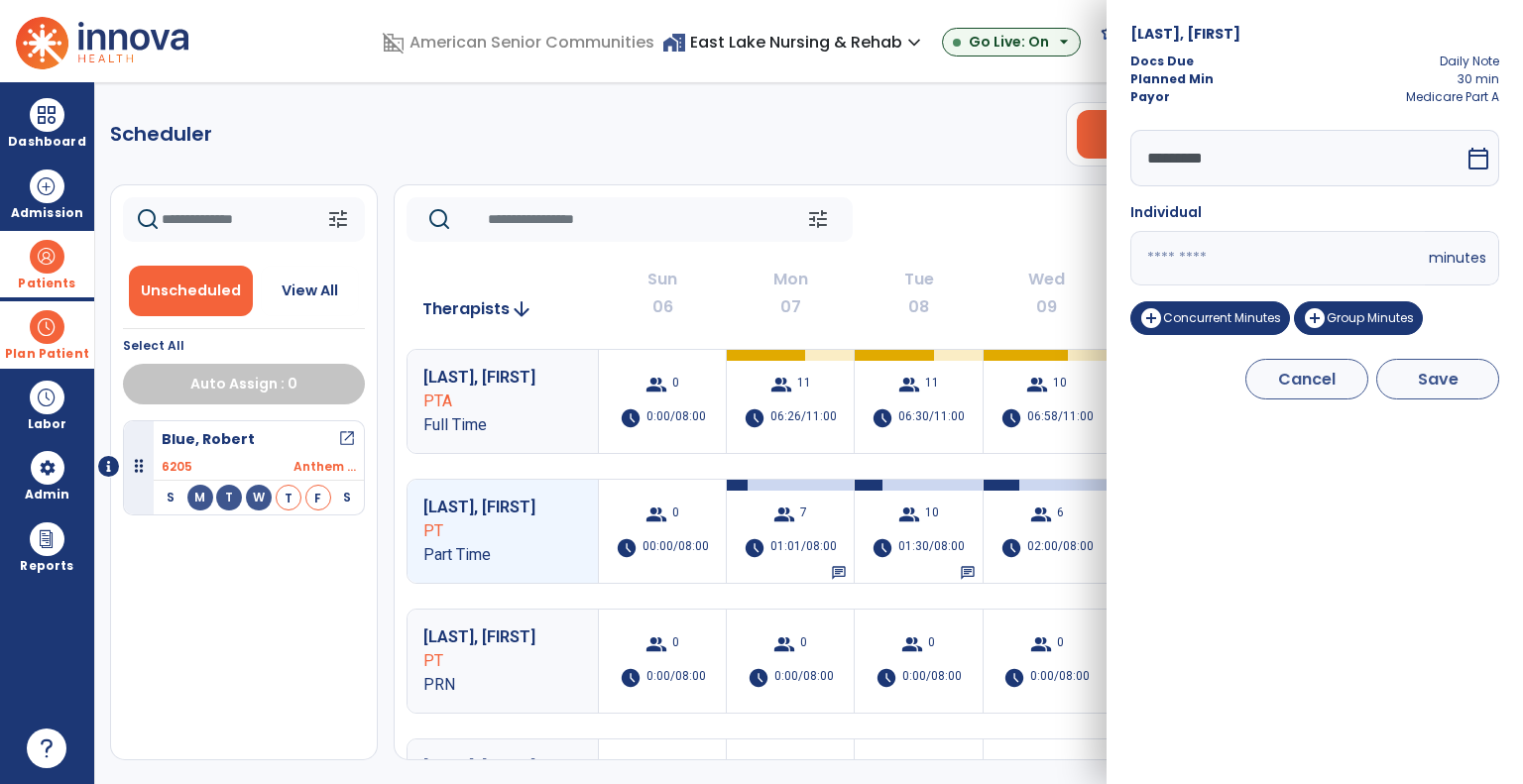 type on "**" 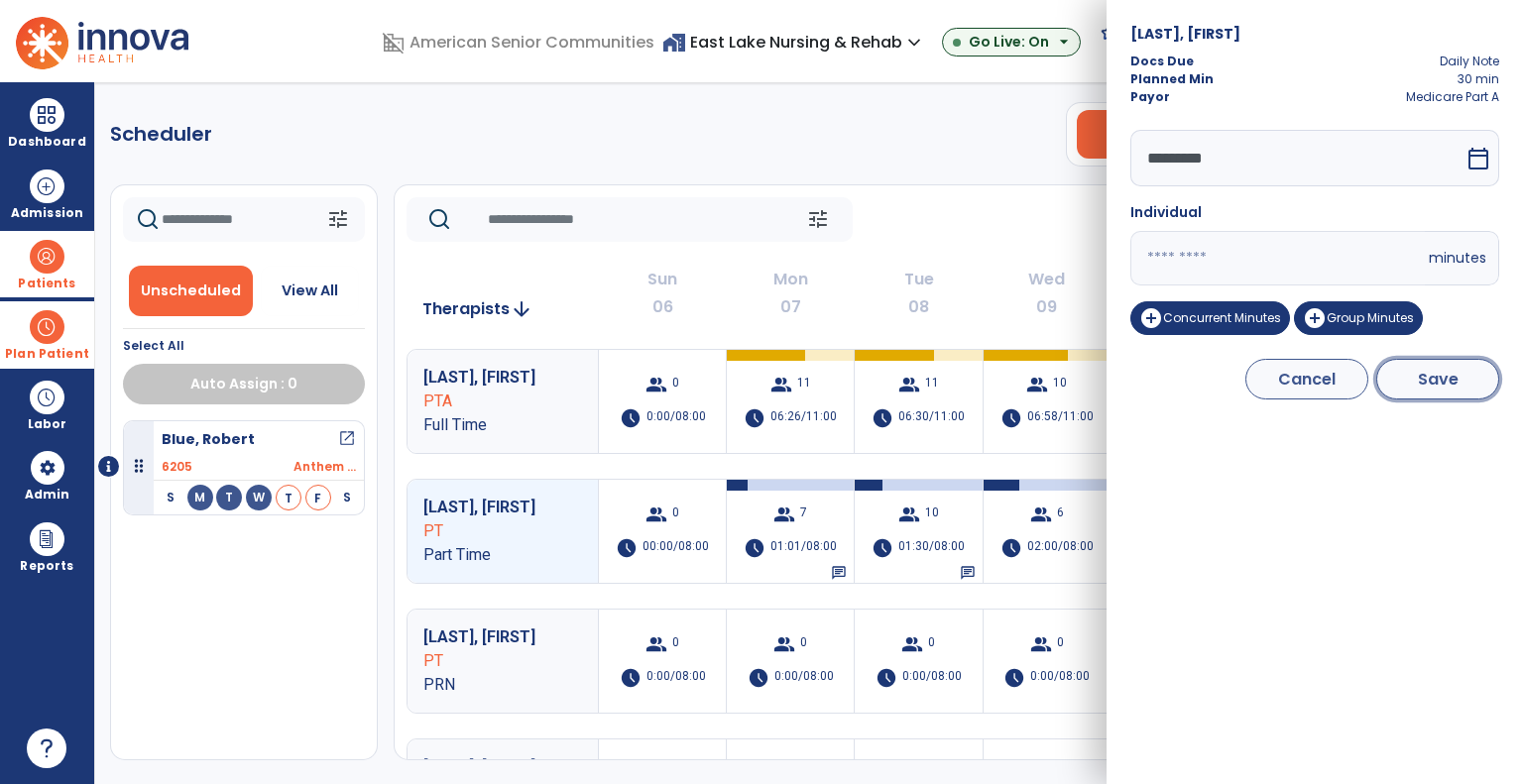 click on "Save" at bounding box center (1438, 379) 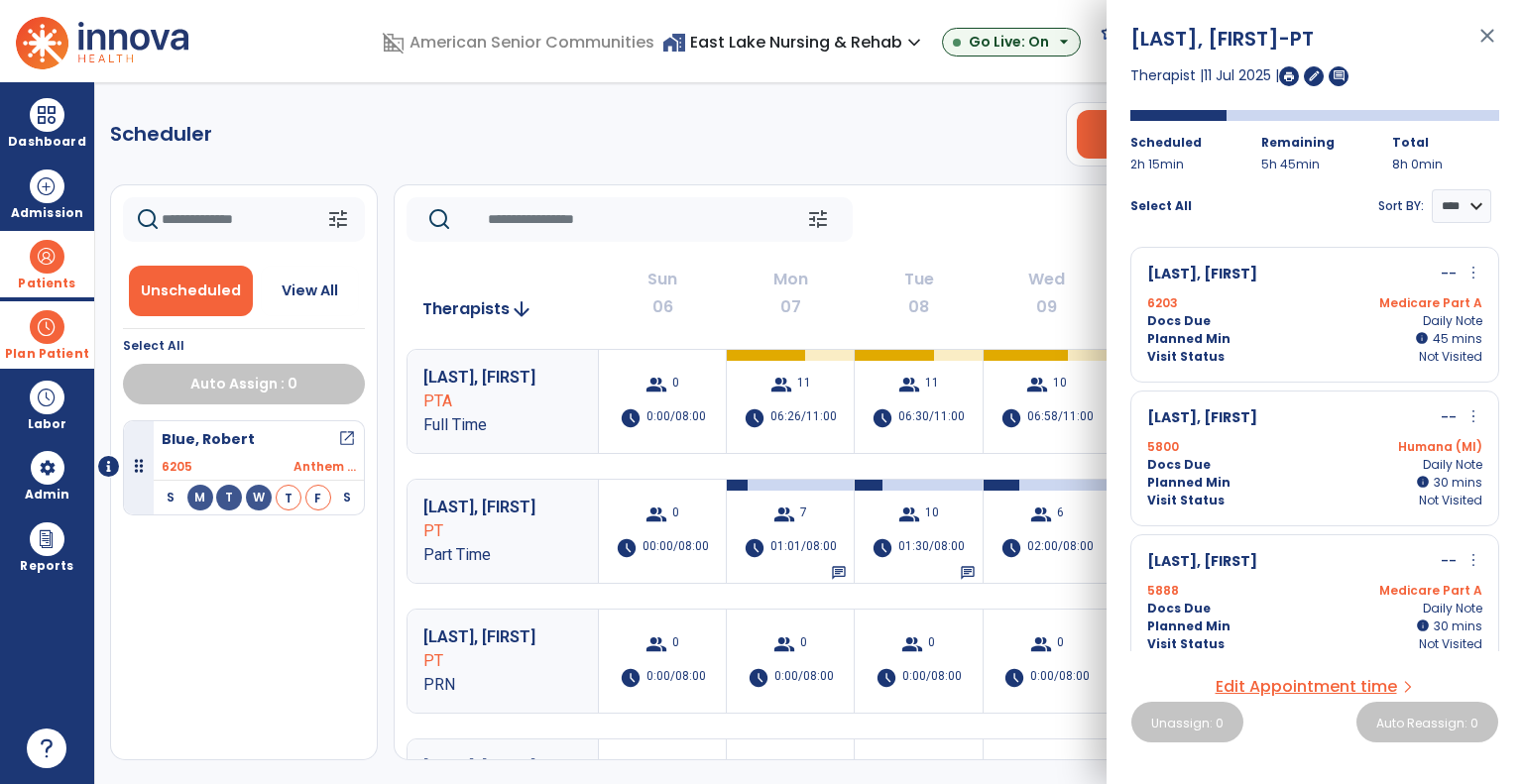 click on "Humana (MI)" at bounding box center (1398, 447) 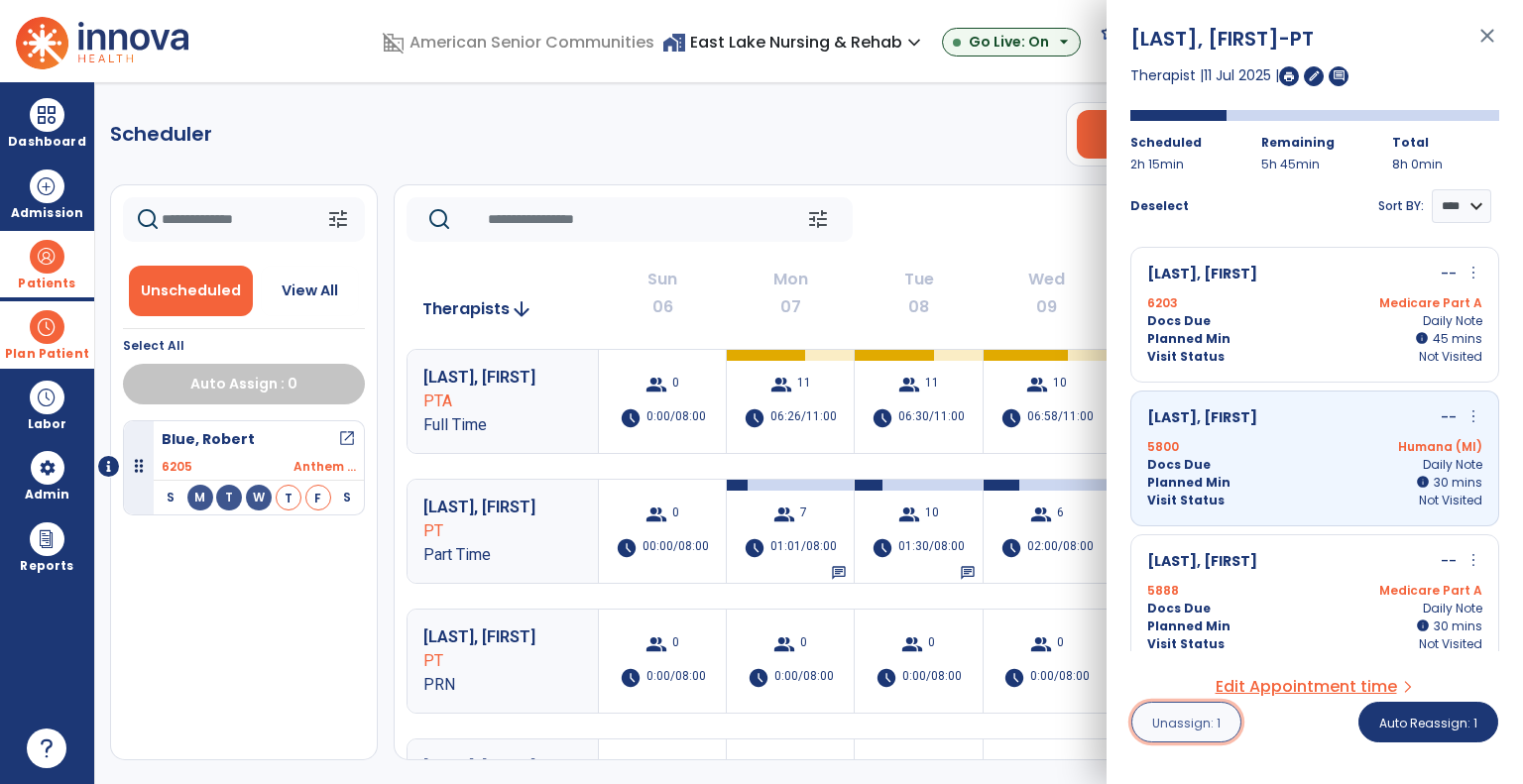 click on "Unassign: 1" at bounding box center [1186, 722] 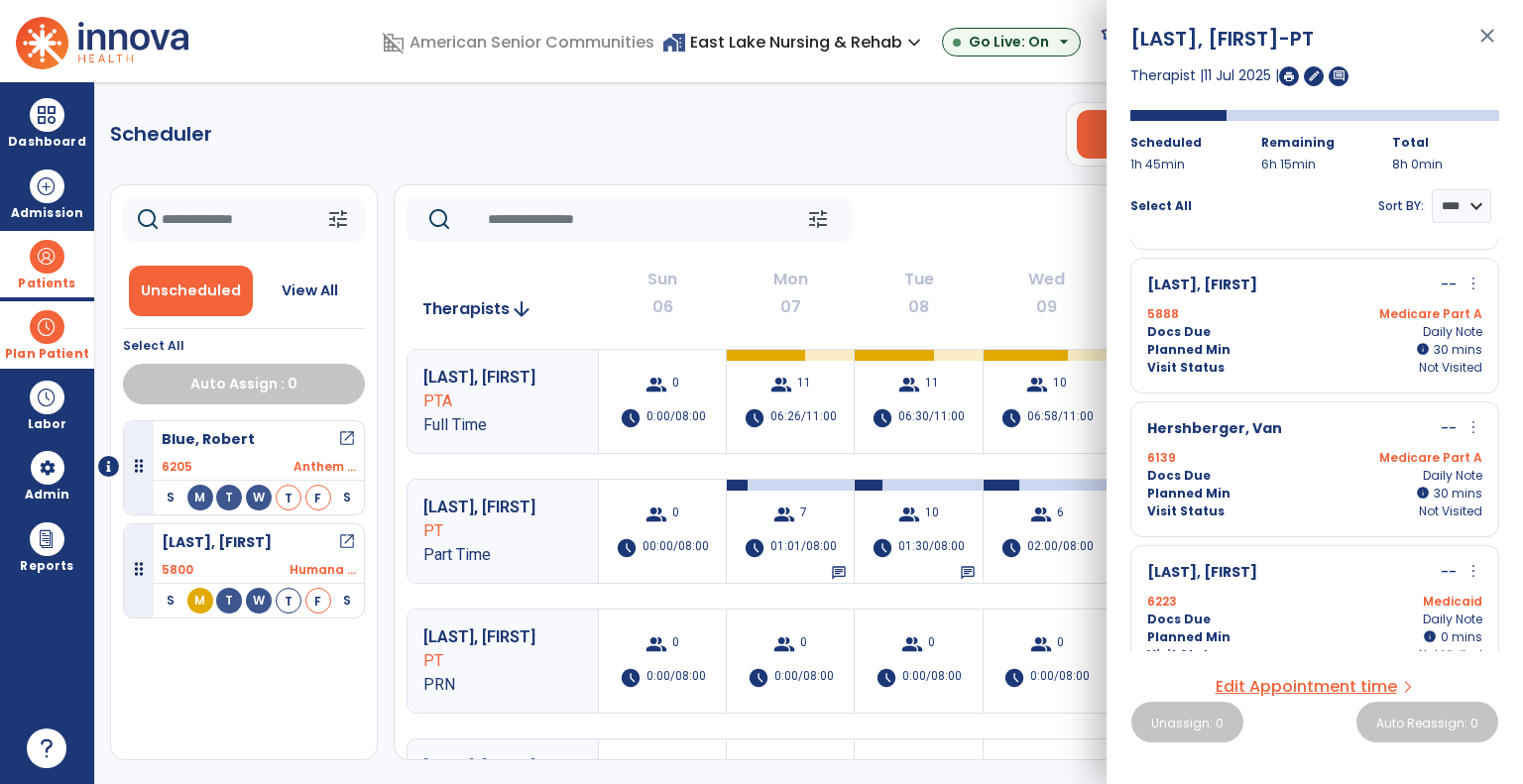 scroll, scrollTop: 198, scrollLeft: 0, axis: vertical 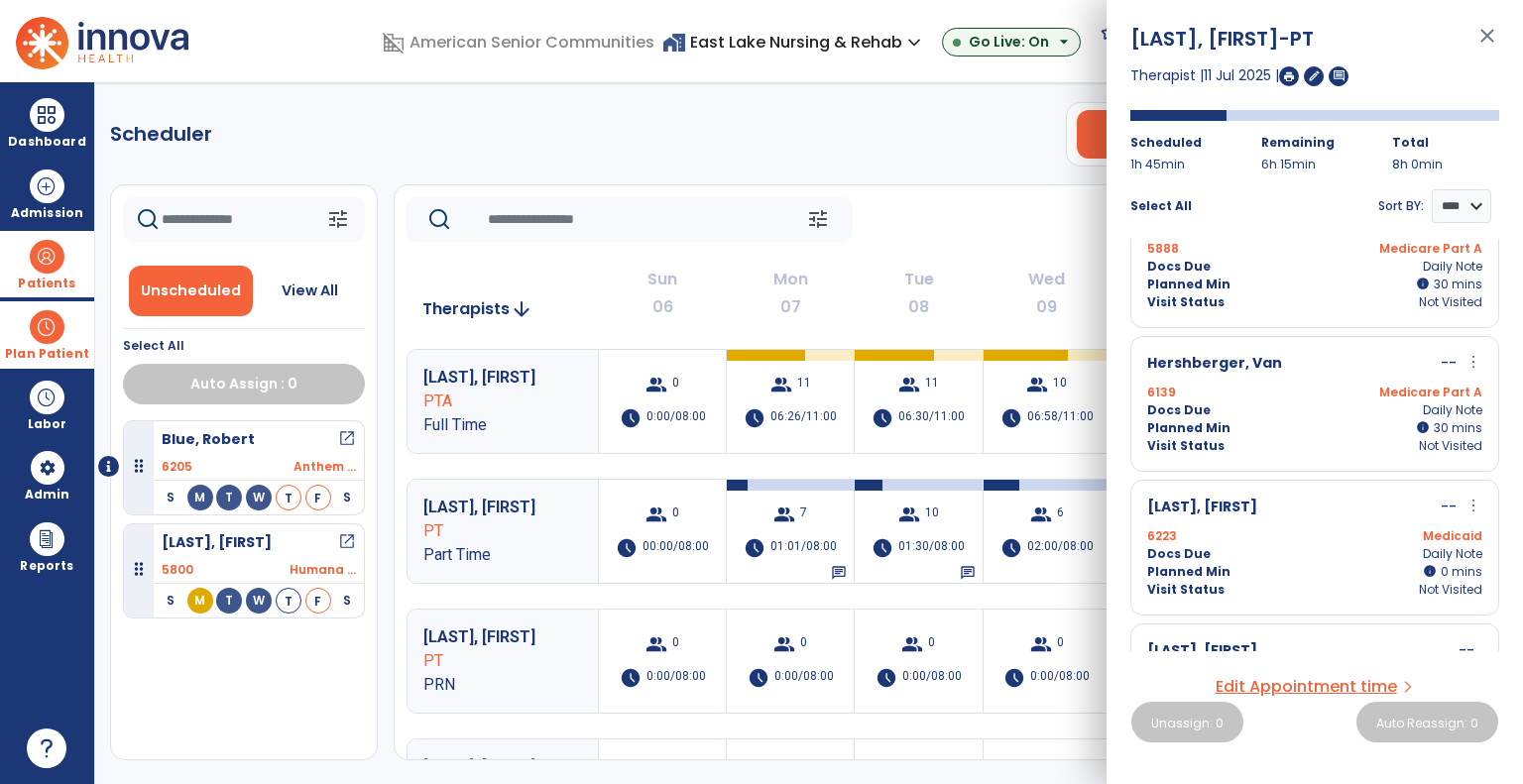 click on "more_vert" at bounding box center (1473, 362) 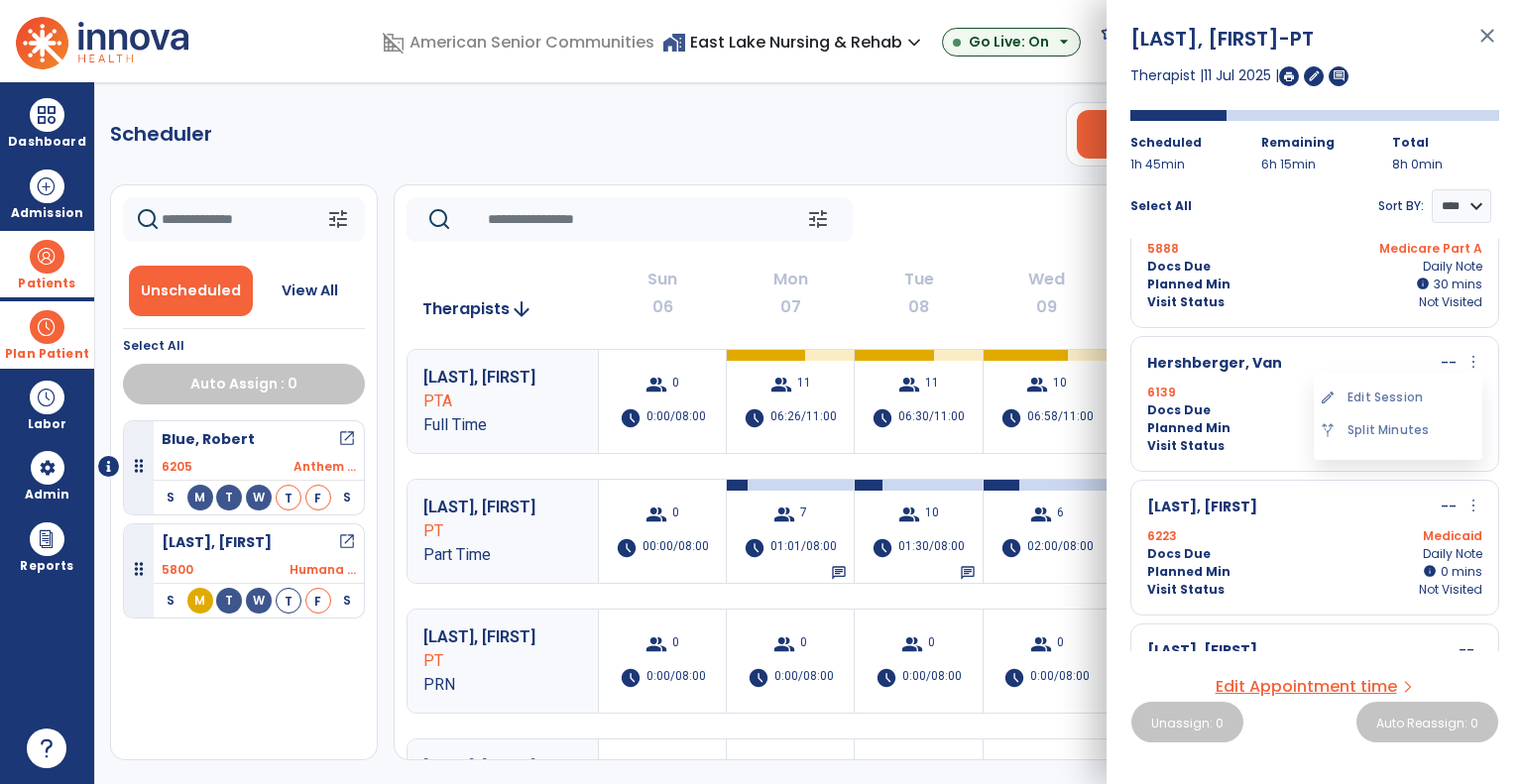 click on "edit   Edit Session" at bounding box center [1398, 397] 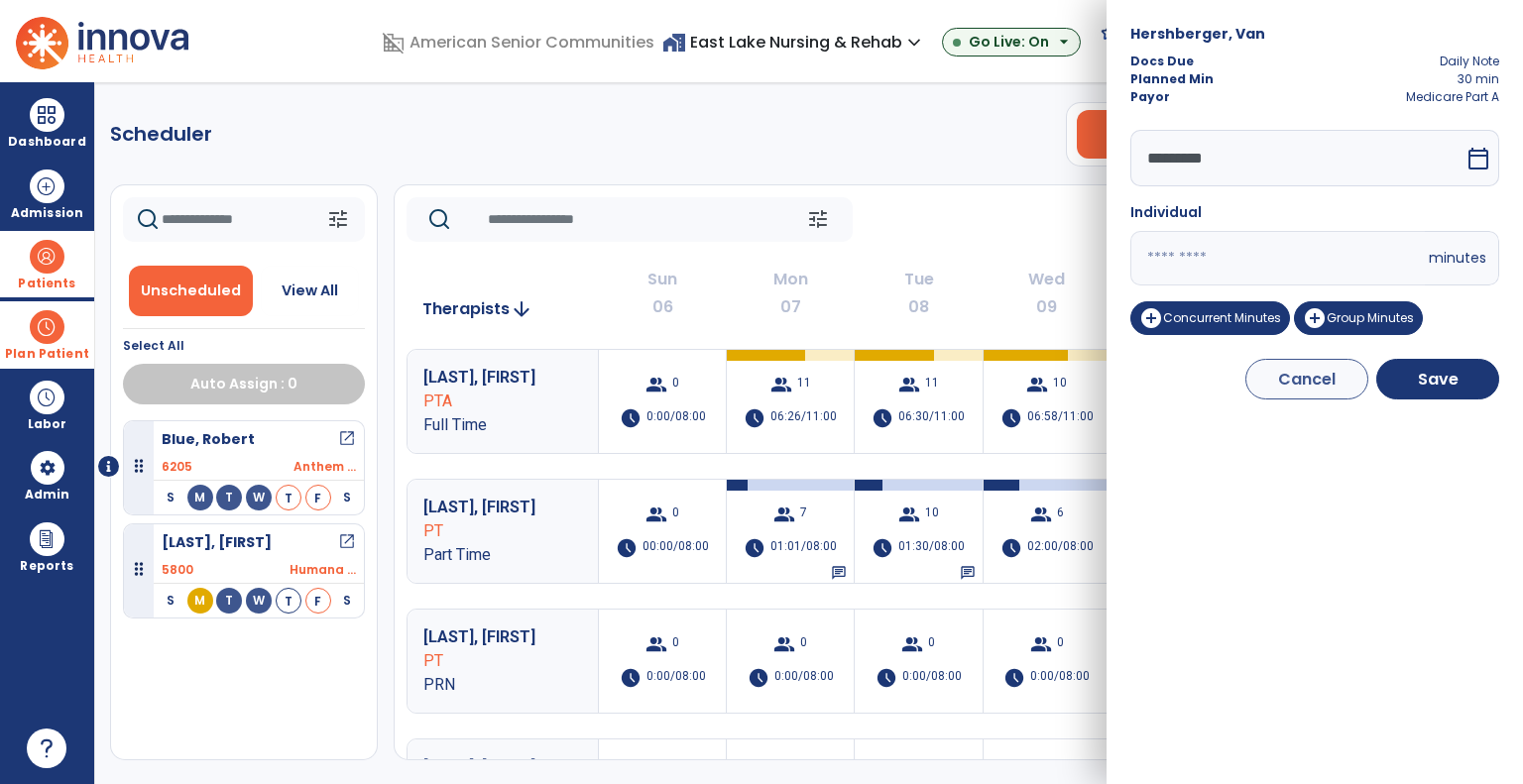 drag, startPoint x: 1107, startPoint y: 258, endPoint x: 1021, endPoint y: 265, distance: 86.28441 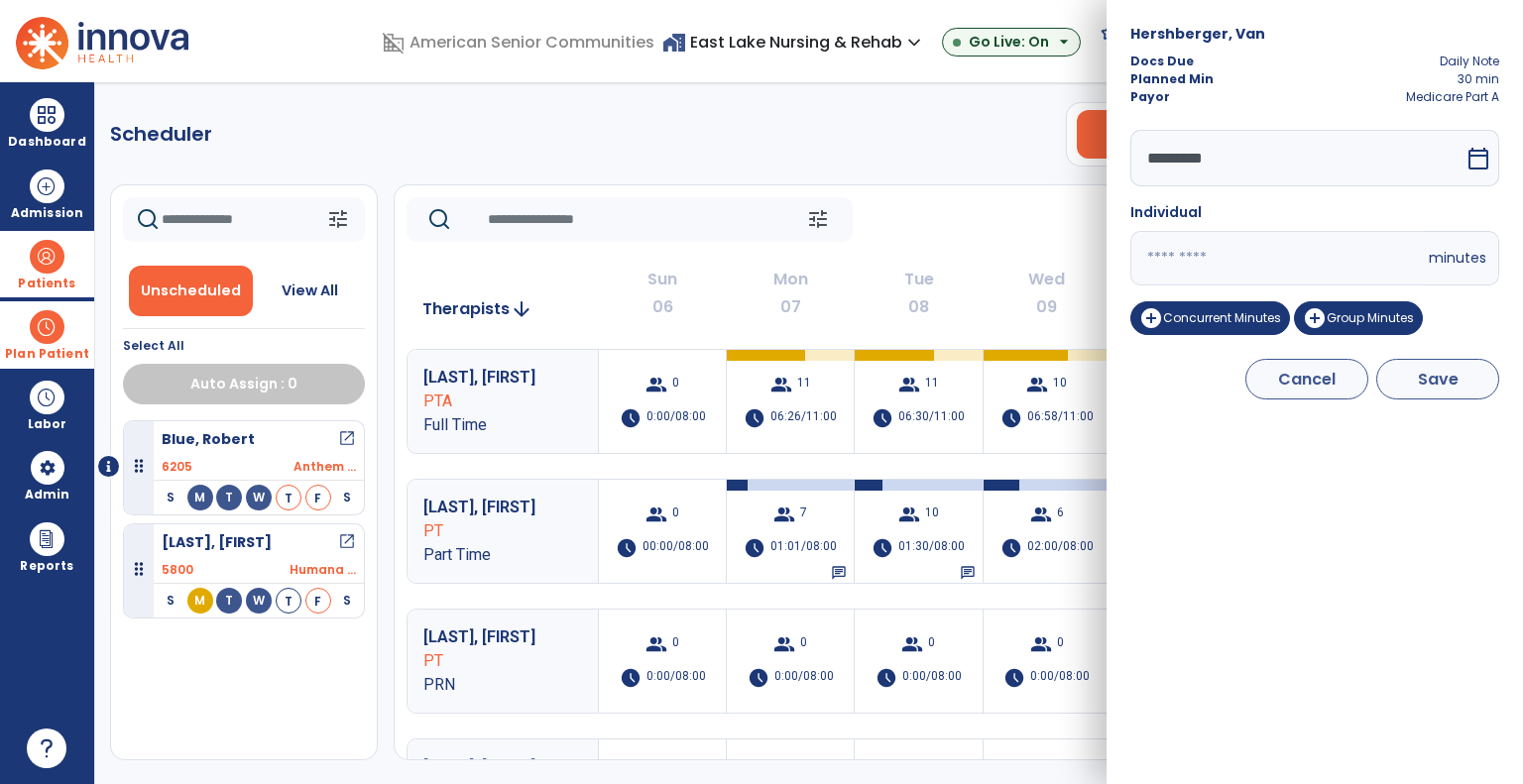 type on "**" 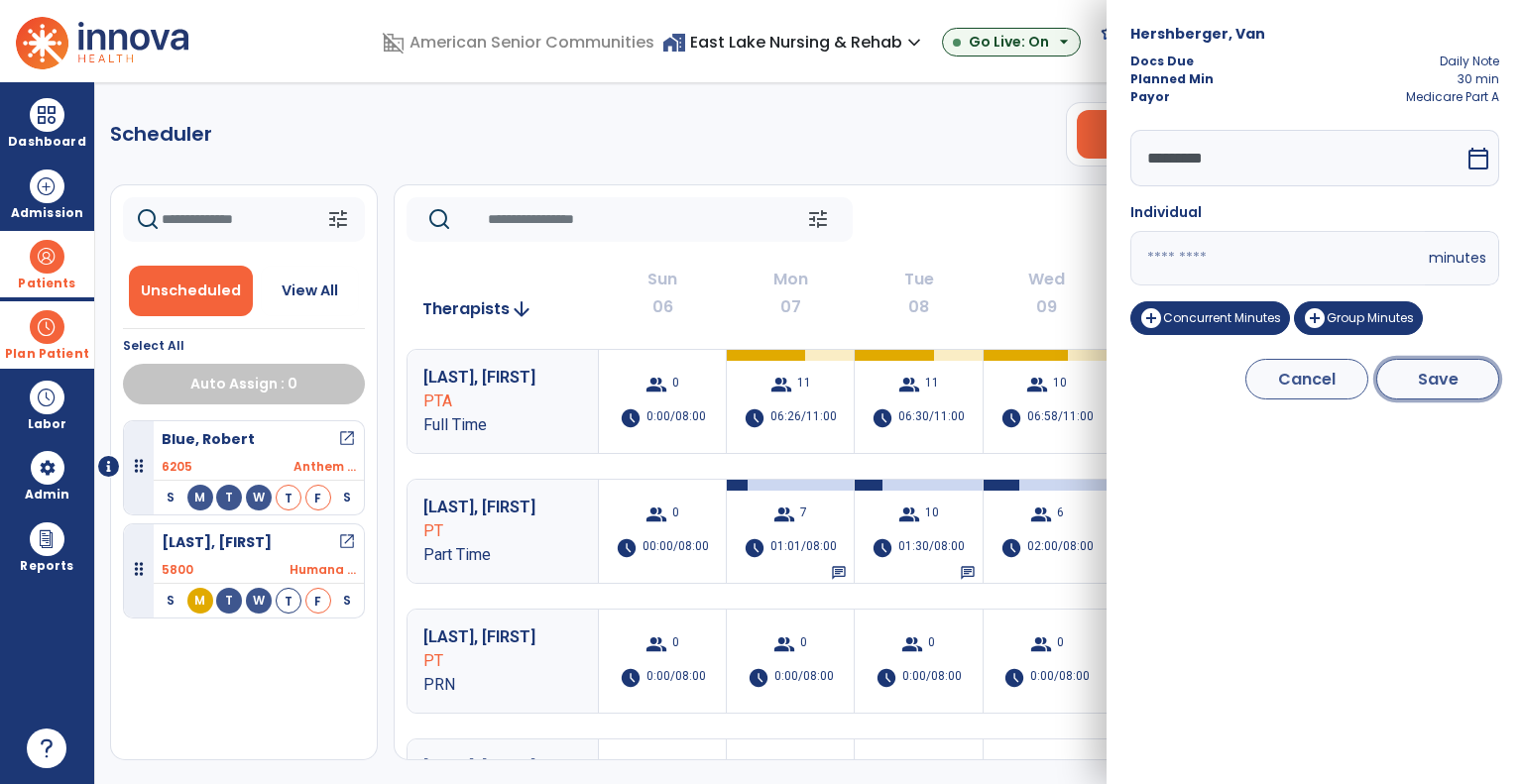 click on "Save" at bounding box center (1438, 379) 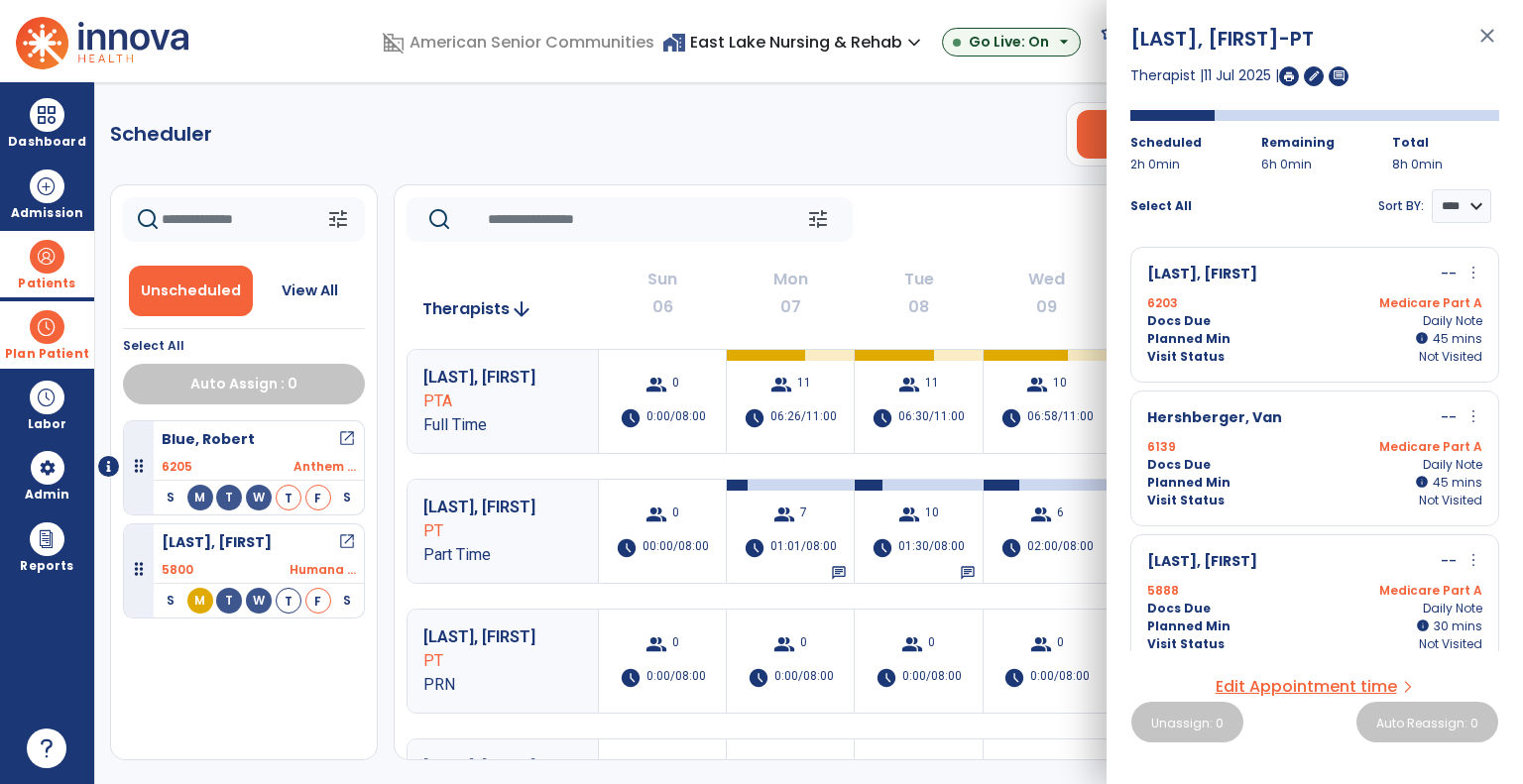 click on "Docs Due Daily Note" at bounding box center (1315, 321) 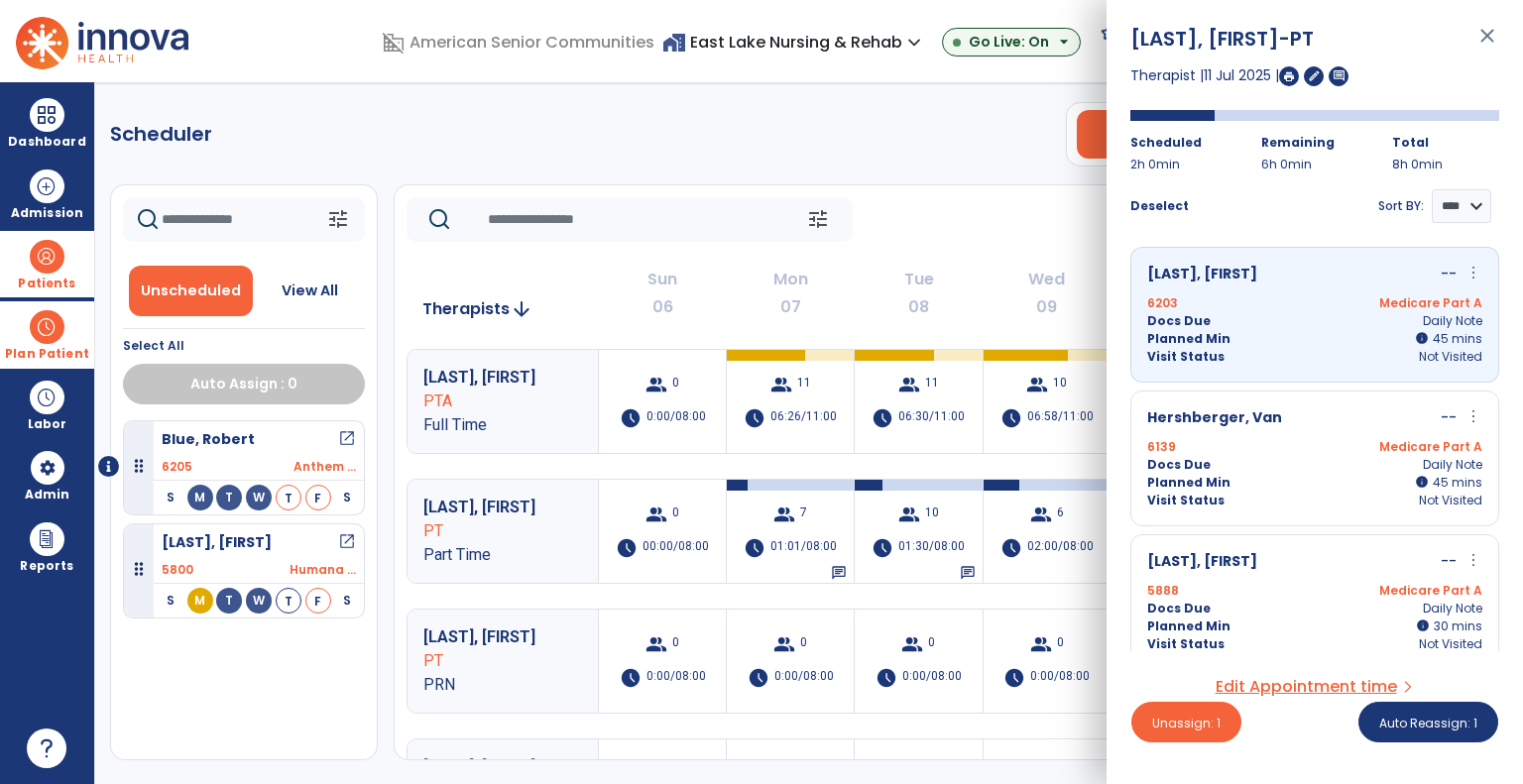 click on "Hershberger, Van" at bounding box center (1215, 418) 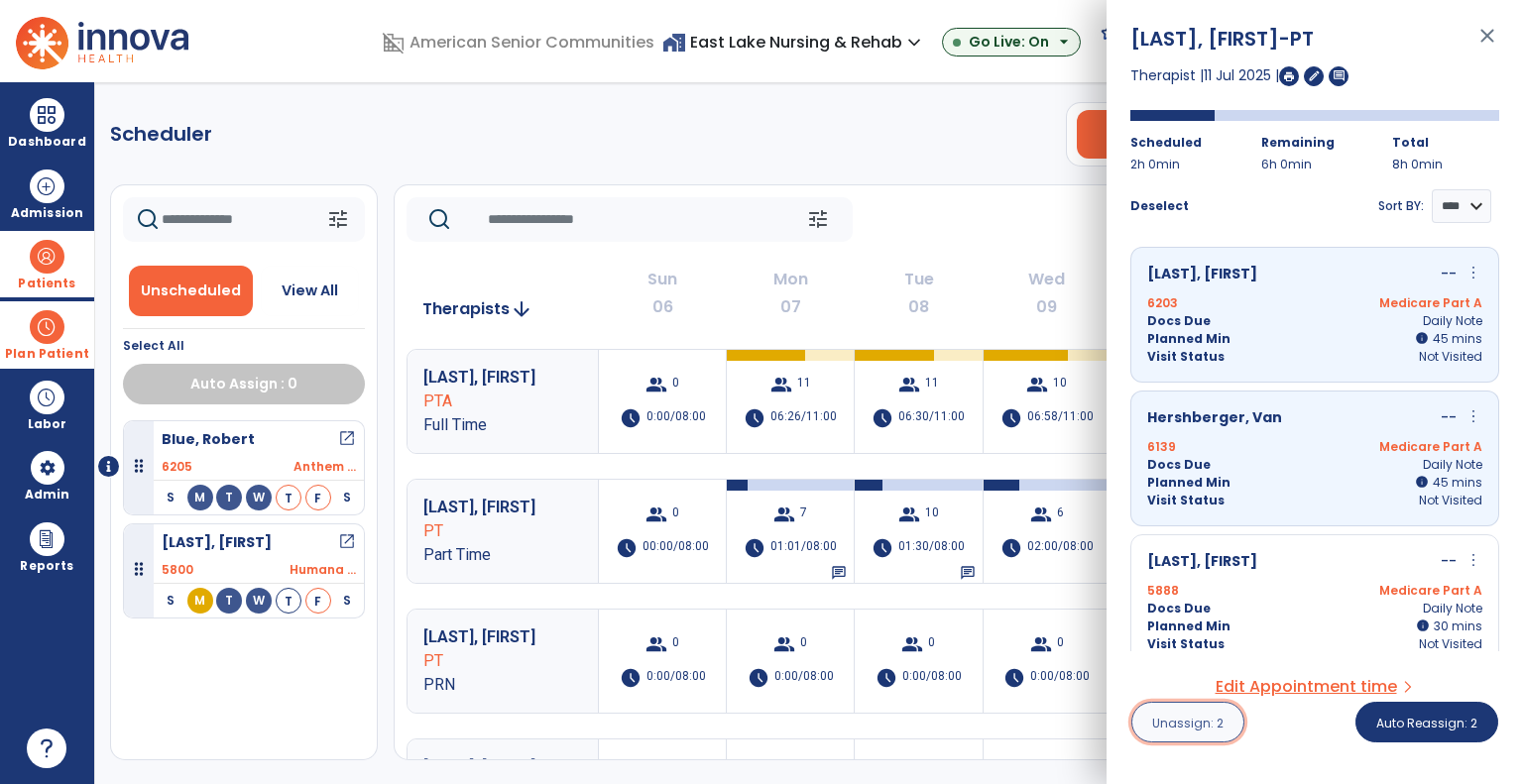 click on "Unassign: 2" at bounding box center (1188, 723) 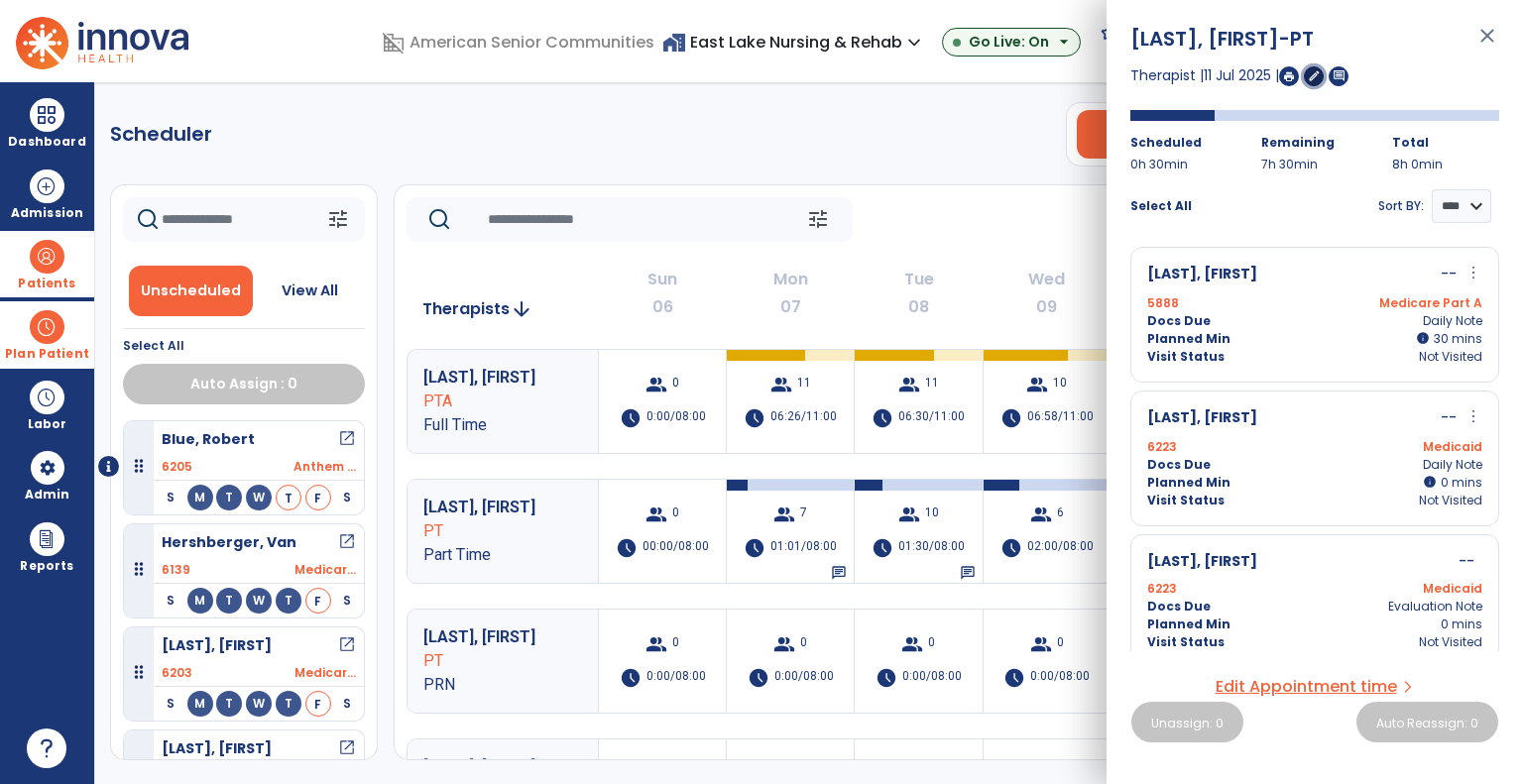 click on "edit" at bounding box center (1314, 75) 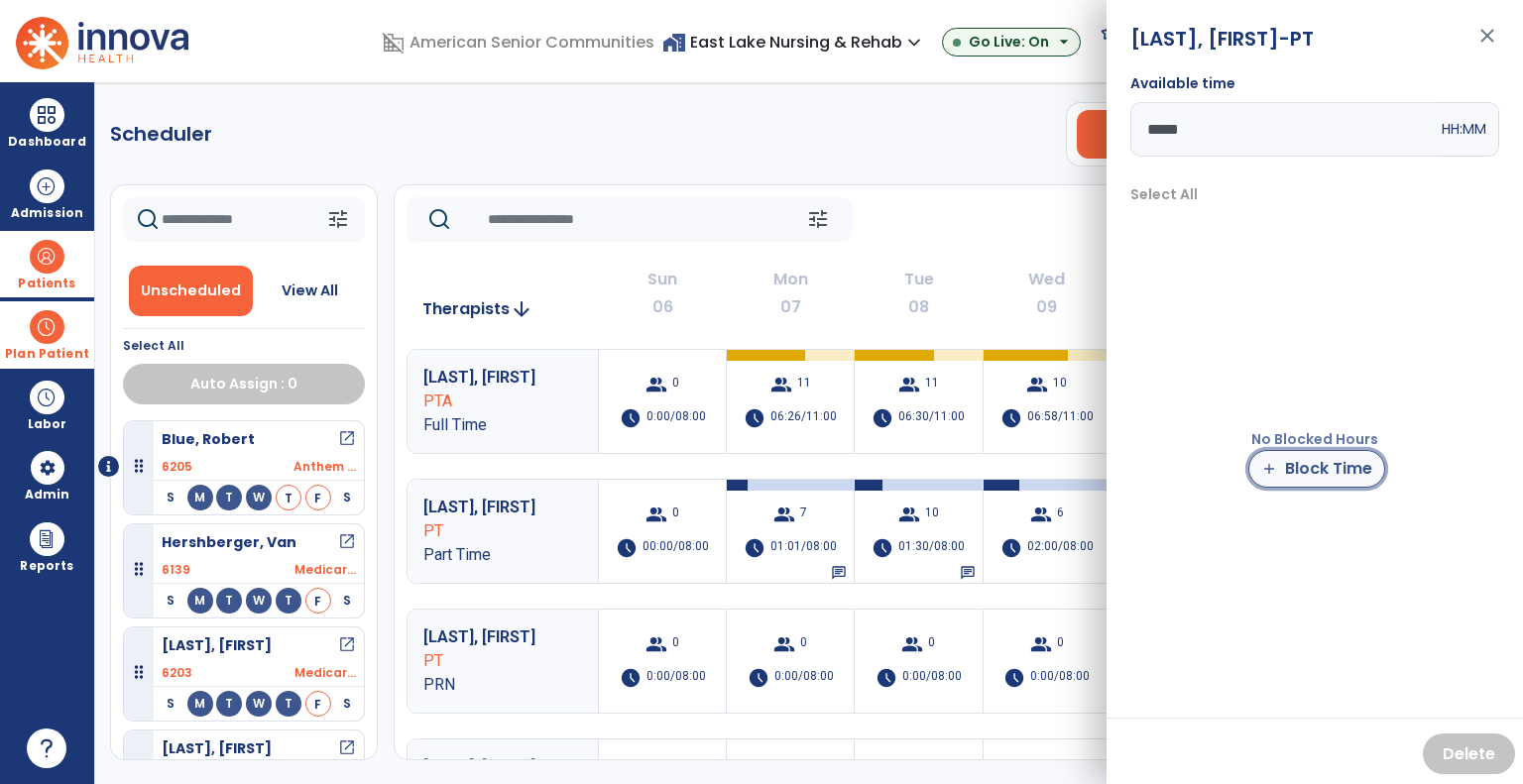 click on "add" at bounding box center [1269, 469] 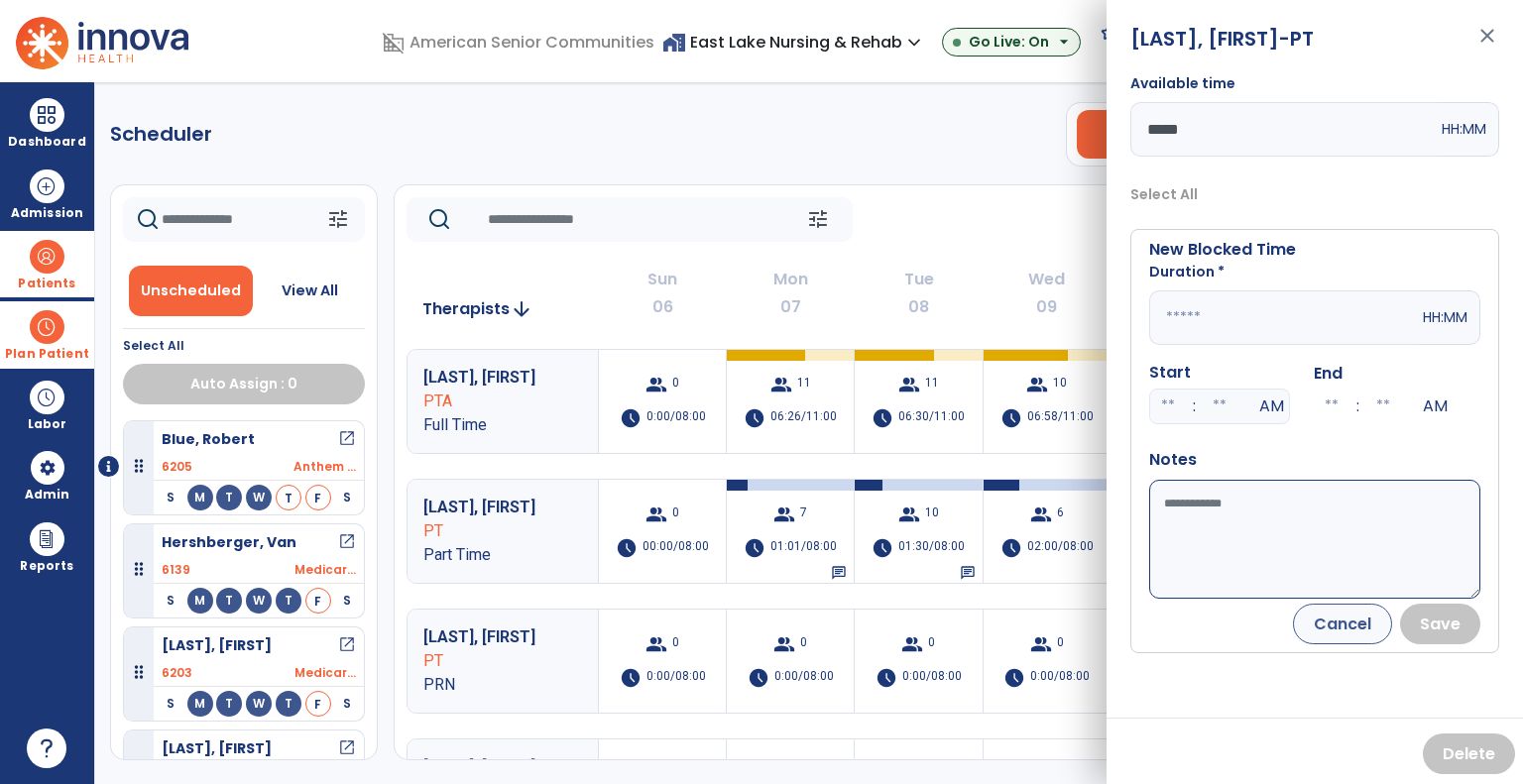 click at bounding box center (1284, 317) 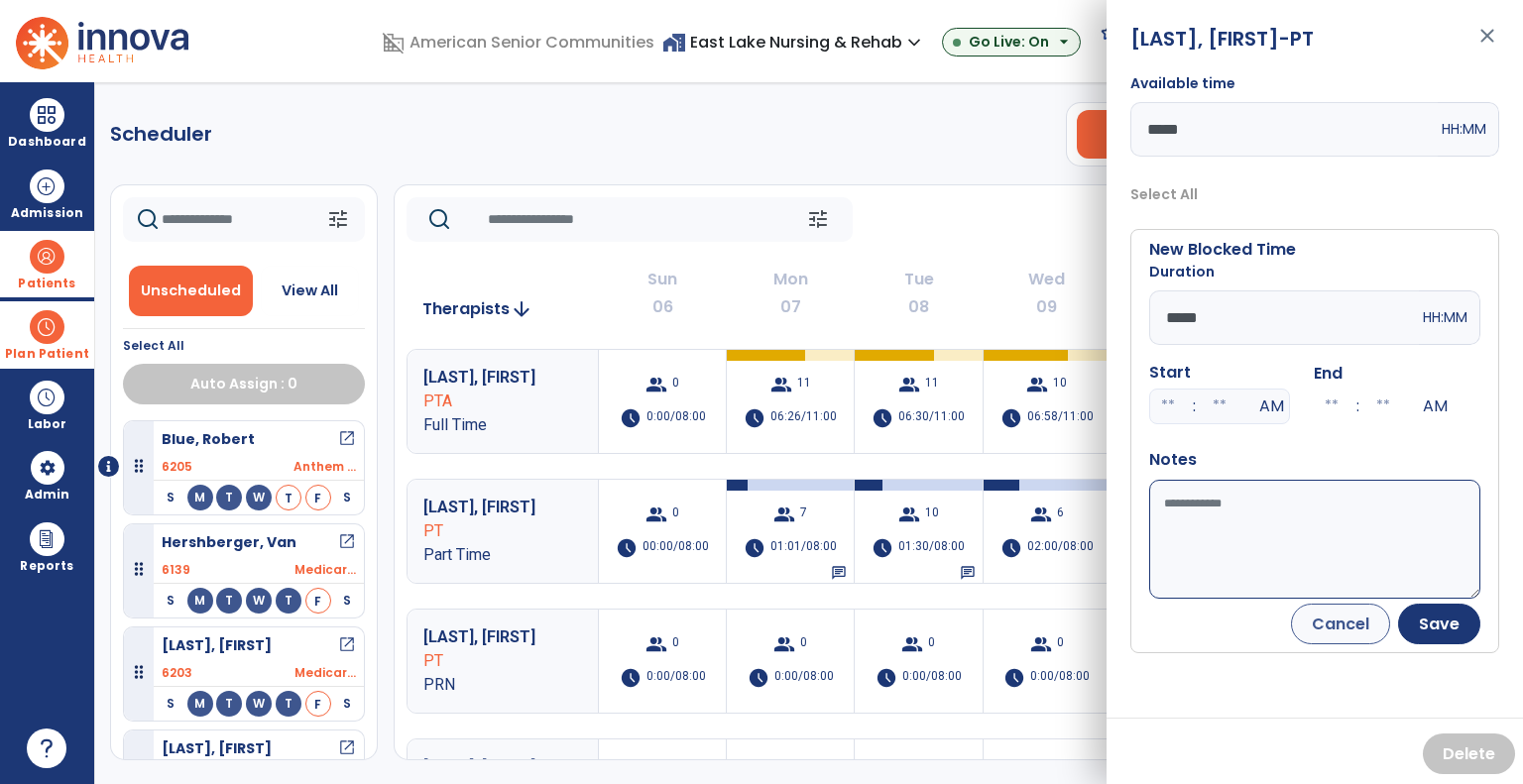 type on "*****" 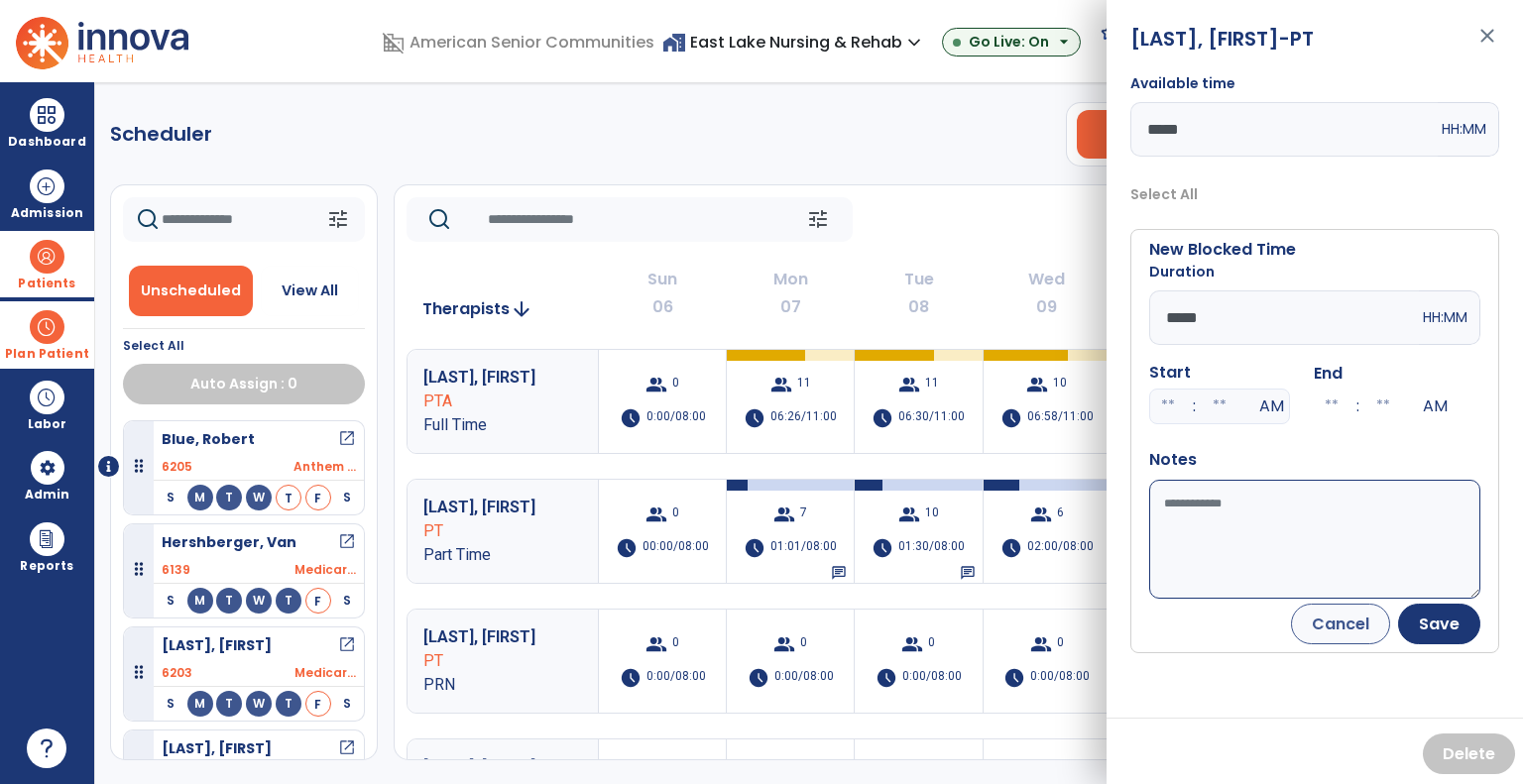 drag, startPoint x: 1270, startPoint y: 555, endPoint x: 1271, endPoint y: 541, distance: 14.035669 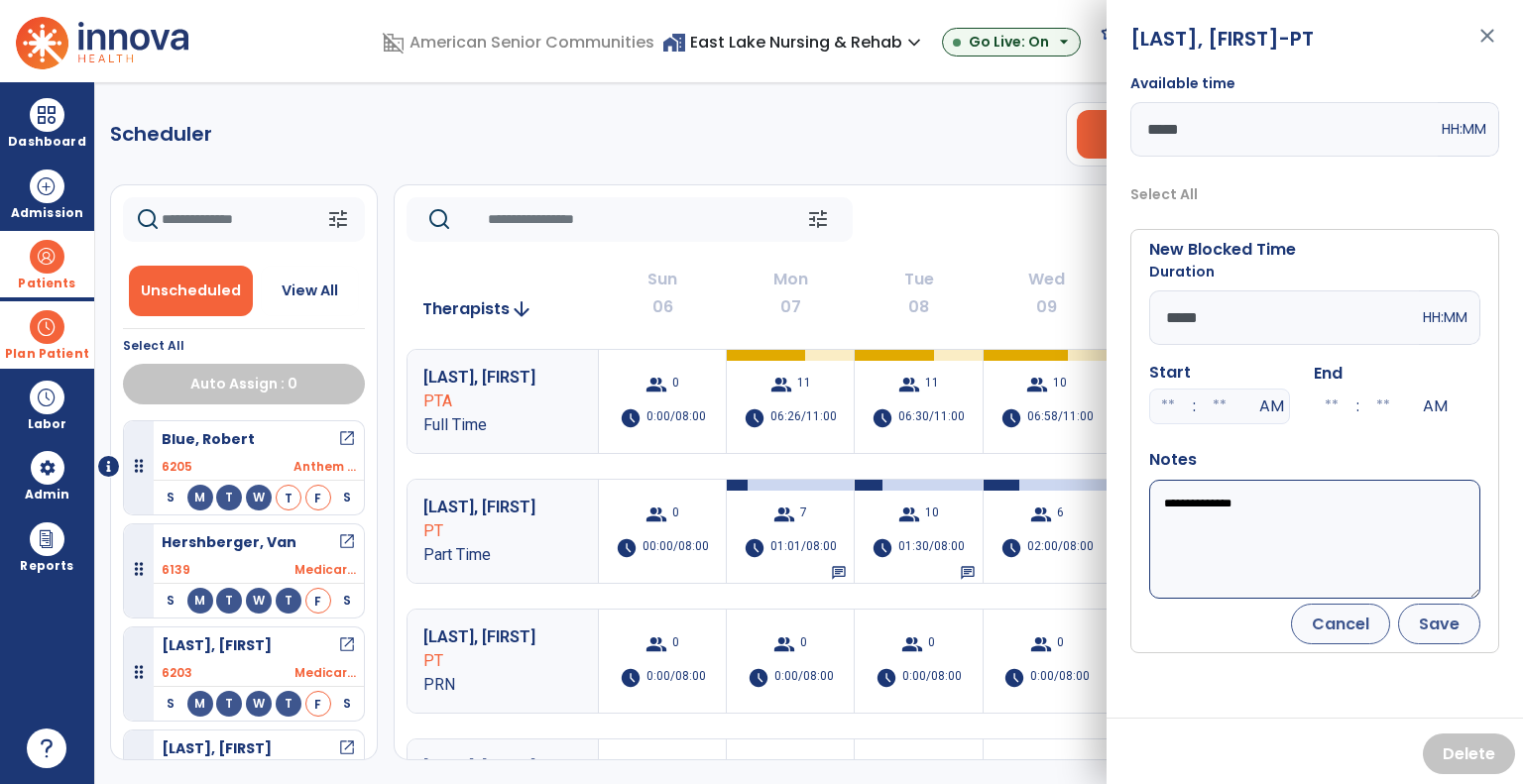 type on "**********" 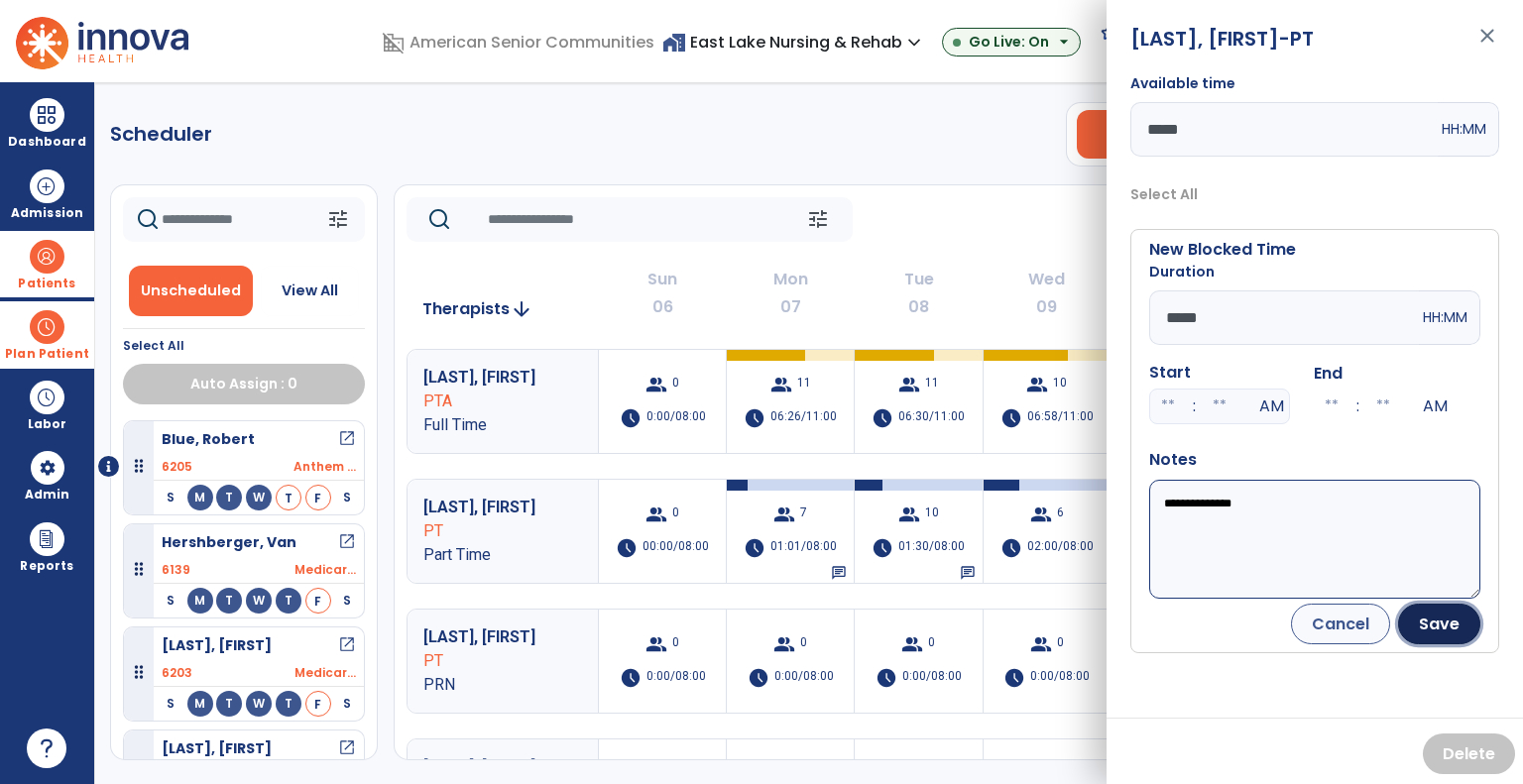 drag, startPoint x: 1428, startPoint y: 618, endPoint x: 1403, endPoint y: 623, distance: 25.495098 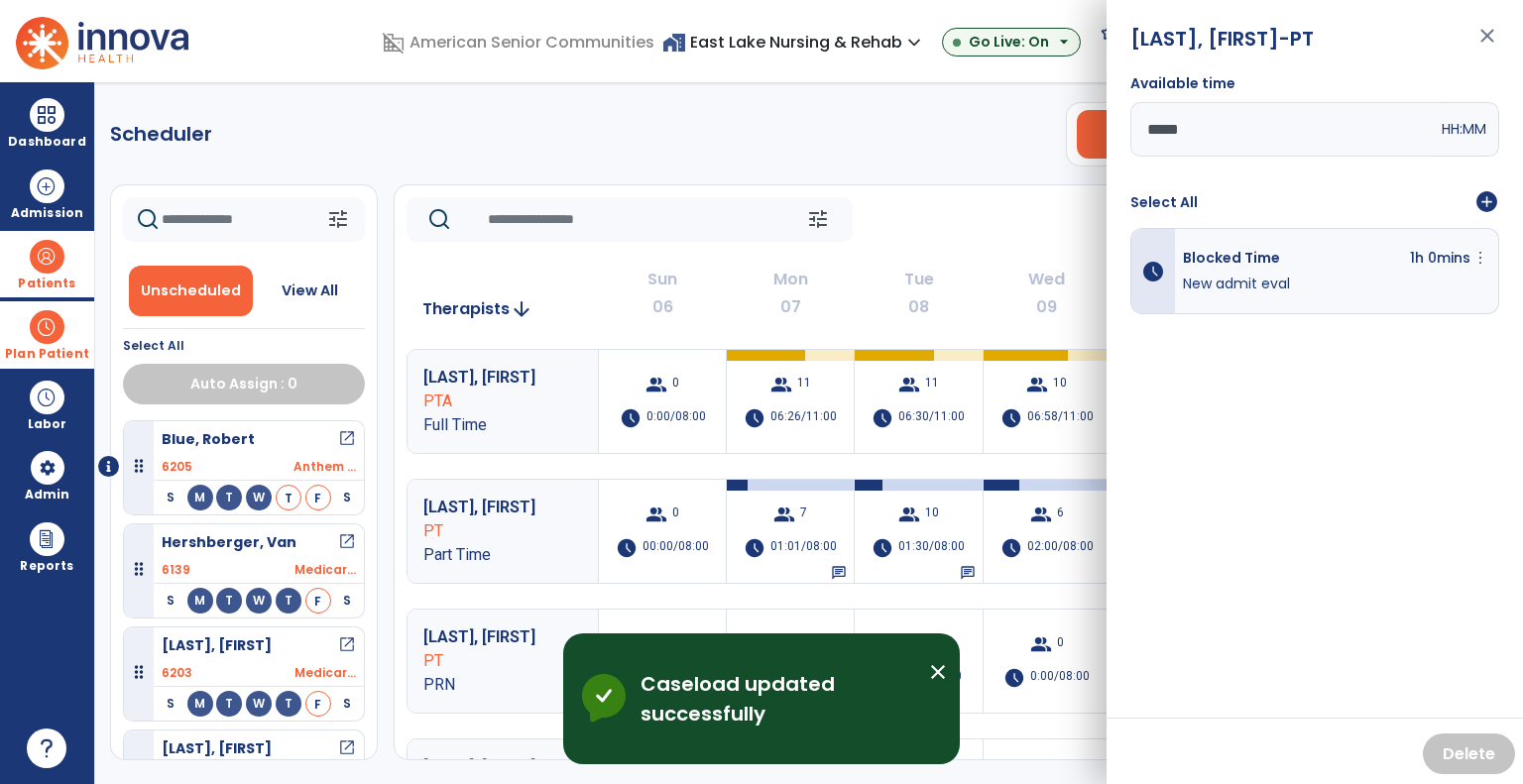 click on "close" at bounding box center [1487, 45] 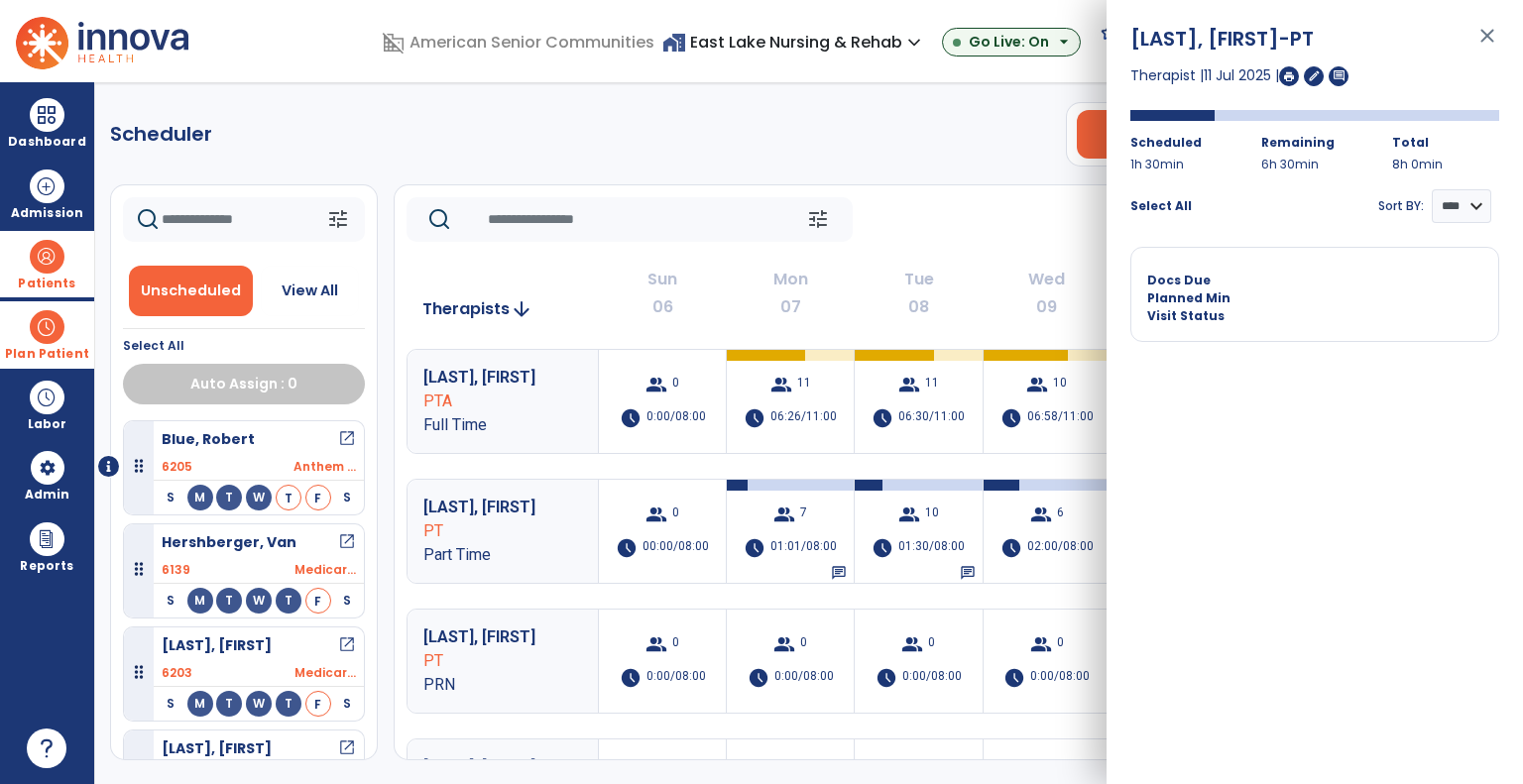 click on "close" at bounding box center (1487, 45) 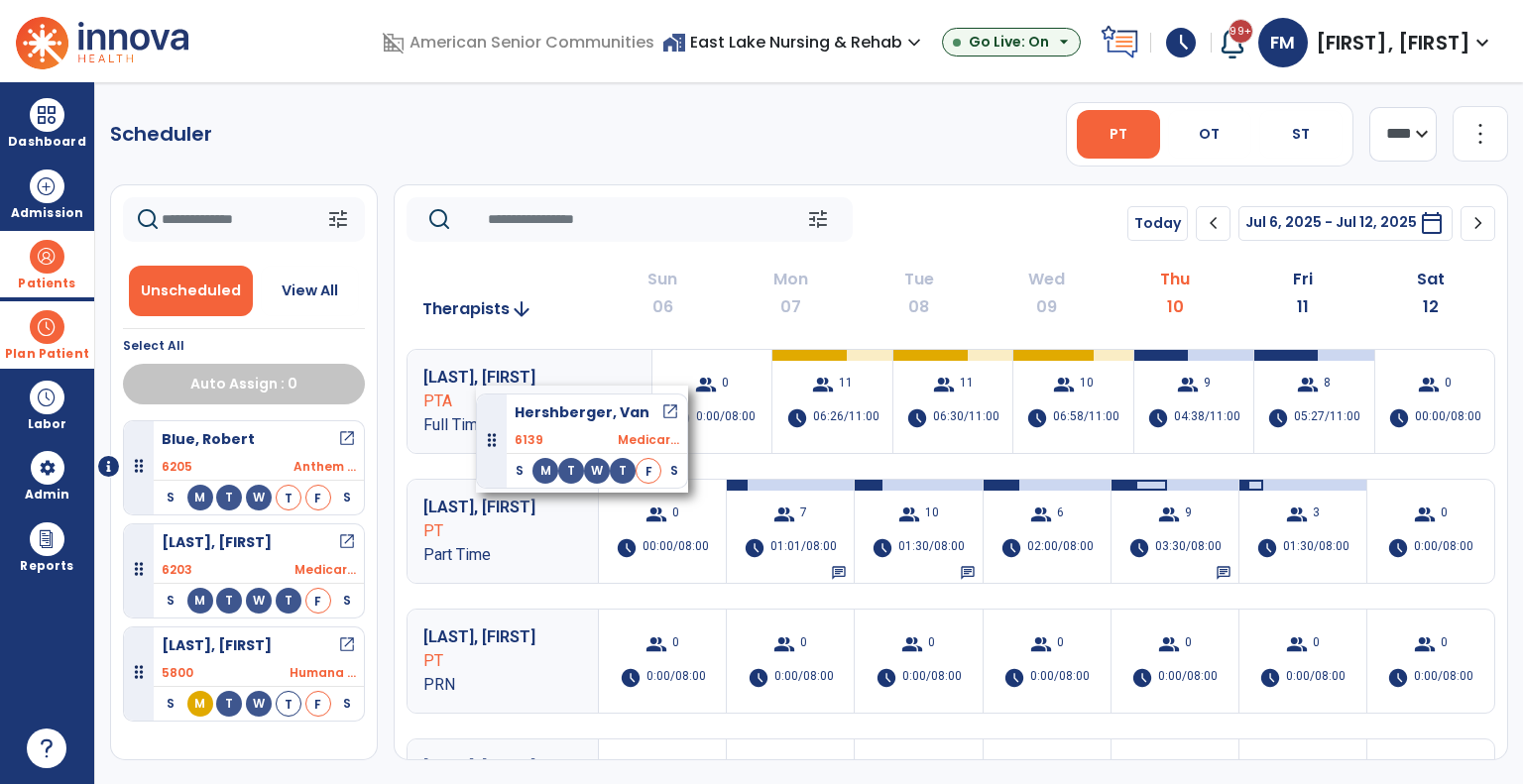 drag, startPoint x: 203, startPoint y: 555, endPoint x: 476, endPoint y: 386, distance: 321.0763 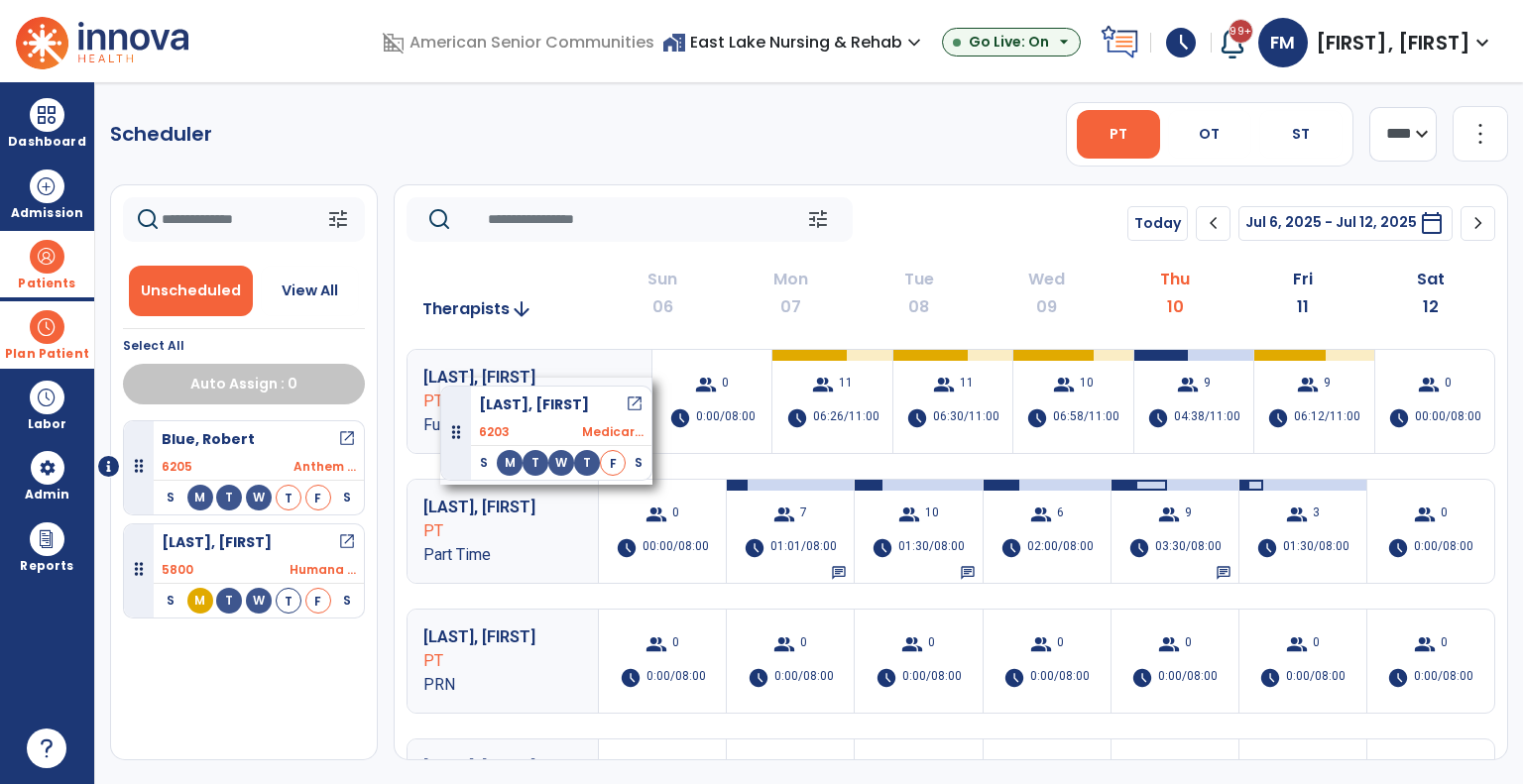drag, startPoint x: 234, startPoint y: 561, endPoint x: 440, endPoint y: 378, distance: 275.54491 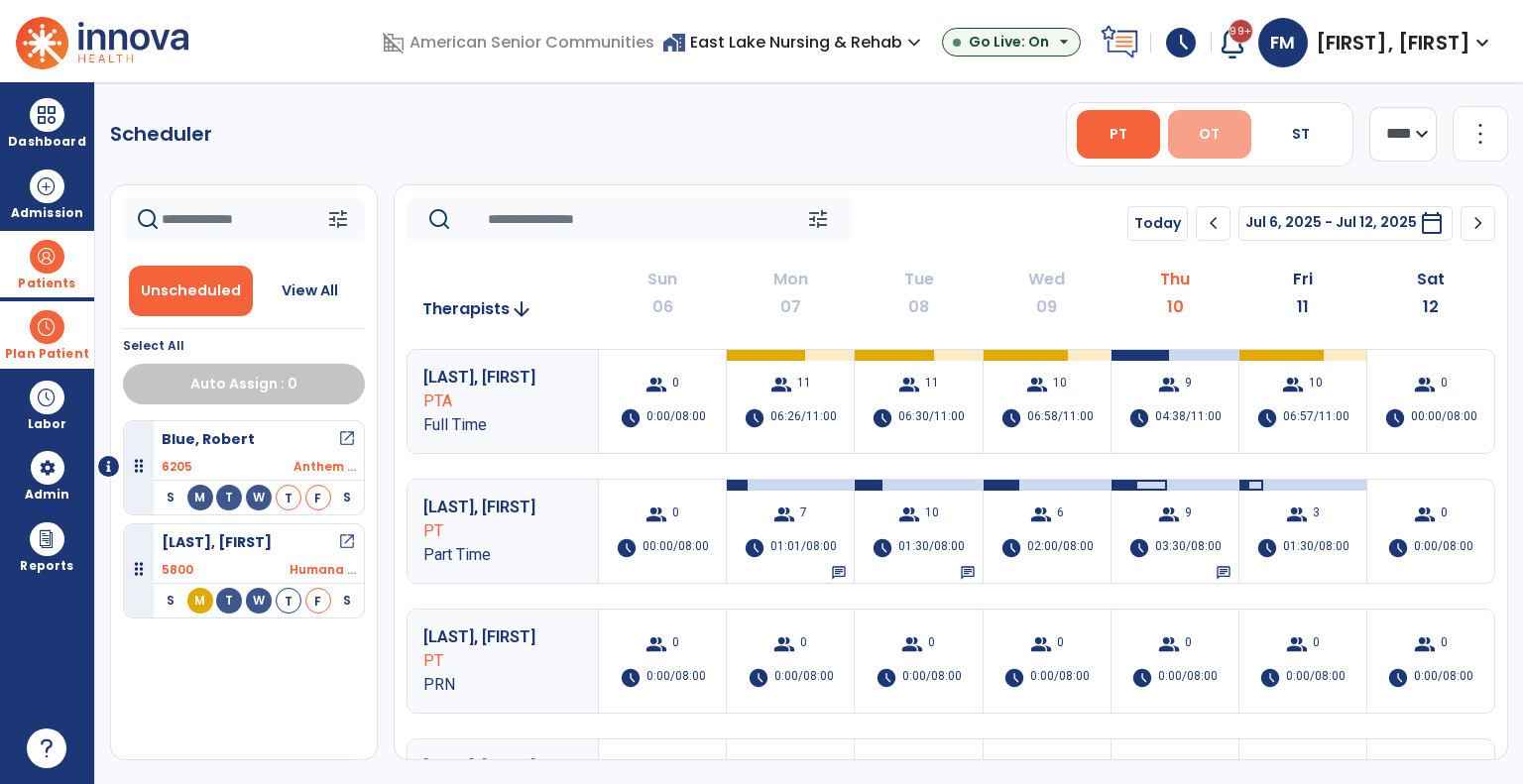 click on "OT" at bounding box center [1210, 134] 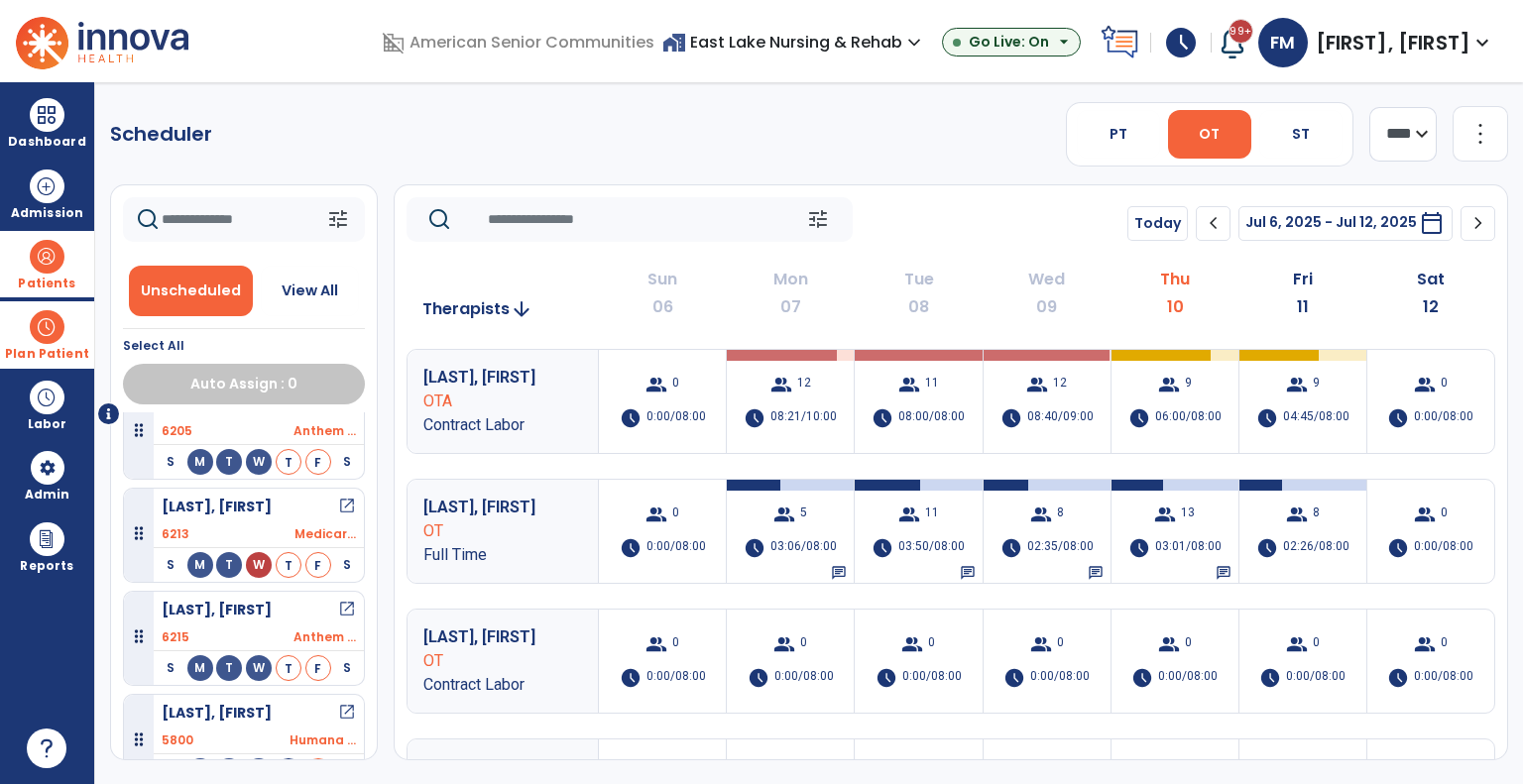 scroll, scrollTop: 53, scrollLeft: 0, axis: vertical 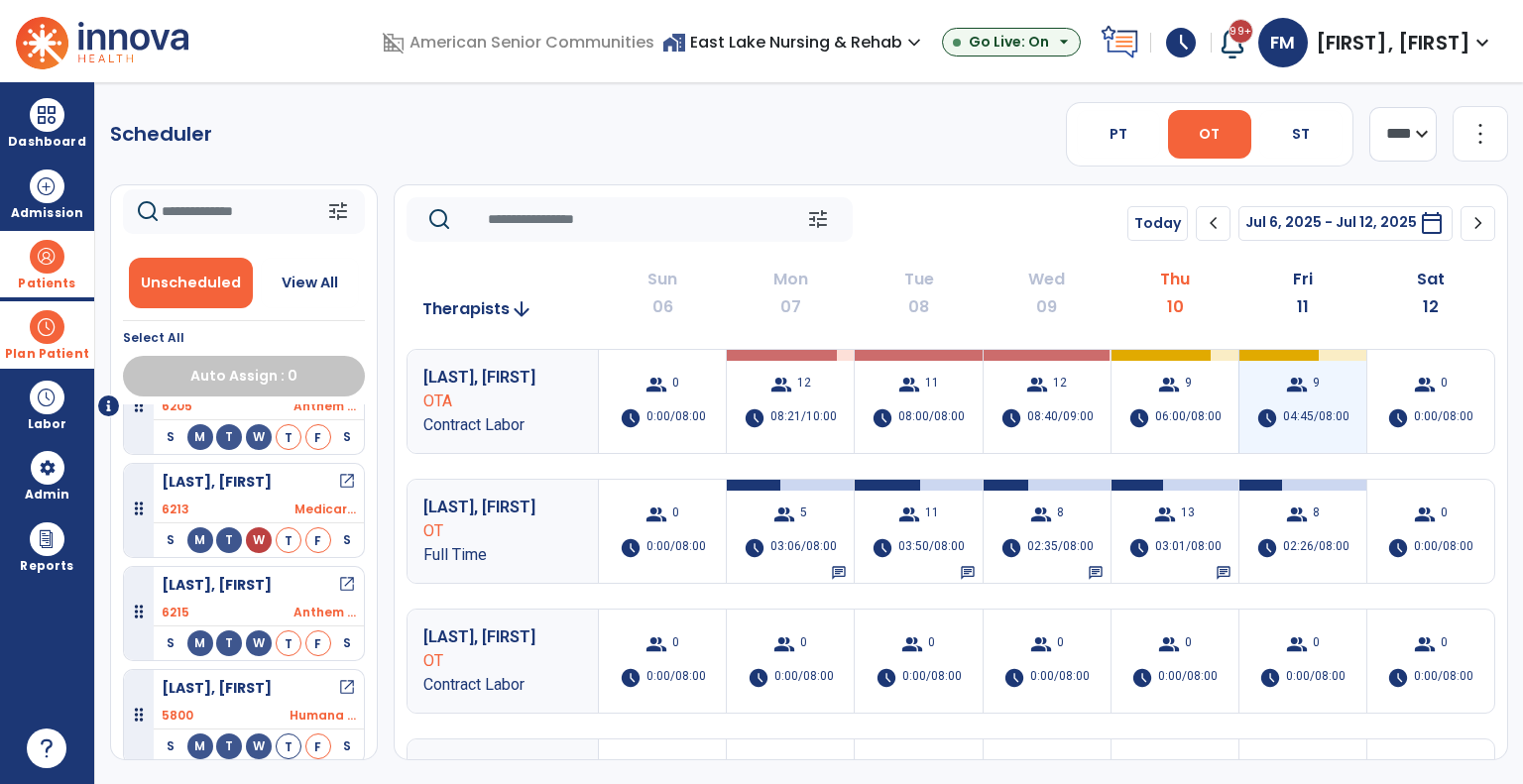 click on "04:45/08:00" at bounding box center (1316, 418) 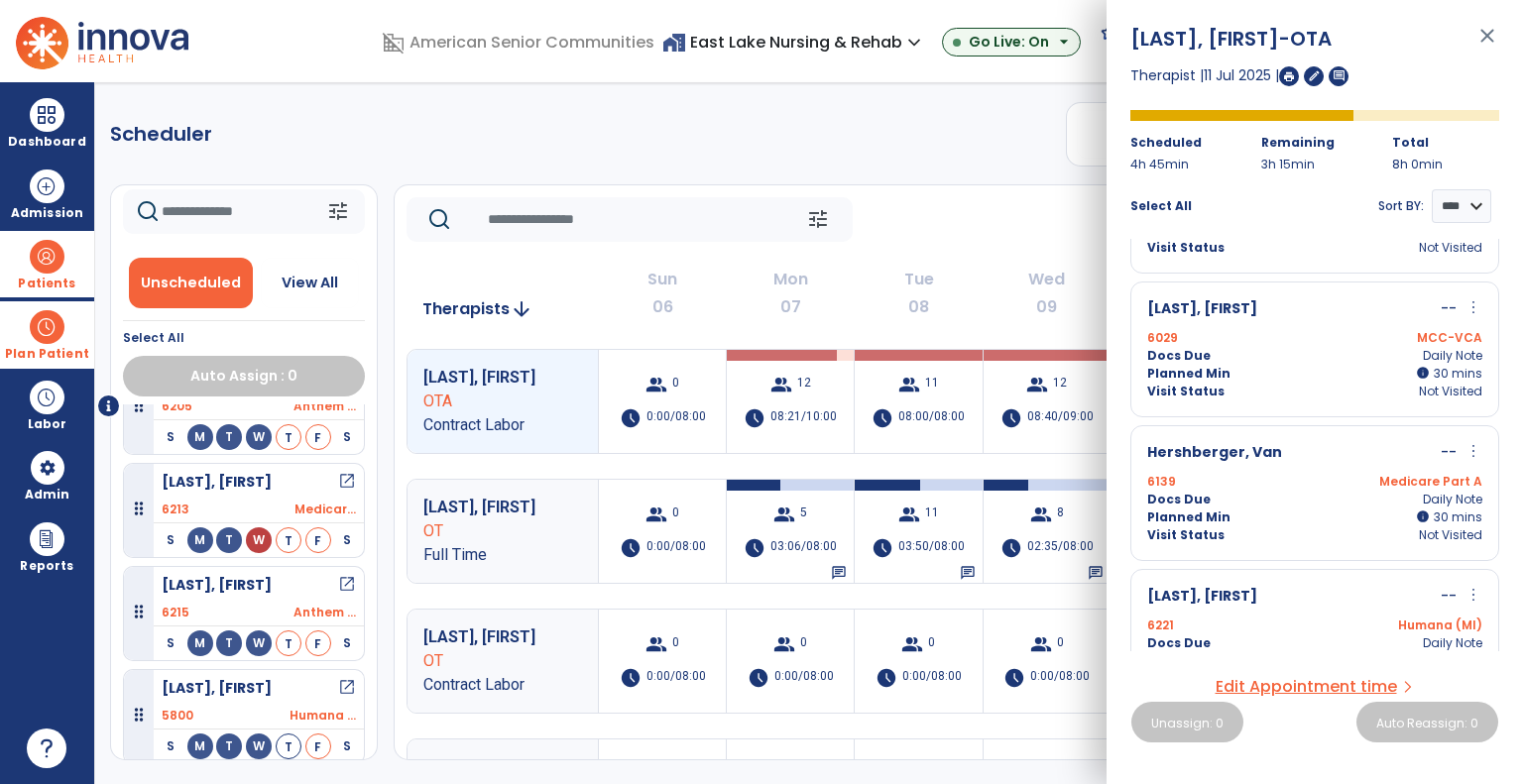 scroll, scrollTop: 496, scrollLeft: 0, axis: vertical 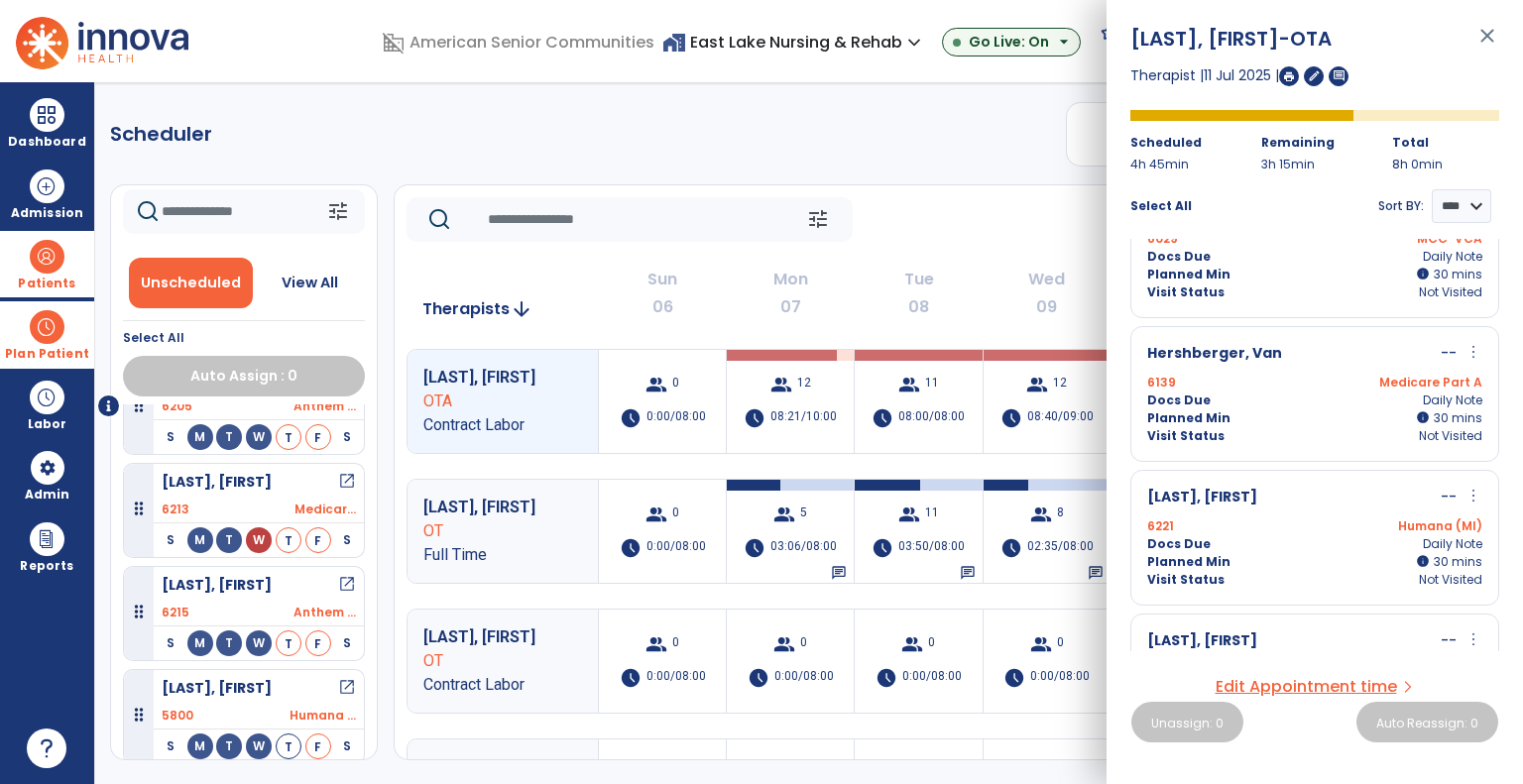 click on "[LAST], [FIRST]   Docs Due Daily Note   Planned Min  info   30 C 30 mins  Visit Status  Not Visited" at bounding box center (1315, 537) 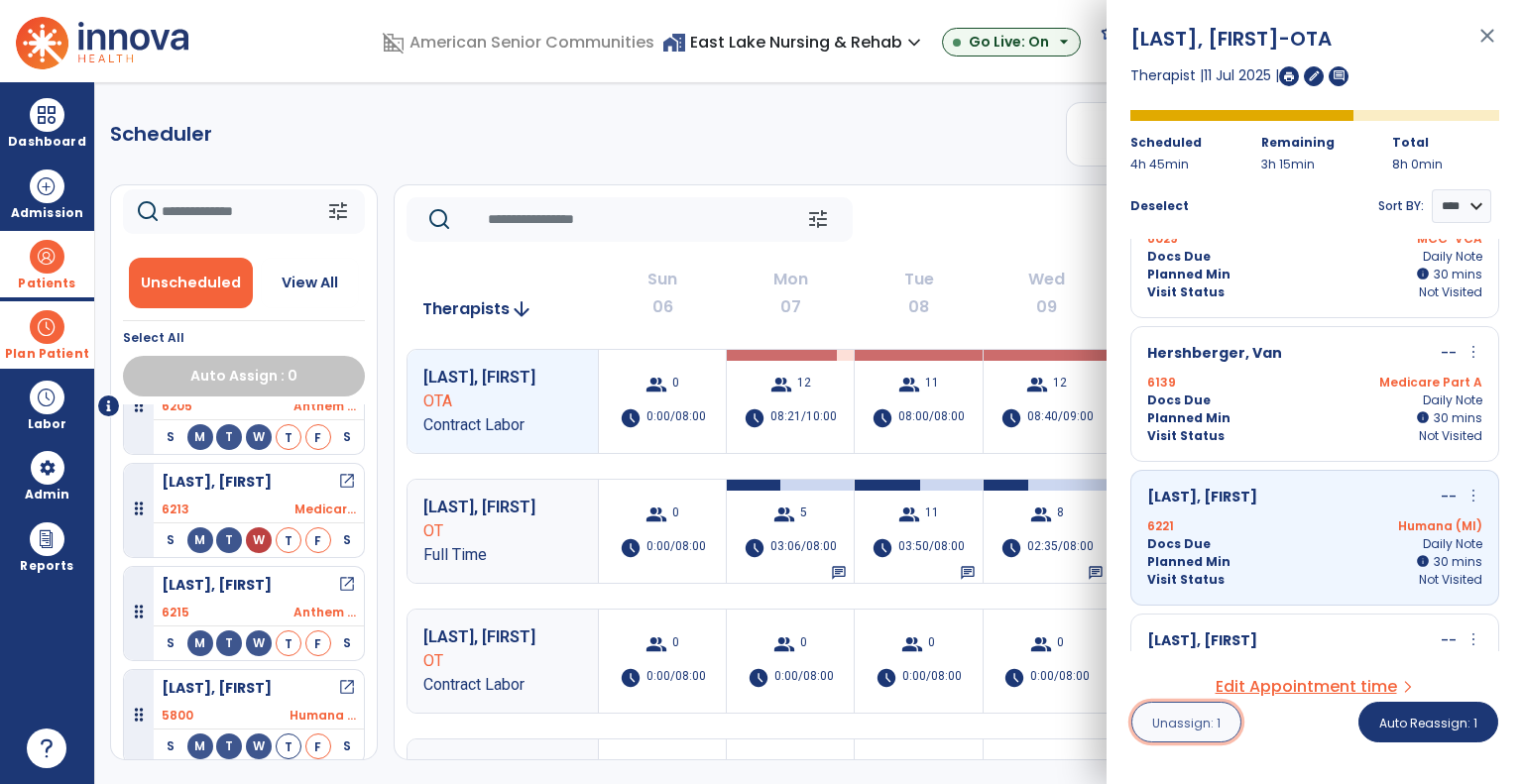 click on "Unassign: 1" at bounding box center (1186, 723) 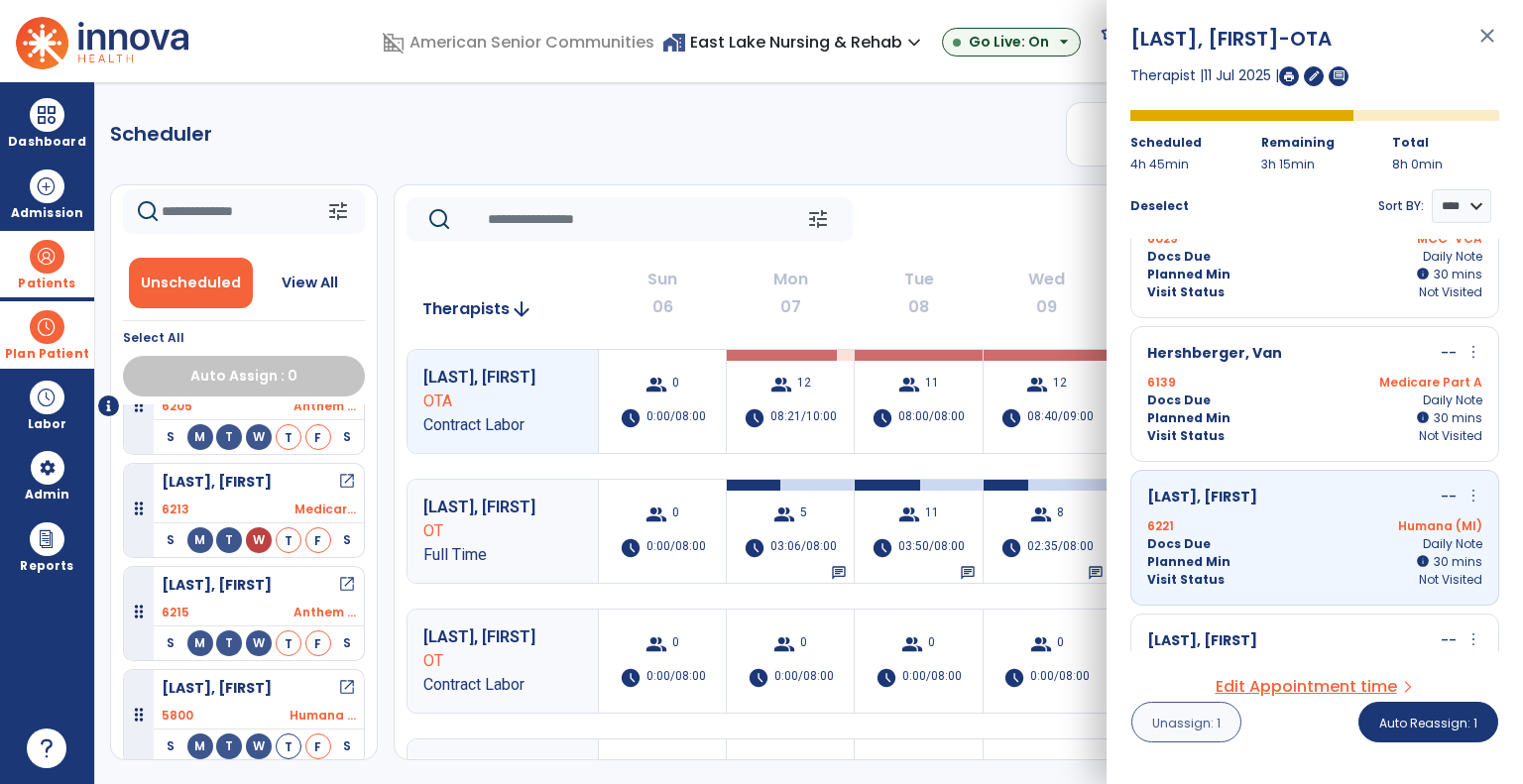 scroll, scrollTop: 0, scrollLeft: 0, axis: both 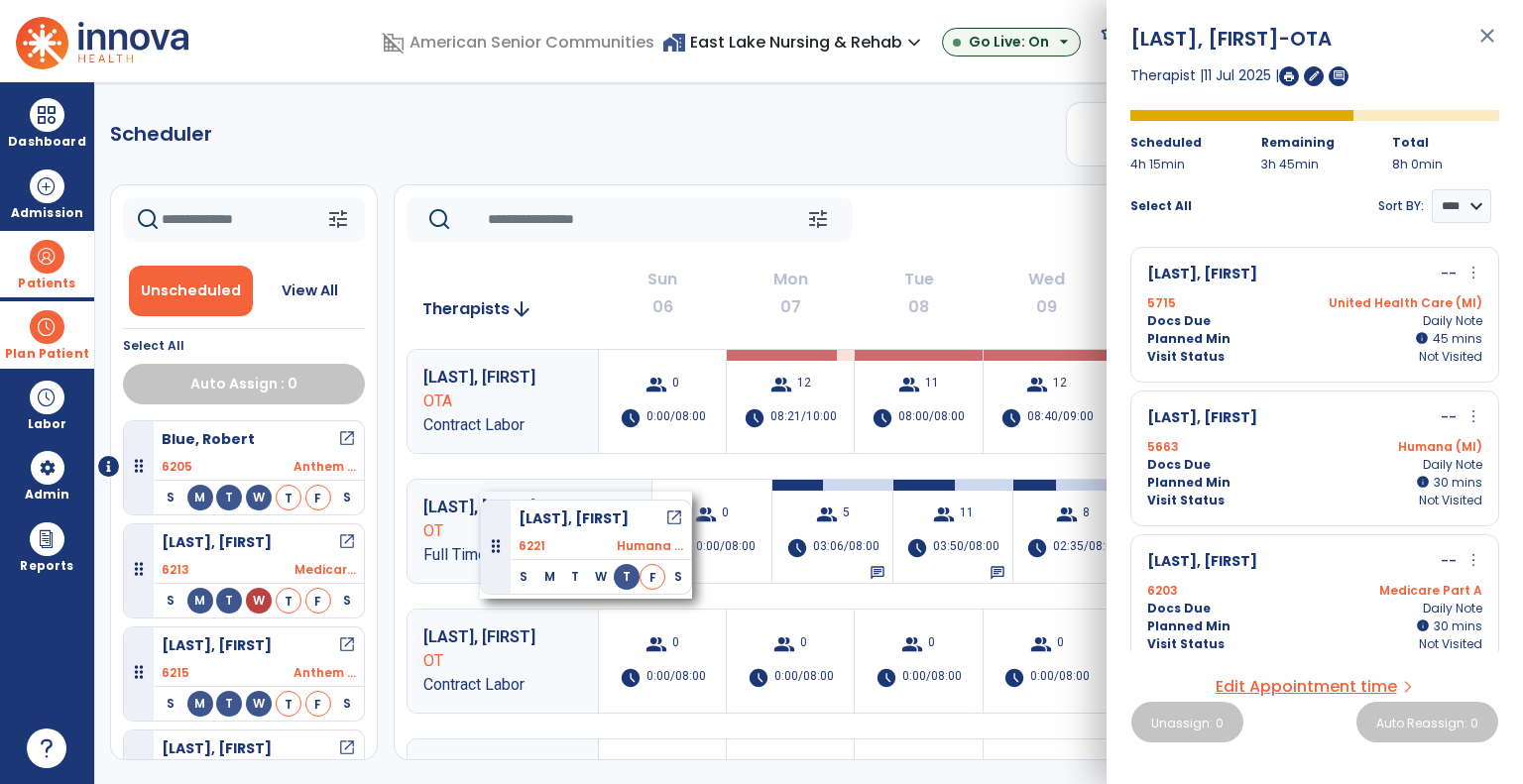 drag, startPoint x: 218, startPoint y: 561, endPoint x: 480, endPoint y: 492, distance: 270.93357 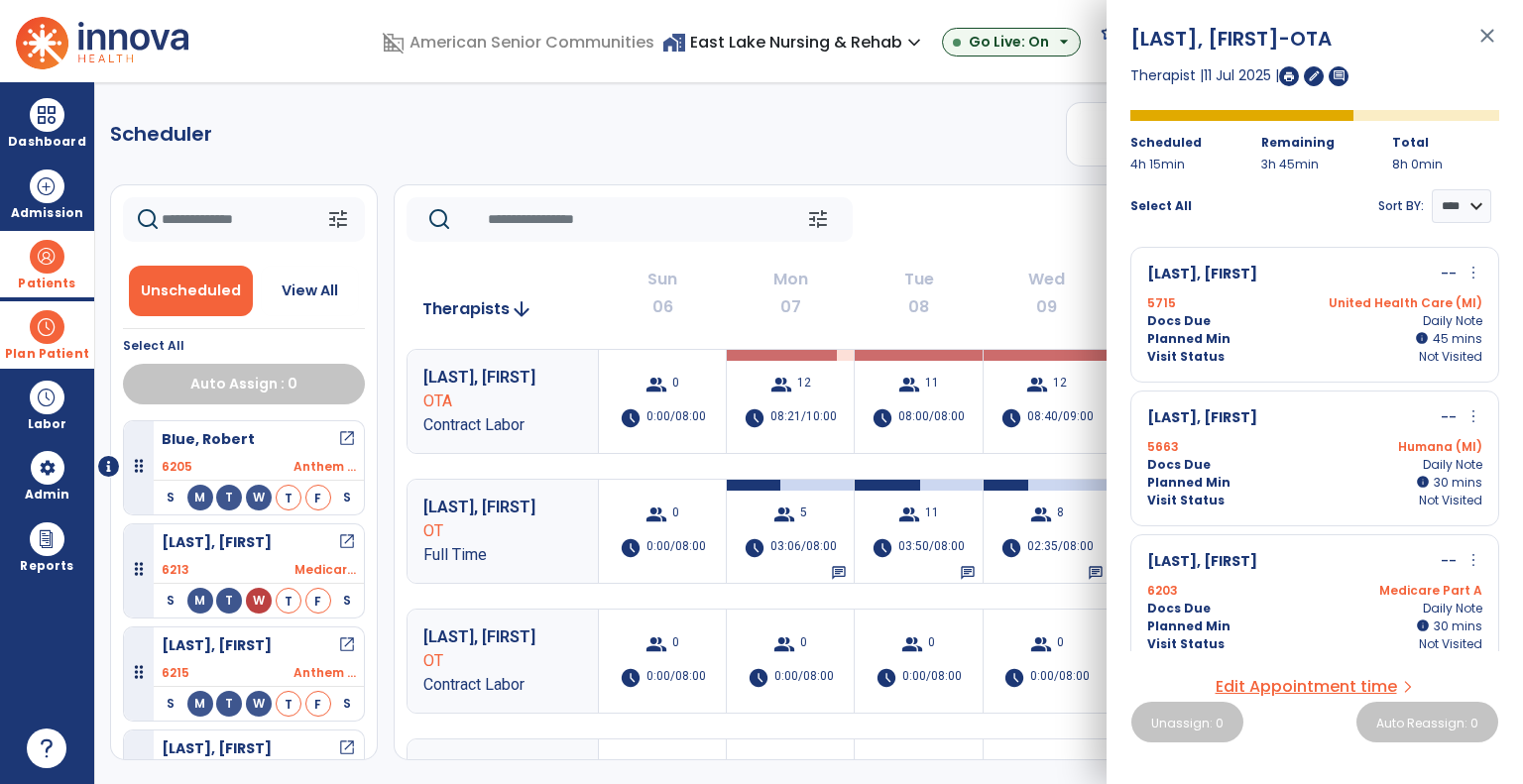 drag, startPoint x: 951, startPoint y: 206, endPoint x: 939, endPoint y: 228, distance: 25.059928 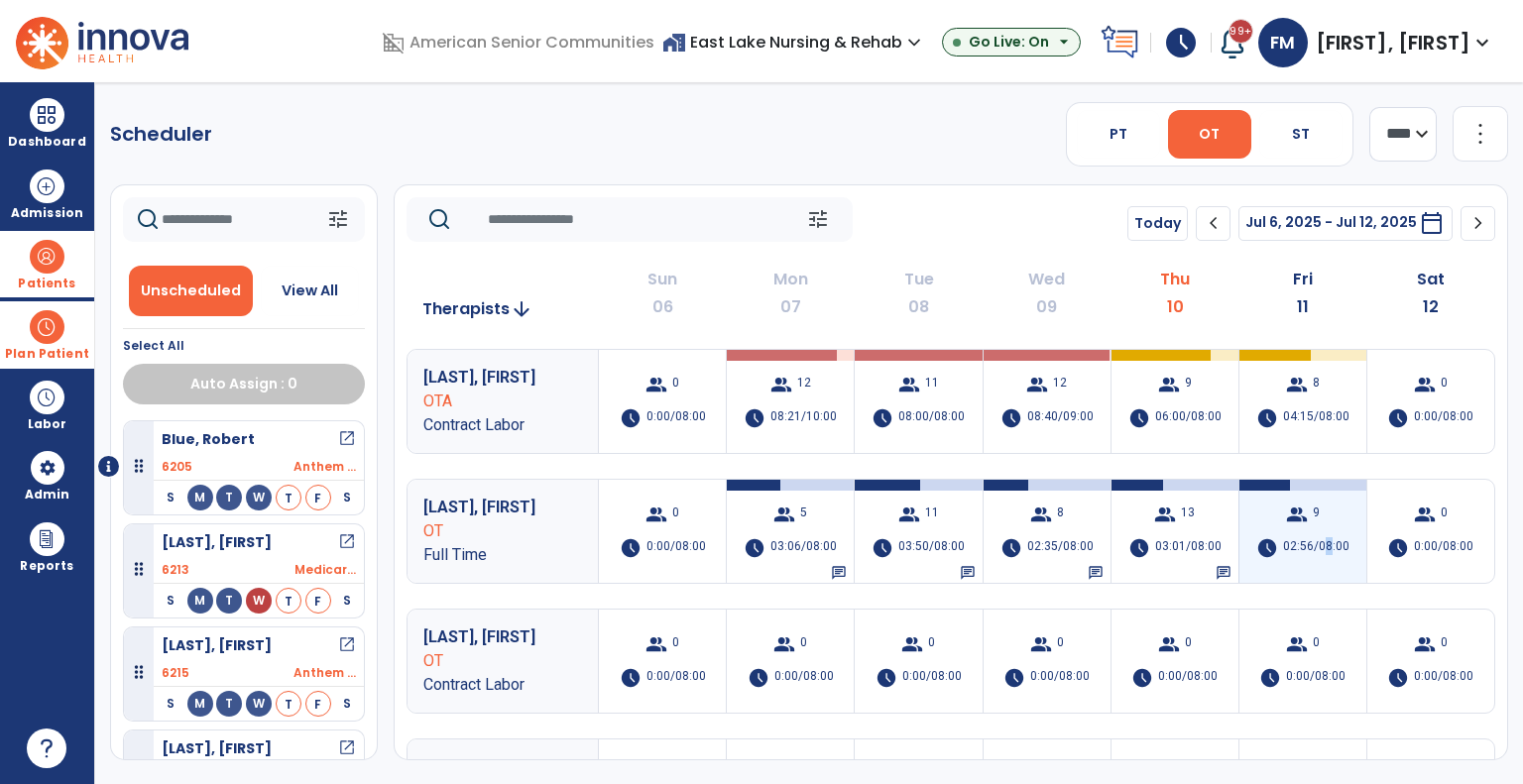 click on "02:56/08:00" at bounding box center [1316, 548] 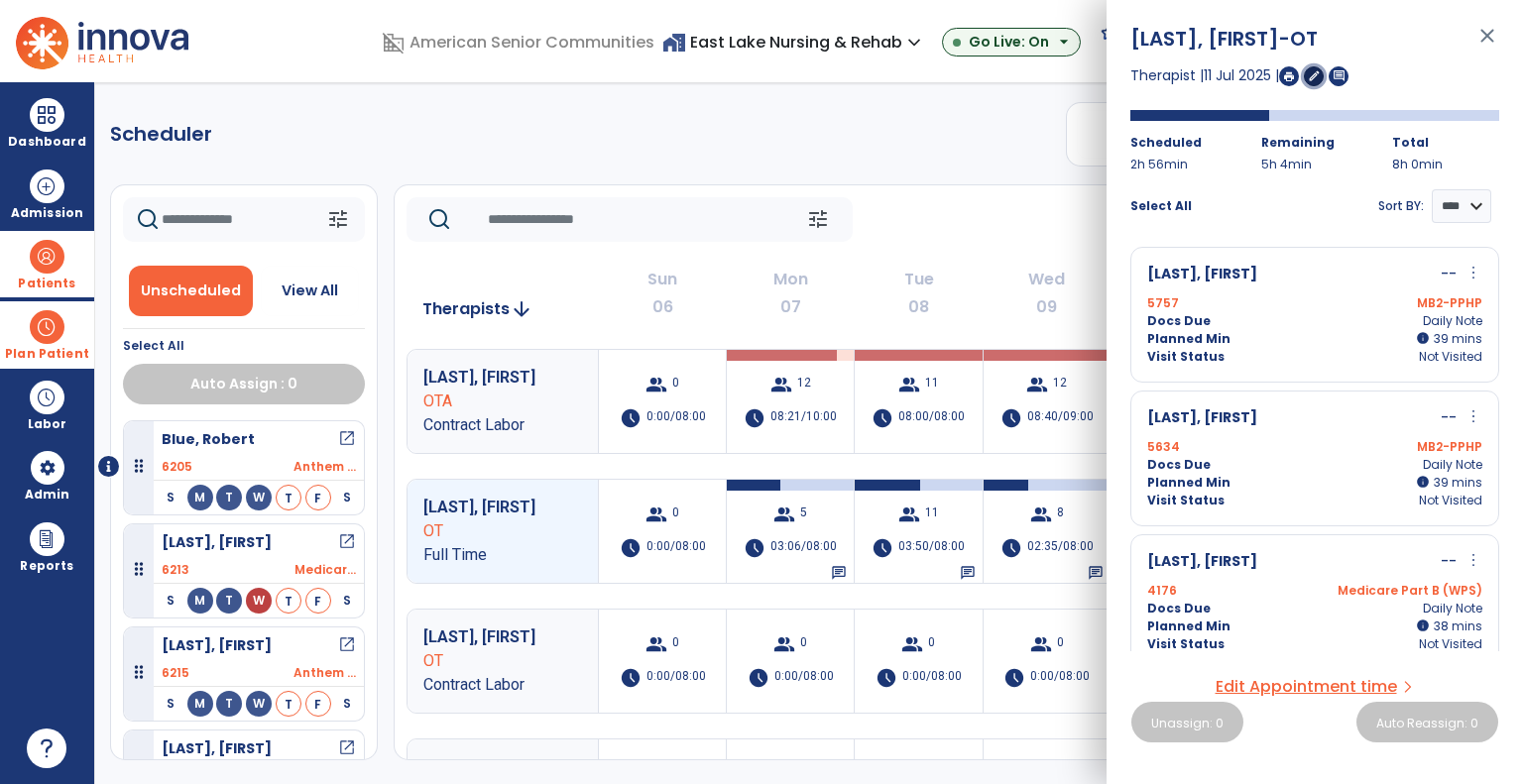click on "edit" at bounding box center (1314, 75) 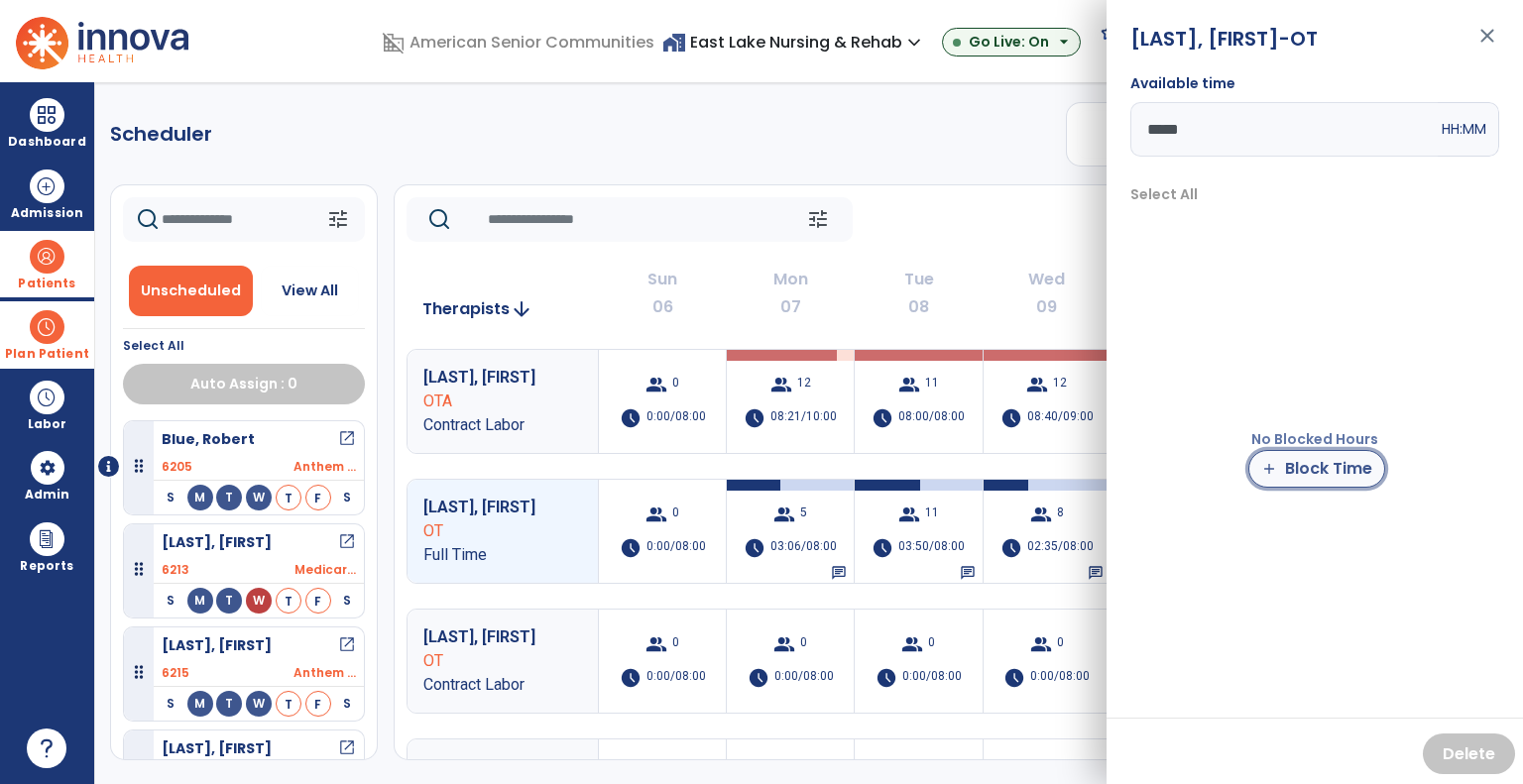 click on "add" at bounding box center (1269, 469) 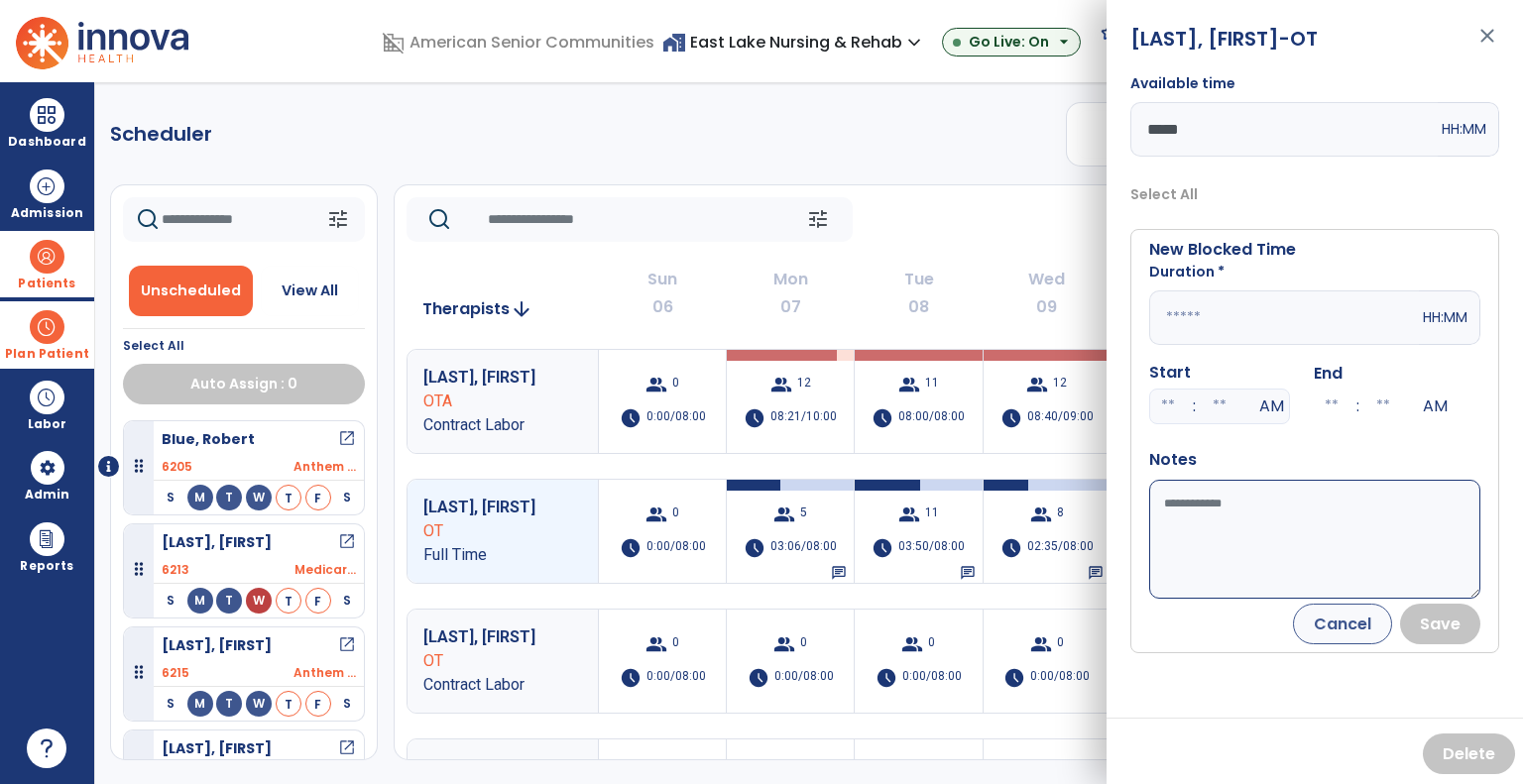 click at bounding box center (1284, 317) 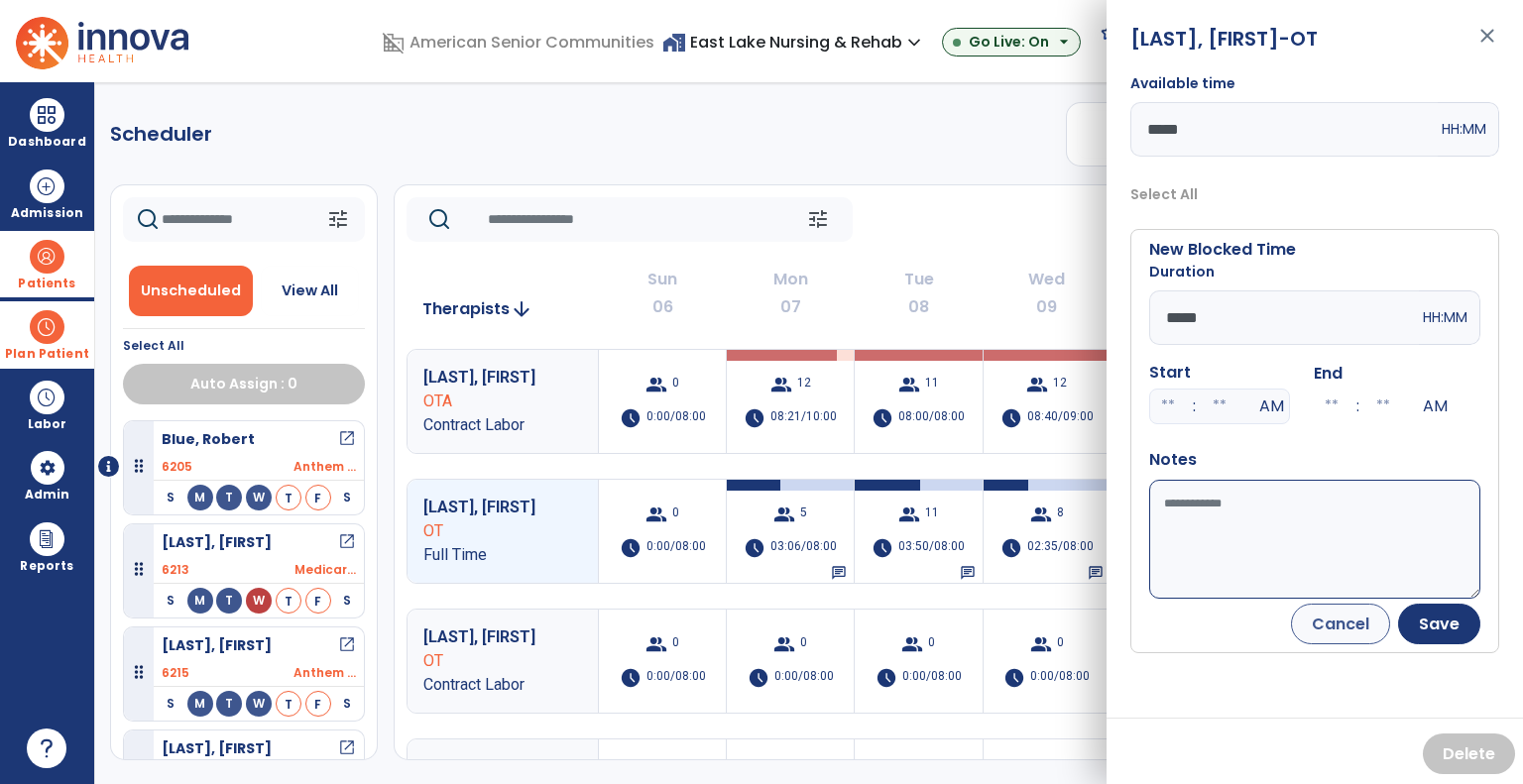 type on "*****" 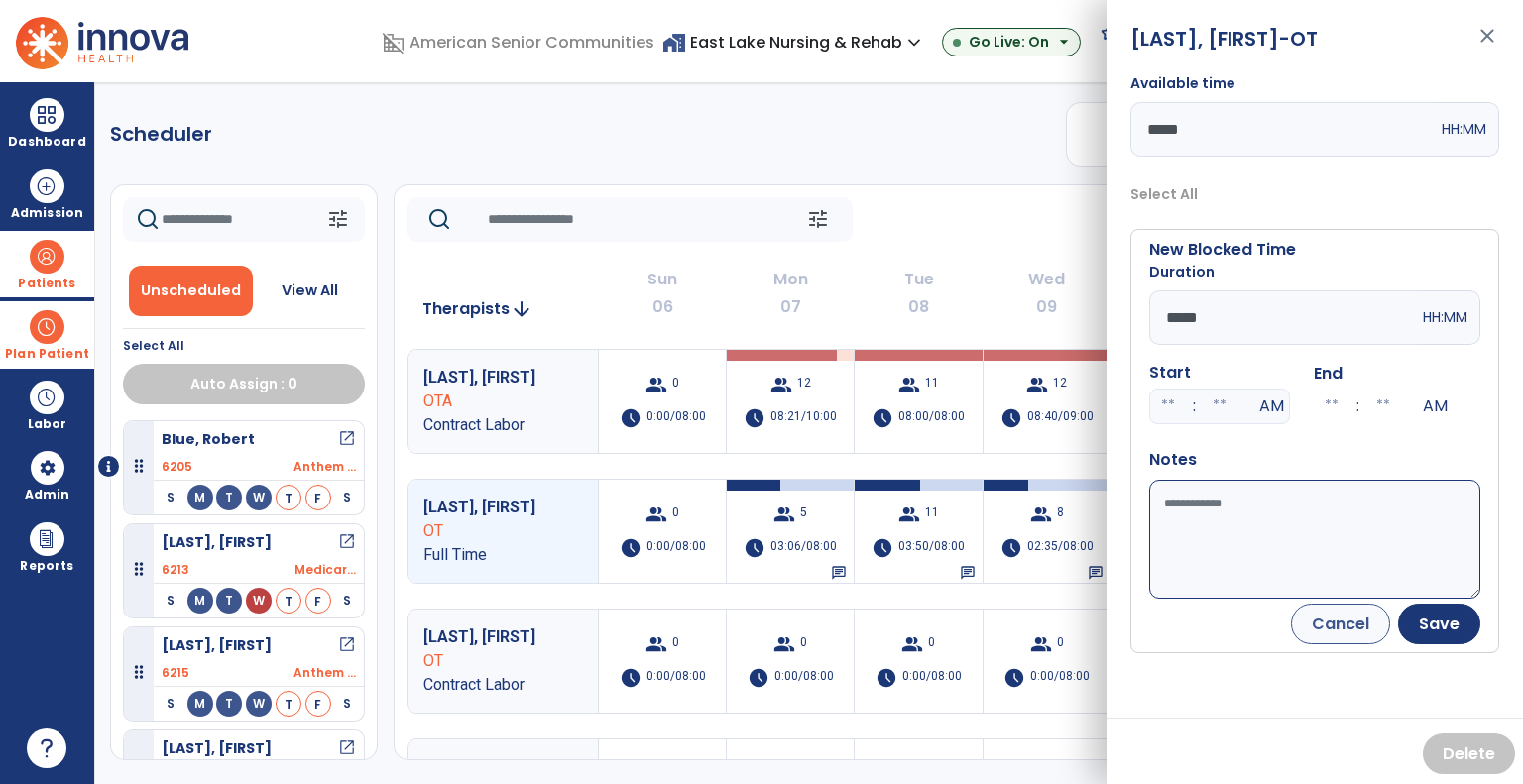 click on "Available time" at bounding box center (1315, 539) 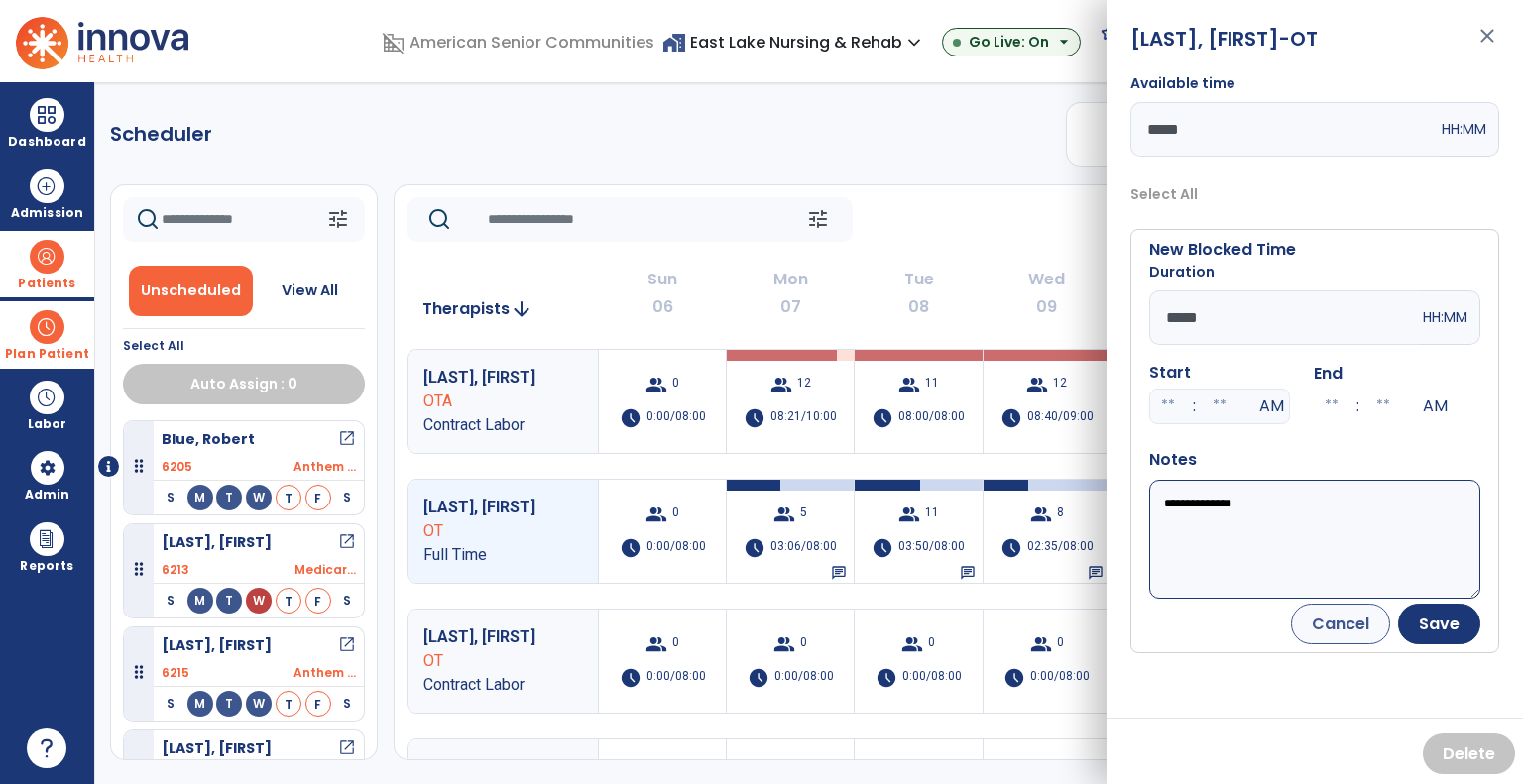 type on "**********" 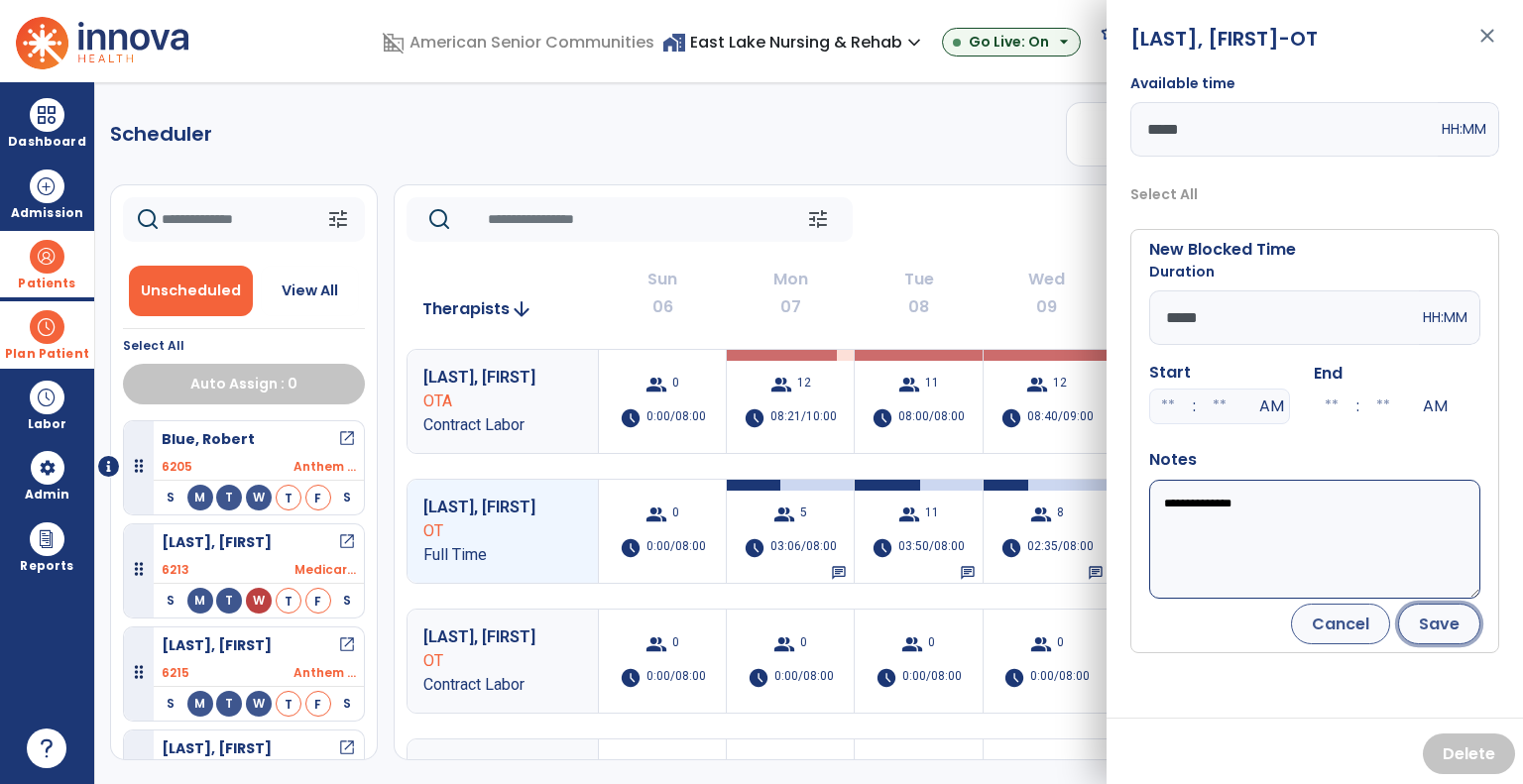 click on "Save" at bounding box center (1439, 623) 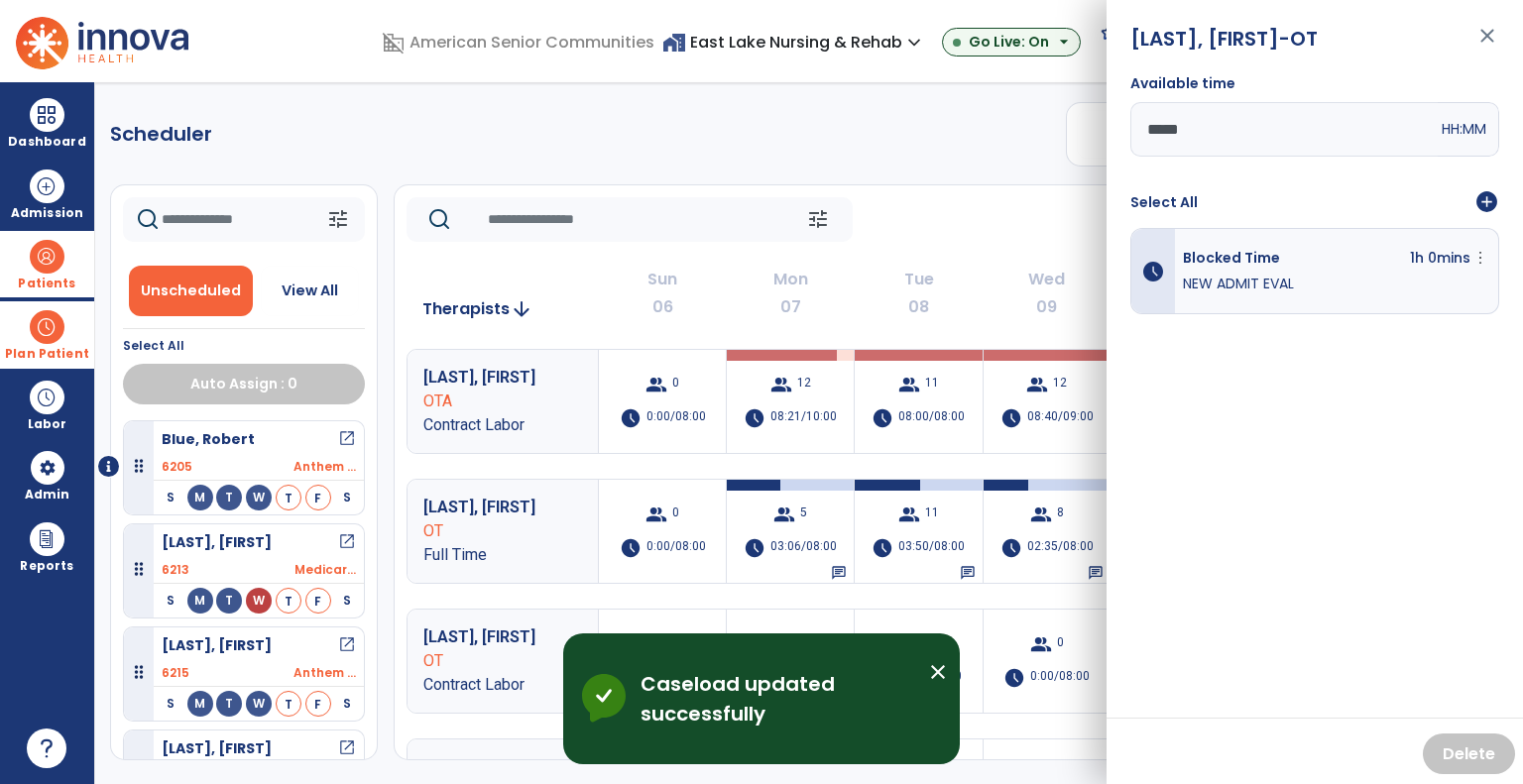 click on "[LAST], [FIRST] -OT close Available time ***** HH:MM Select All add_circle schedule Blocked Time 1h 0mins more_vert Edit Delete NEW ADMIT EVAL Delete" at bounding box center [1315, 392] 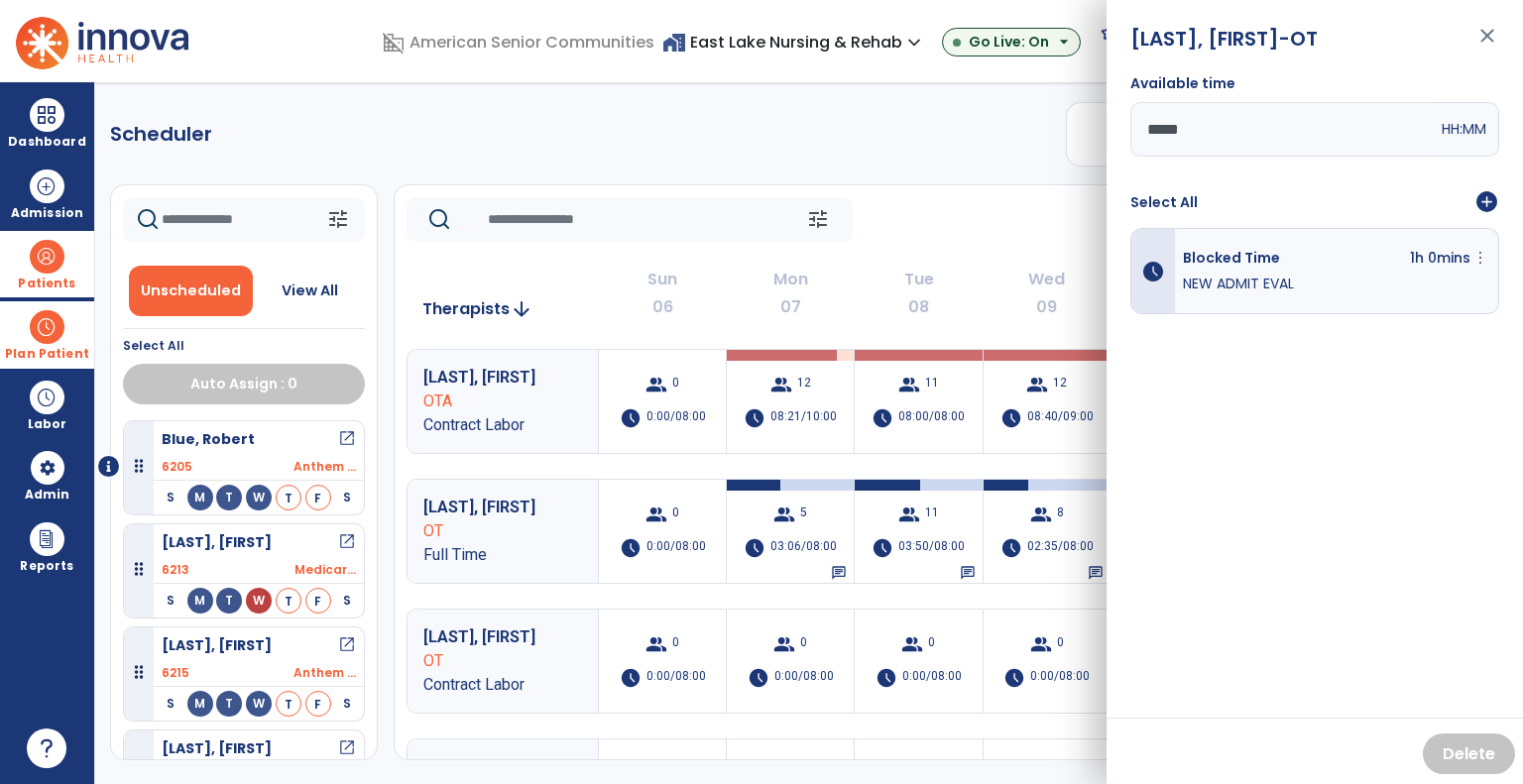 click on "close" at bounding box center [1487, 45] 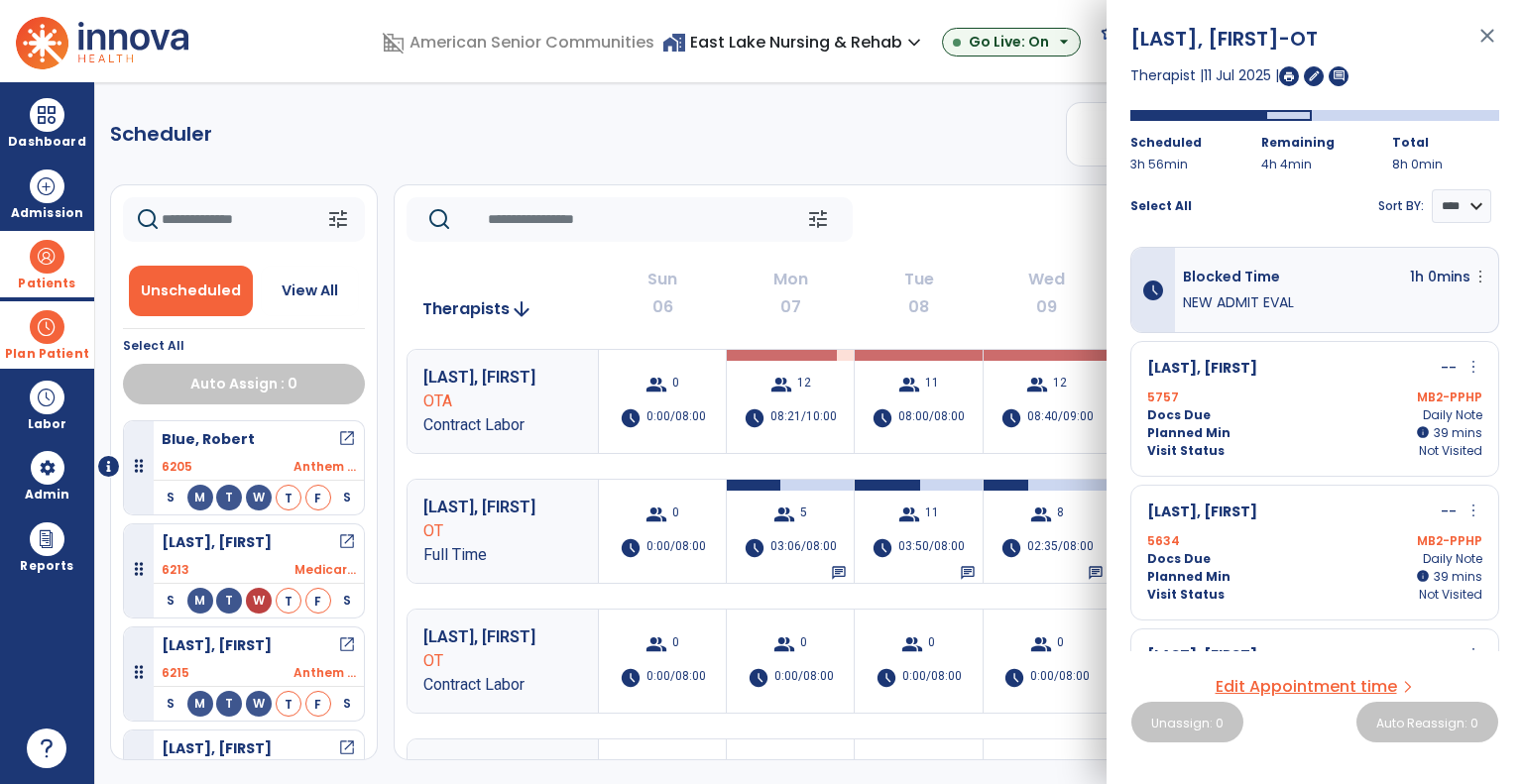 click on "tune   Today  chevron_left Jul 6, 2025 - Jul 12, 2025  *********  calendar_today  chevron_right" 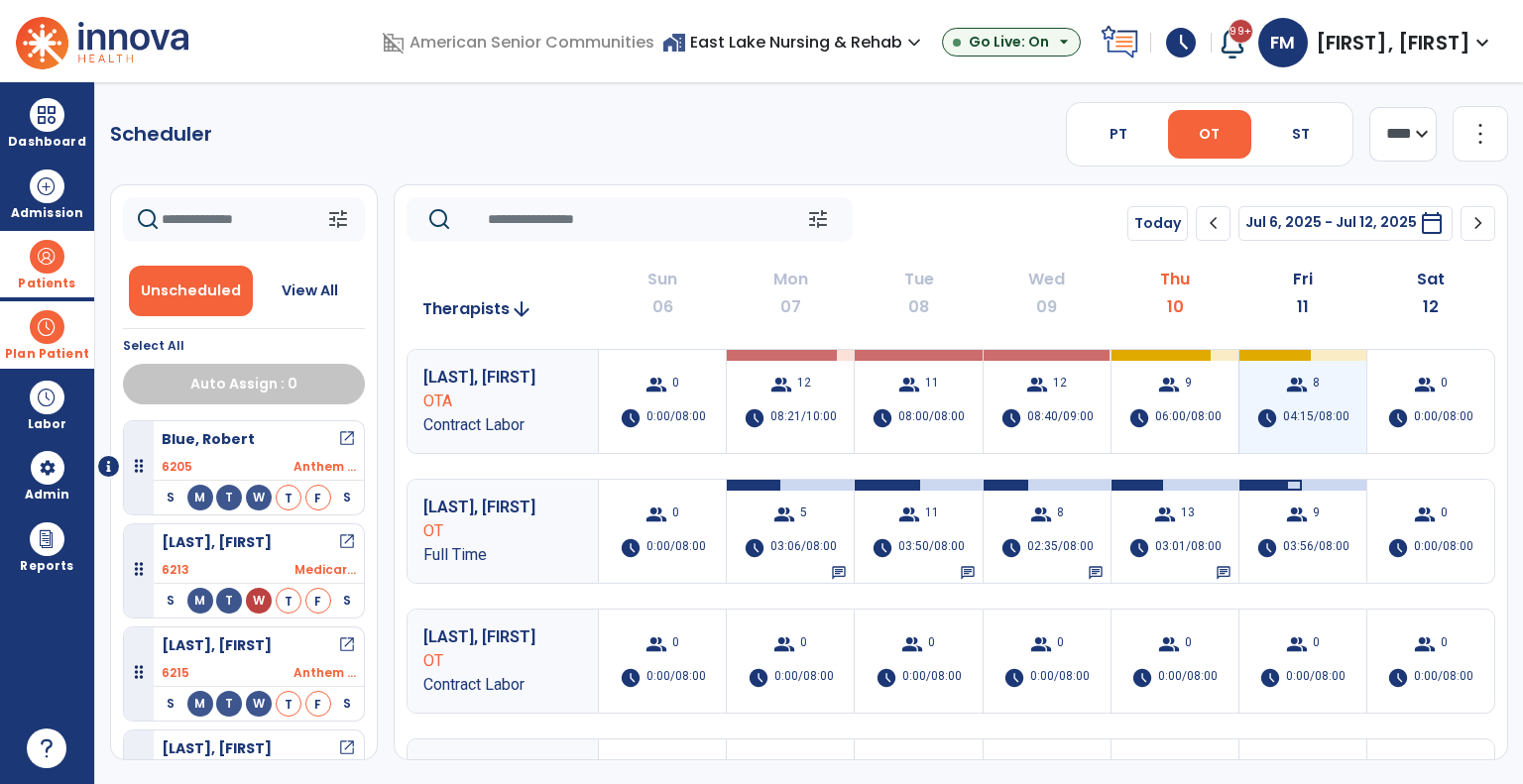 click on "04:15/08:00" at bounding box center [1316, 418] 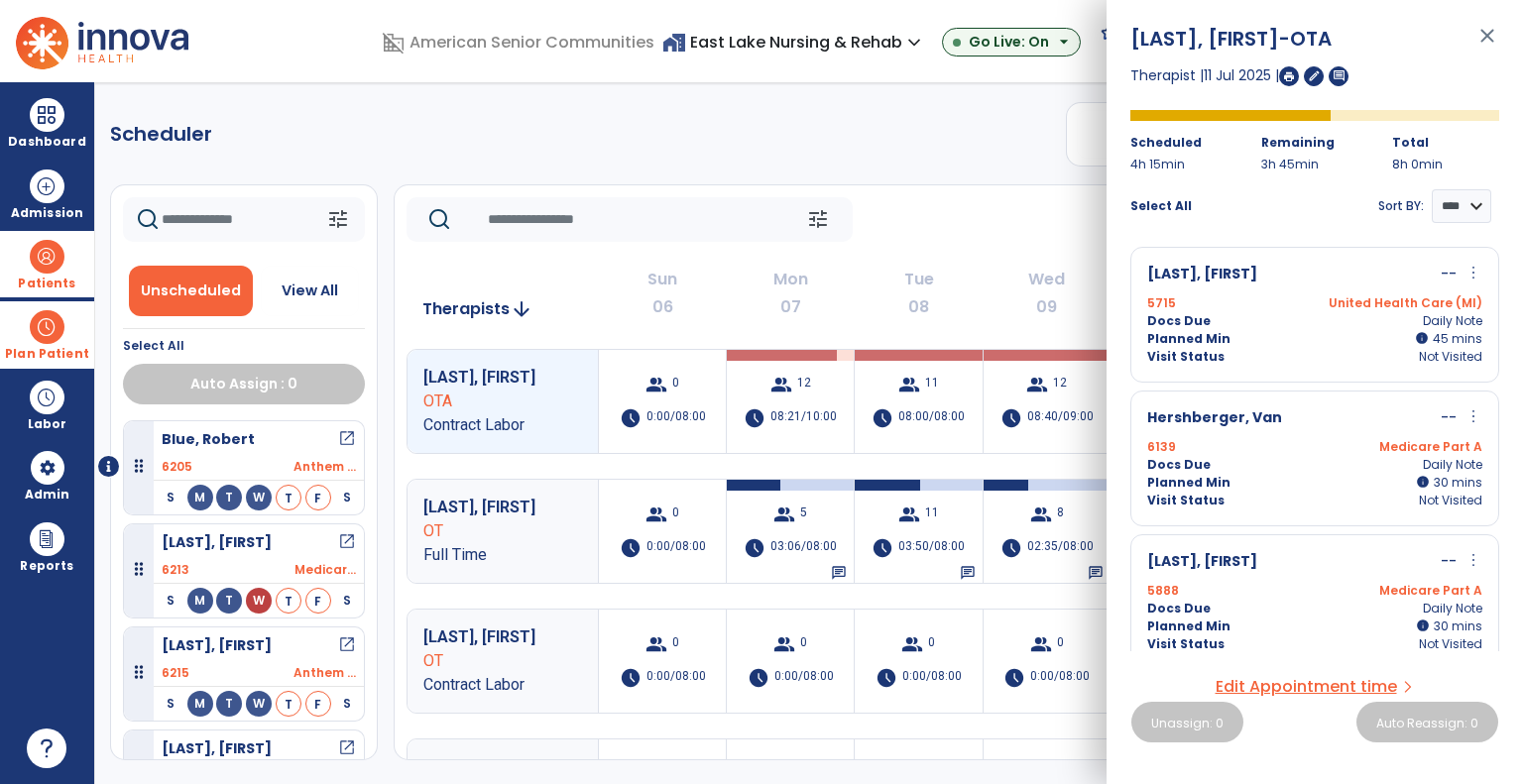 click on "tune   Today  chevron_left Jul 6, 2025 - Jul 12, 2025  *********  calendar_today  chevron_right" 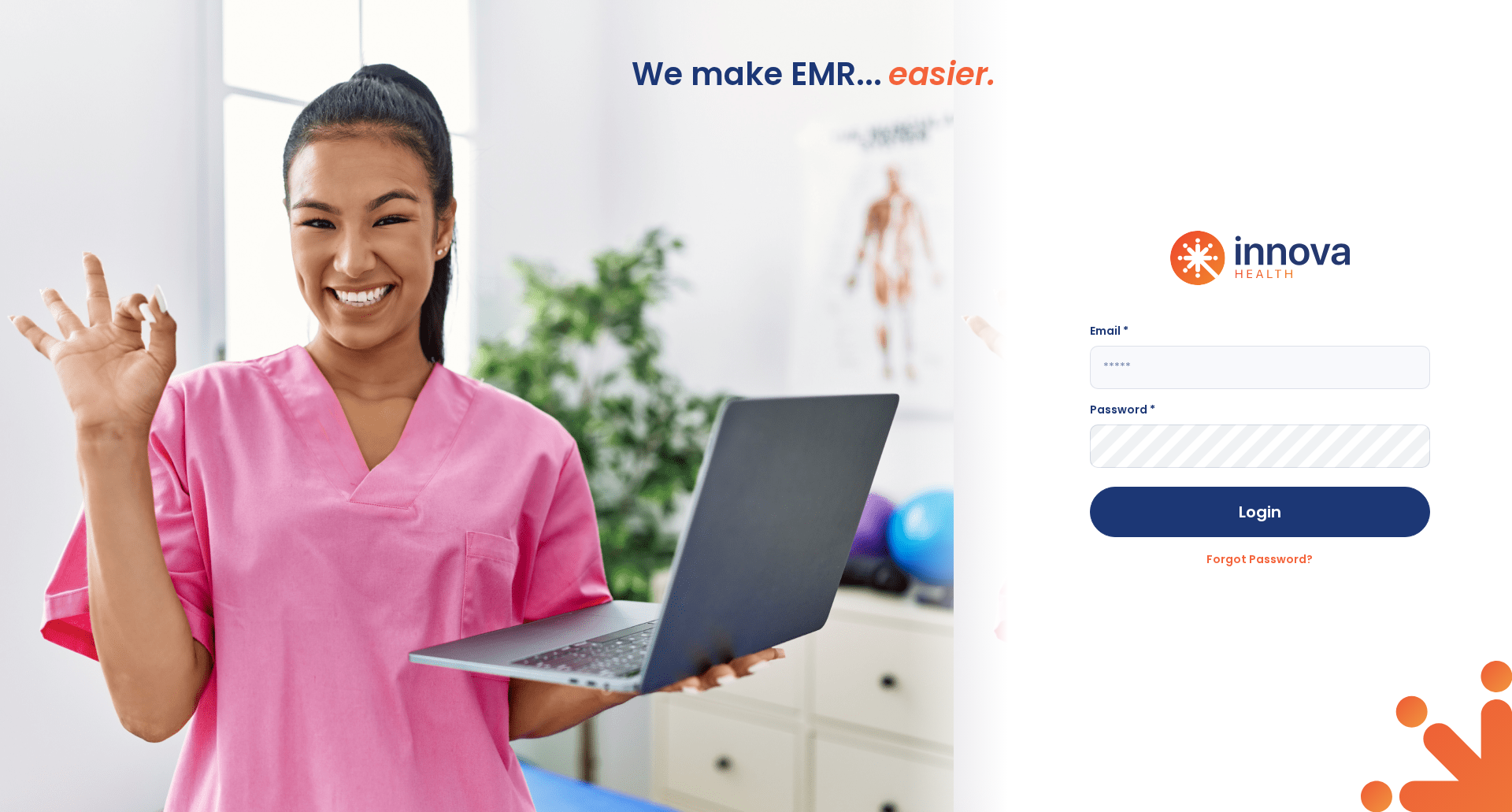 type on "**********" 